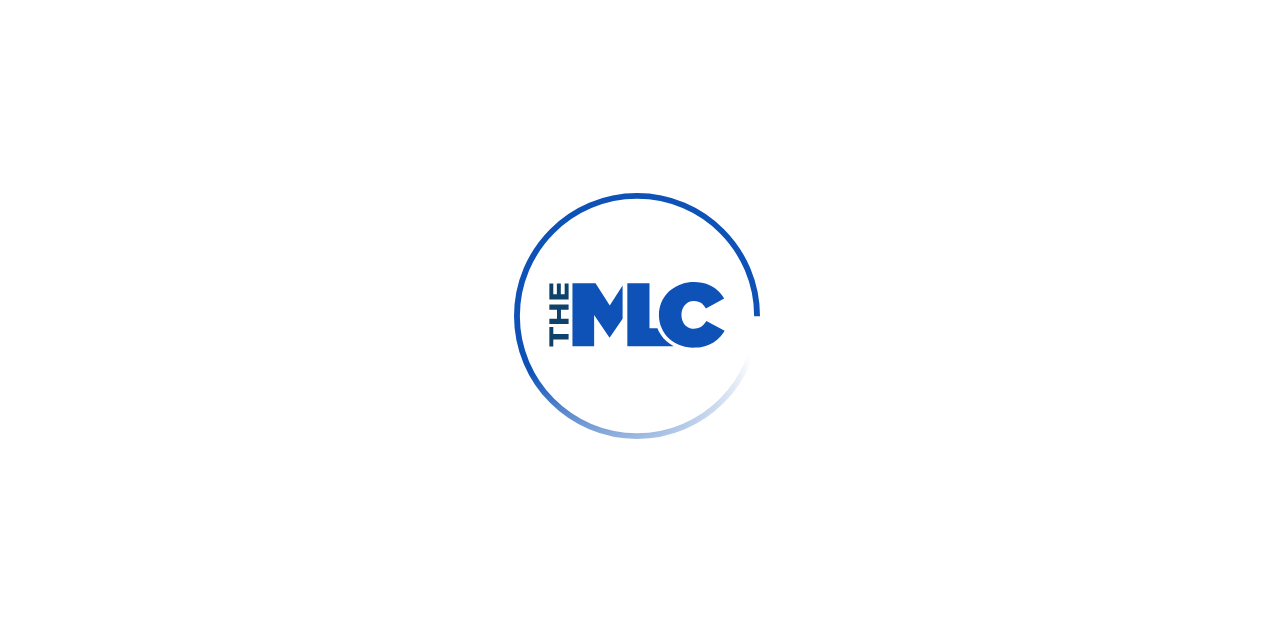 scroll, scrollTop: 0, scrollLeft: 0, axis: both 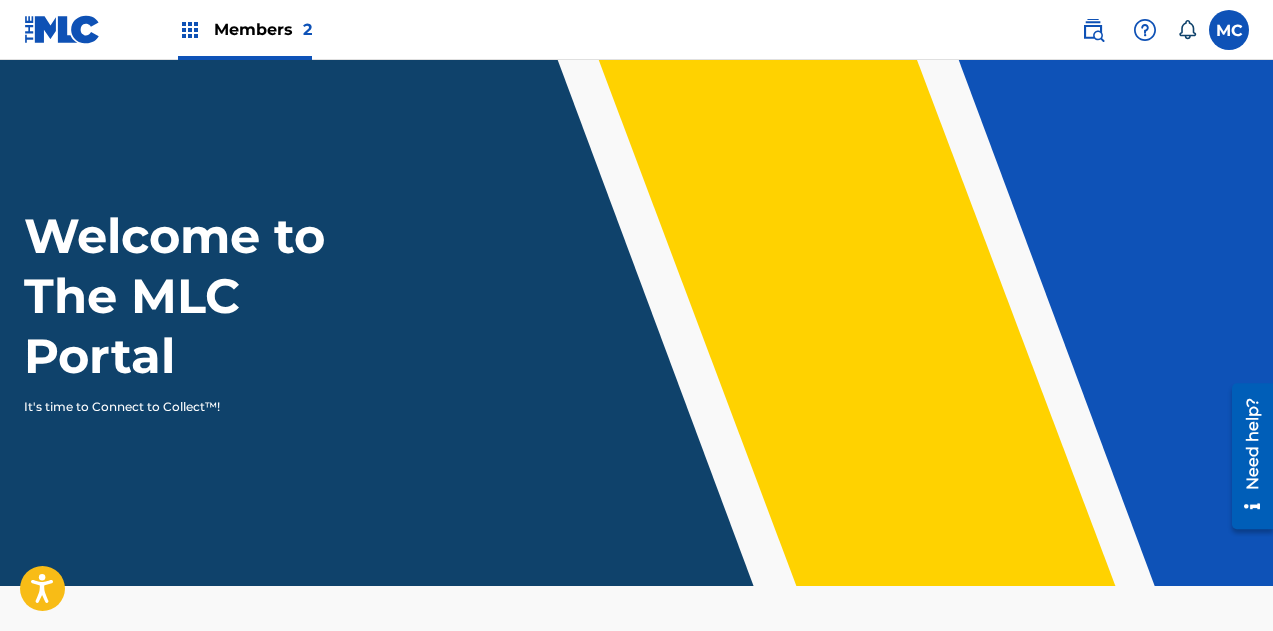 click on "Members    2" at bounding box center [245, 29] 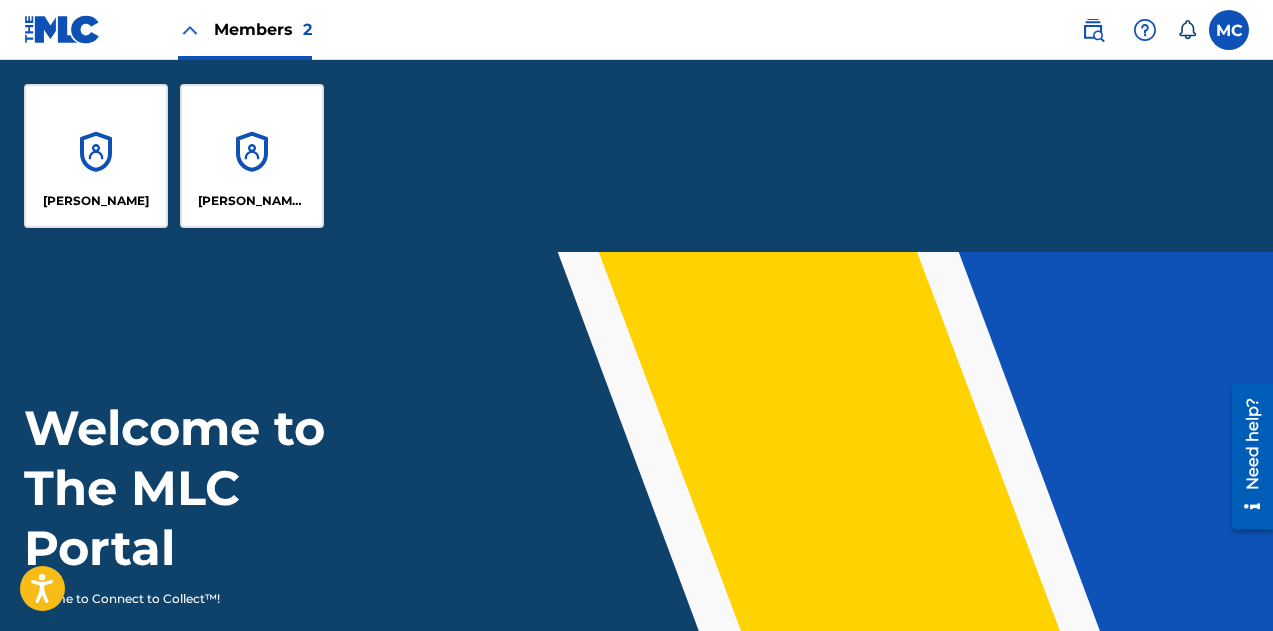 click at bounding box center (1093, 30) 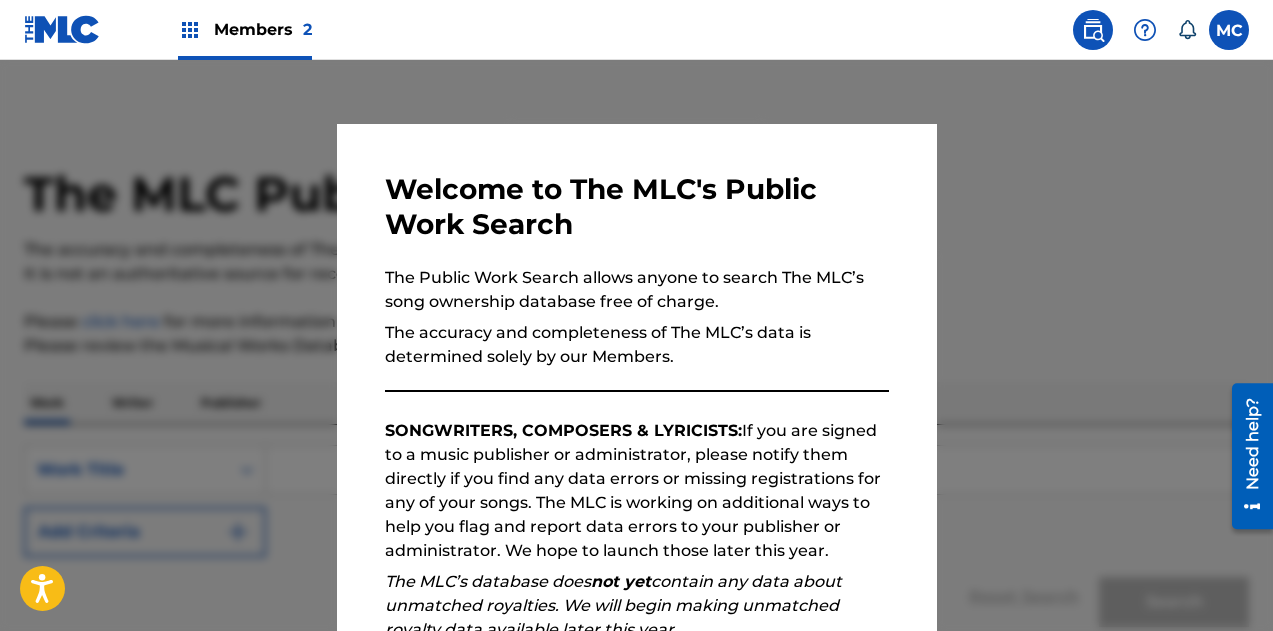scroll, scrollTop: 284, scrollLeft: 0, axis: vertical 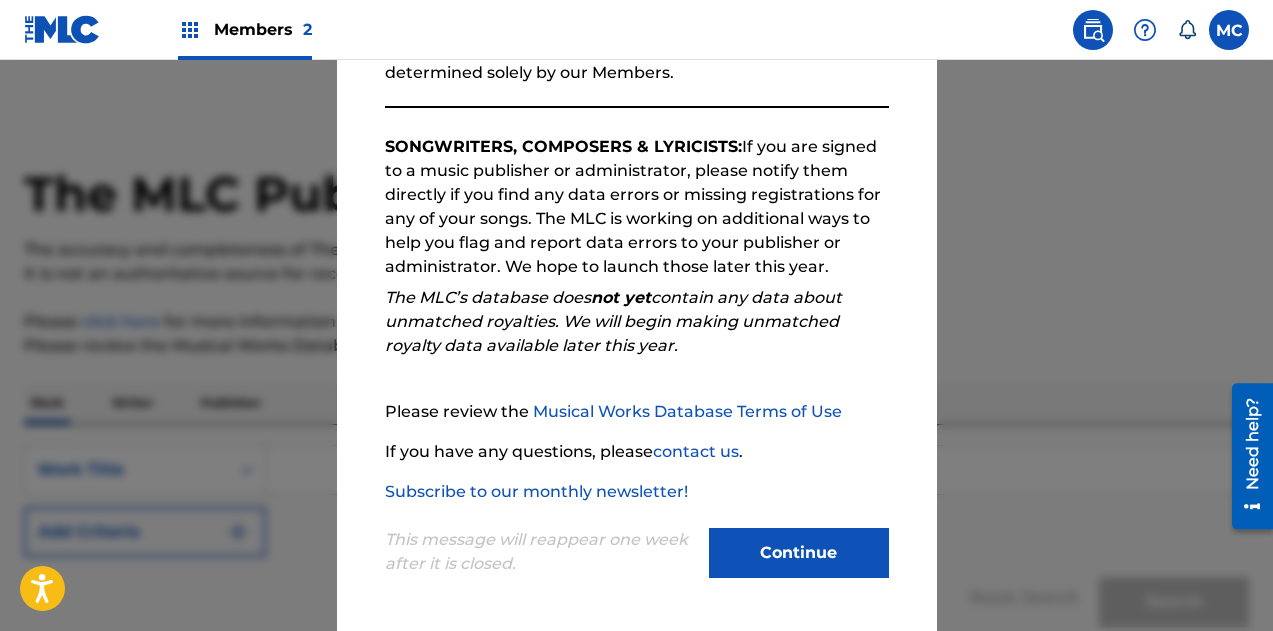 click on "Continue" at bounding box center [799, 553] 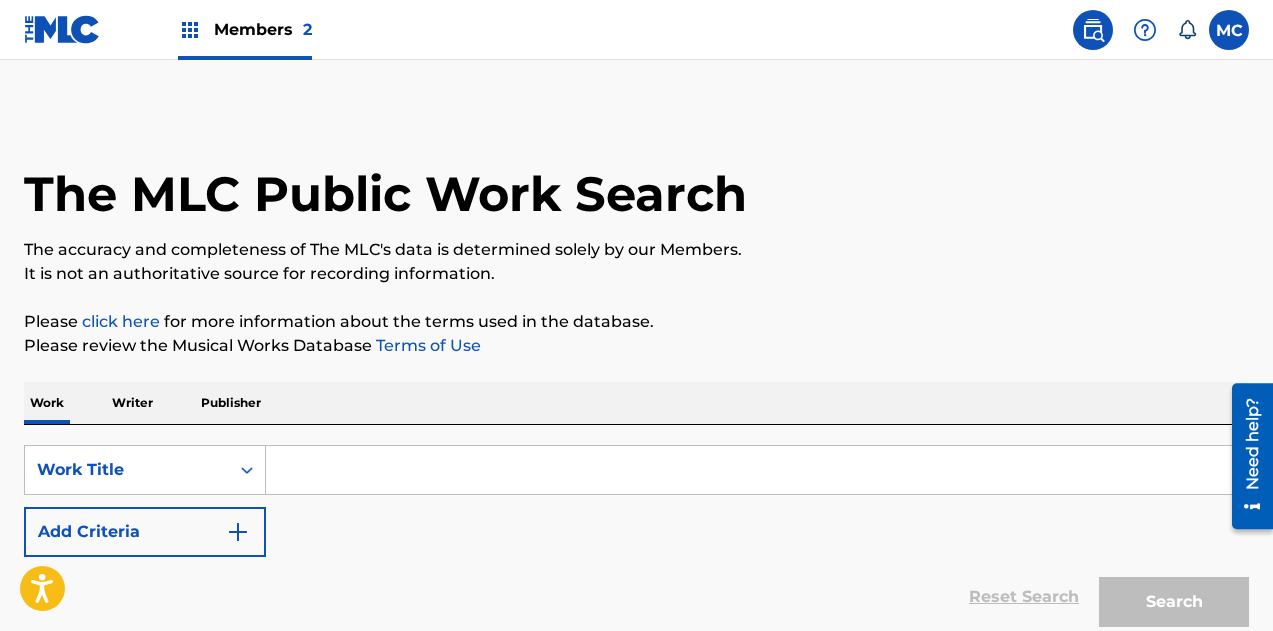 scroll, scrollTop: 175, scrollLeft: 0, axis: vertical 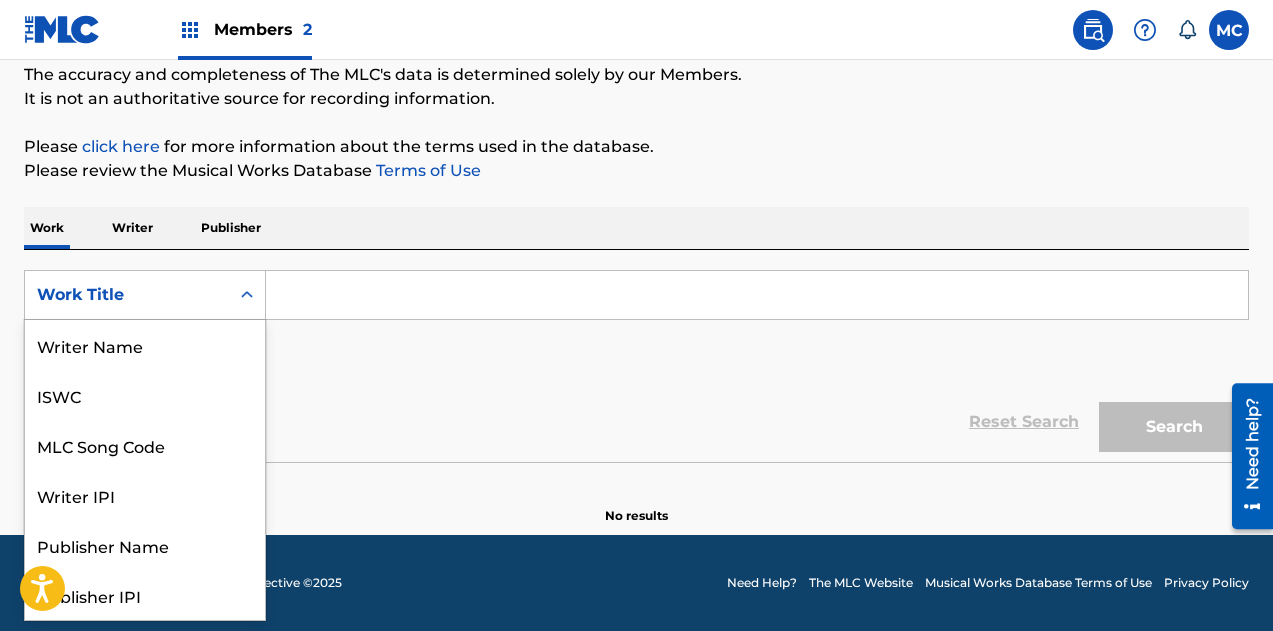 click on "Work Title" at bounding box center [127, 295] 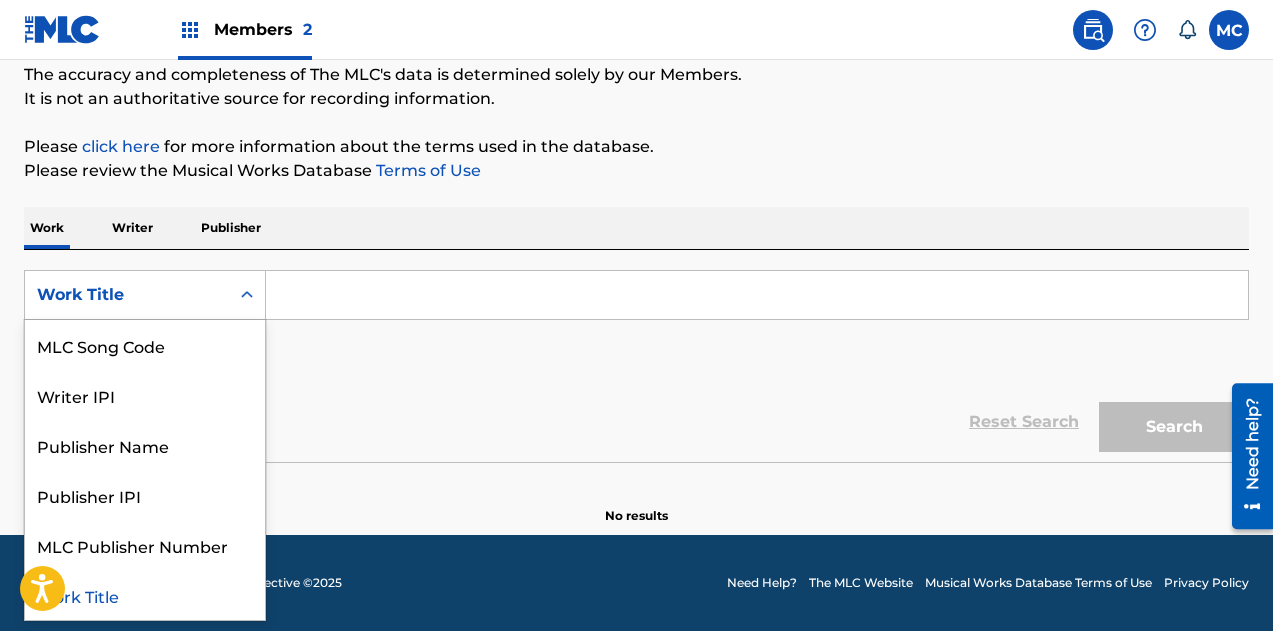 click on "Work Title" at bounding box center [127, 295] 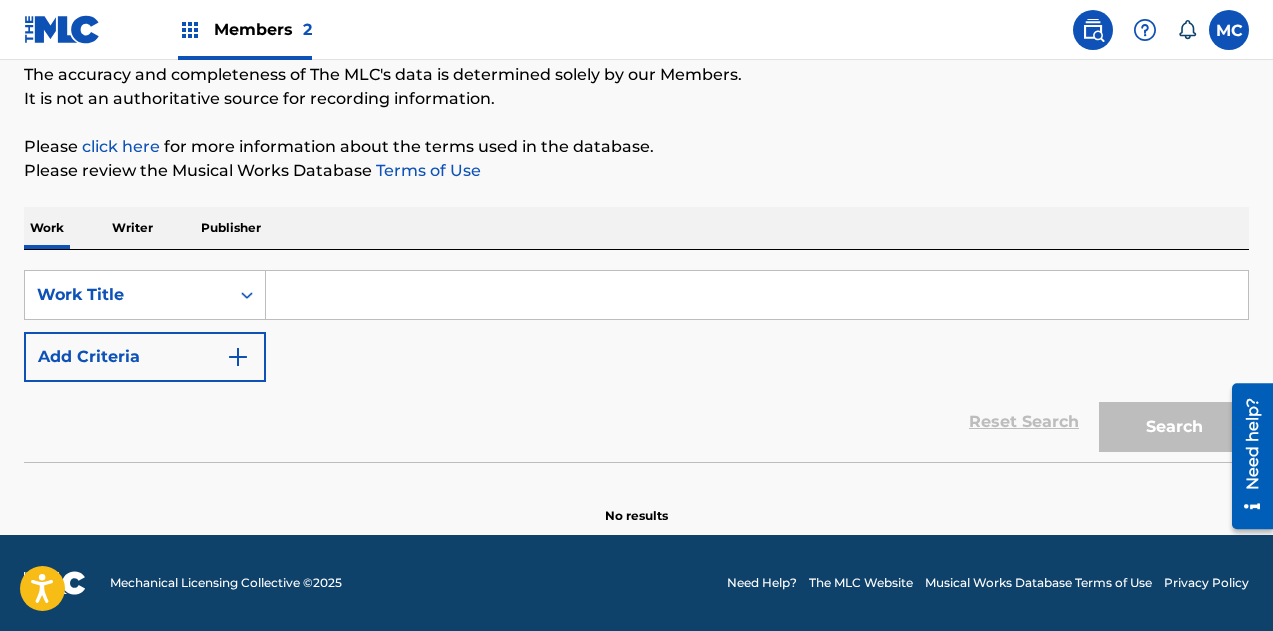 click at bounding box center [757, 295] 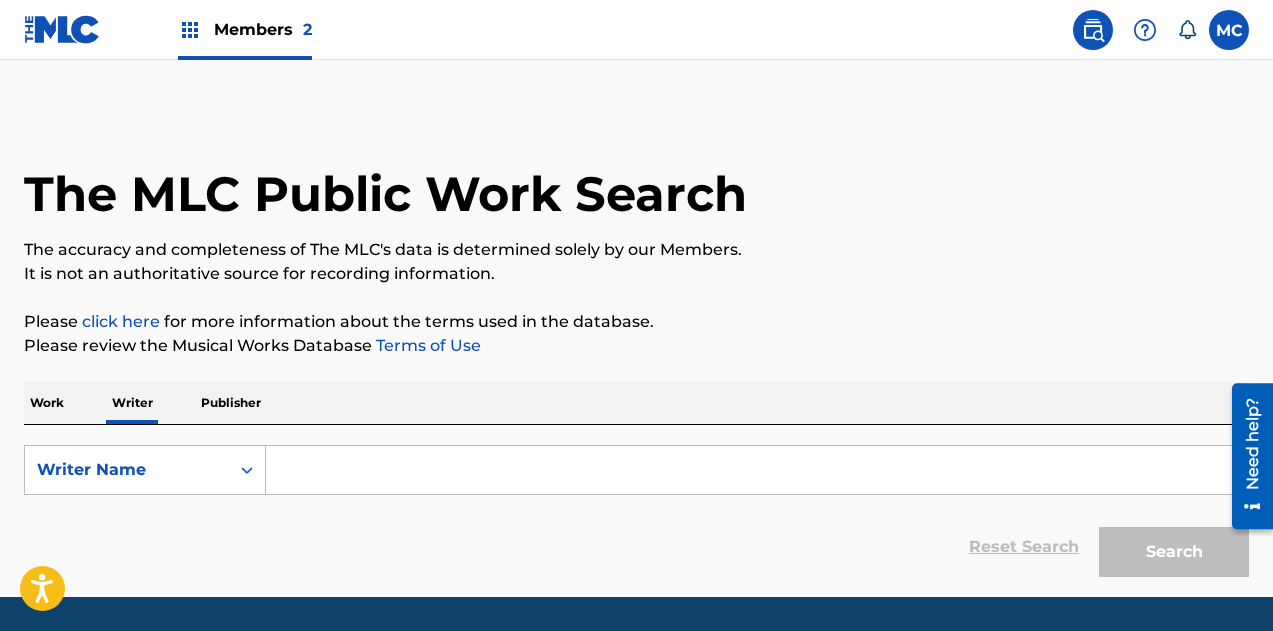 scroll, scrollTop: 62, scrollLeft: 0, axis: vertical 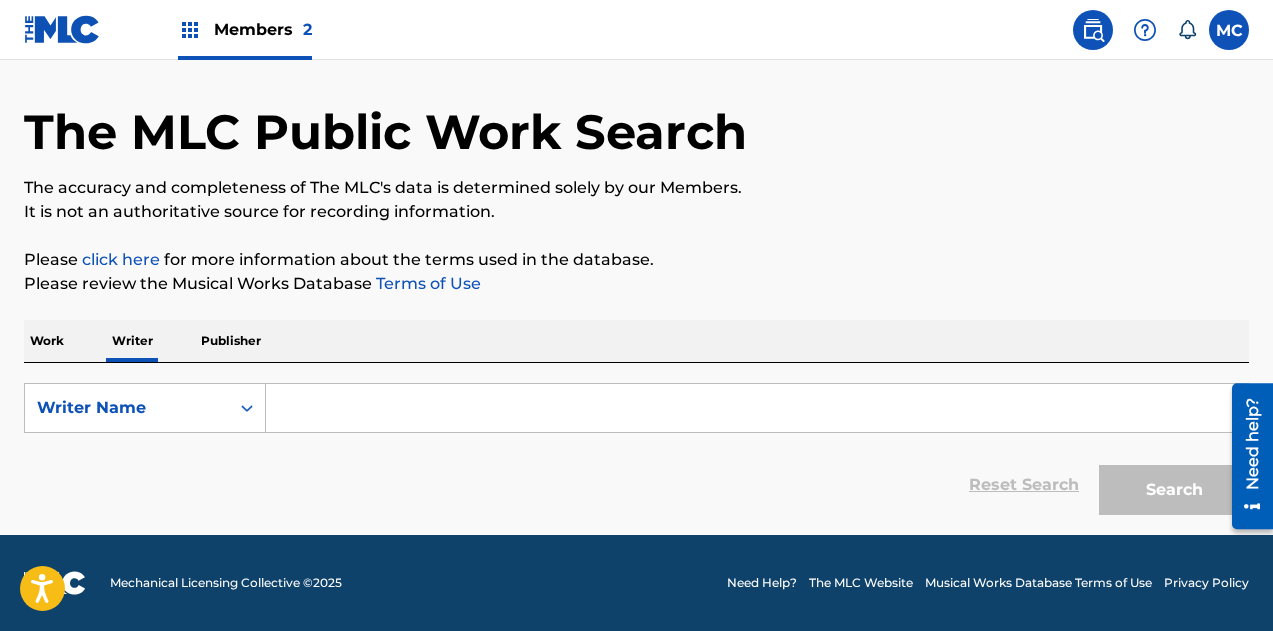 click at bounding box center (757, 408) 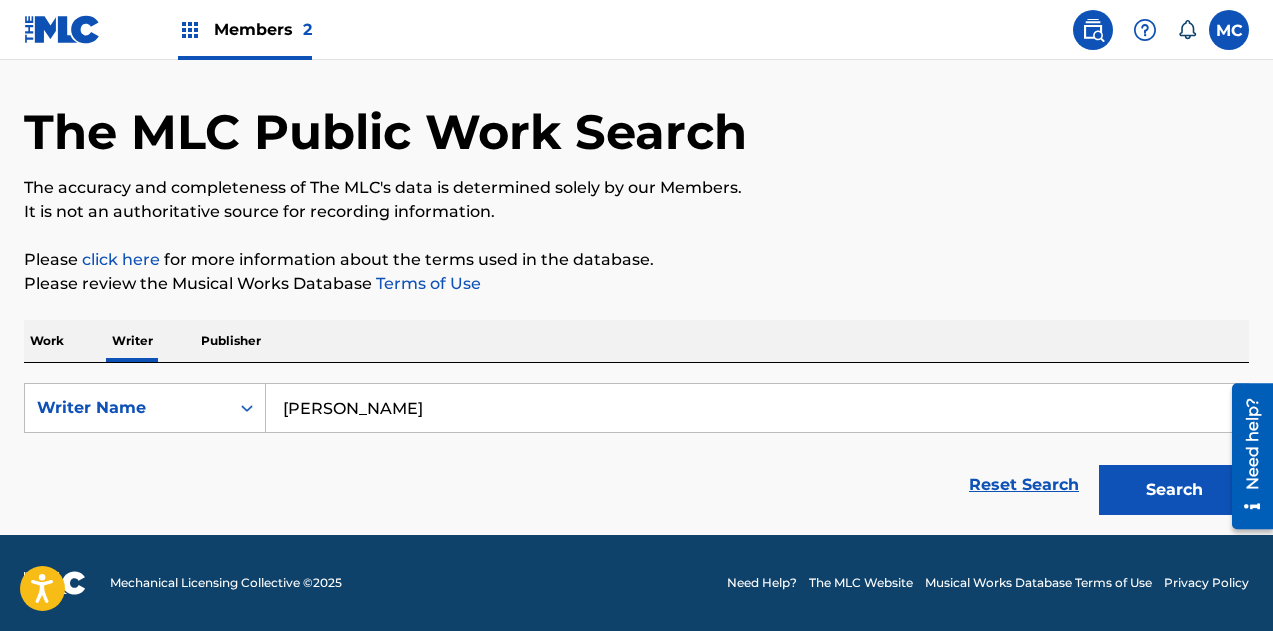 type on "[PERSON_NAME]" 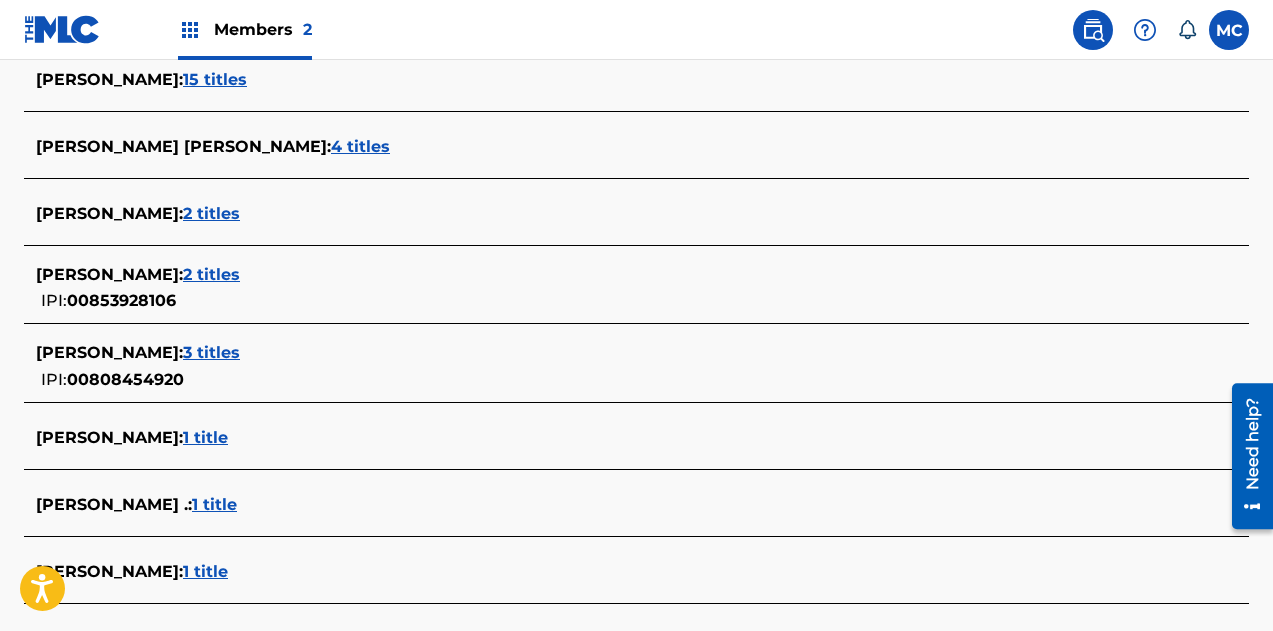 scroll, scrollTop: 806, scrollLeft: 0, axis: vertical 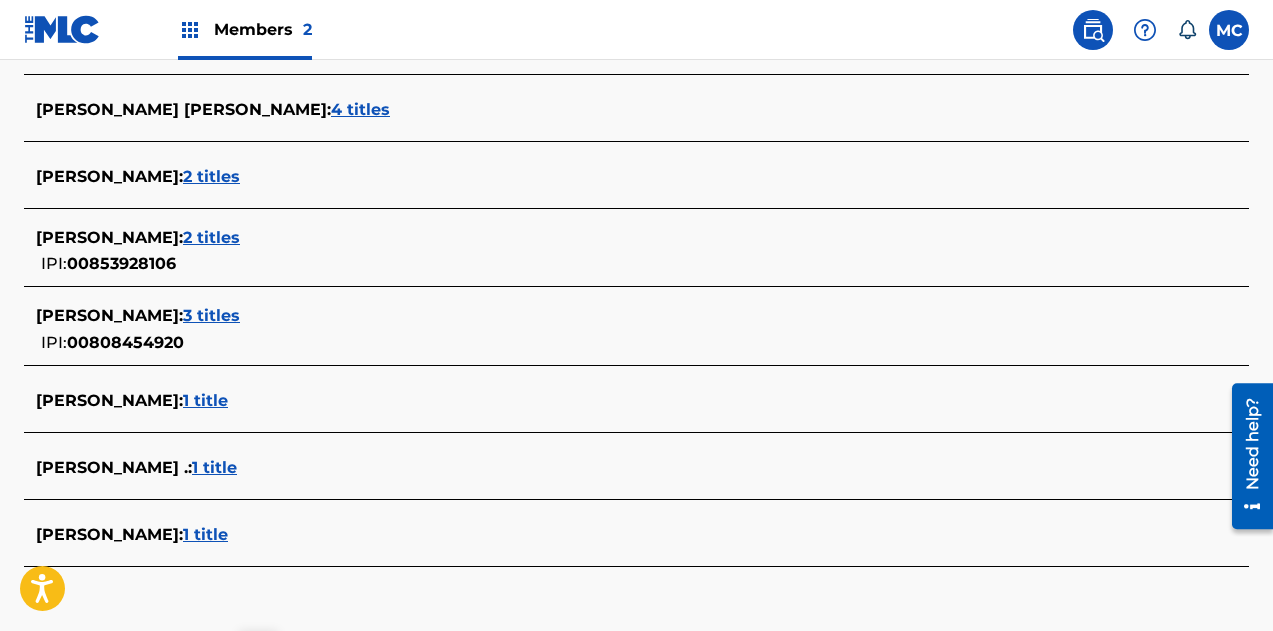click on "3 titles" at bounding box center [211, 315] 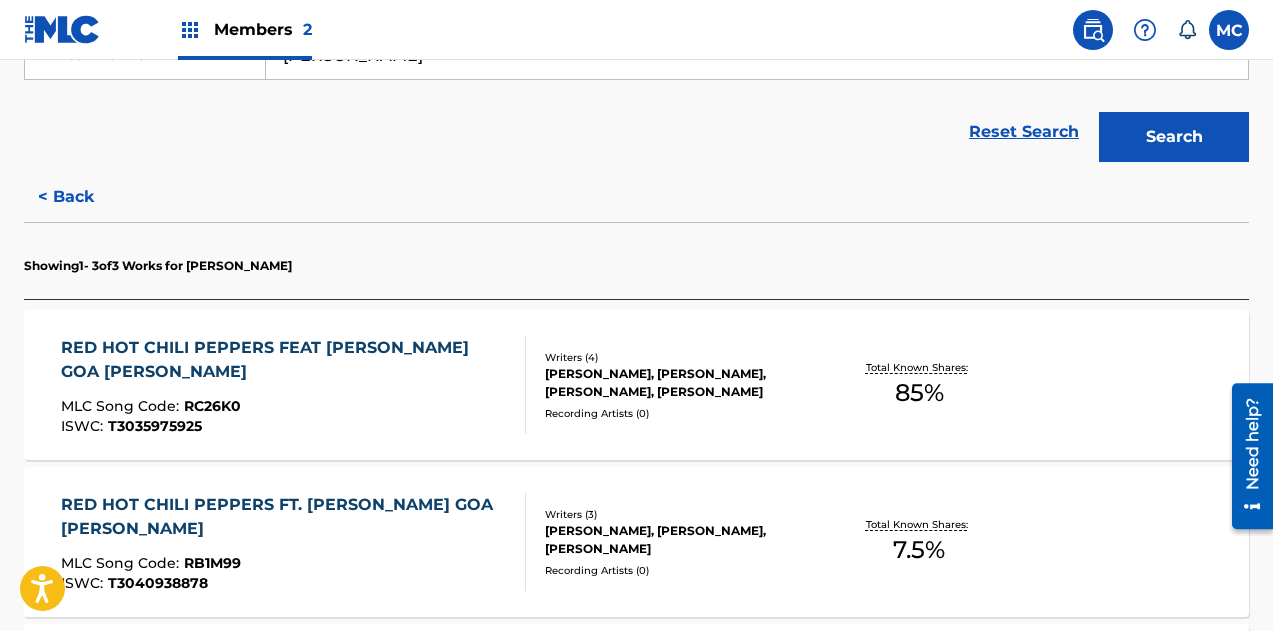 scroll, scrollTop: 381, scrollLeft: 0, axis: vertical 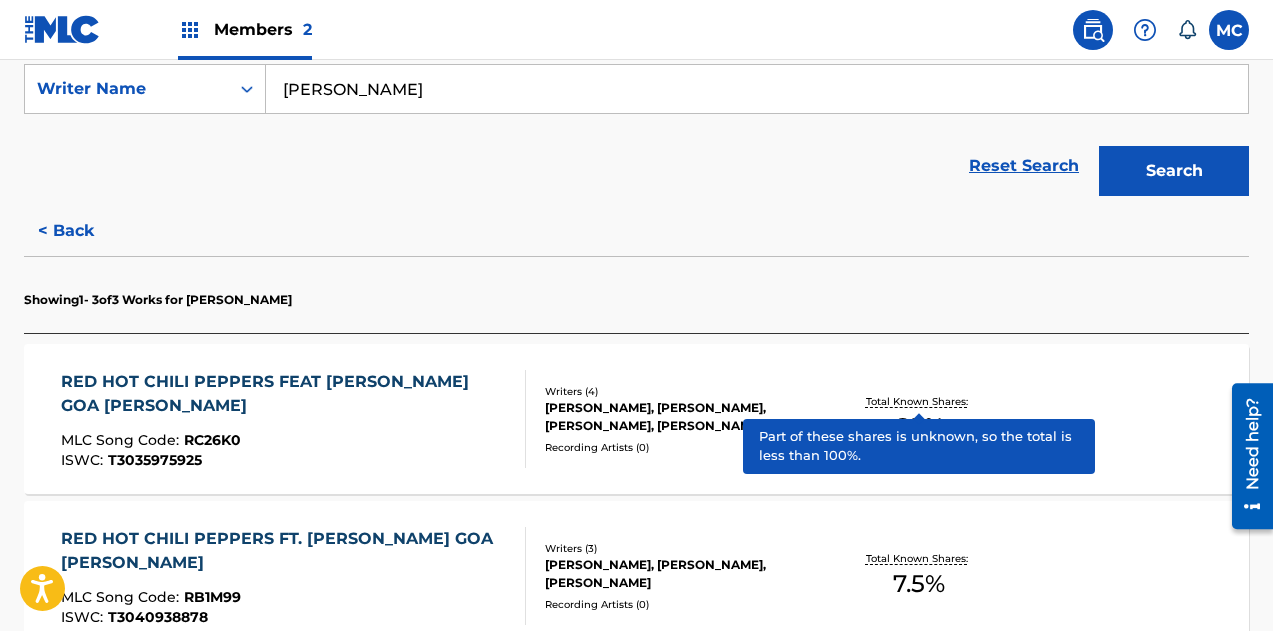 click on "Total Known Shares:" at bounding box center [919, 401] 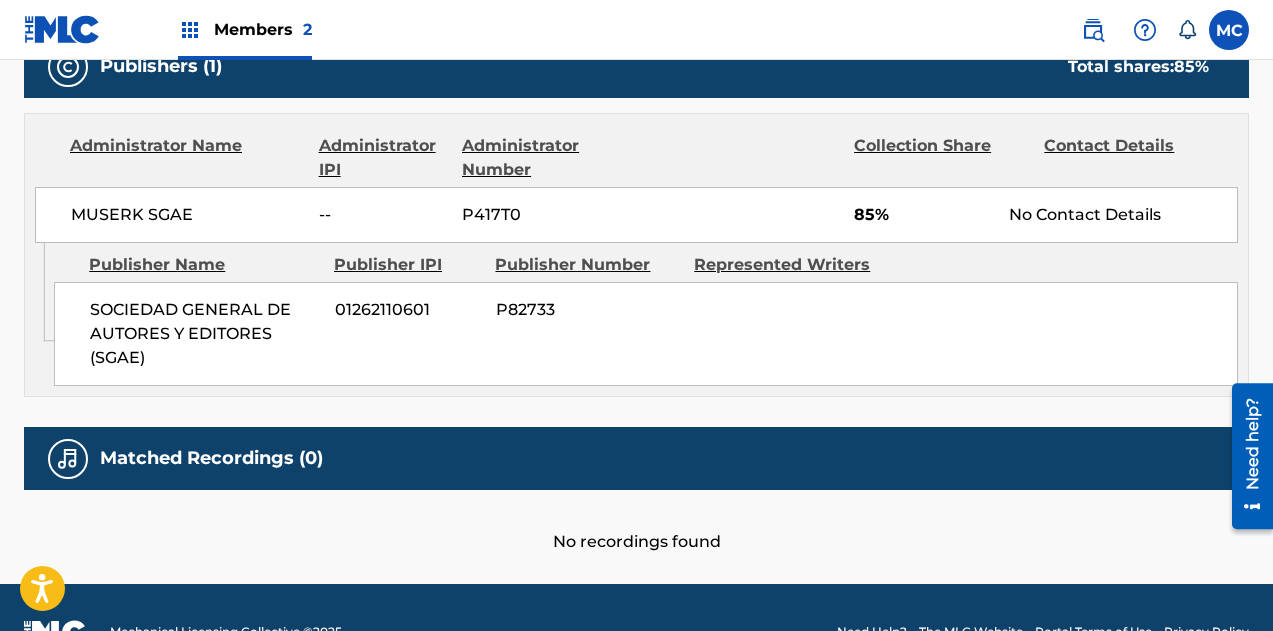 scroll, scrollTop: 1060, scrollLeft: 0, axis: vertical 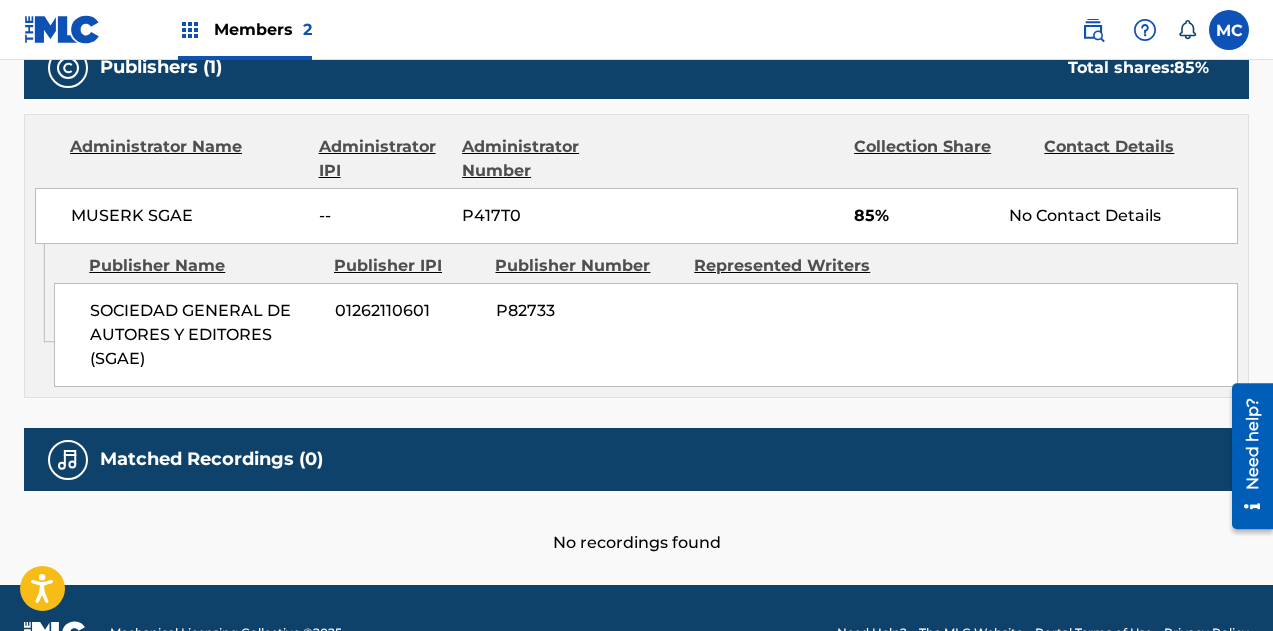 click at bounding box center (68, 460) 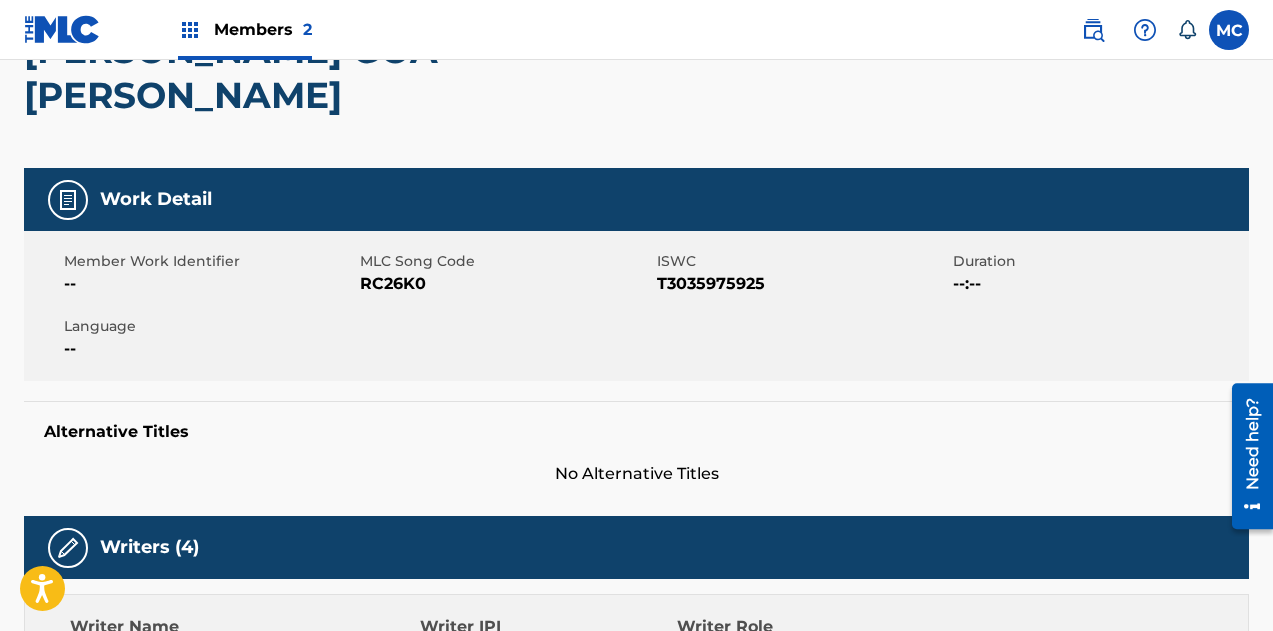 scroll, scrollTop: 0, scrollLeft: 0, axis: both 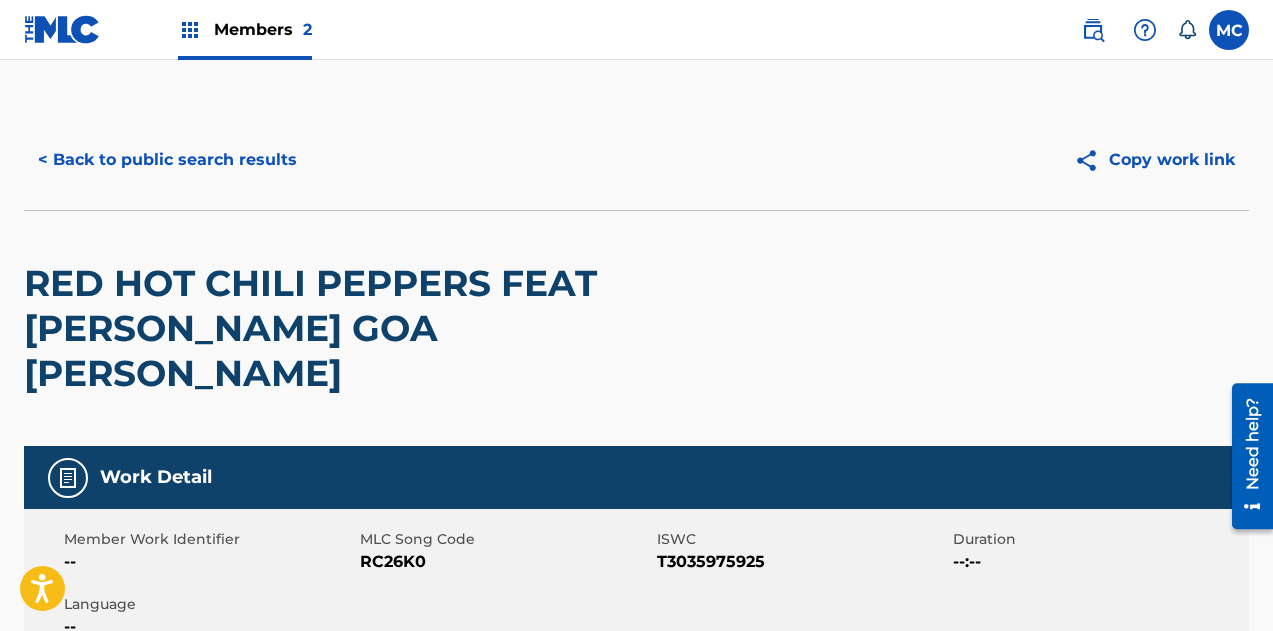 click on "RED HOT CHILI PEPPERS FEAT PIERRE BOURNE GOA MARVIN CRUZ" at bounding box center [391, 328] 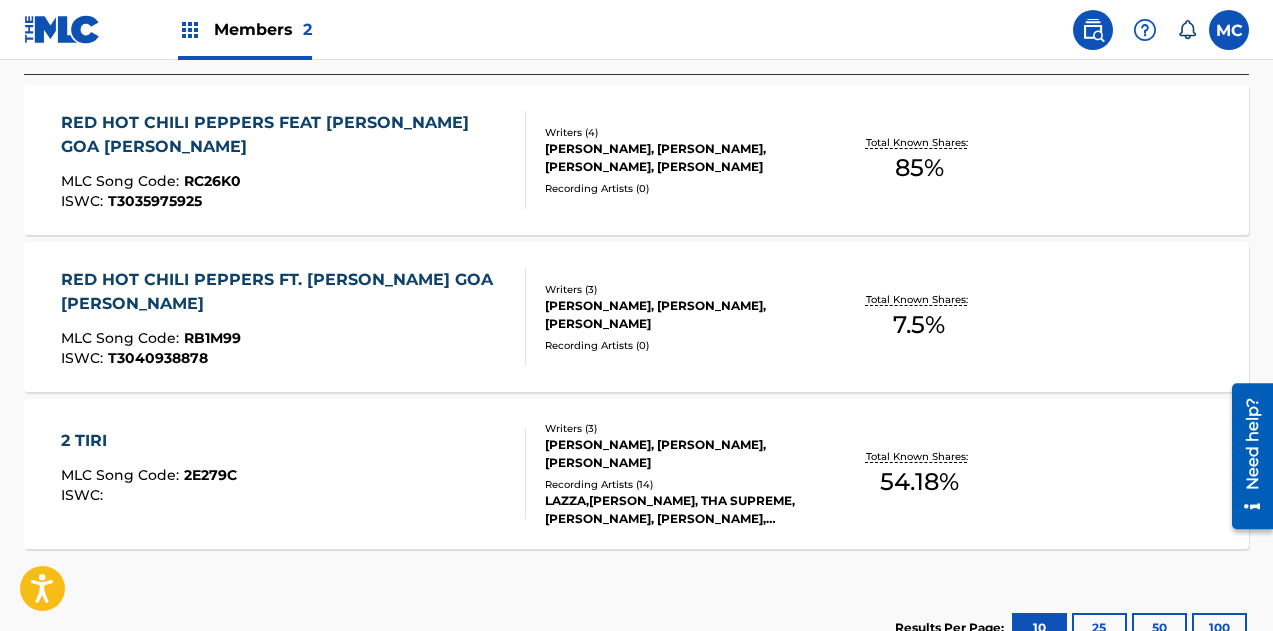 scroll, scrollTop: 641, scrollLeft: 0, axis: vertical 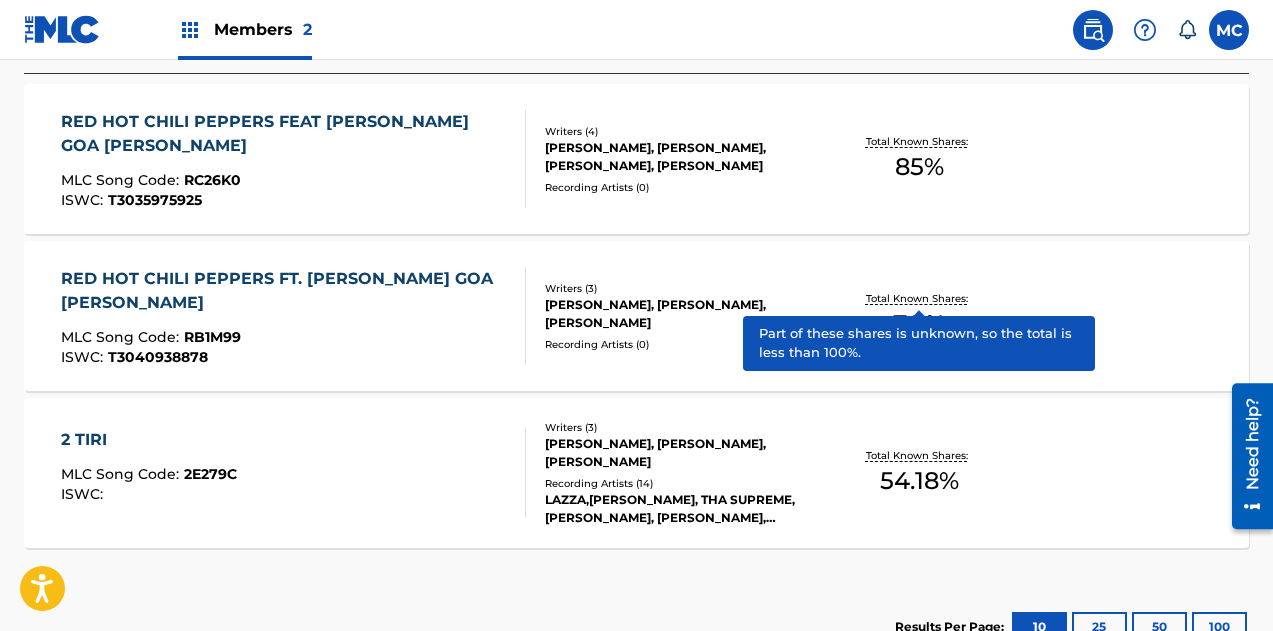 click on "Total Known Shares:" at bounding box center [919, 298] 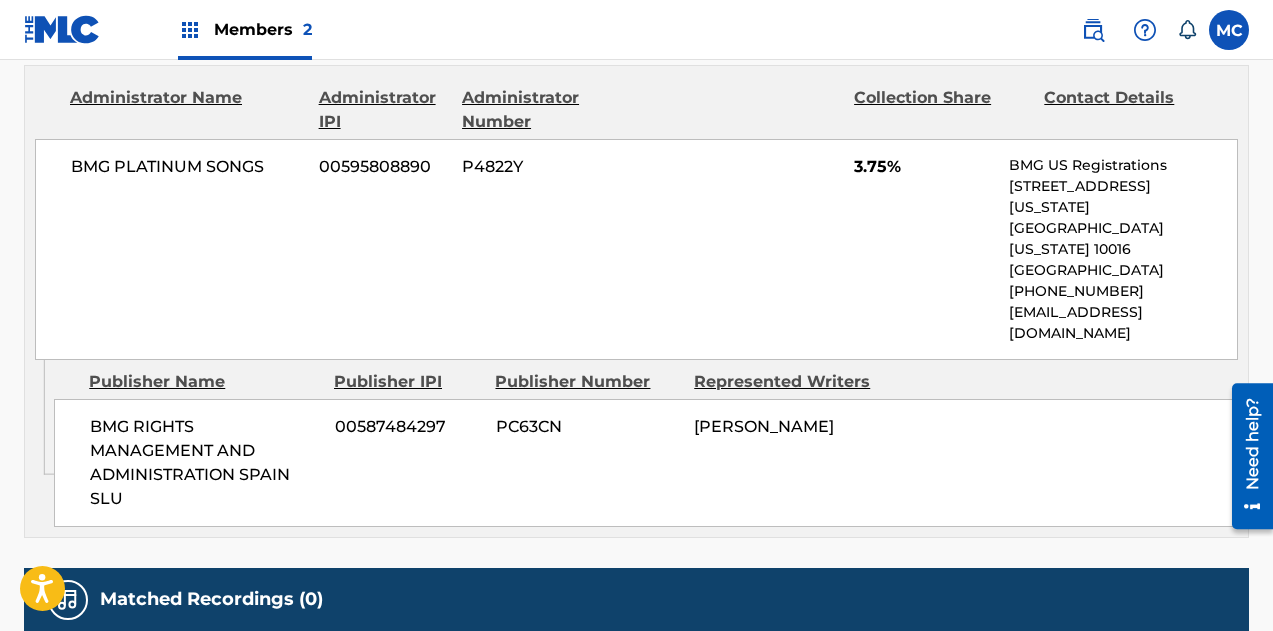 scroll, scrollTop: 1532, scrollLeft: 0, axis: vertical 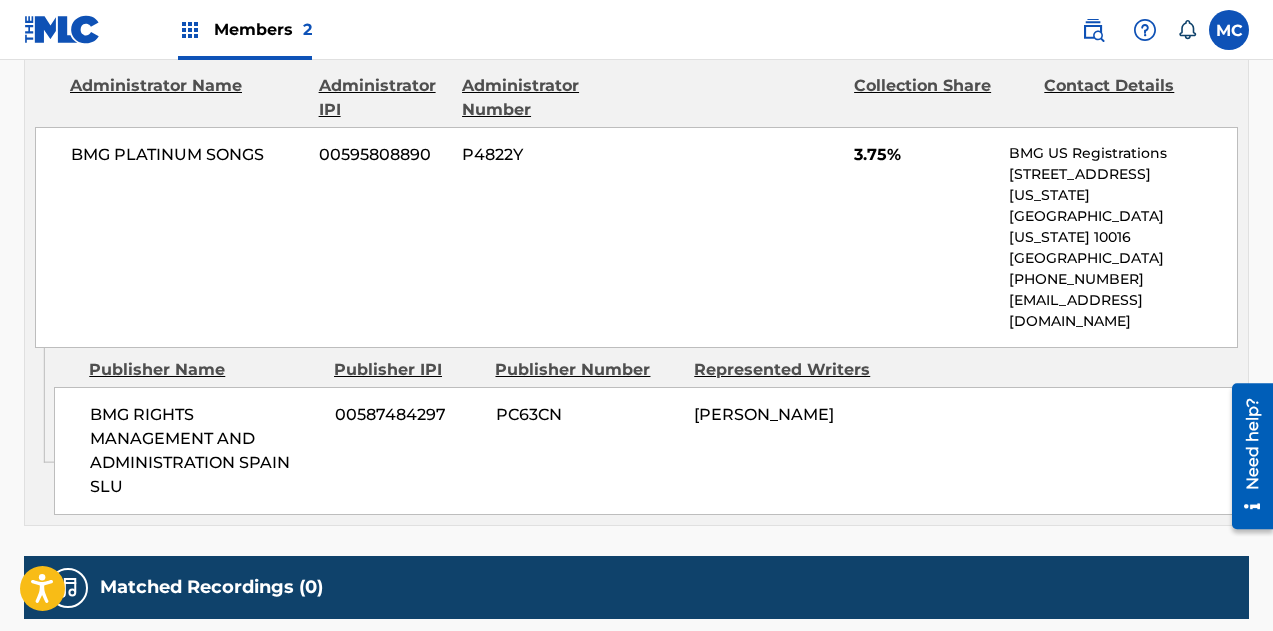 click on "Matched Recordings   (0)" at bounding box center [211, 587] 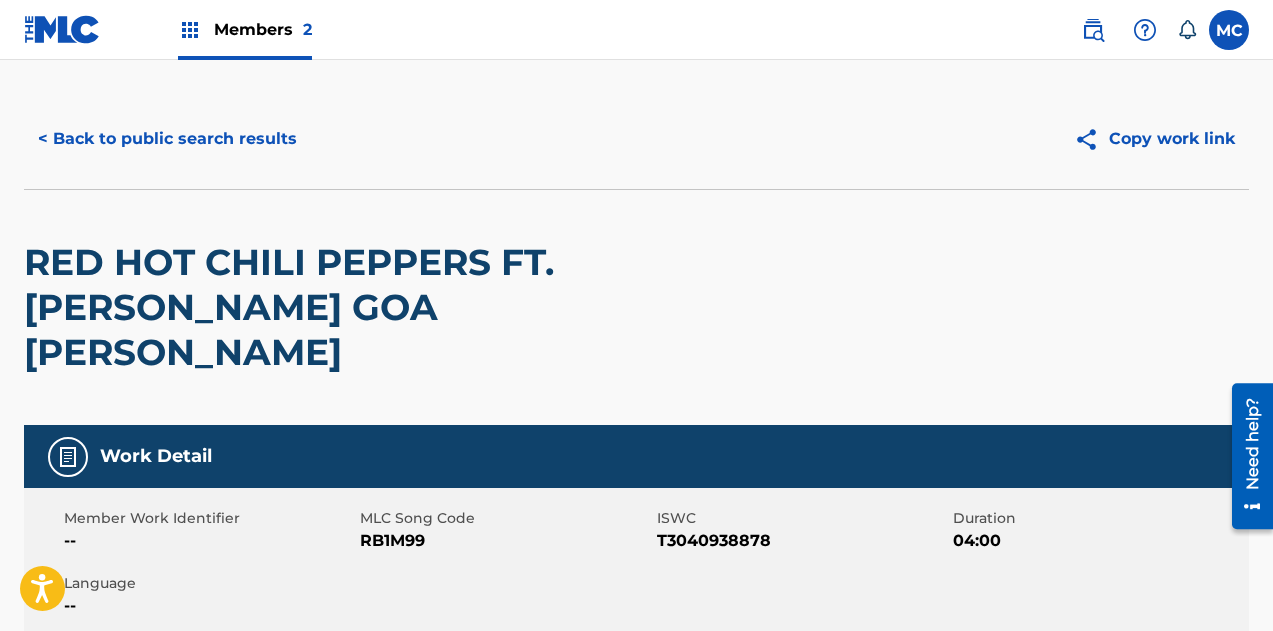 scroll, scrollTop: 0, scrollLeft: 0, axis: both 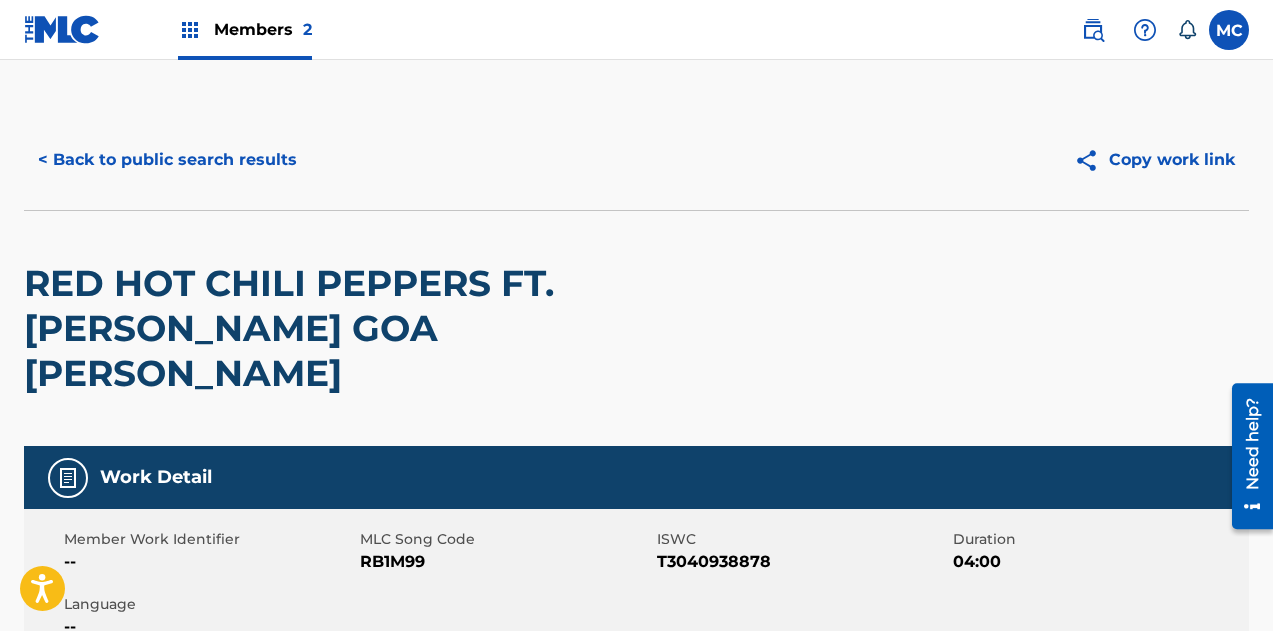 click at bounding box center (62, 29) 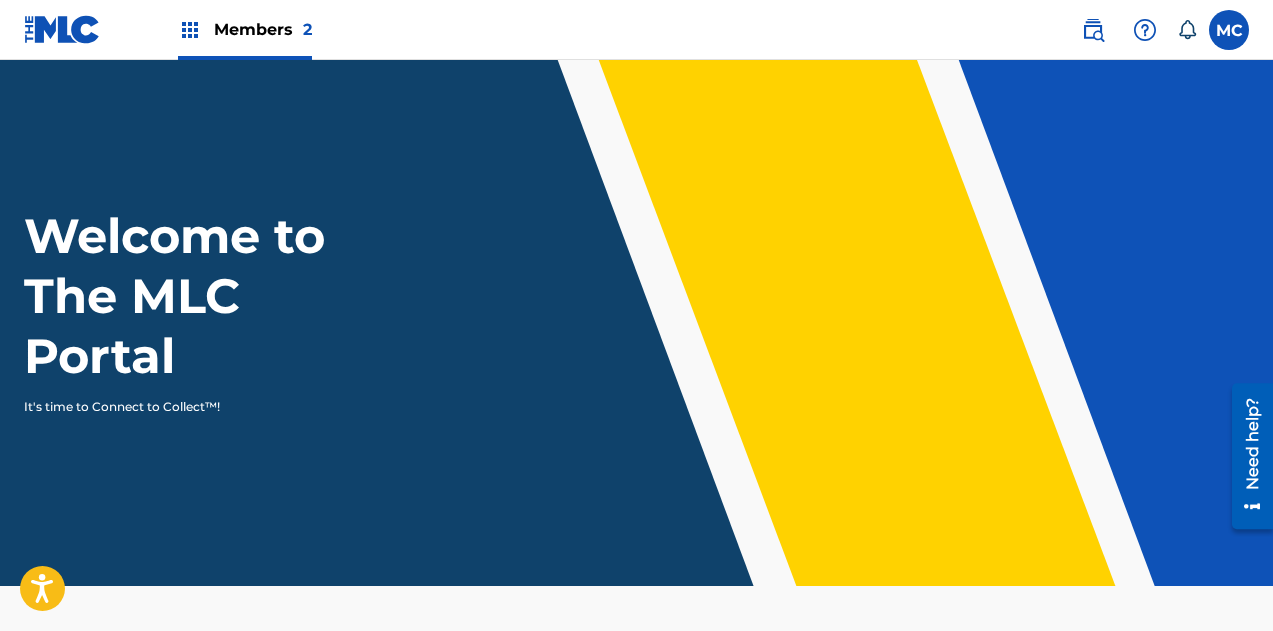 click at bounding box center (1229, 30) 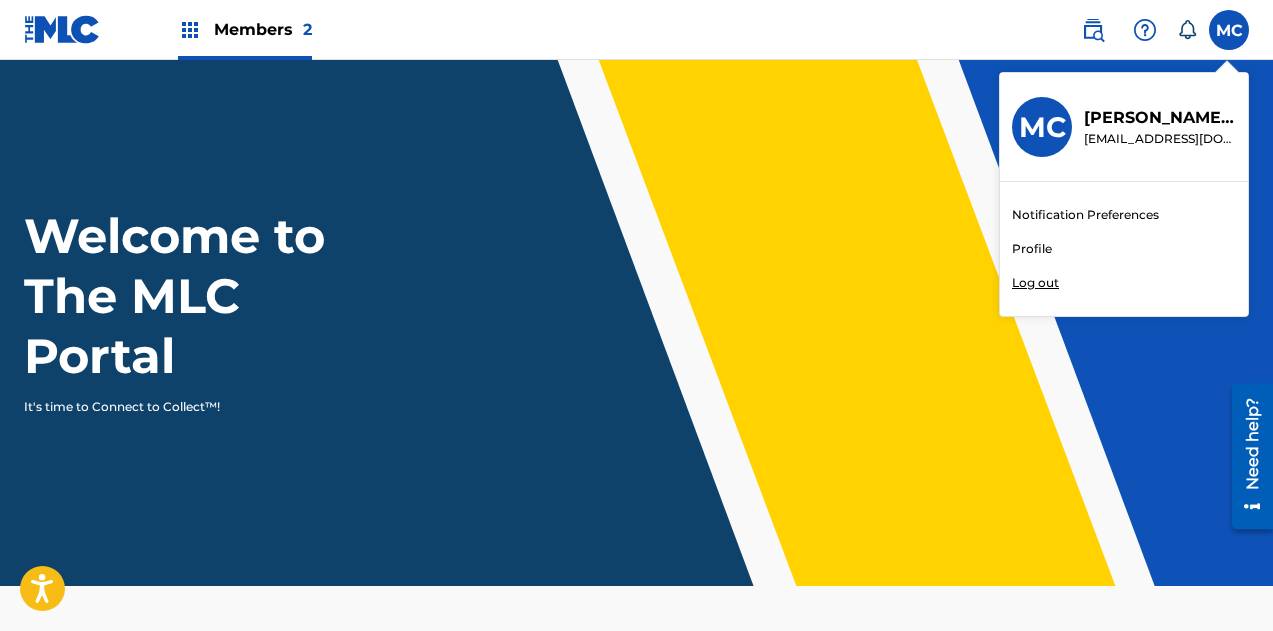 click on "Members    2" at bounding box center [245, 29] 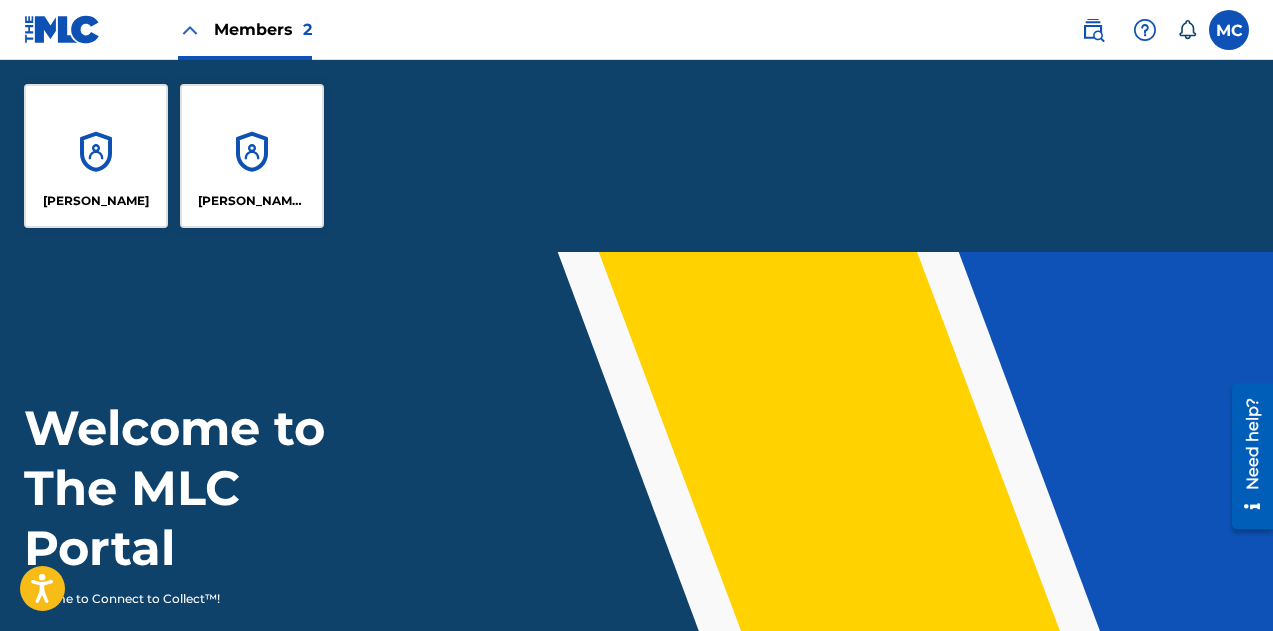 click on "[PERSON_NAME] [PERSON_NAME]" at bounding box center (252, 156) 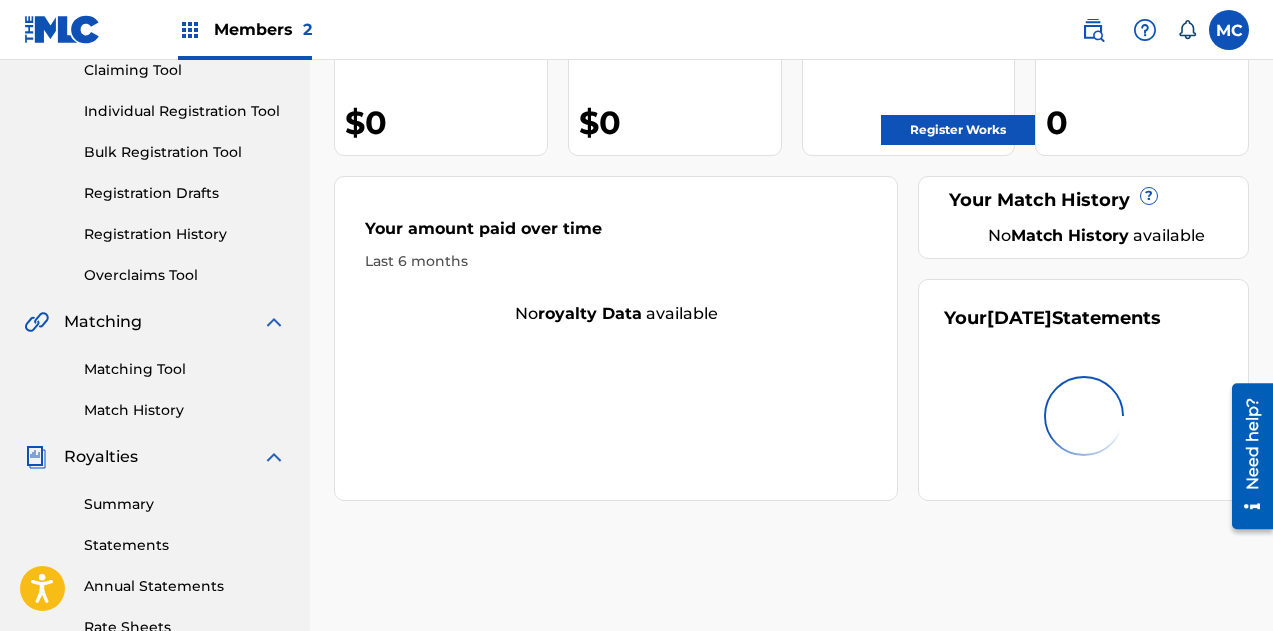 scroll, scrollTop: 225, scrollLeft: 0, axis: vertical 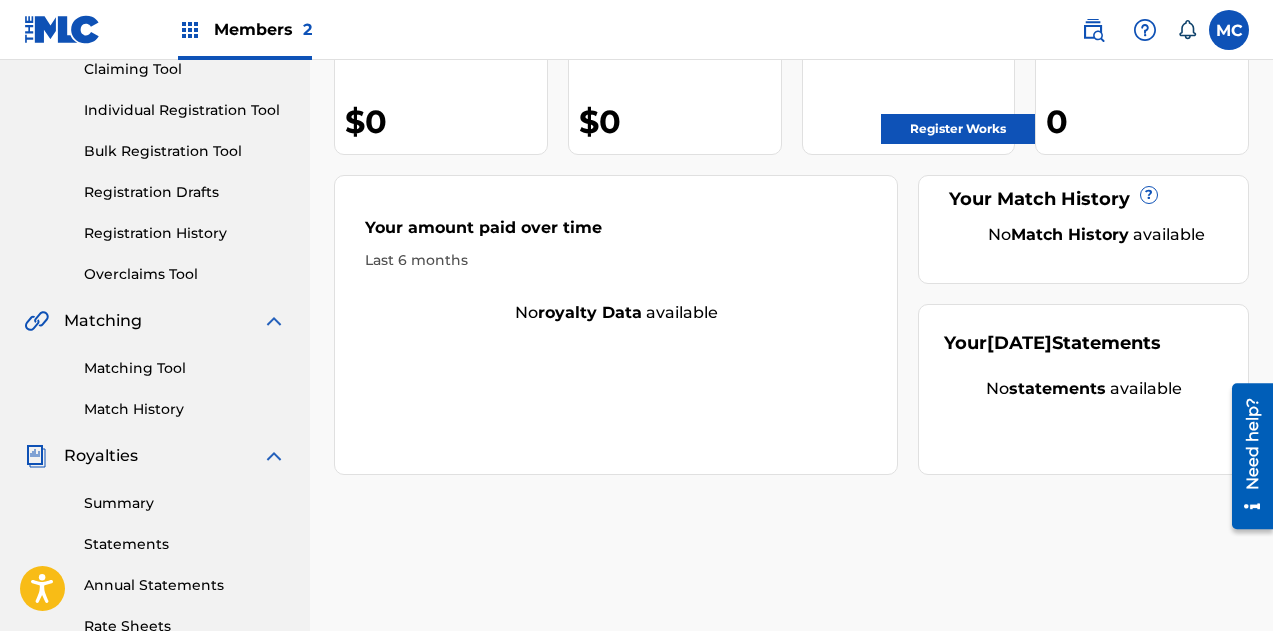 click on "Matching Tool Match History" at bounding box center [155, 376] 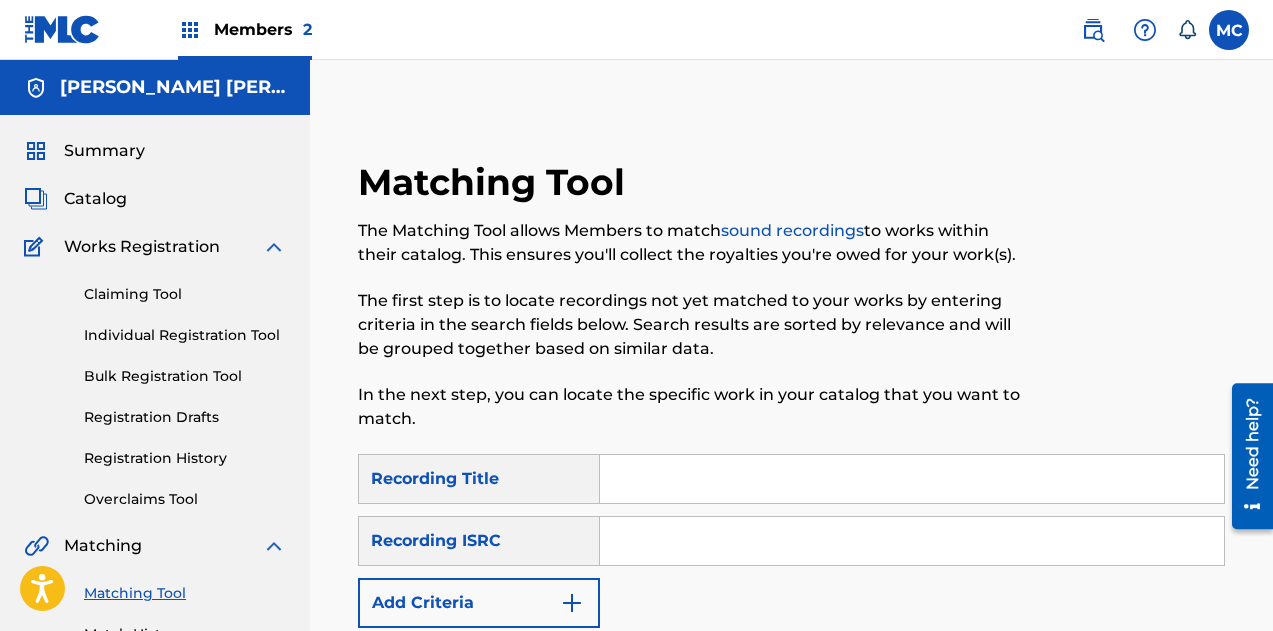 scroll, scrollTop: 191, scrollLeft: 0, axis: vertical 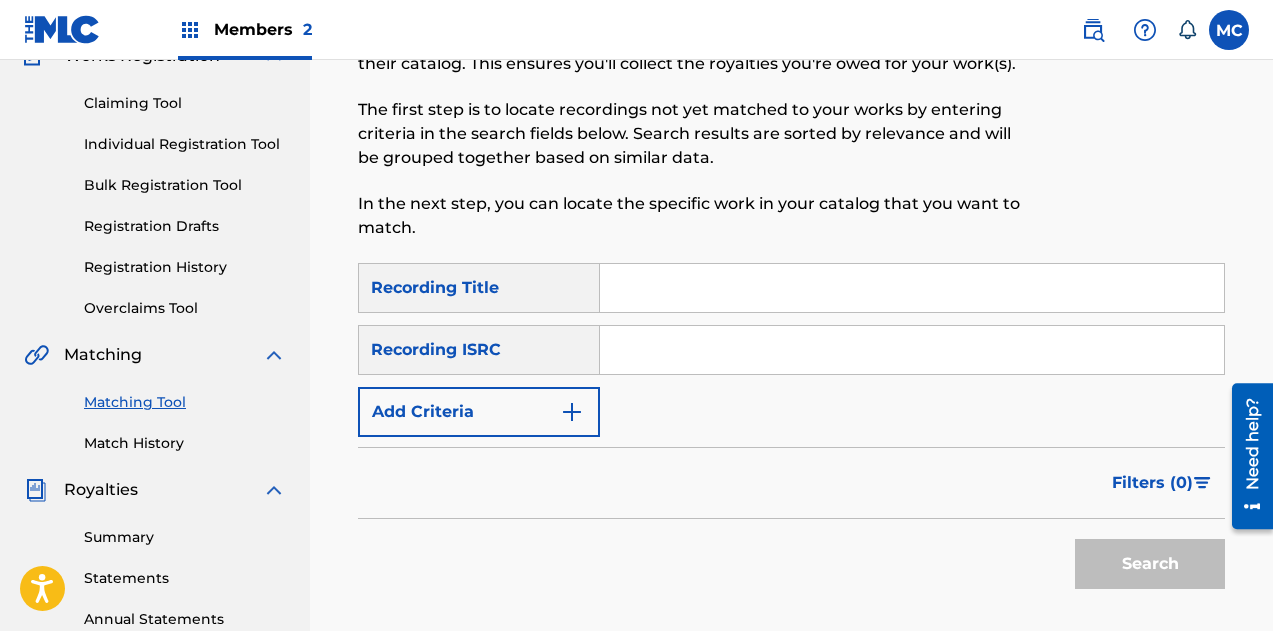 click at bounding box center (912, 288) 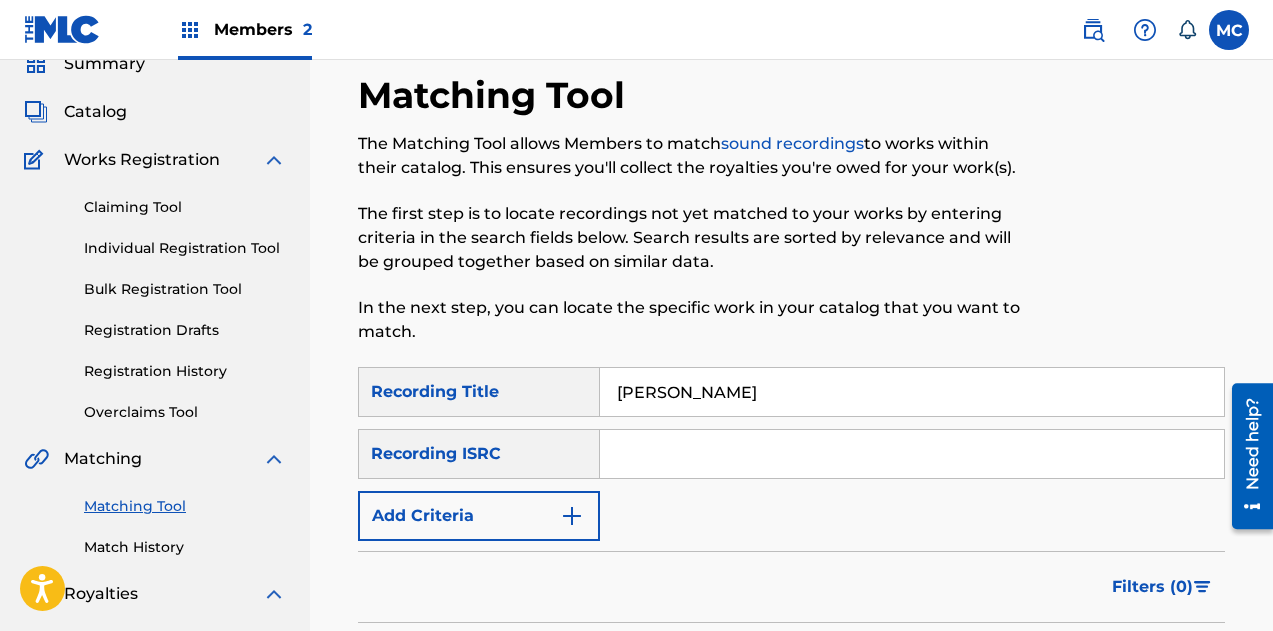 scroll, scrollTop: 86, scrollLeft: 0, axis: vertical 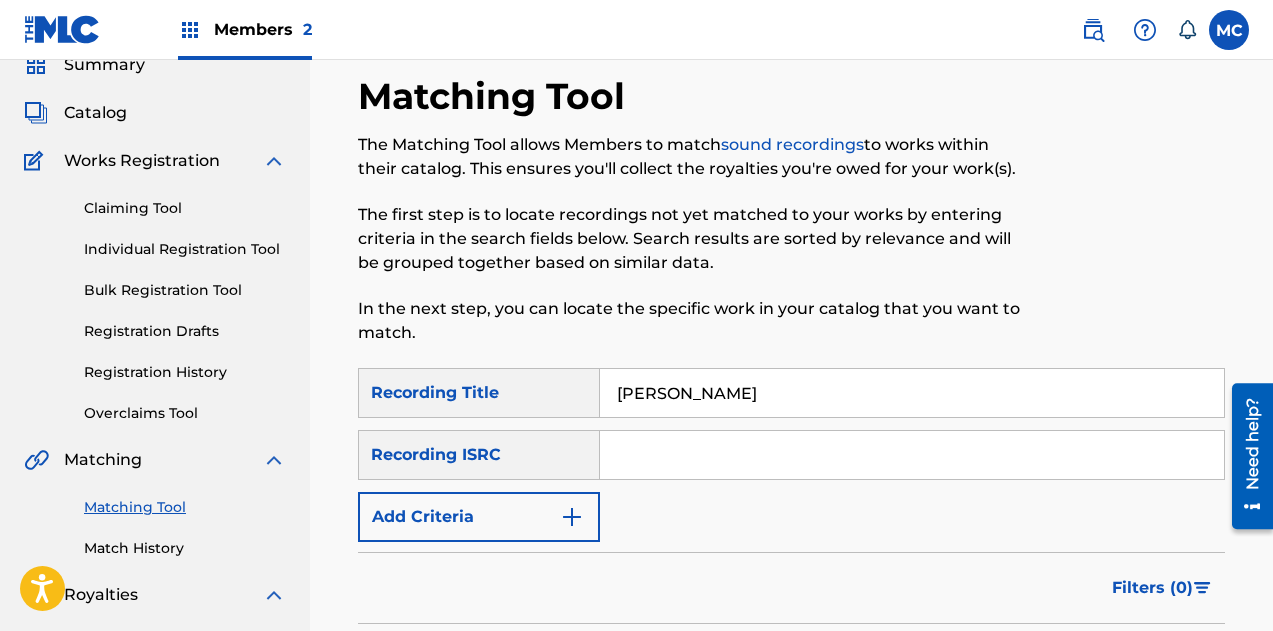 type on "[PERSON_NAME]" 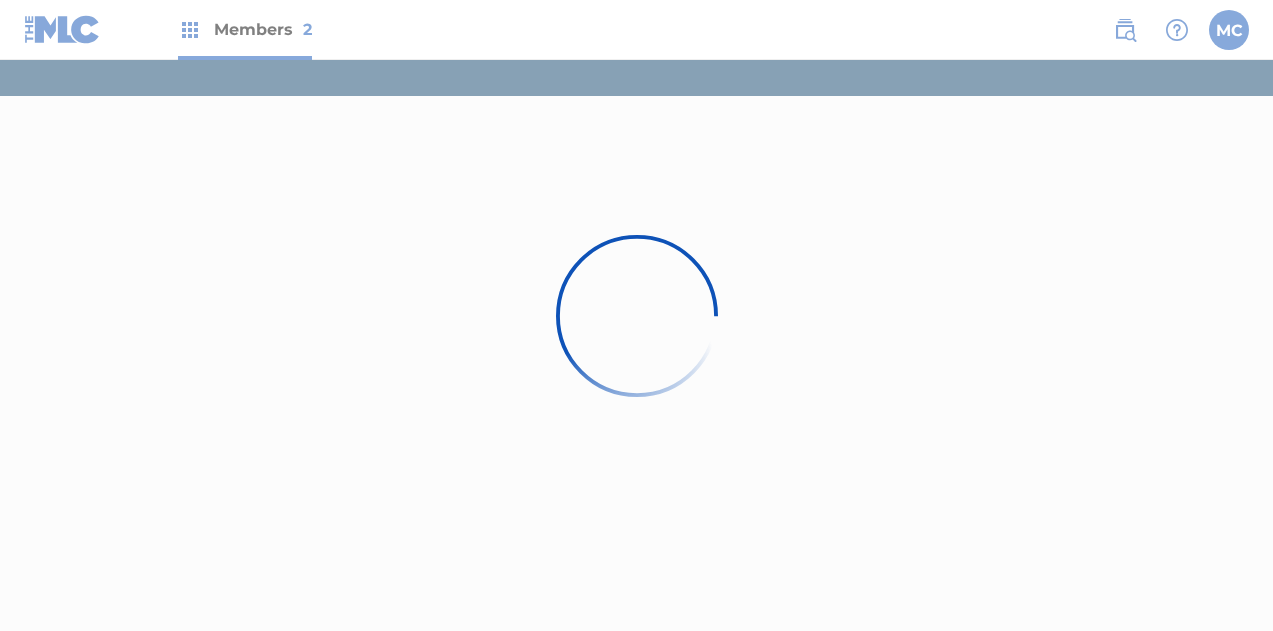 scroll, scrollTop: 0, scrollLeft: 0, axis: both 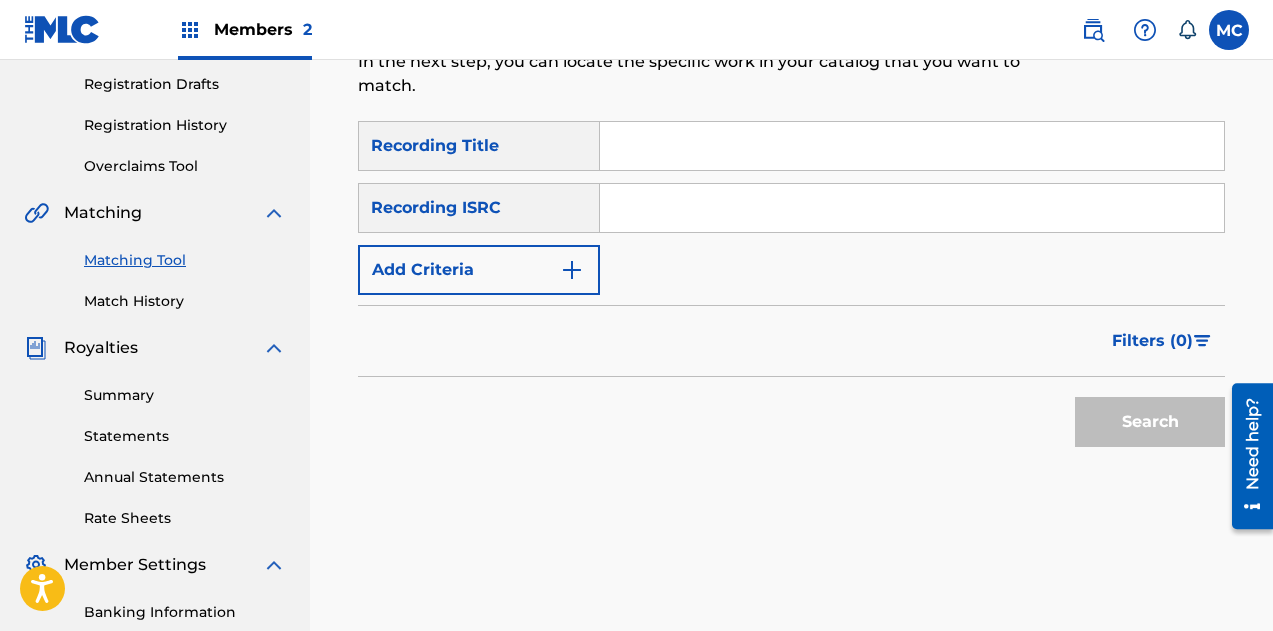 click on "Matching Tool The Matching Tool allows Members to match  sound recordings  to works within their catalog. This ensures you'll collect the royalties you're owed for your work(s). The first step is to locate recordings not yet matched to your works by entering criteria in the search fields below. Search results are sorted by relevance and will be grouped together based on similar data. In the next step, you can locate the specific work in your catalog that you want to match." at bounding box center (692, -26) 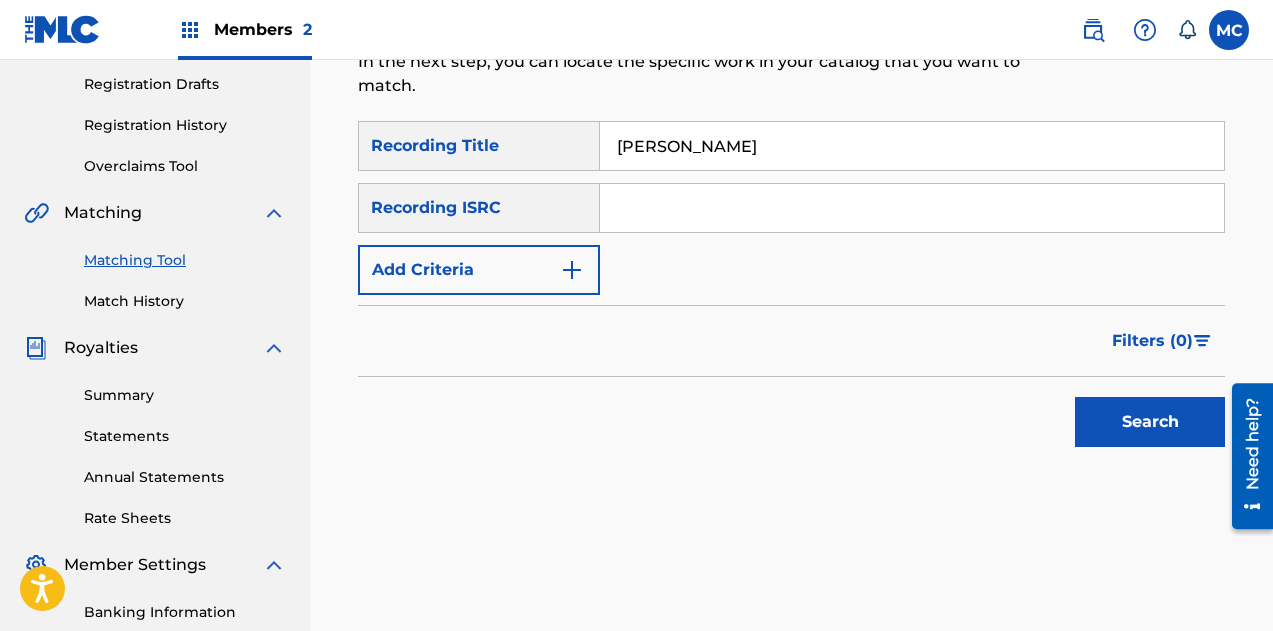 type on "[PERSON_NAME]" 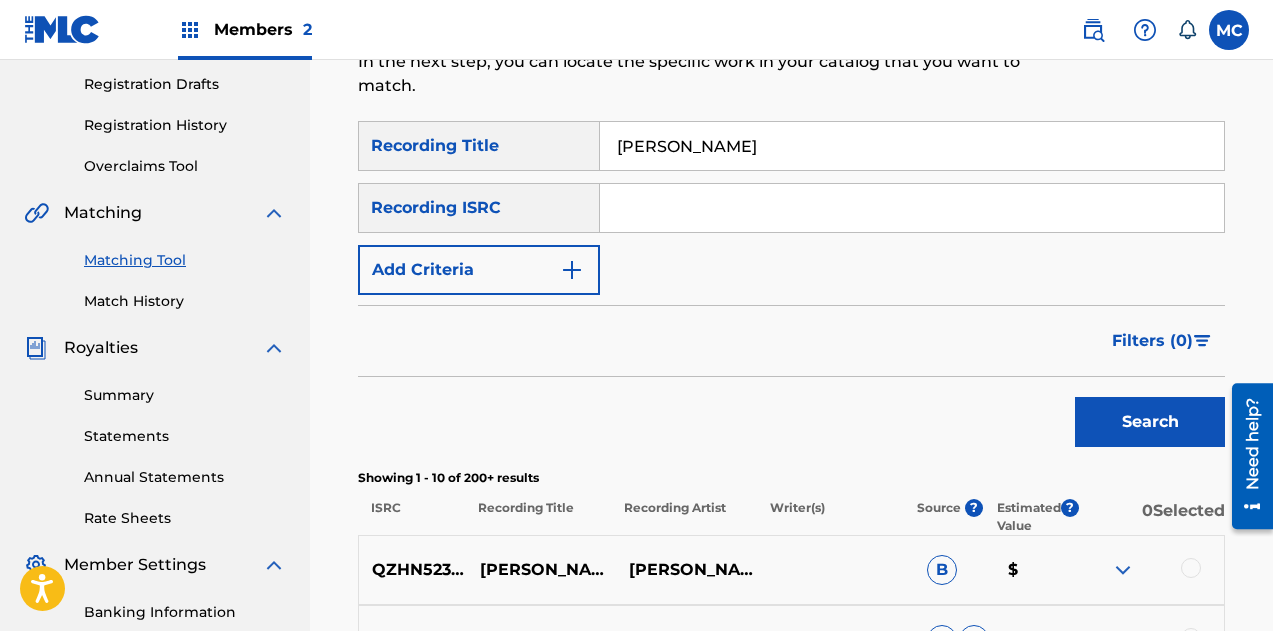scroll, scrollTop: 733, scrollLeft: 0, axis: vertical 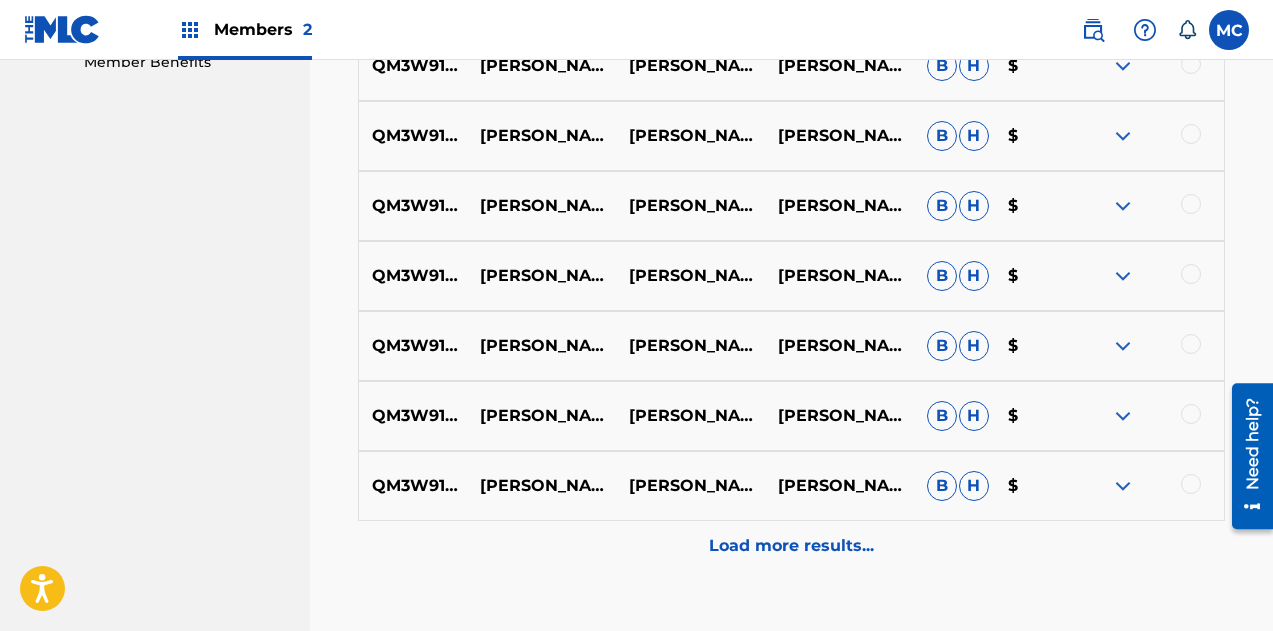 click on "Load more results..." at bounding box center (791, 546) 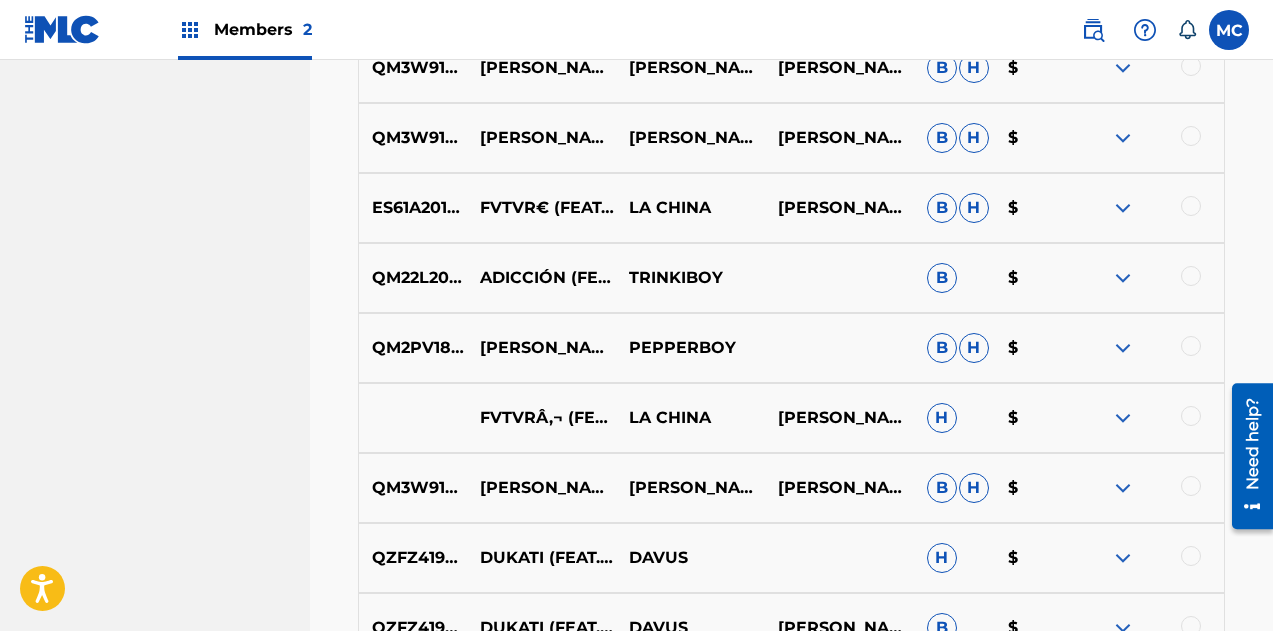 scroll, scrollTop: 1515, scrollLeft: 0, axis: vertical 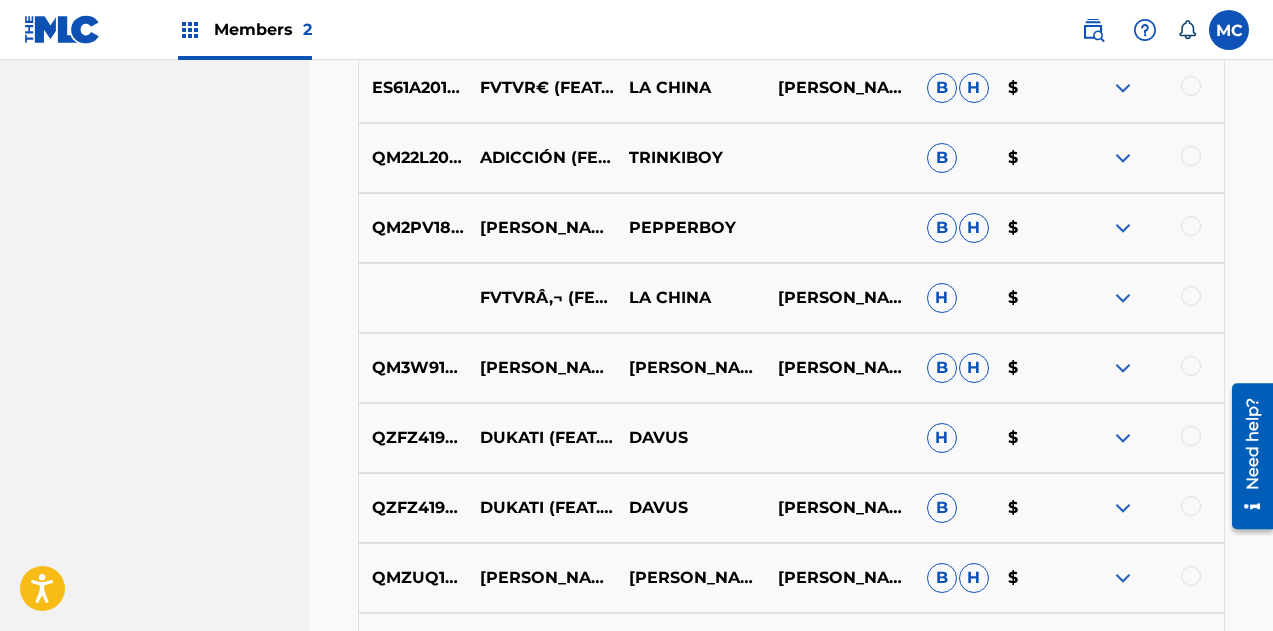 click at bounding box center (1191, 296) 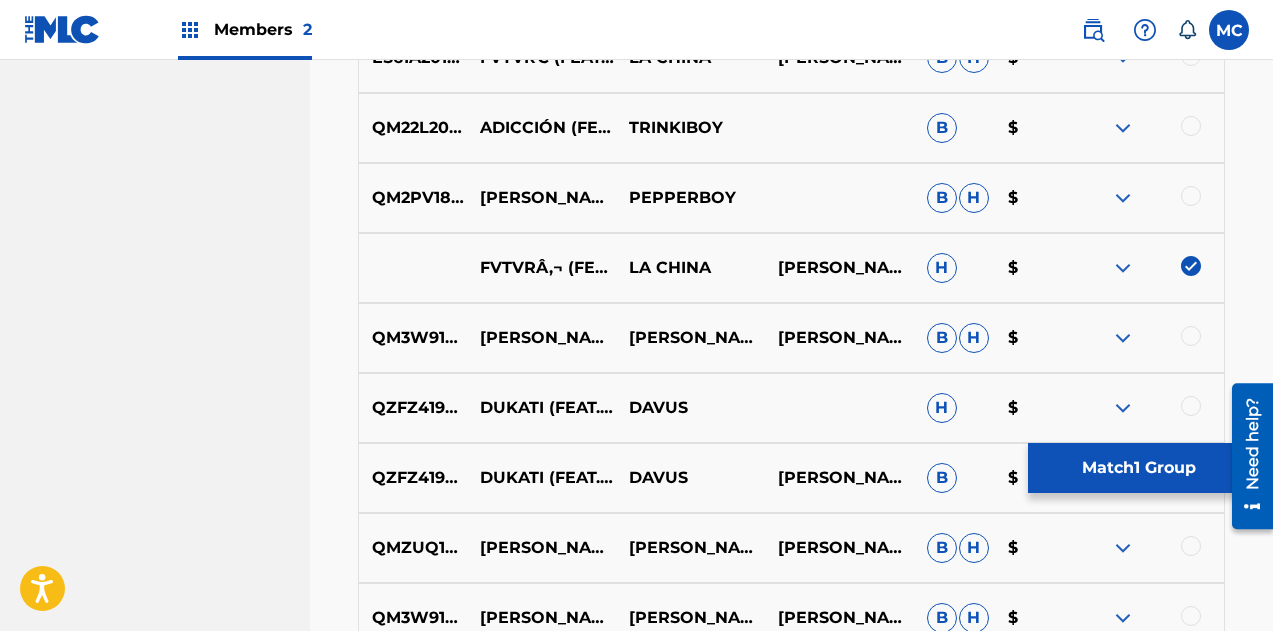 scroll, scrollTop: 1546, scrollLeft: 0, axis: vertical 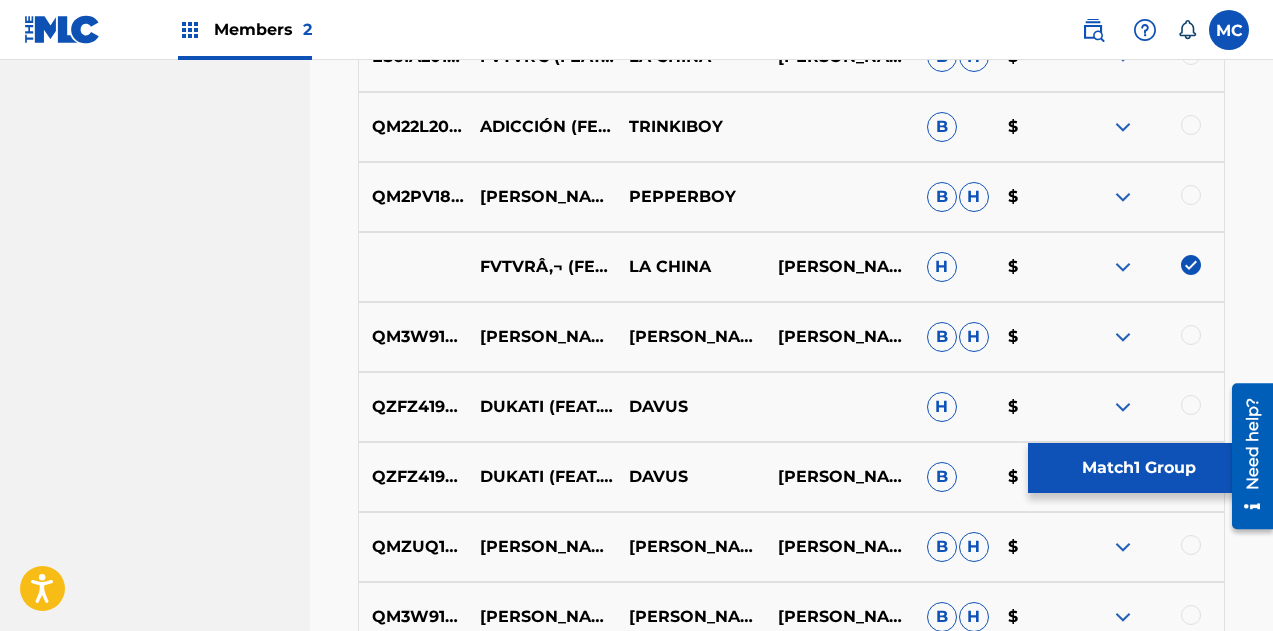 click at bounding box center [1191, 405] 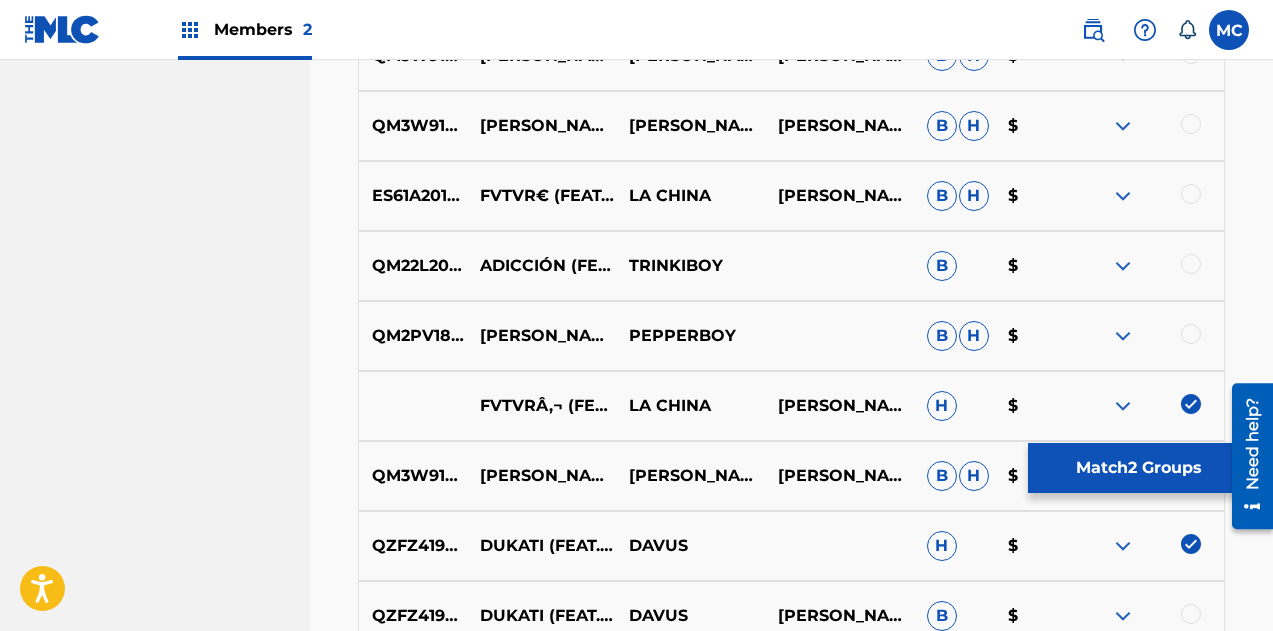 scroll, scrollTop: 1406, scrollLeft: 0, axis: vertical 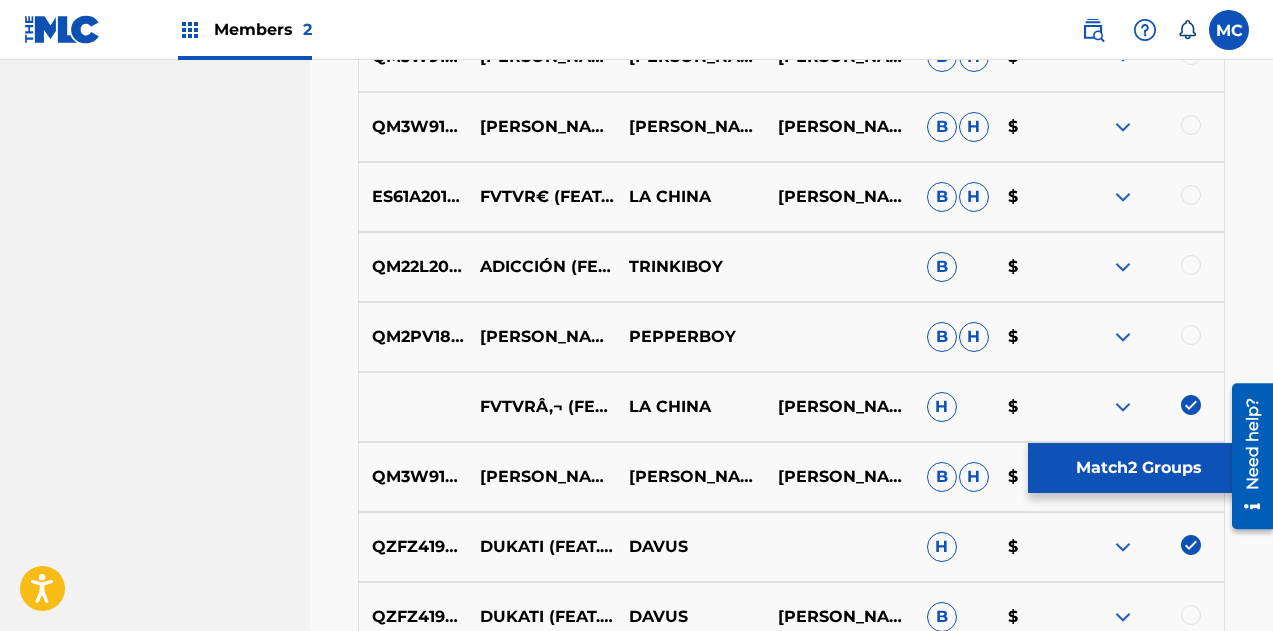 click at bounding box center (1191, 335) 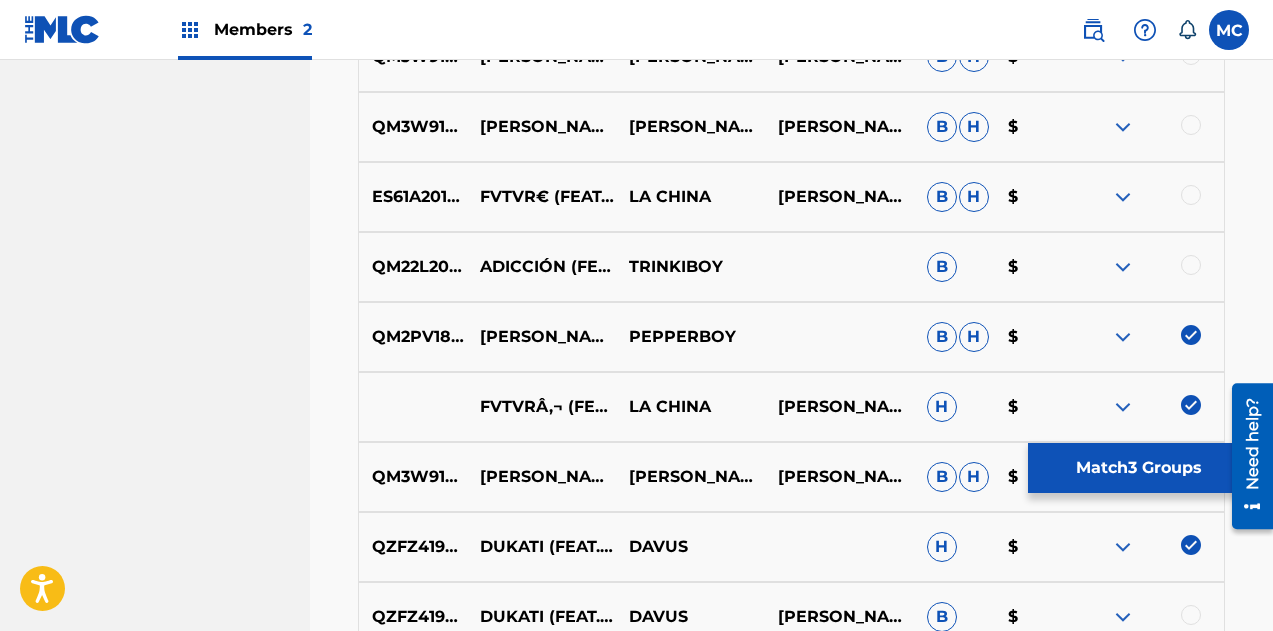 click at bounding box center [1191, 265] 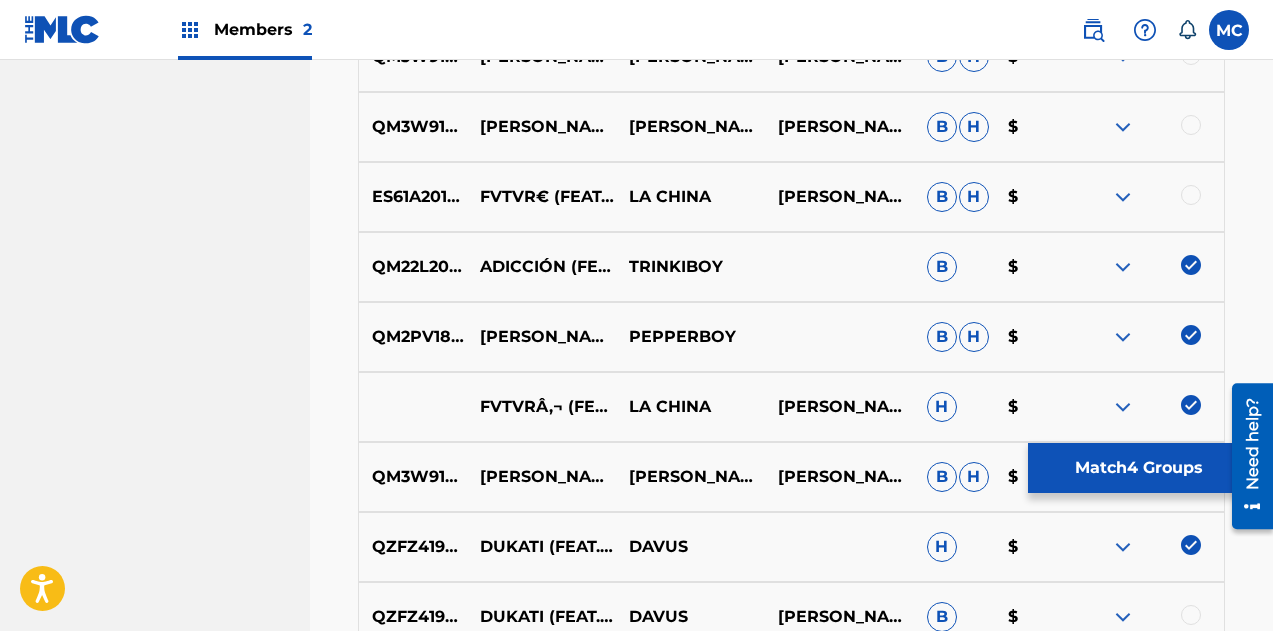 click at bounding box center [1191, 195] 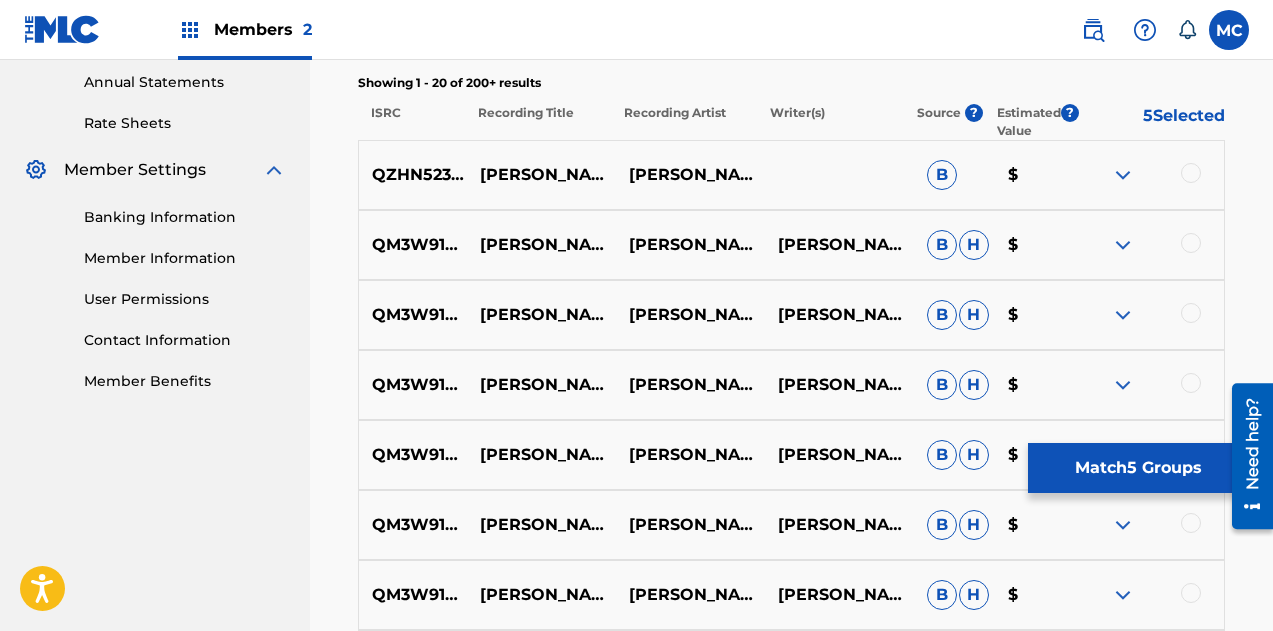 scroll, scrollTop: 727, scrollLeft: 0, axis: vertical 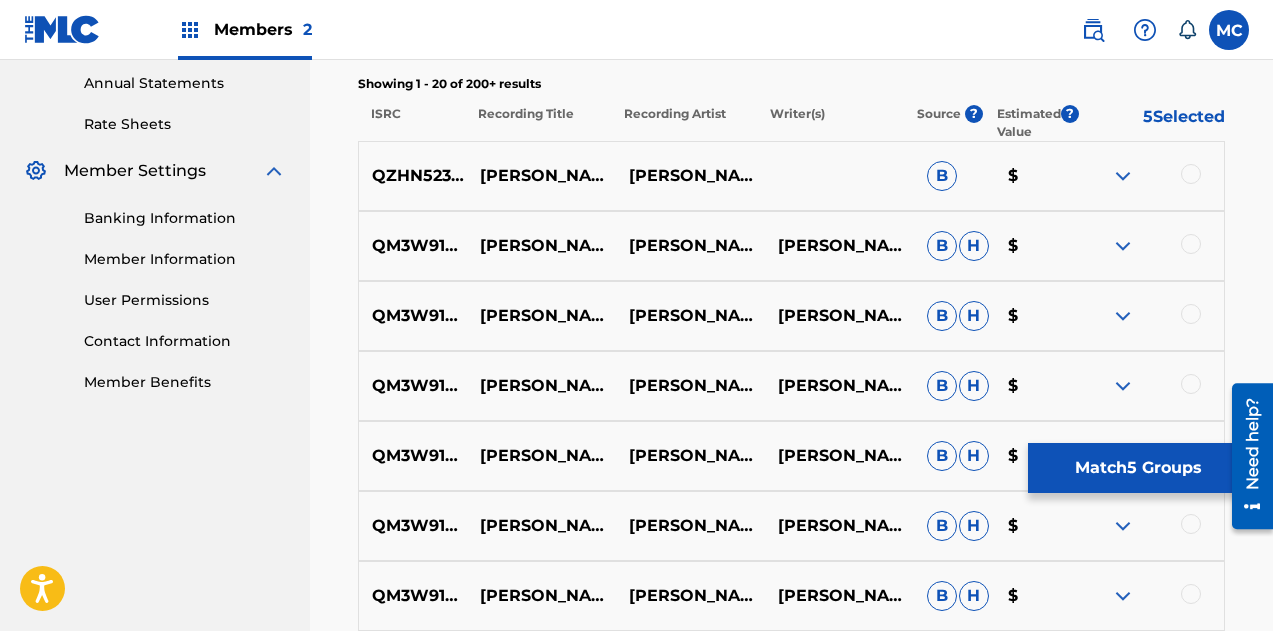 click on "QZHN52341692 MARVIN CRUZ ZAID LOWKEY B $" at bounding box center (791, 176) 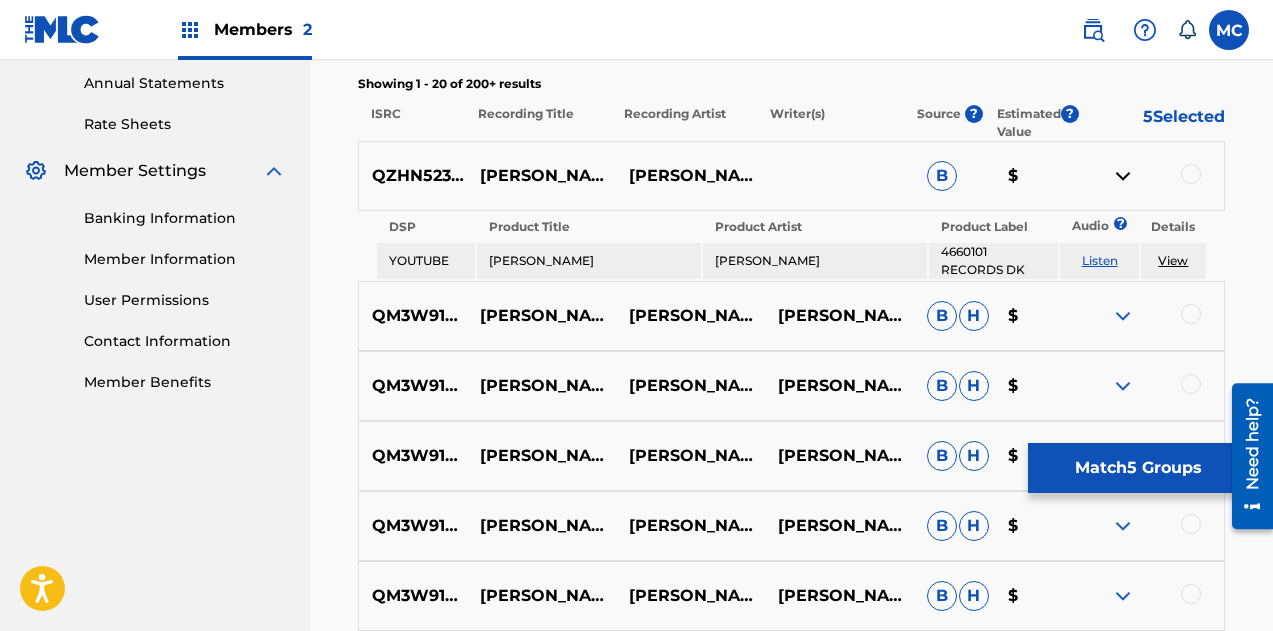 click on "View" at bounding box center [1173, 260] 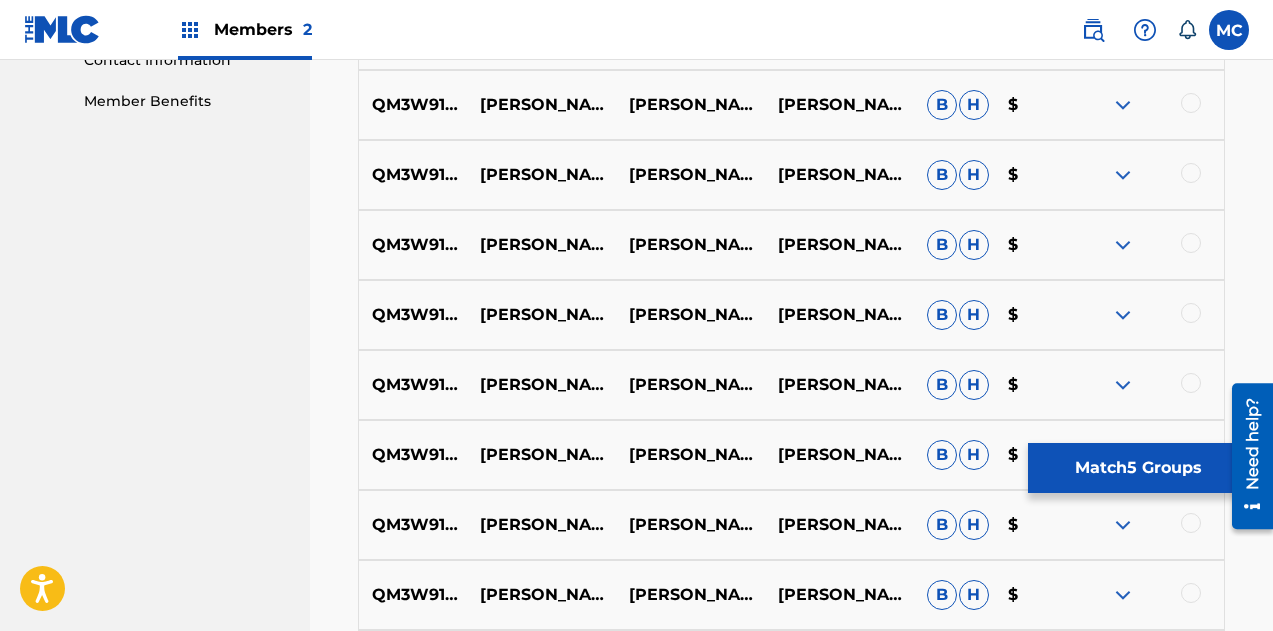 scroll, scrollTop: 1005, scrollLeft: 0, axis: vertical 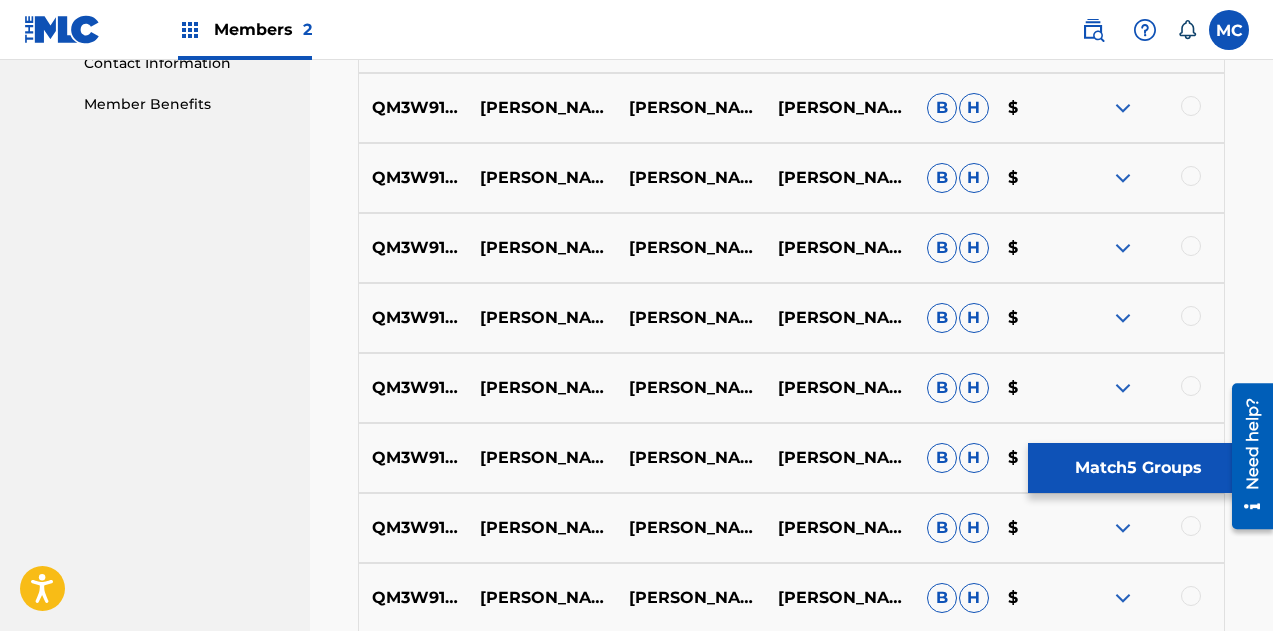 click at bounding box center (1123, 178) 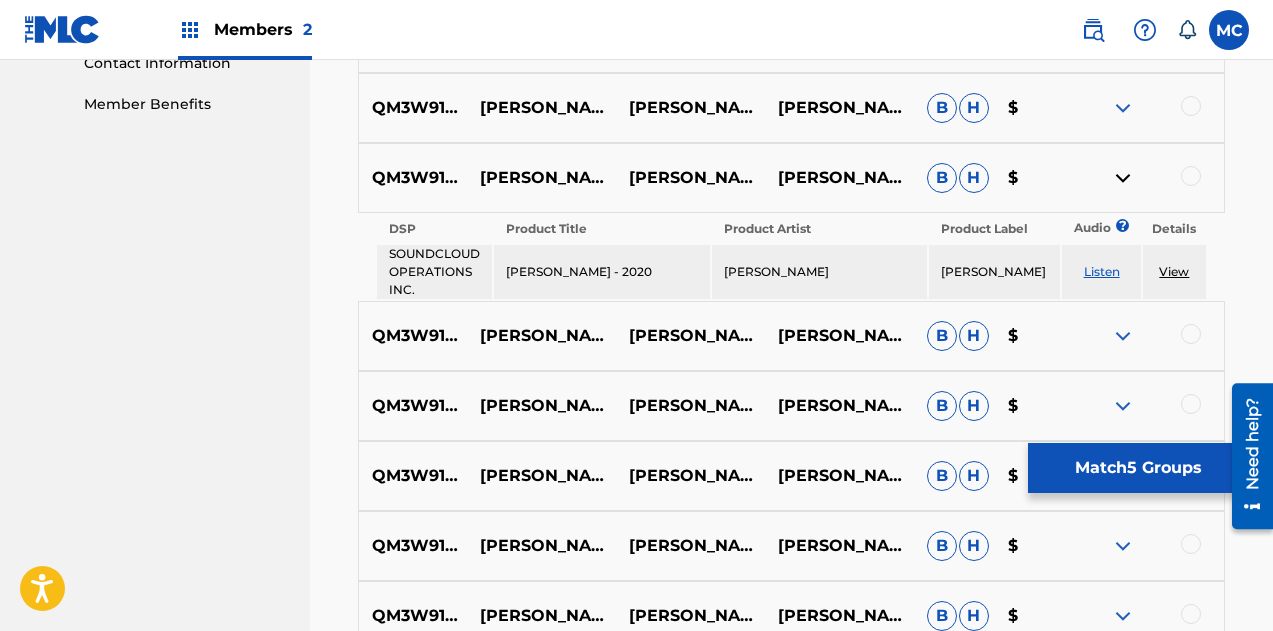 click on "View" at bounding box center [1174, 271] 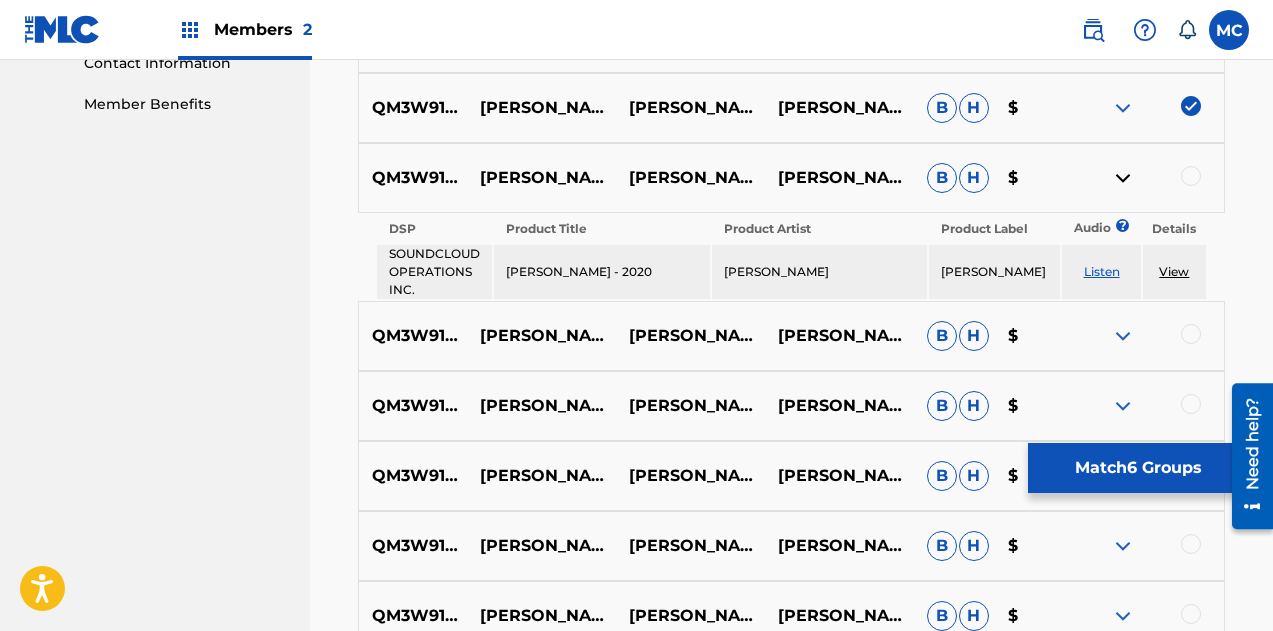 click at bounding box center [1191, 176] 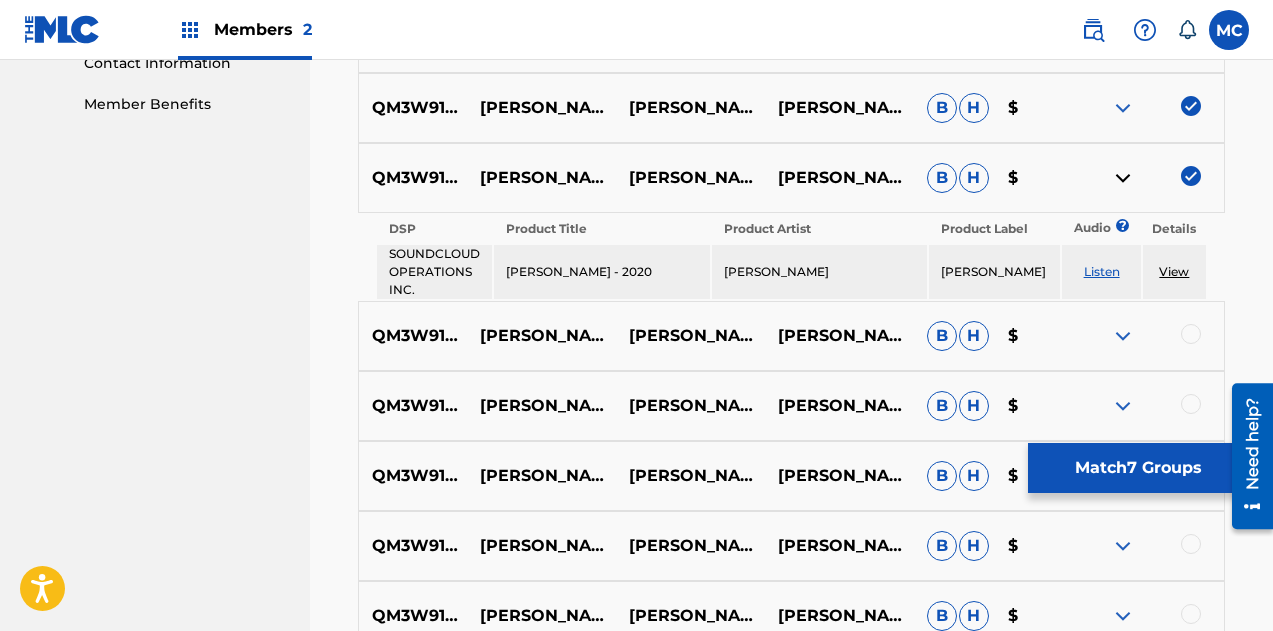 click at bounding box center [1123, 336] 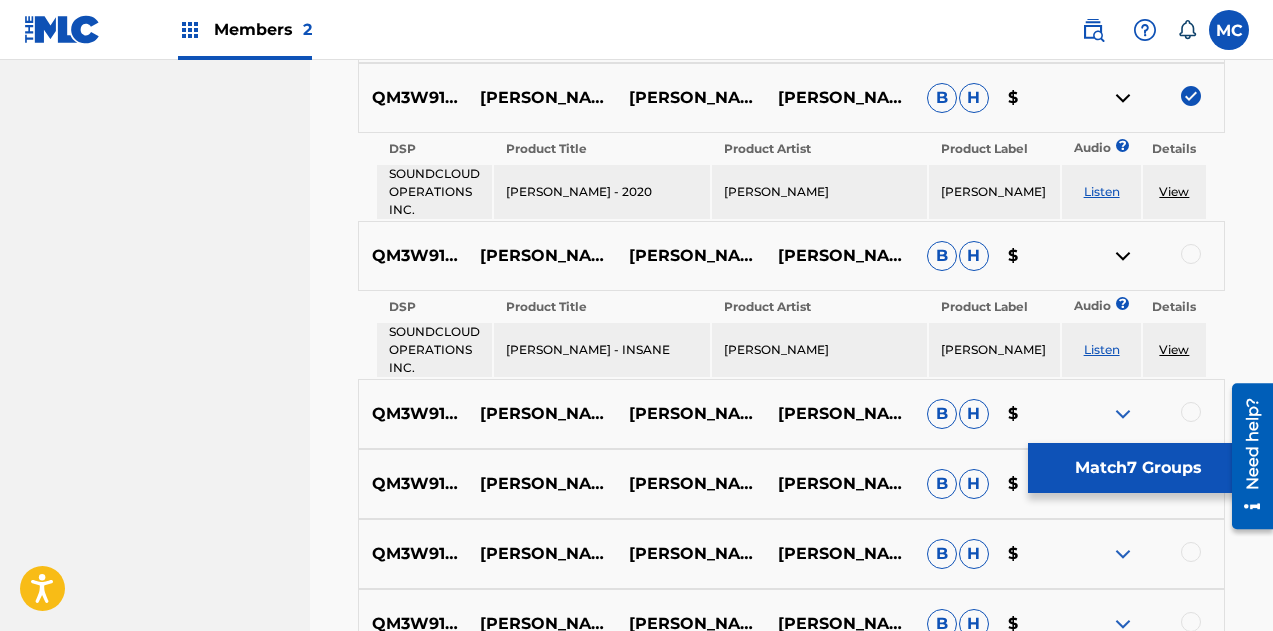 scroll, scrollTop: 1097, scrollLeft: 0, axis: vertical 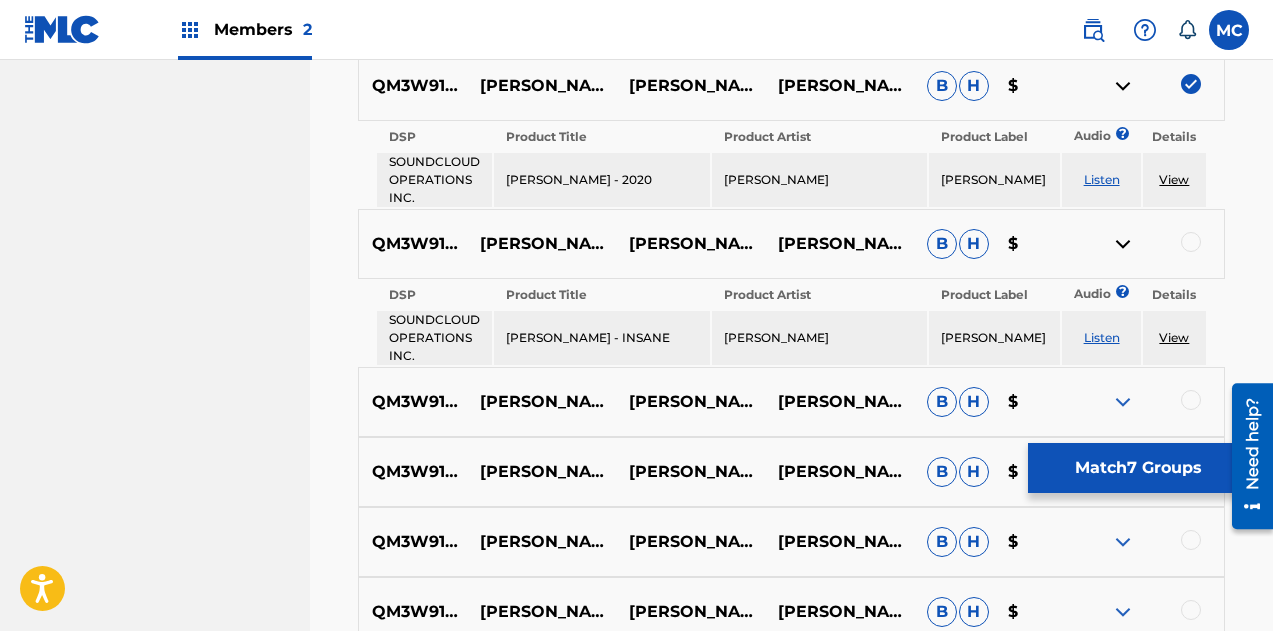 click on "Listen" at bounding box center (1102, 337) 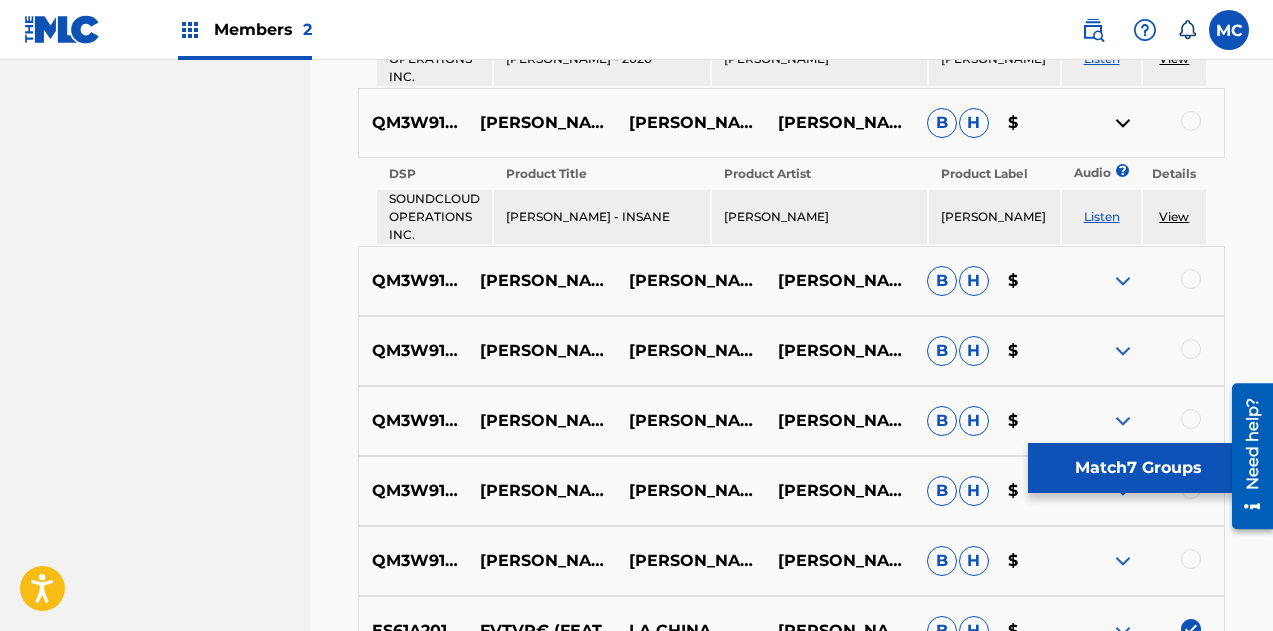 click at bounding box center [1191, 279] 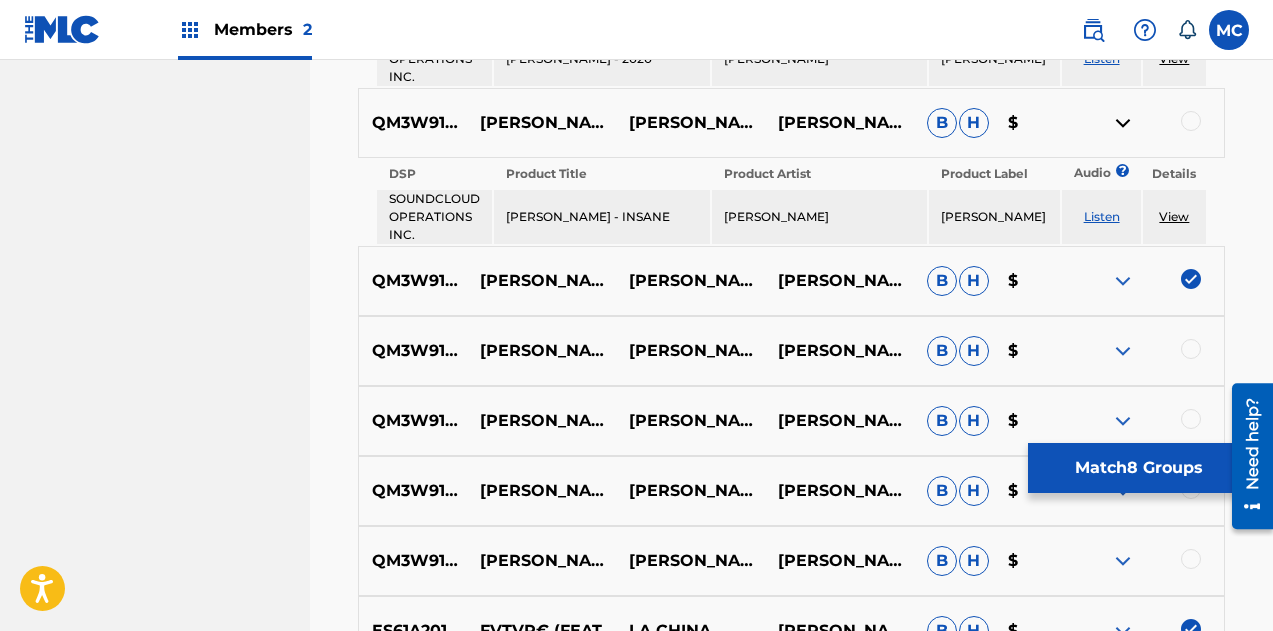 click at bounding box center [1123, 351] 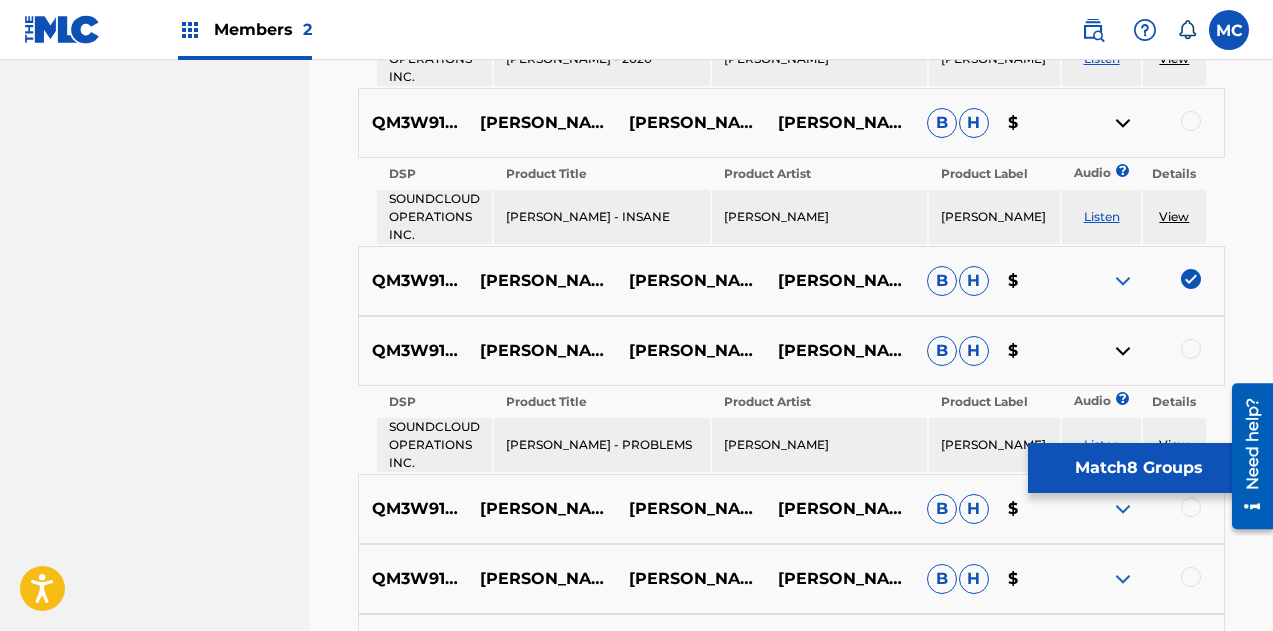 click at bounding box center [1123, 351] 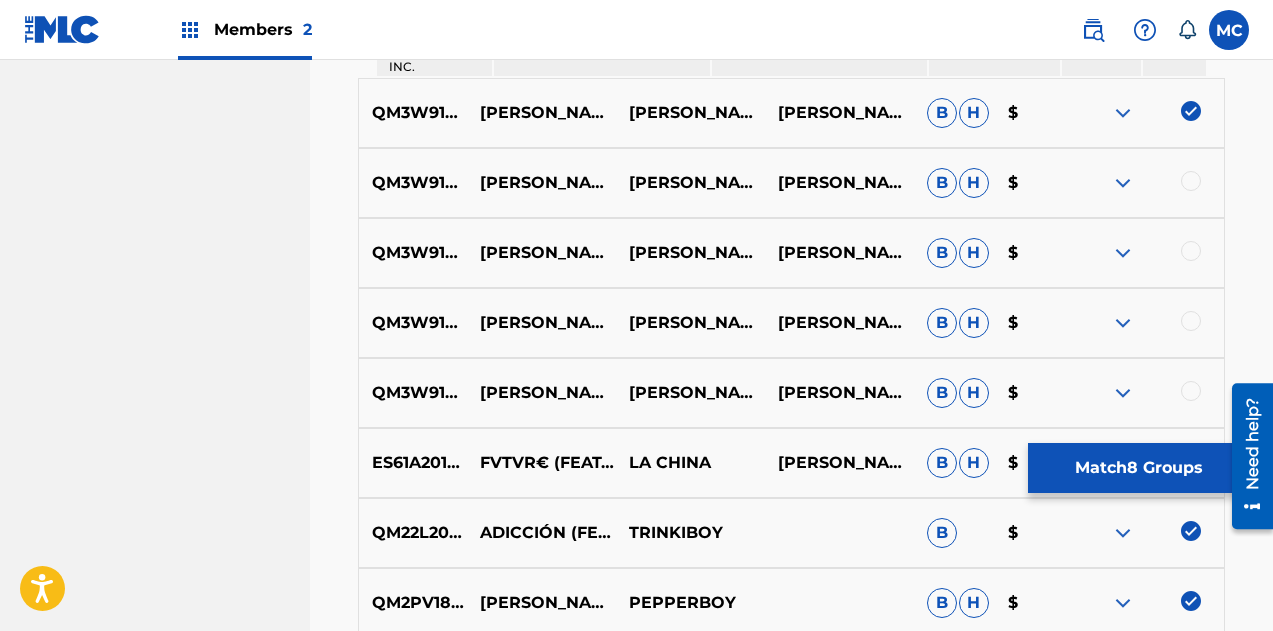 scroll, scrollTop: 1387, scrollLeft: 0, axis: vertical 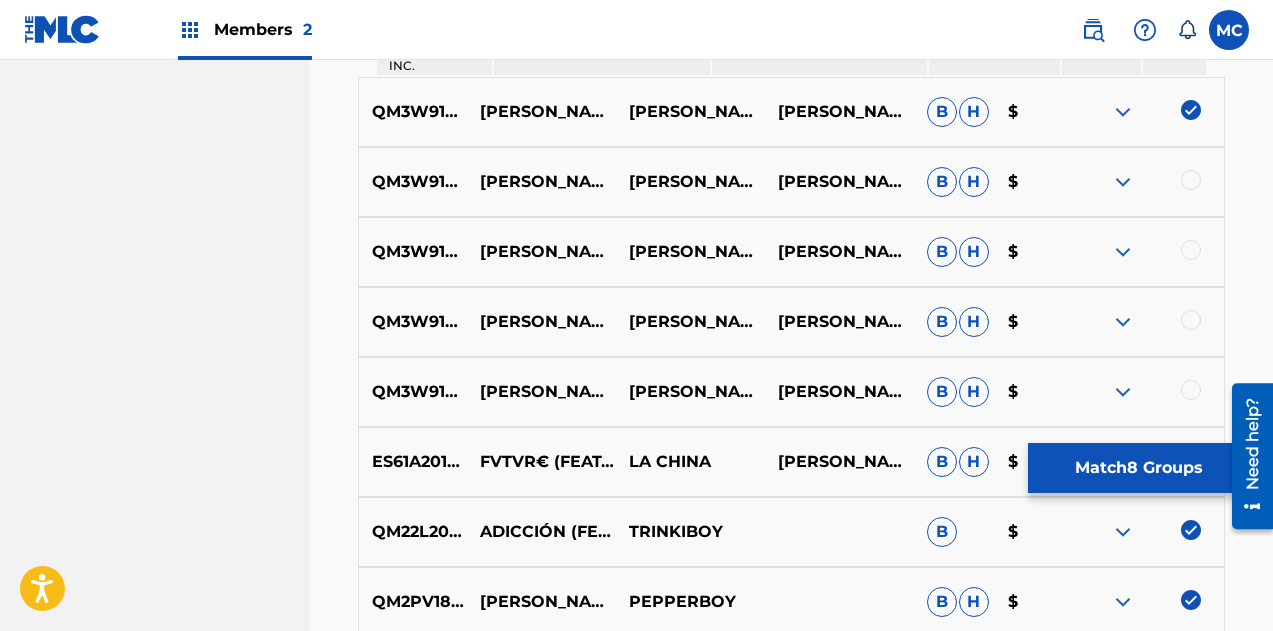 click at bounding box center (1191, 180) 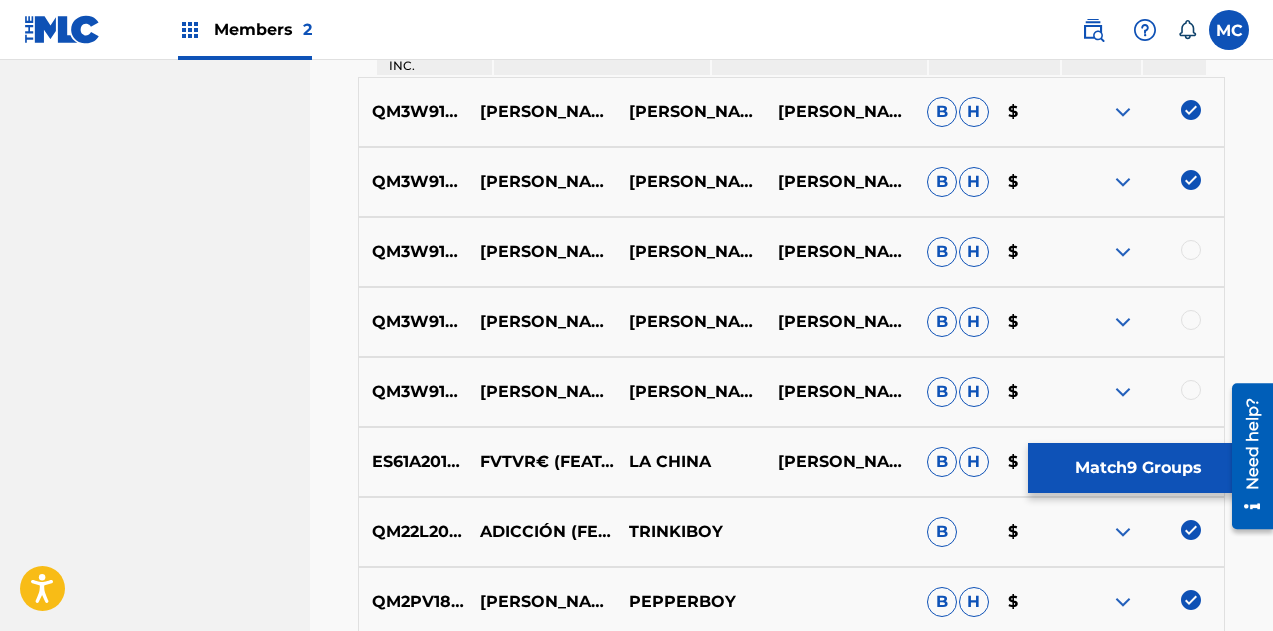 click at bounding box center [1123, 252] 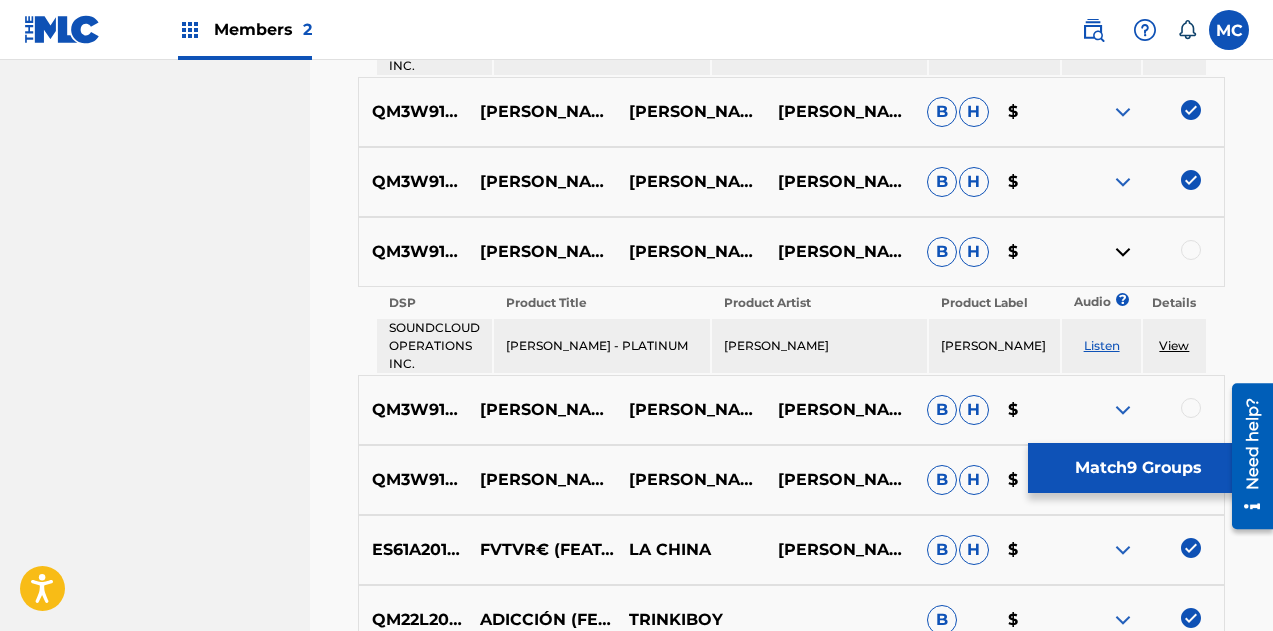 click at bounding box center [1123, 252] 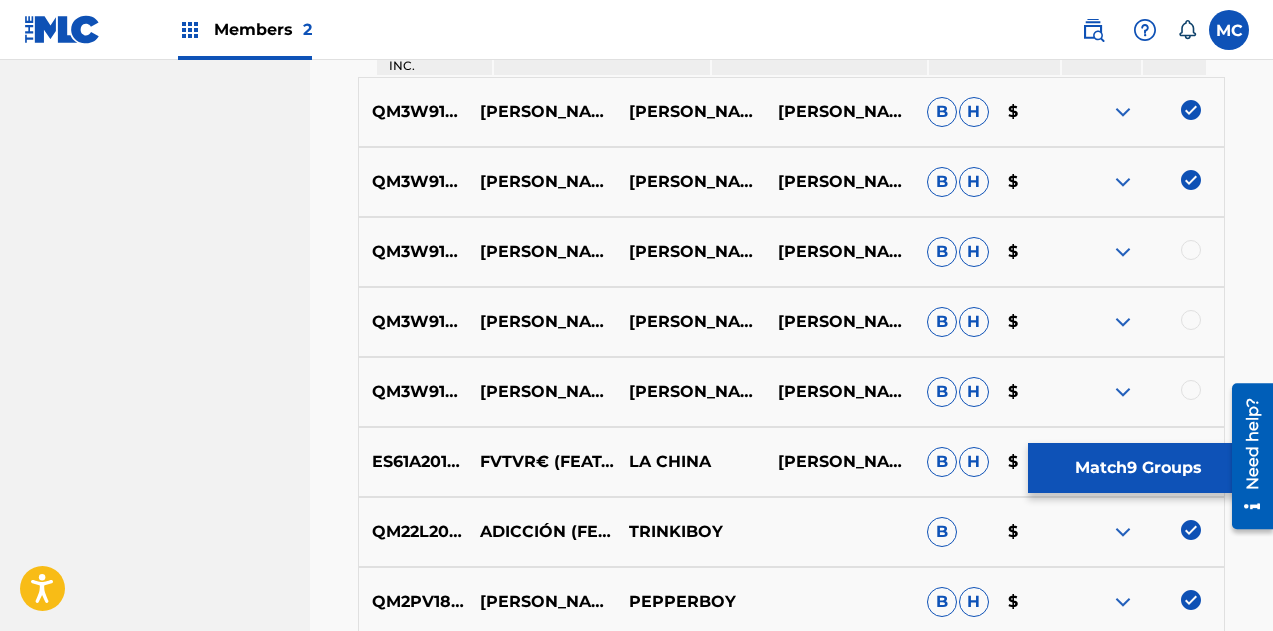 click at bounding box center (1149, 252) 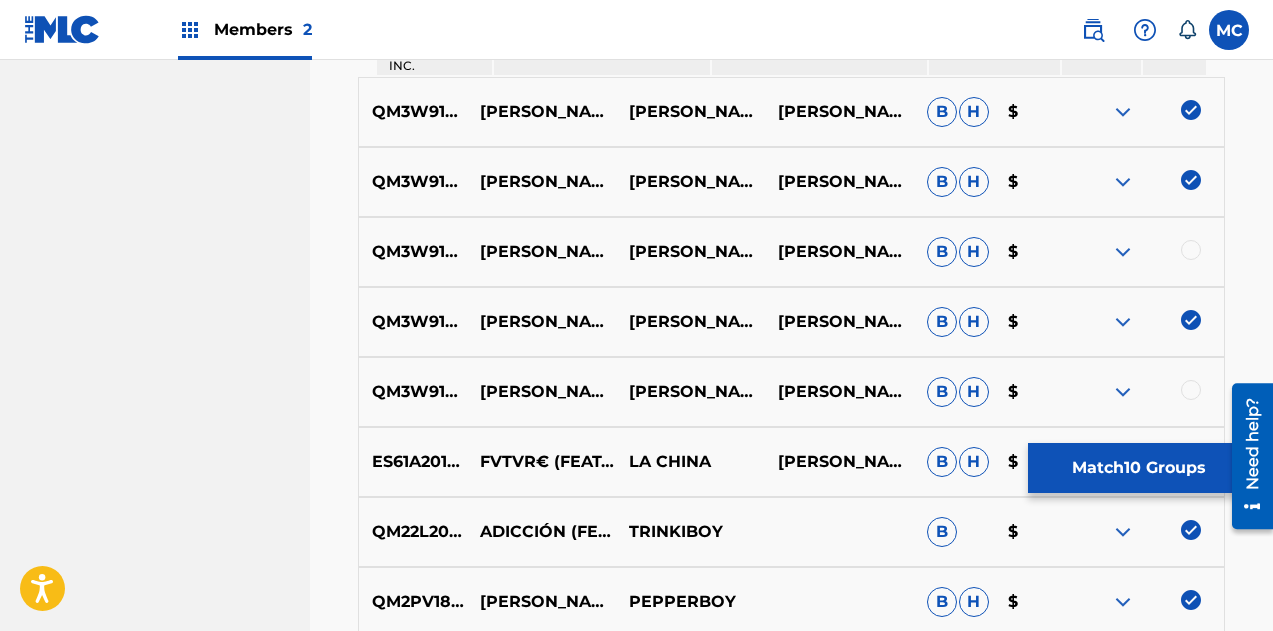 click at bounding box center [1191, 250] 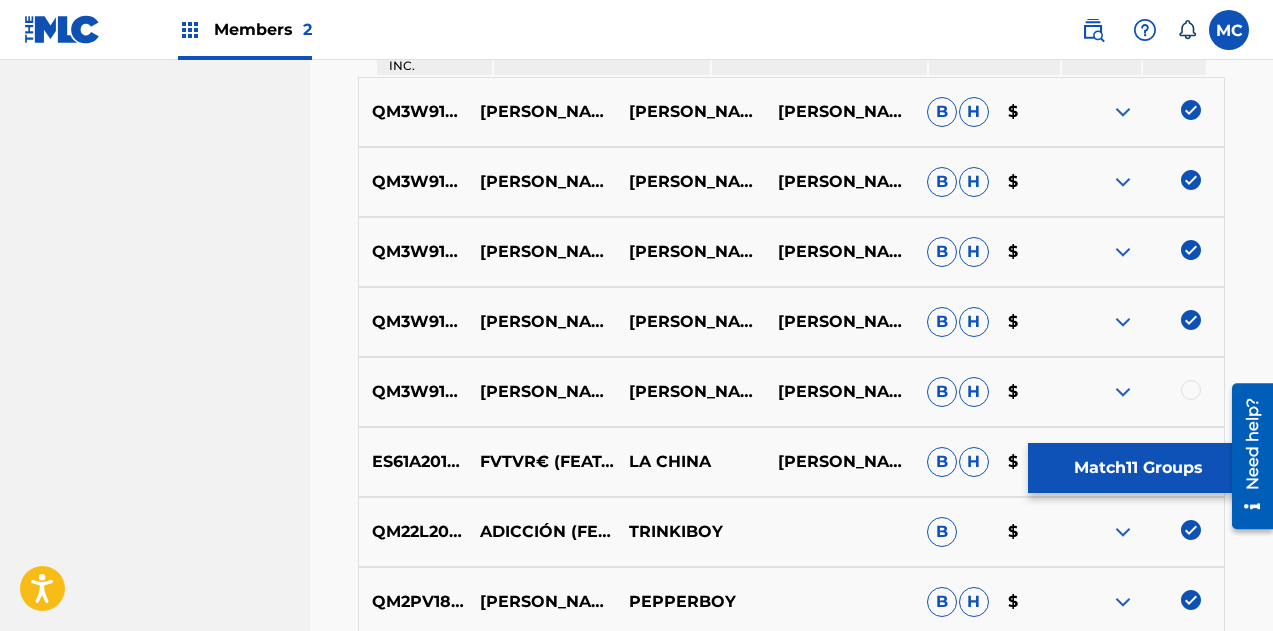 scroll, scrollTop: 1578, scrollLeft: 0, axis: vertical 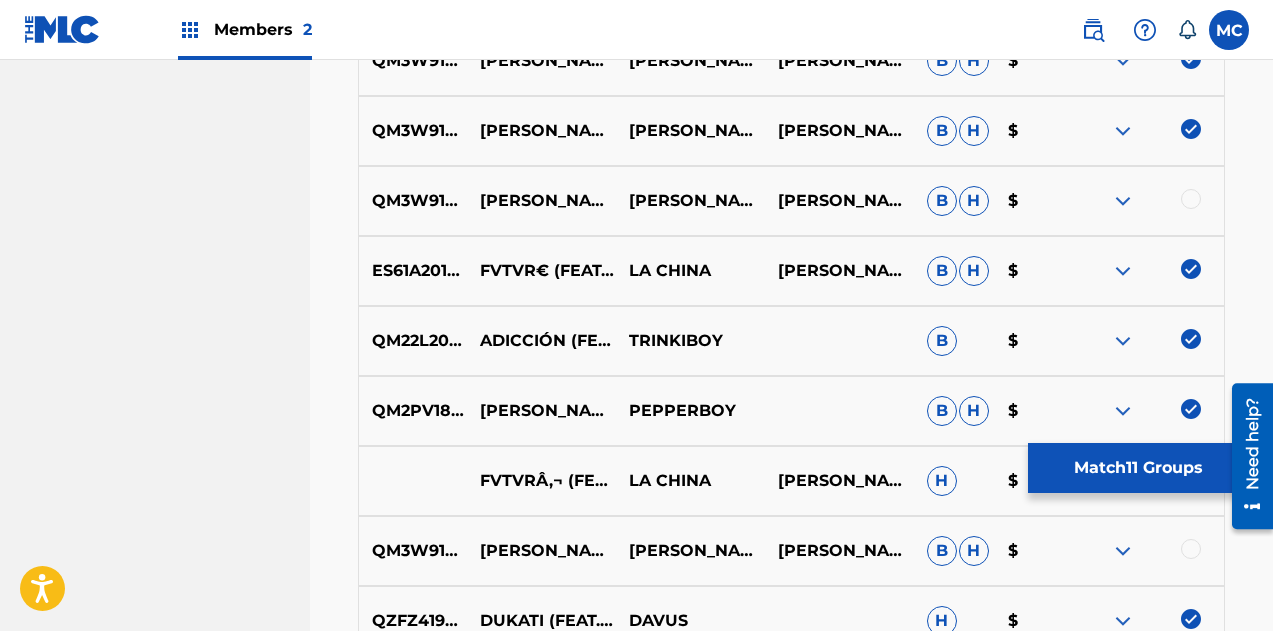 click on "QM3W91532635 MARVIN CRUZ - ONE TAKE MARVIN CRUZ MARVIN CRUZ B H $" at bounding box center (791, 201) 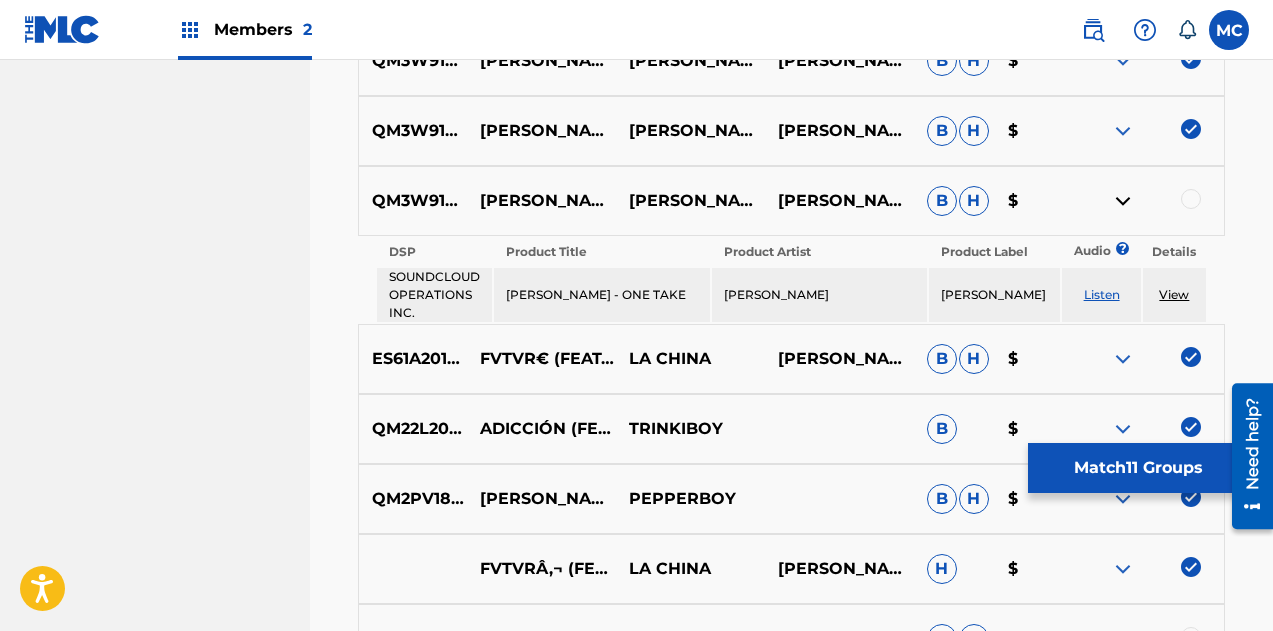 click at bounding box center [1123, 201] 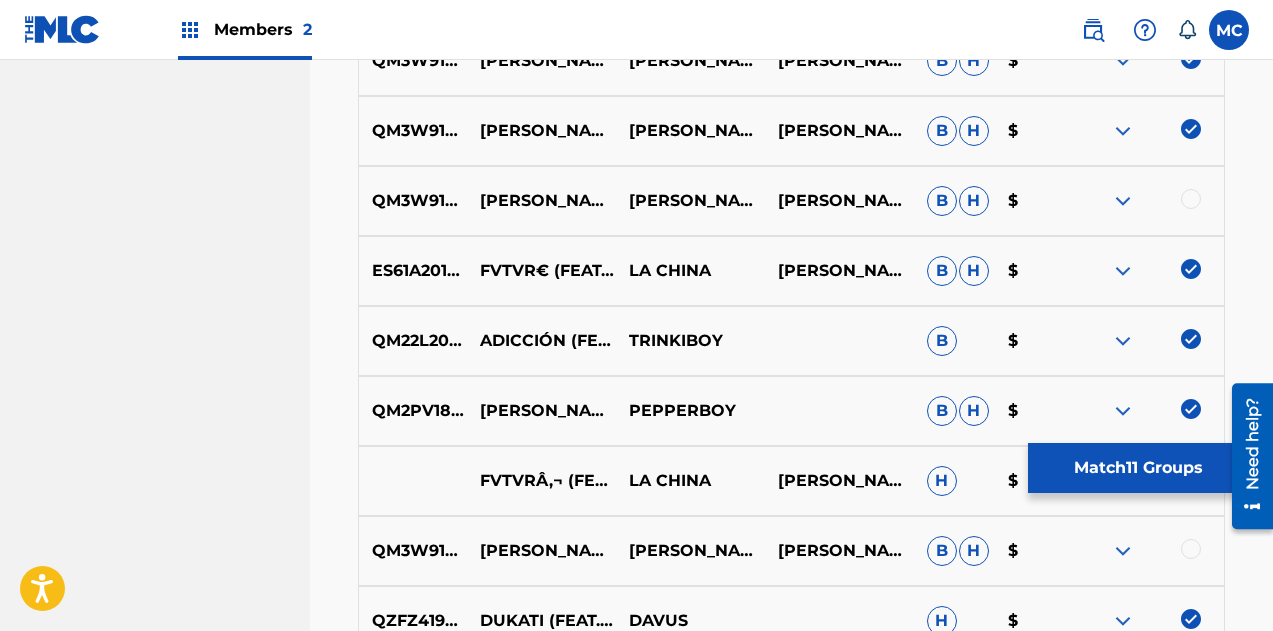 click at bounding box center [1191, 199] 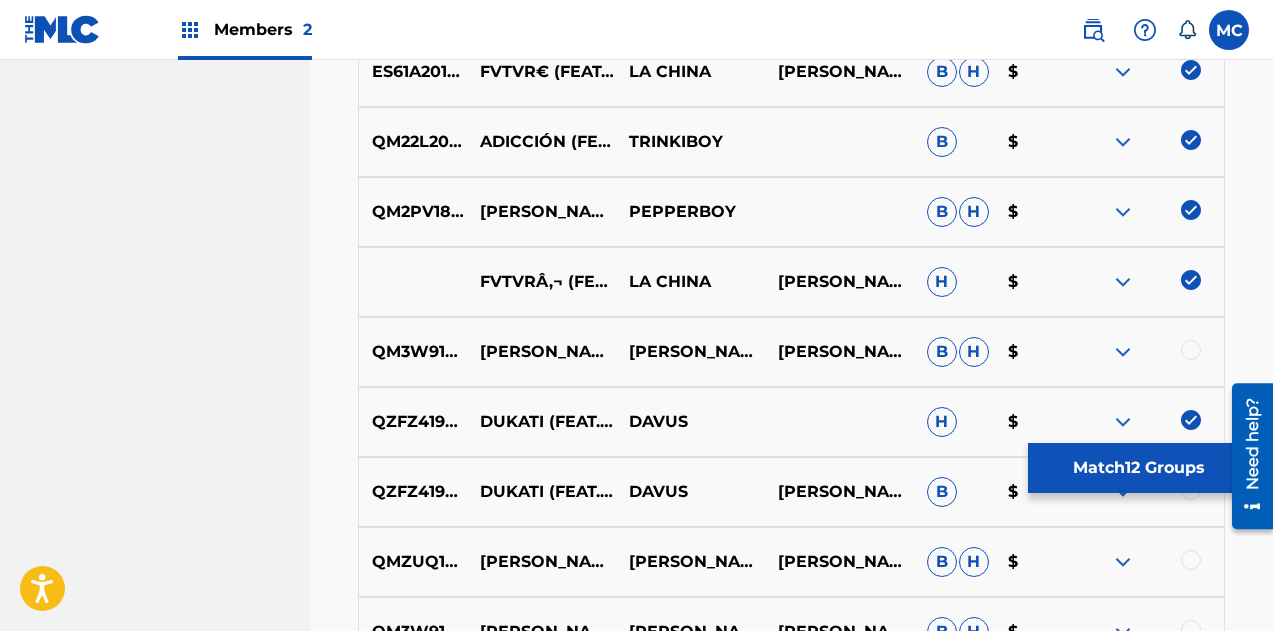 scroll, scrollTop: 1894, scrollLeft: 0, axis: vertical 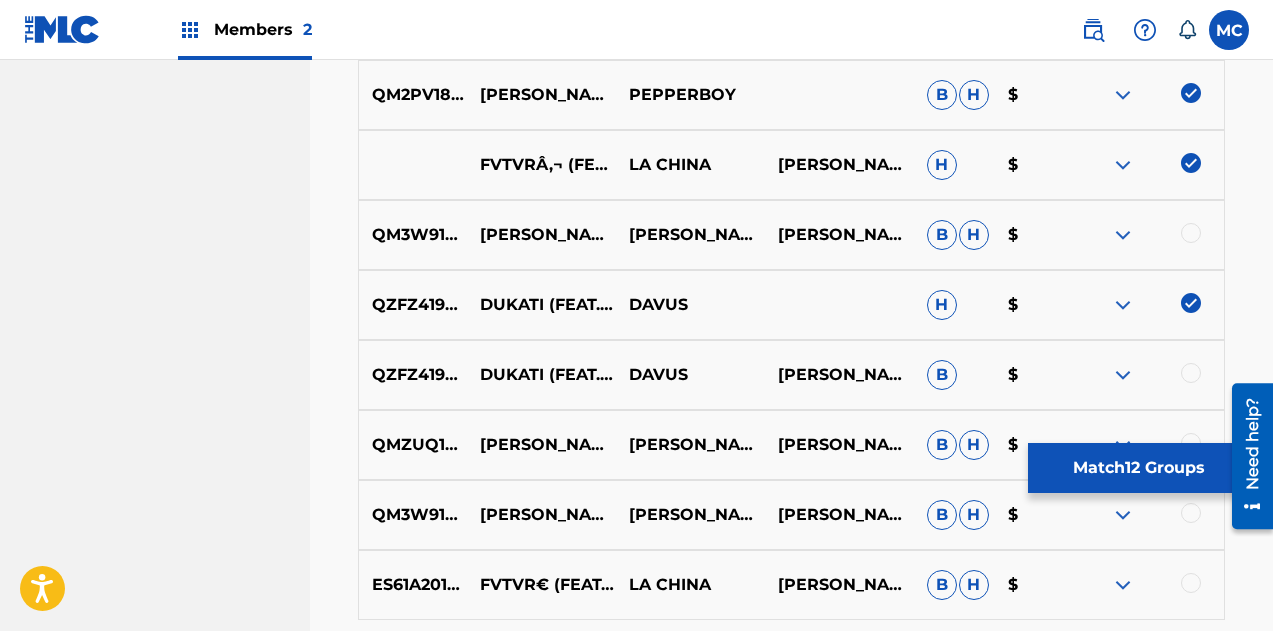 click at bounding box center (1191, 233) 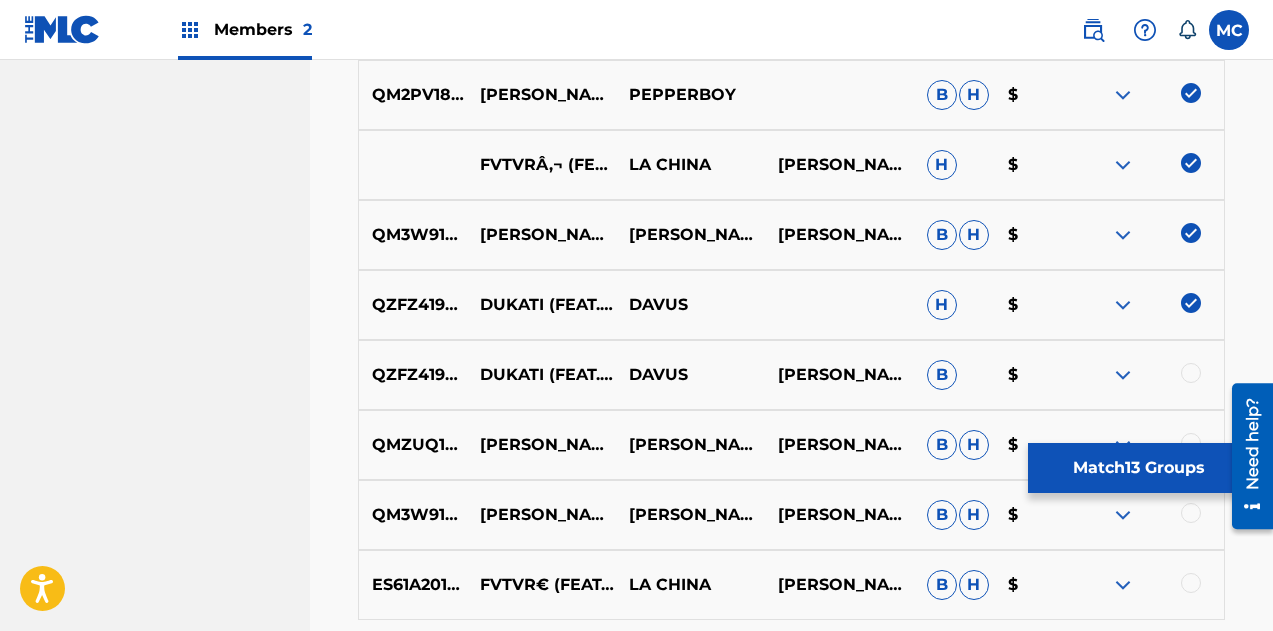 scroll, scrollTop: 2118, scrollLeft: 0, axis: vertical 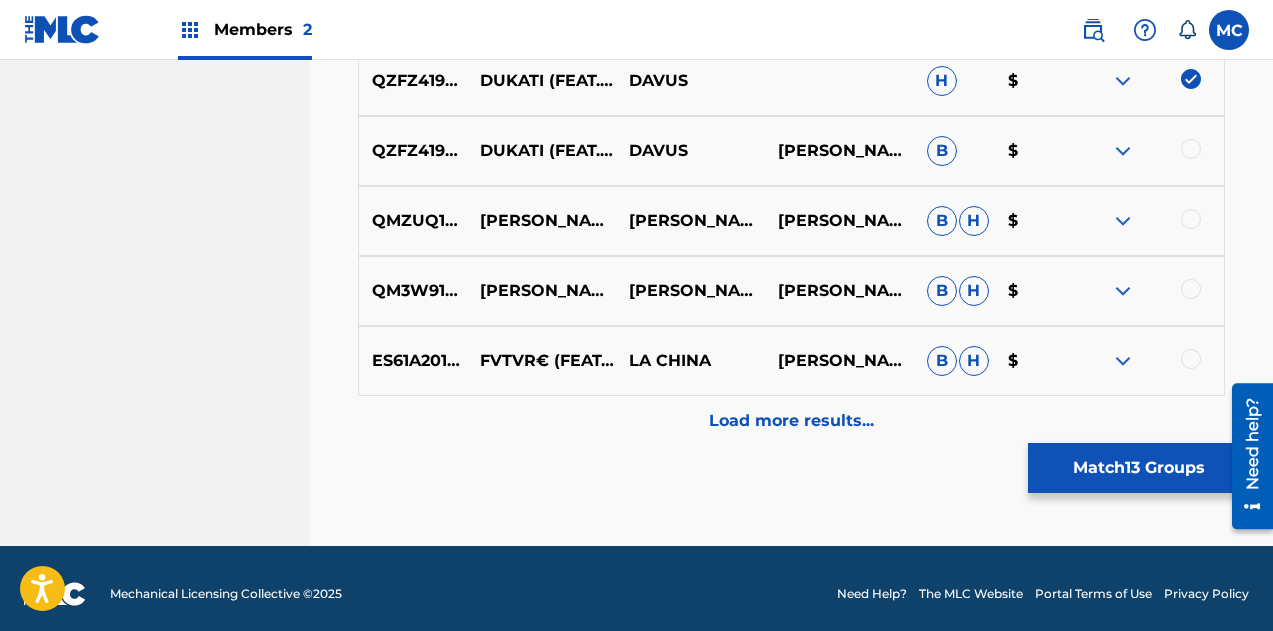 click at bounding box center (1191, 149) 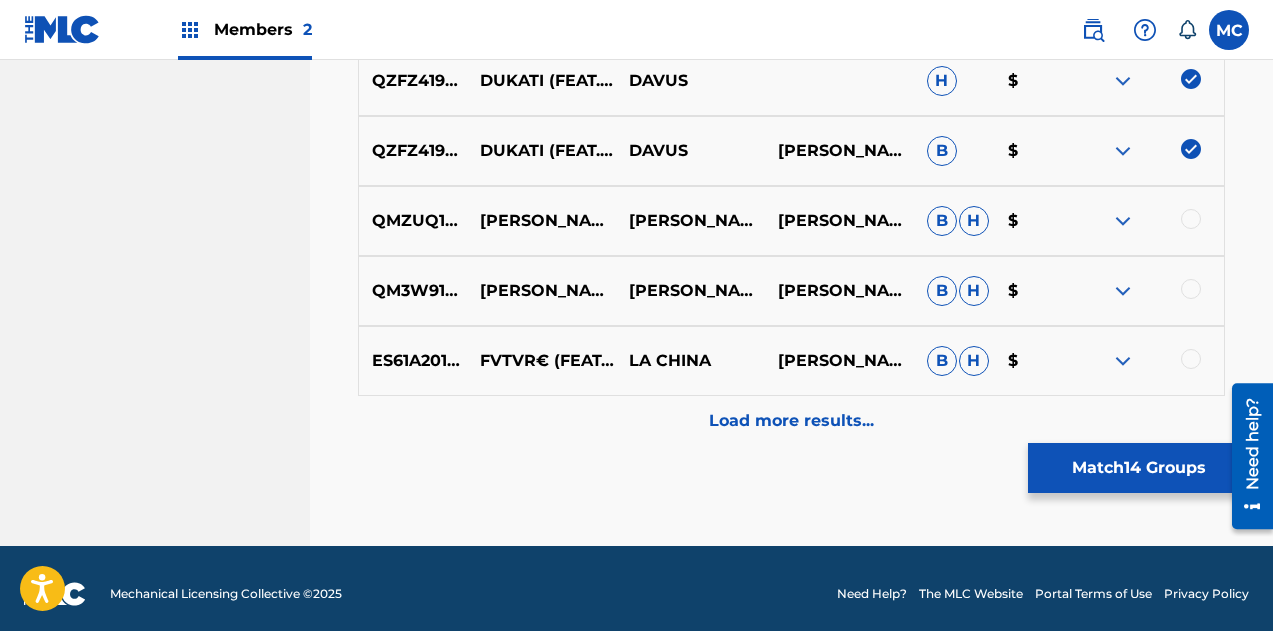 click at bounding box center [1191, 219] 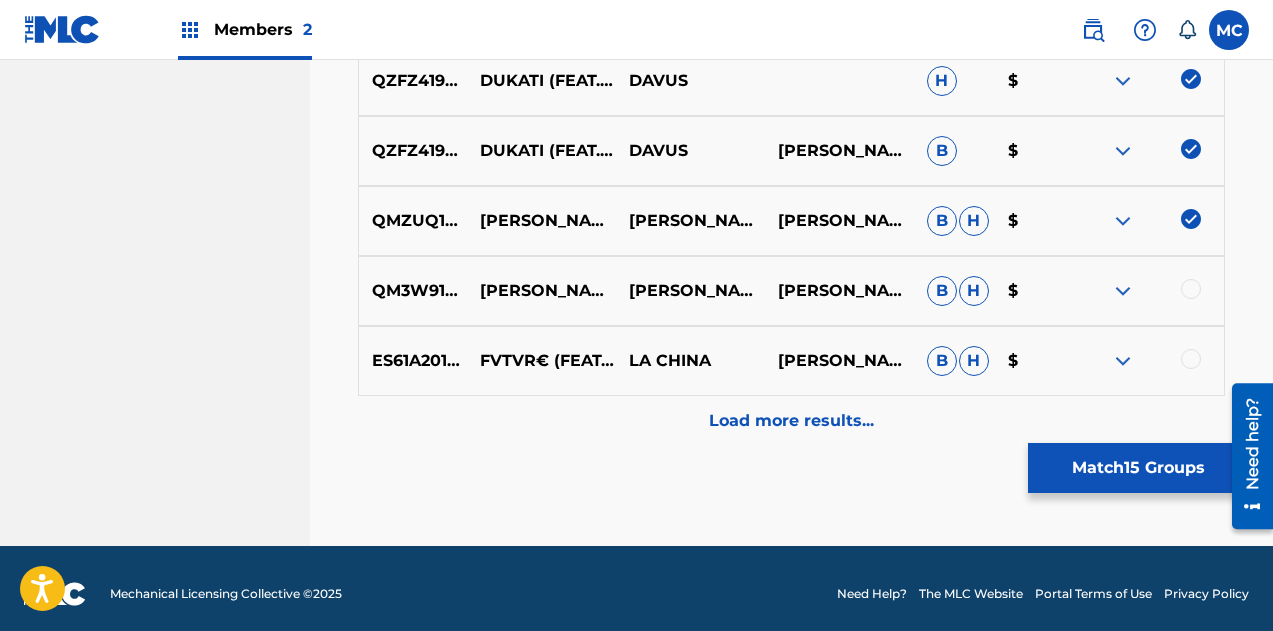click at bounding box center [1191, 289] 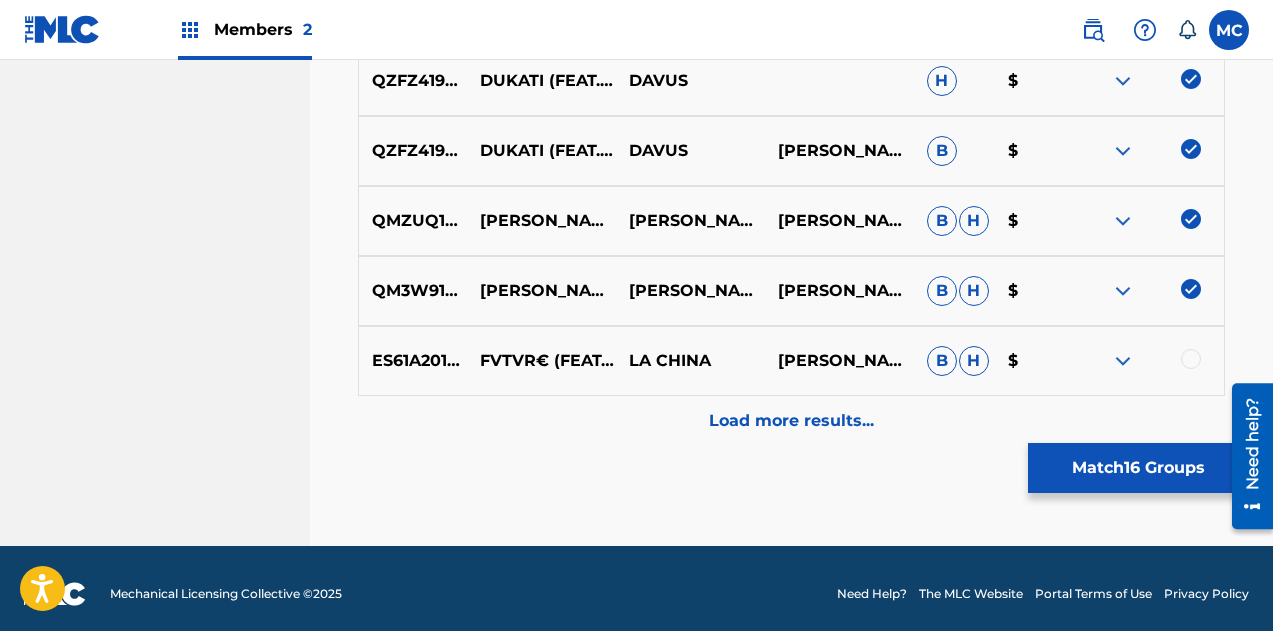 click at bounding box center (1191, 359) 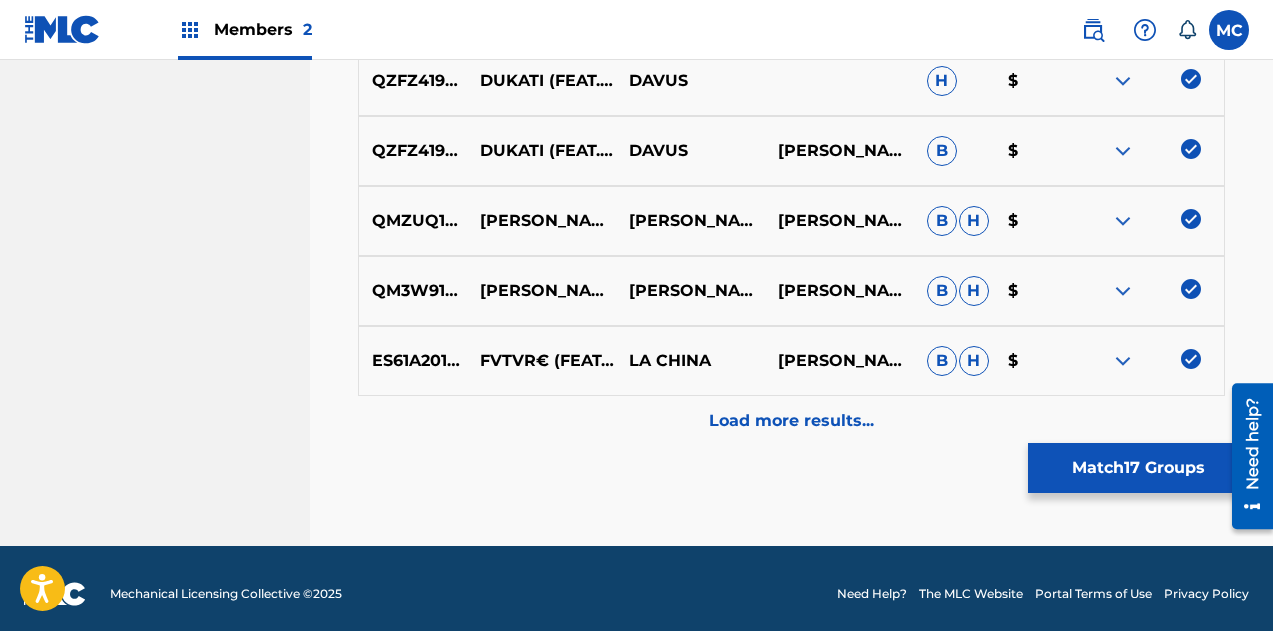 click at bounding box center (1123, 151) 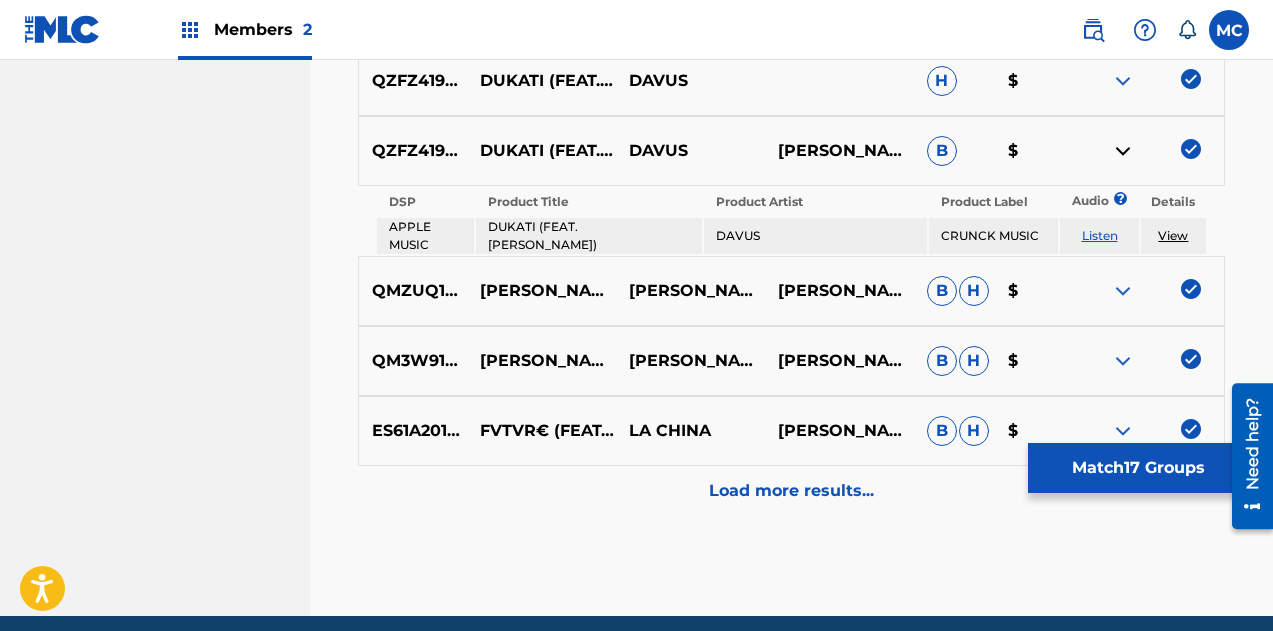 click at bounding box center [1123, 151] 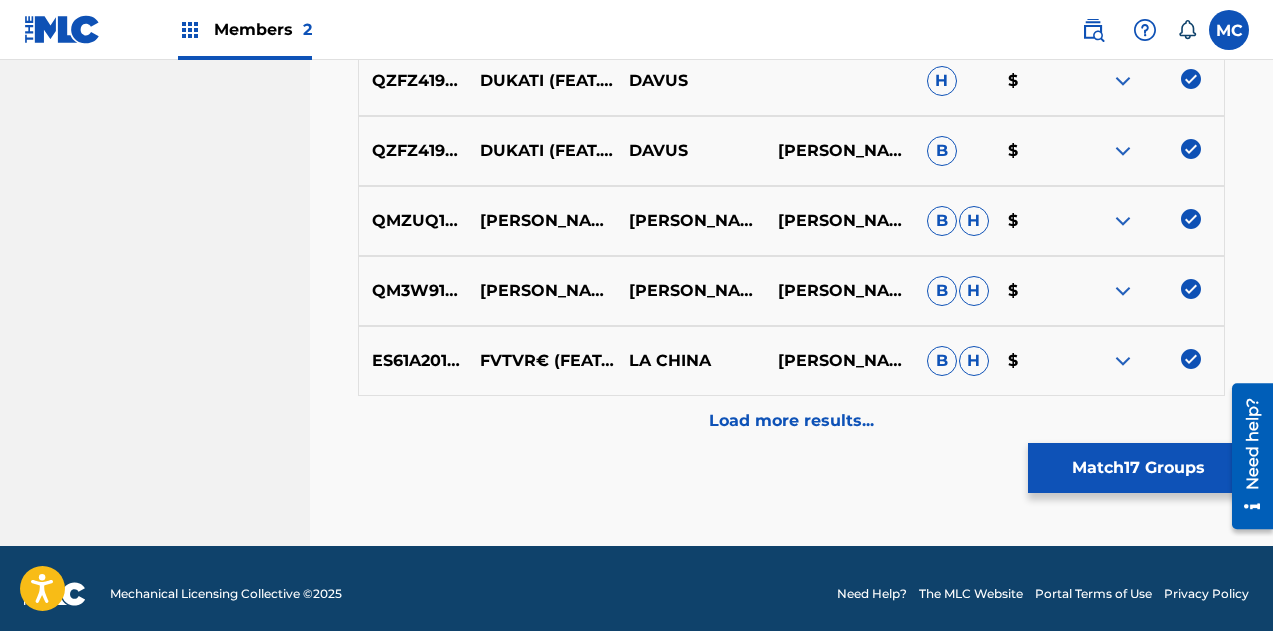 click on "Load more results..." at bounding box center [791, 421] 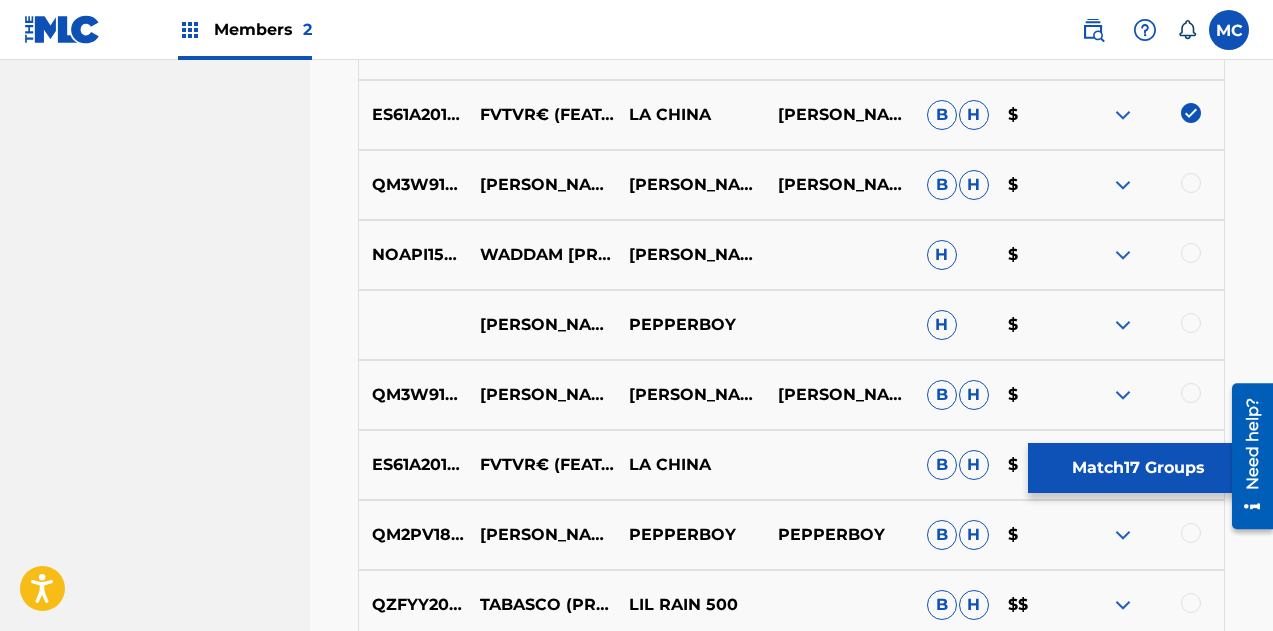 scroll, scrollTop: 2583, scrollLeft: 0, axis: vertical 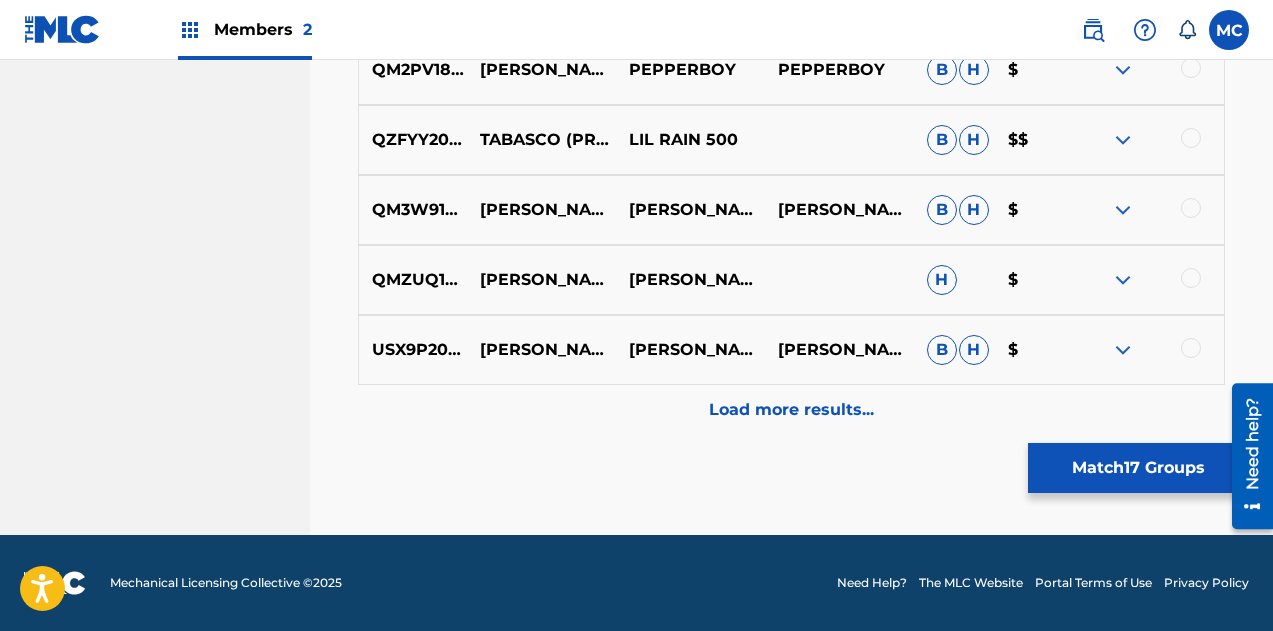 click on "Load more results..." at bounding box center [791, 410] 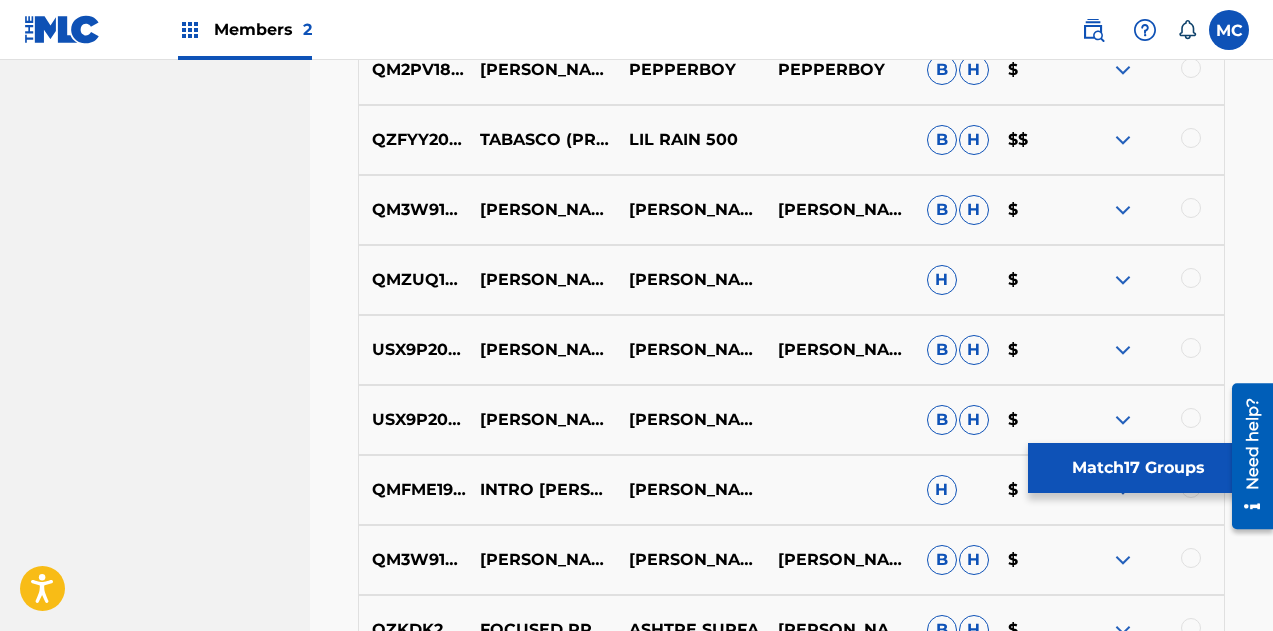 scroll, scrollTop: 3283, scrollLeft: 0, axis: vertical 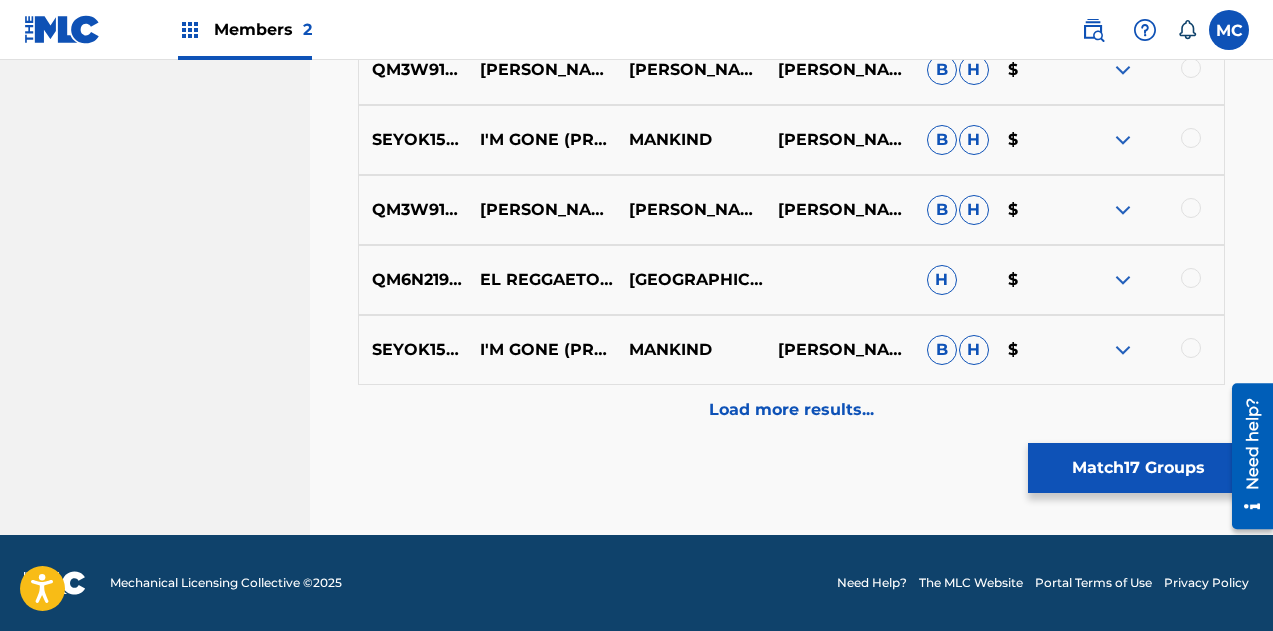 click on "Load more results..." at bounding box center [791, 410] 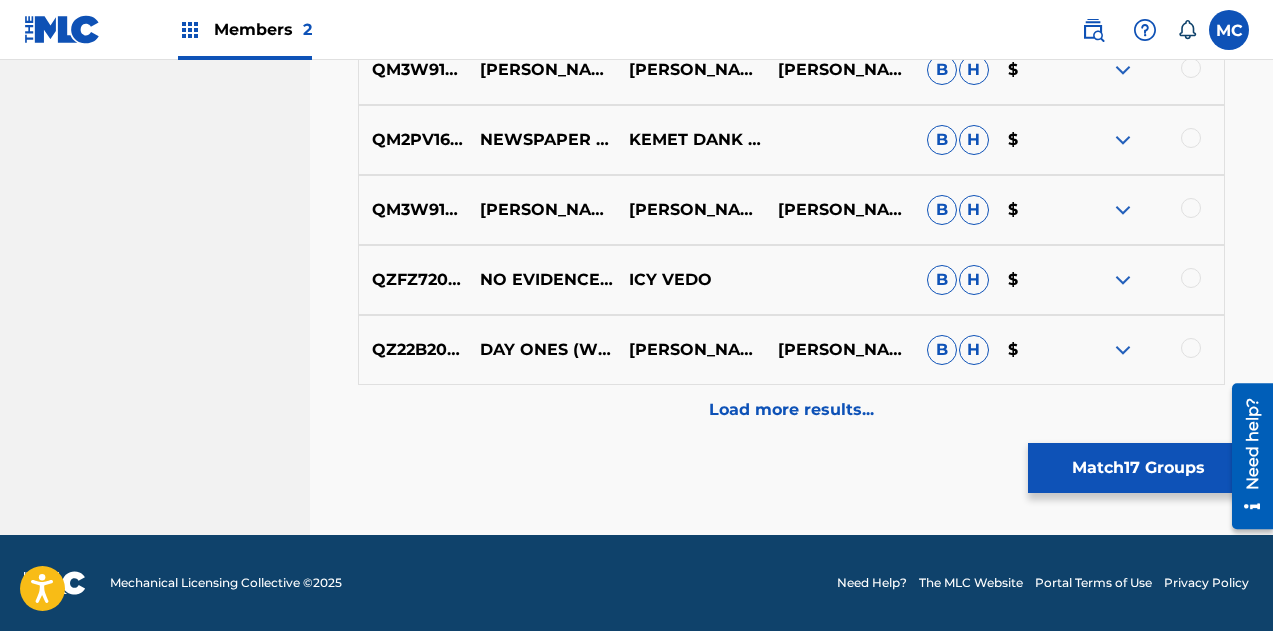 click on "Load more results..." at bounding box center (791, 410) 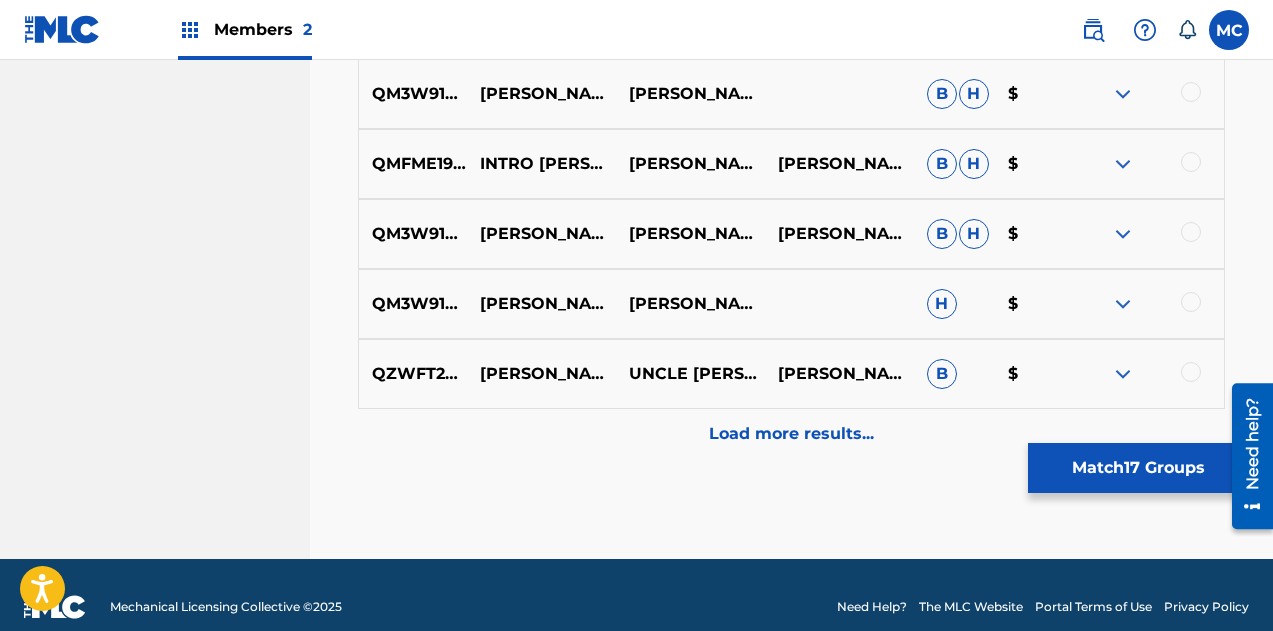scroll, scrollTop: 4683, scrollLeft: 0, axis: vertical 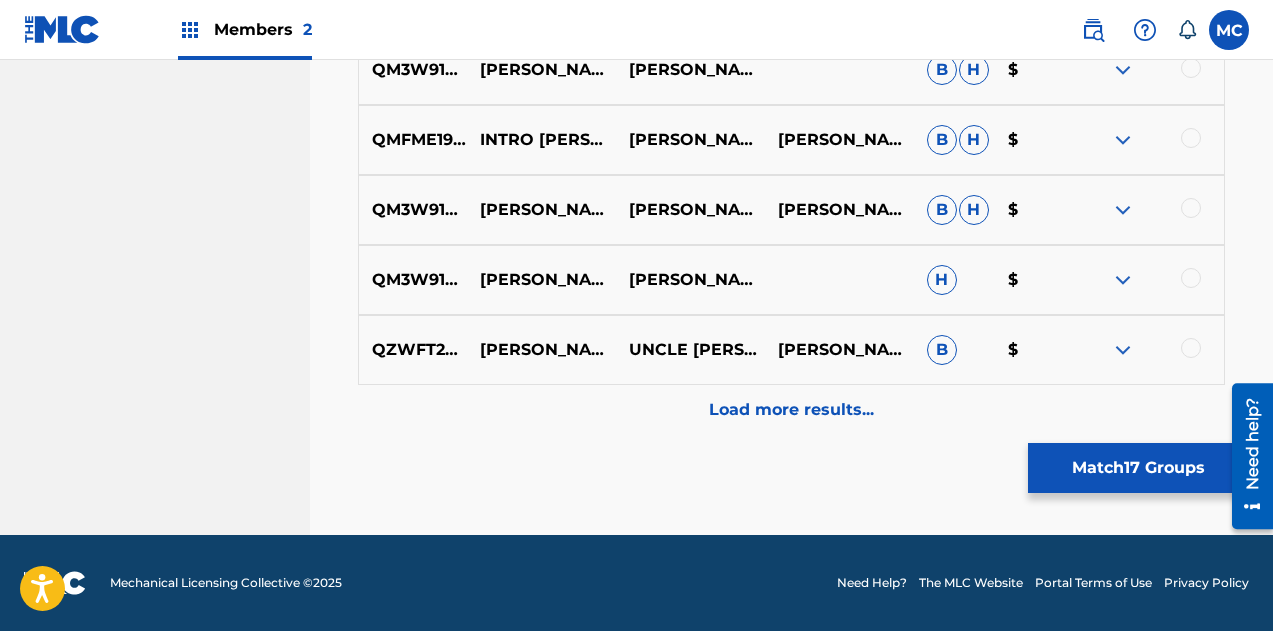 click on "Match  17 Groups" at bounding box center [1138, 468] 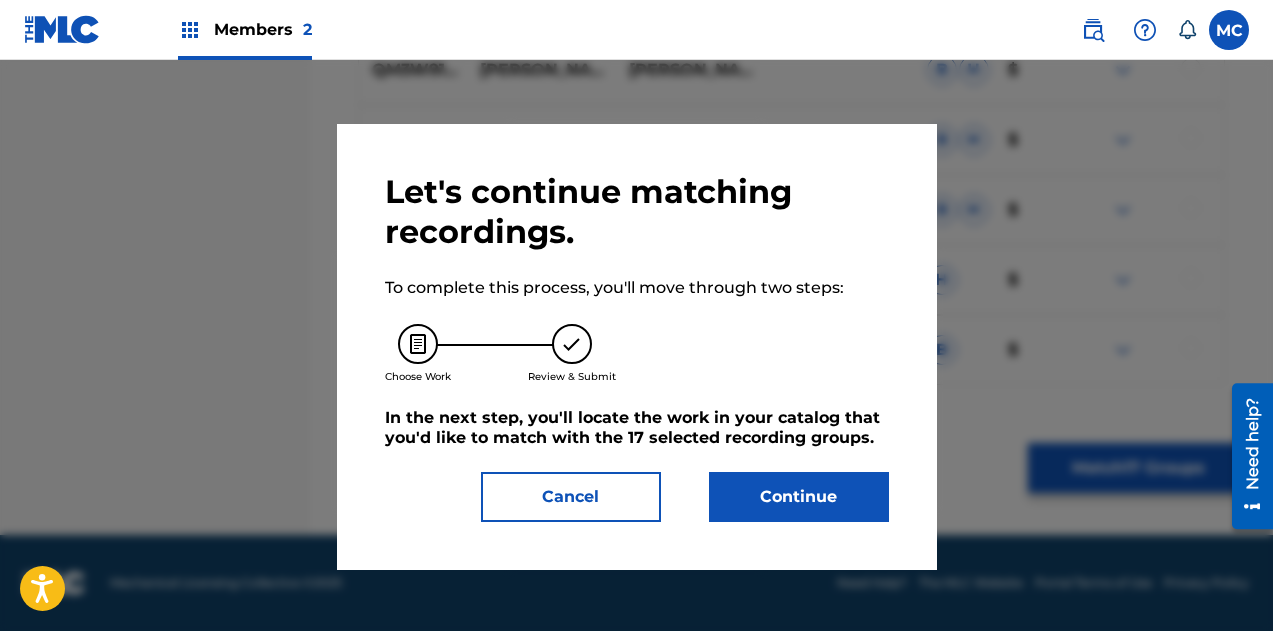 click on "Cancel" at bounding box center [571, 497] 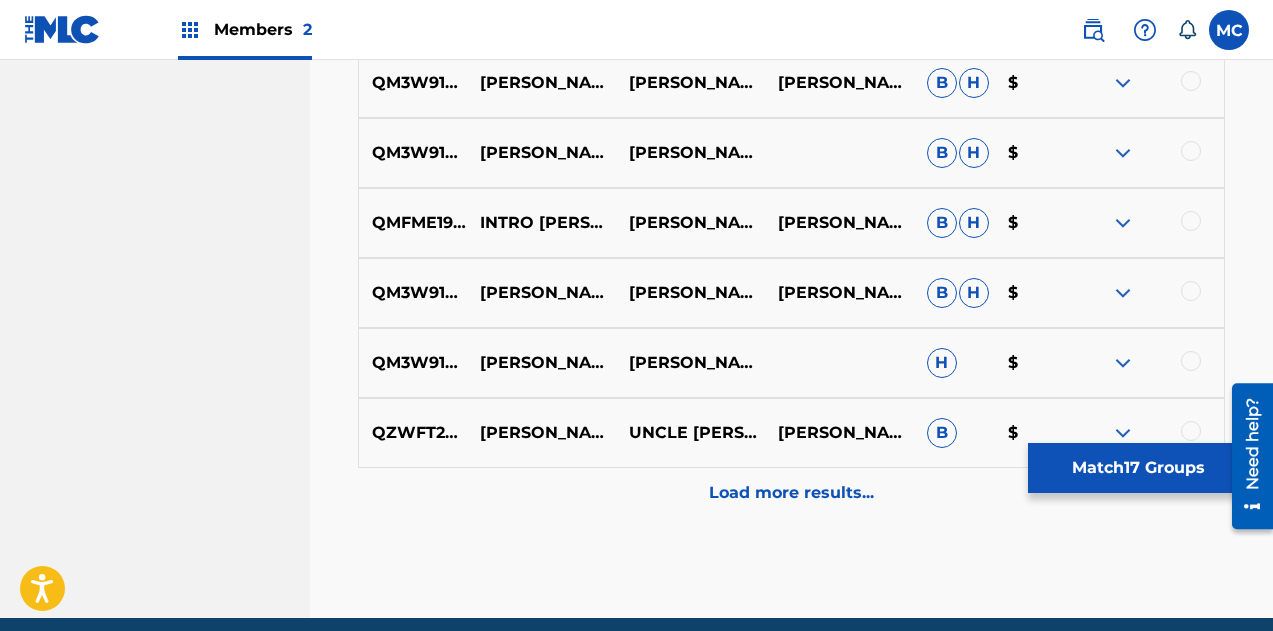 scroll, scrollTop: 4683, scrollLeft: 0, axis: vertical 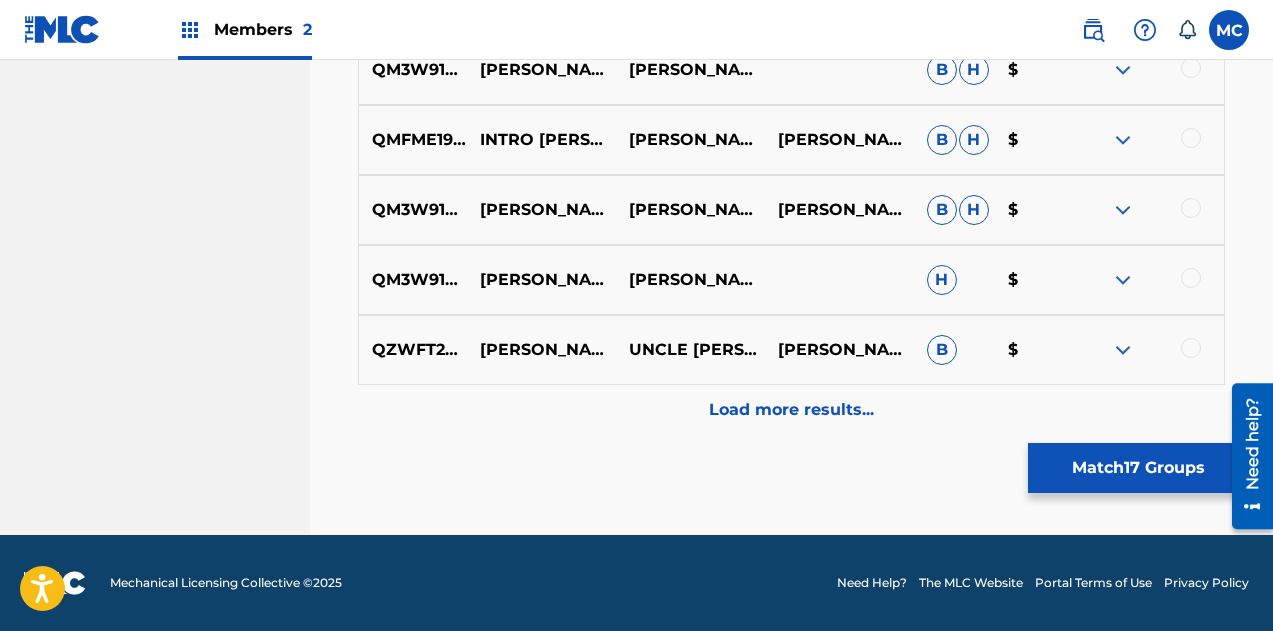 click on "Load more results..." at bounding box center (791, 410) 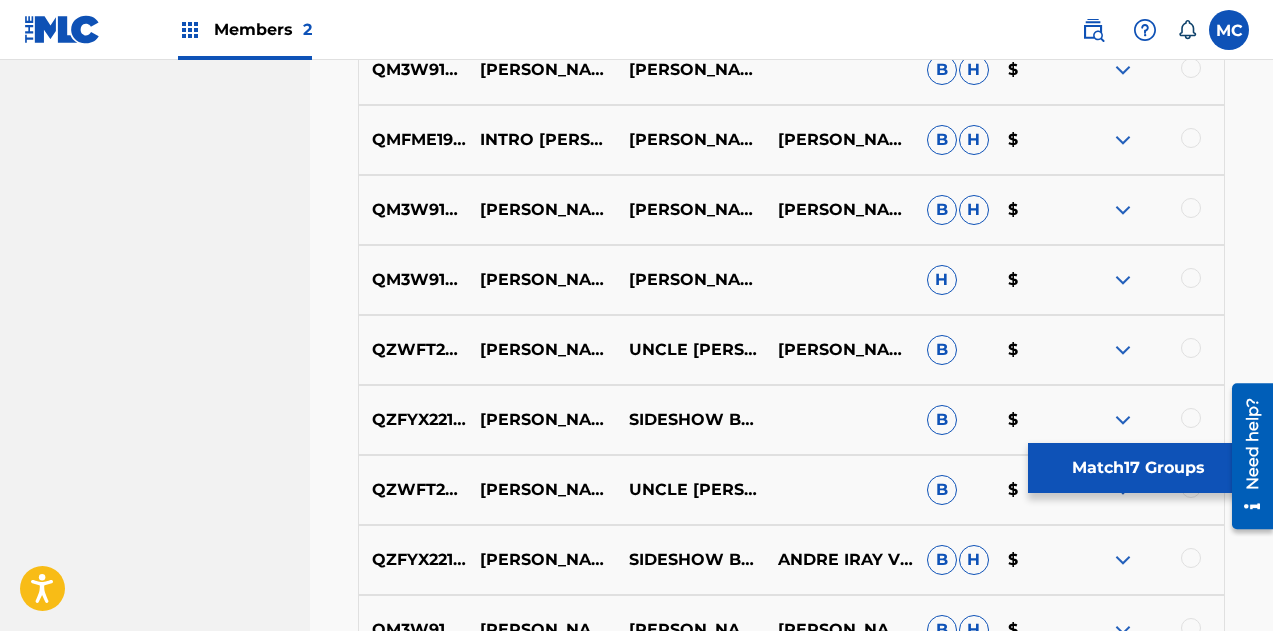 scroll, scrollTop: 5383, scrollLeft: 0, axis: vertical 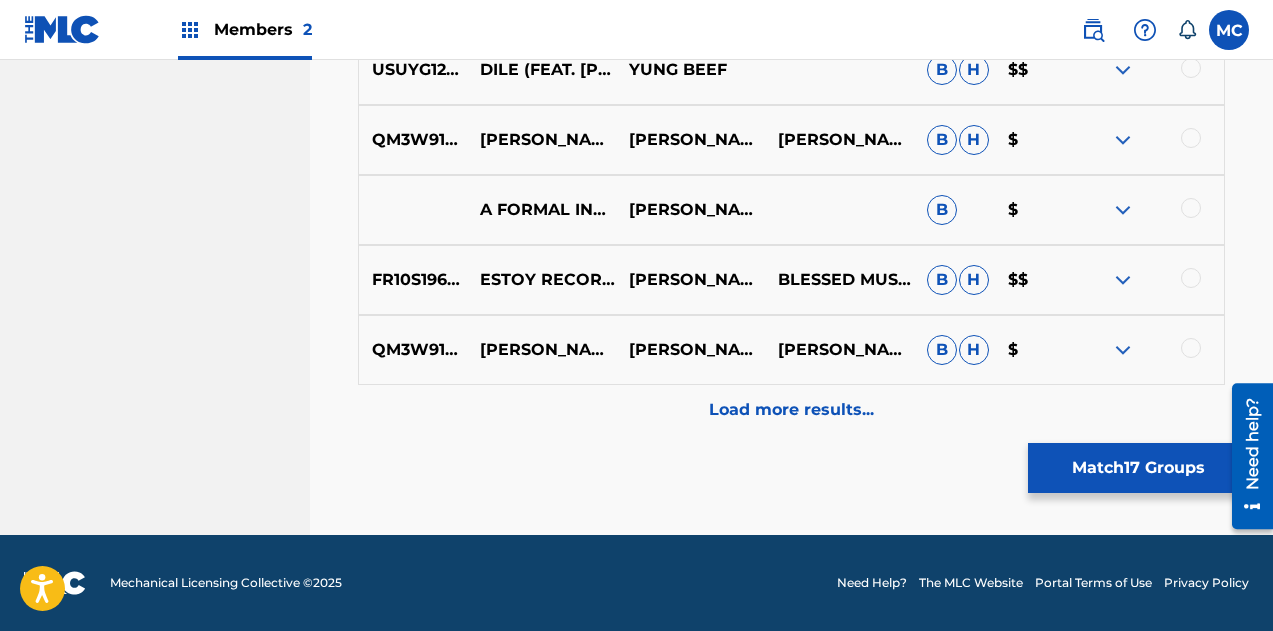 click on "Load more results..." at bounding box center (791, 410) 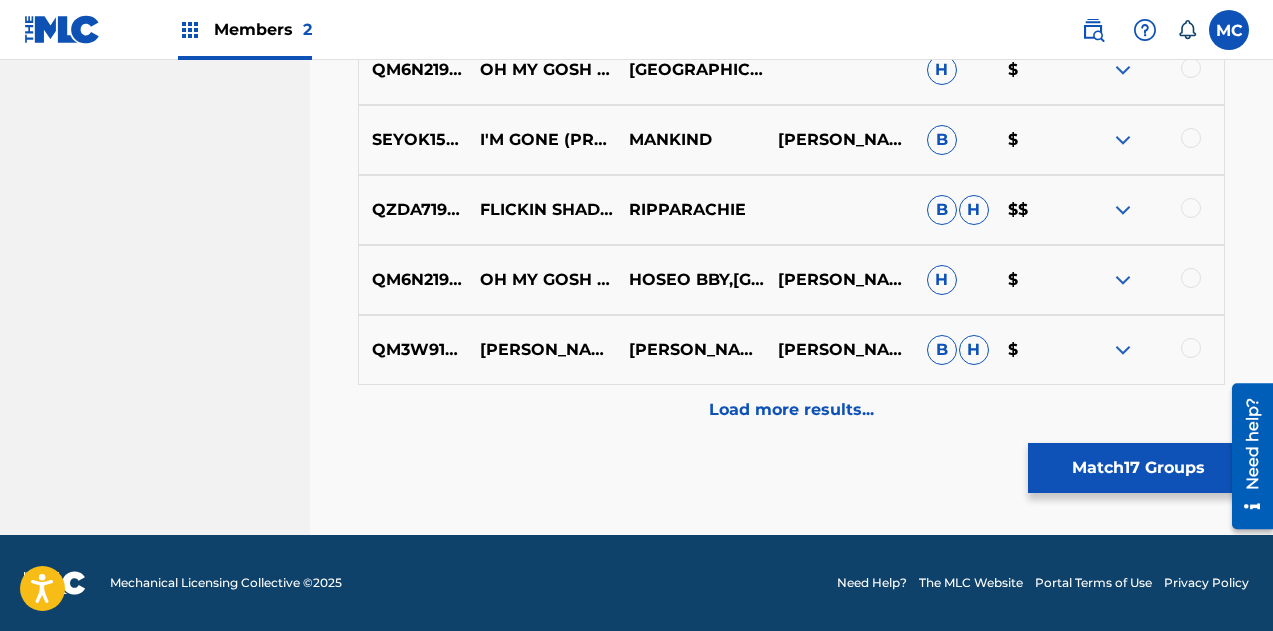 click on "Load more results..." at bounding box center (791, 410) 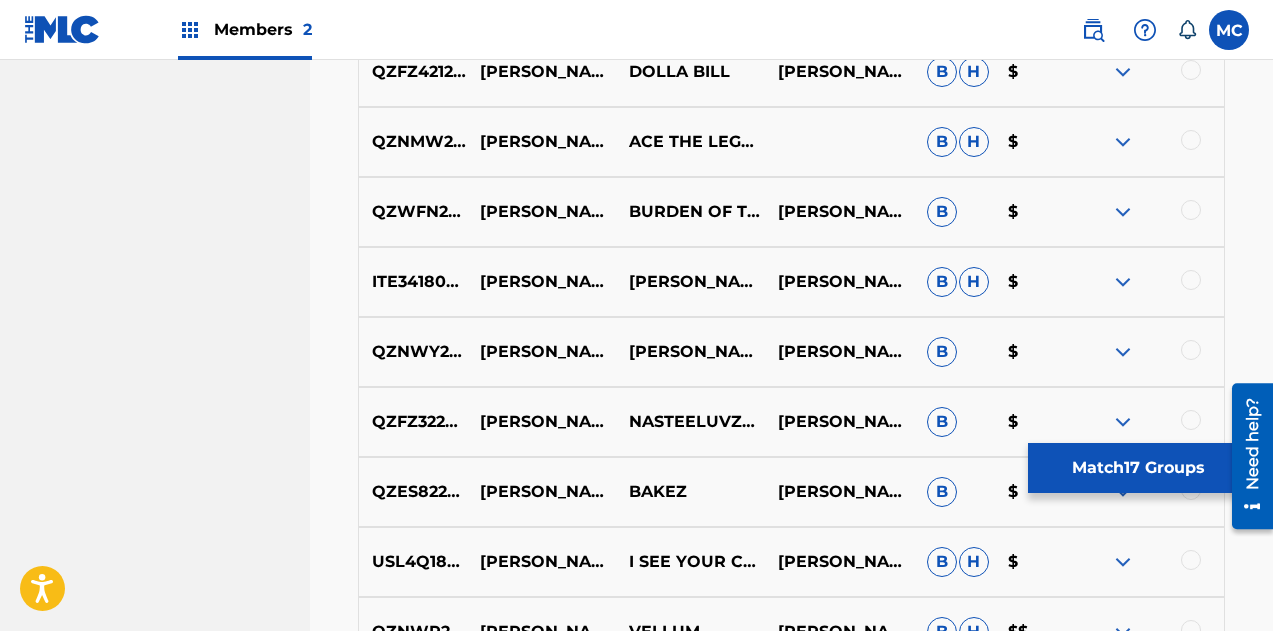 scroll, scrollTop: 6783, scrollLeft: 0, axis: vertical 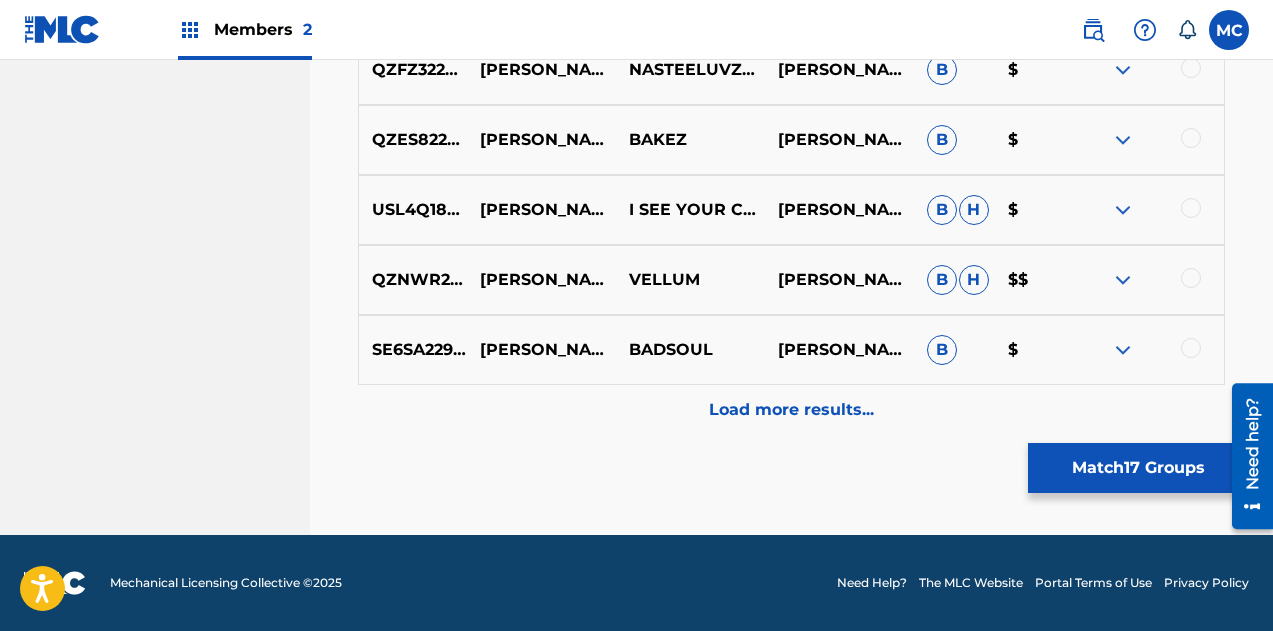 click on "Load more results..." at bounding box center [791, 410] 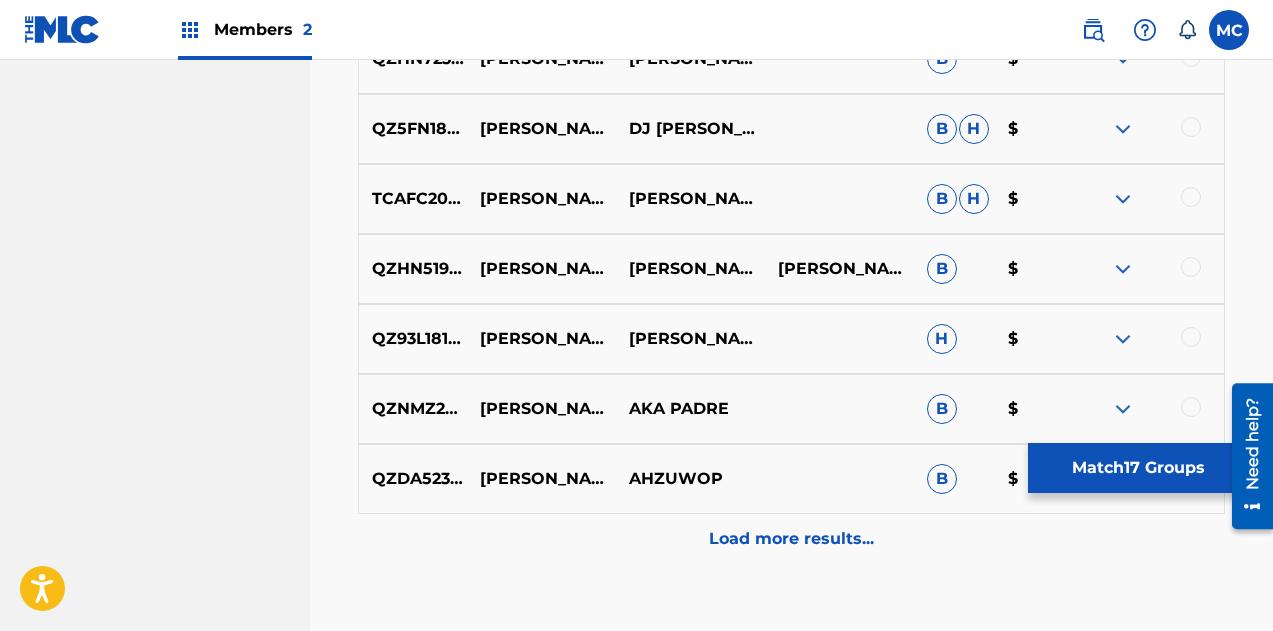scroll, scrollTop: 7483, scrollLeft: 0, axis: vertical 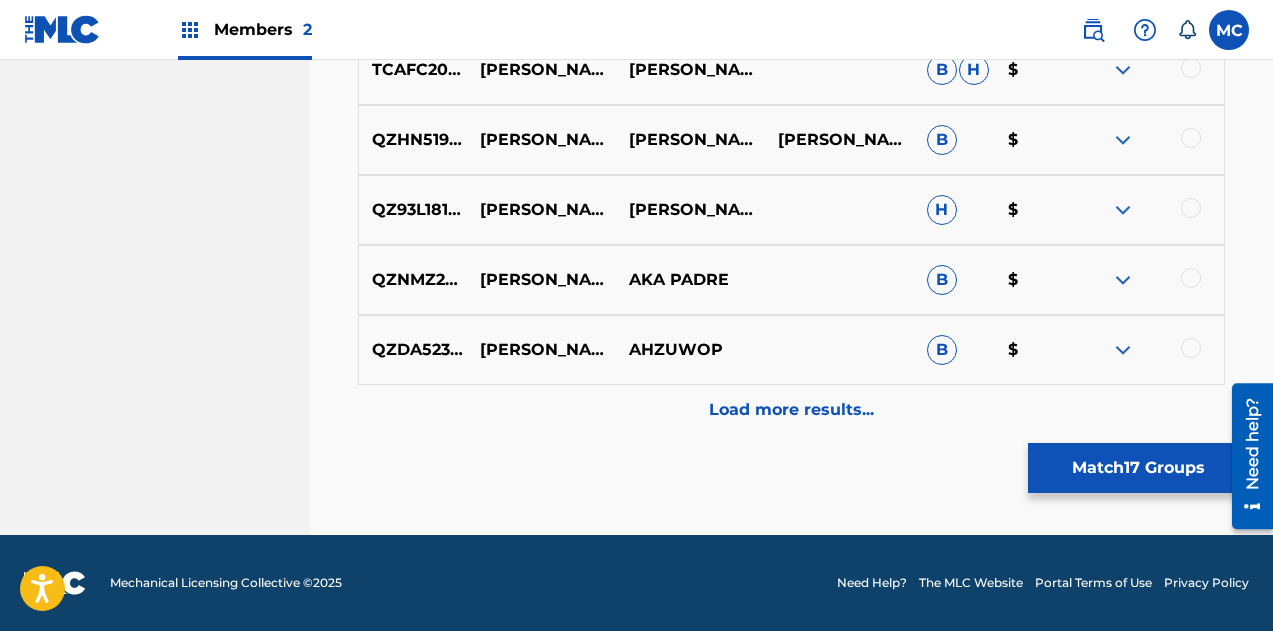 click on "Load more results..." at bounding box center (791, 410) 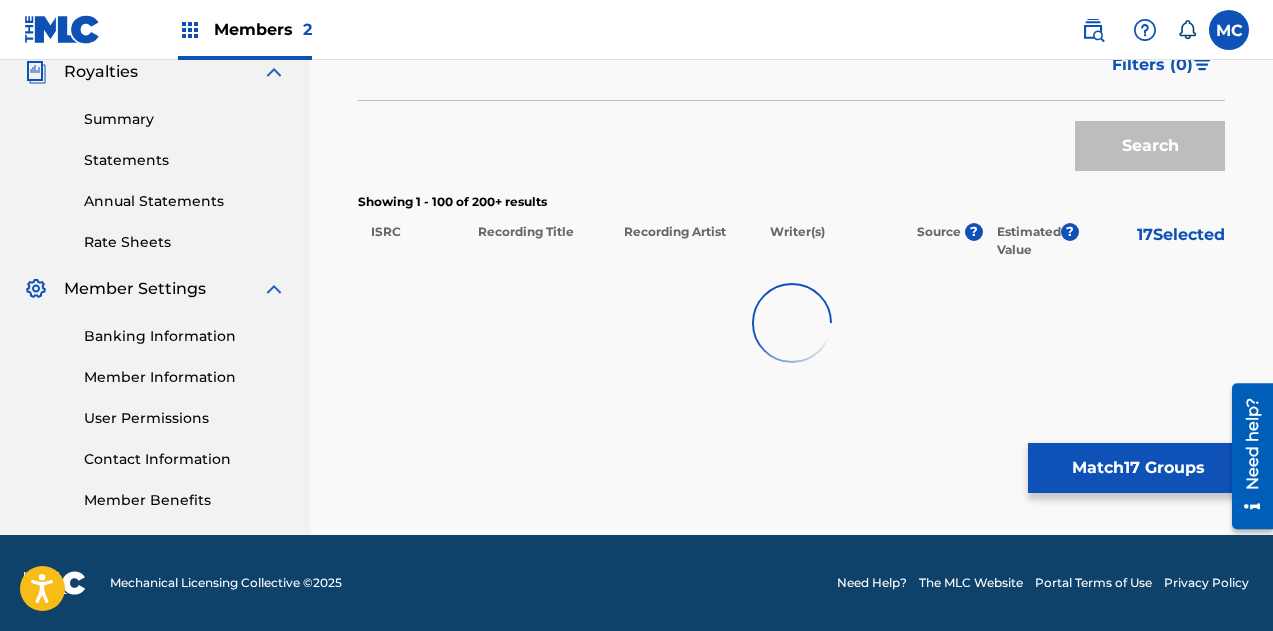 scroll, scrollTop: 609, scrollLeft: 0, axis: vertical 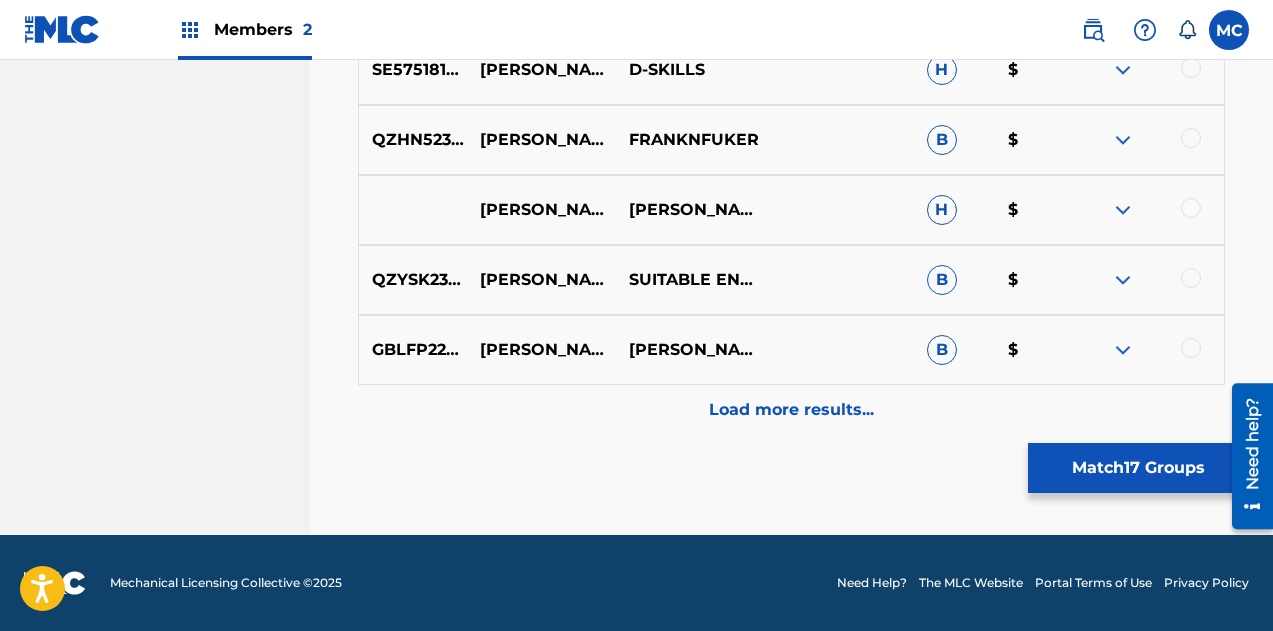 click on "Load more results..." at bounding box center [791, 410] 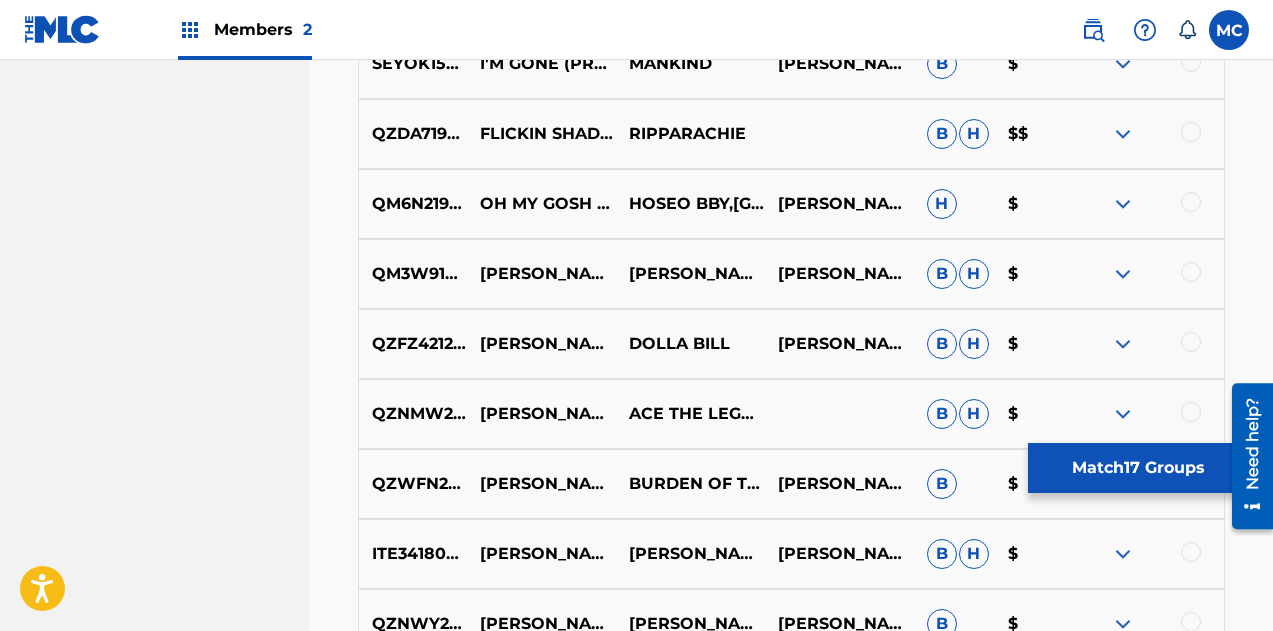 scroll, scrollTop: 6158, scrollLeft: 0, axis: vertical 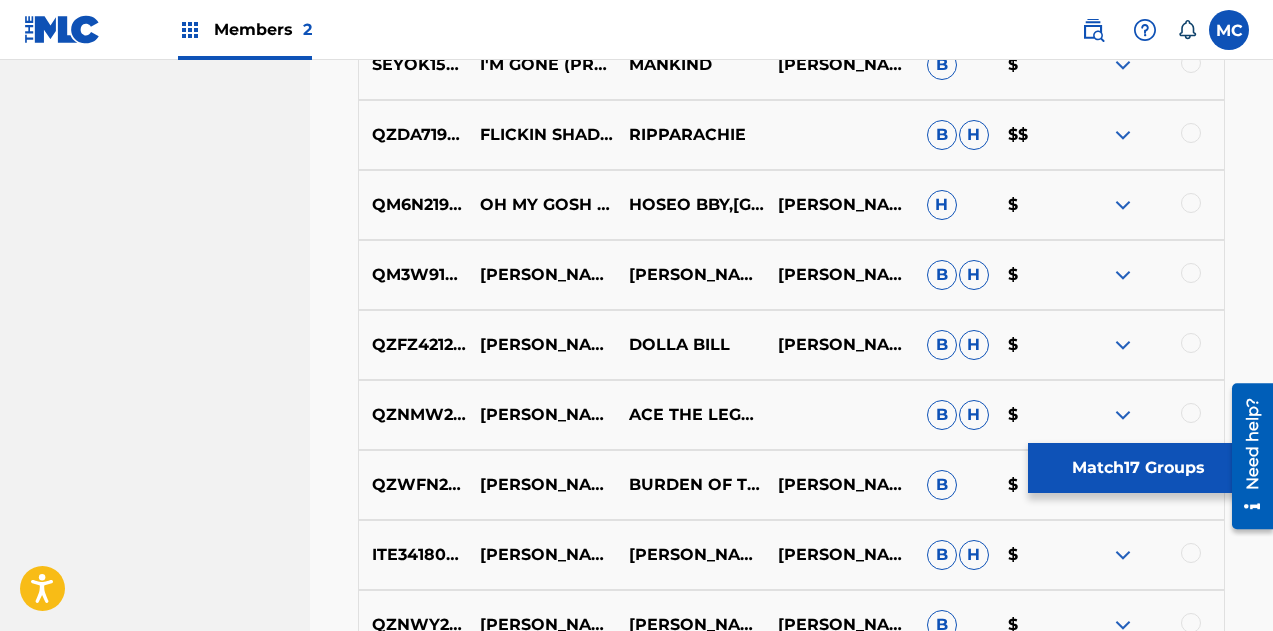 click at bounding box center (1123, 275) 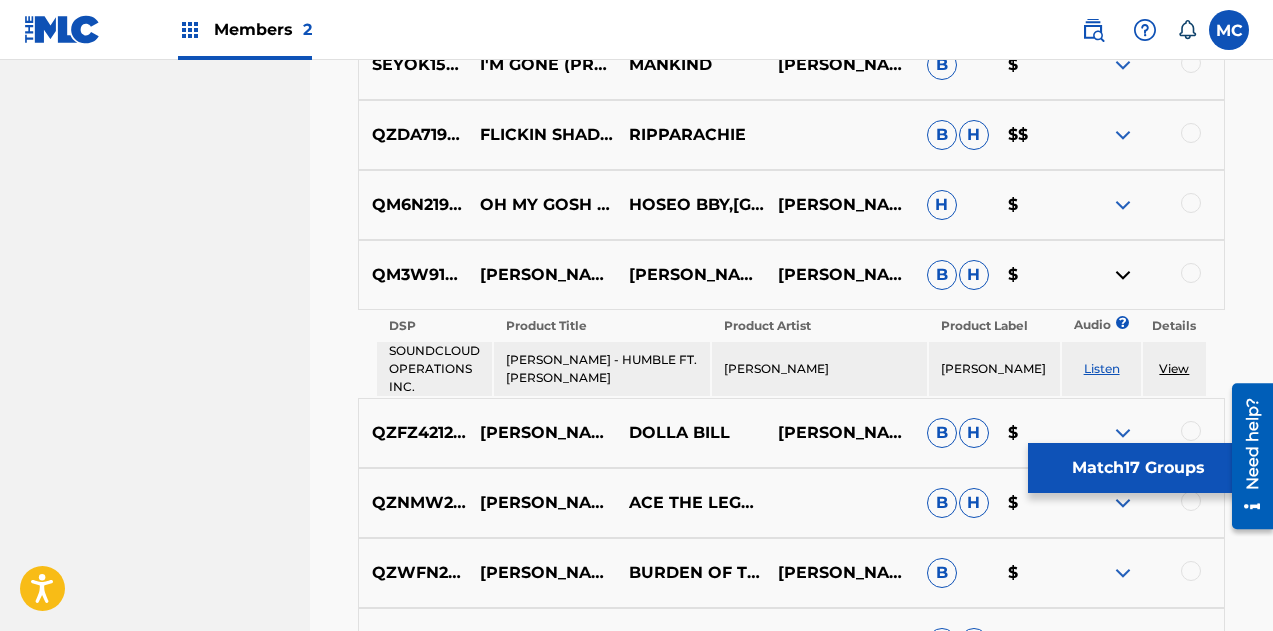 click at bounding box center (1191, 273) 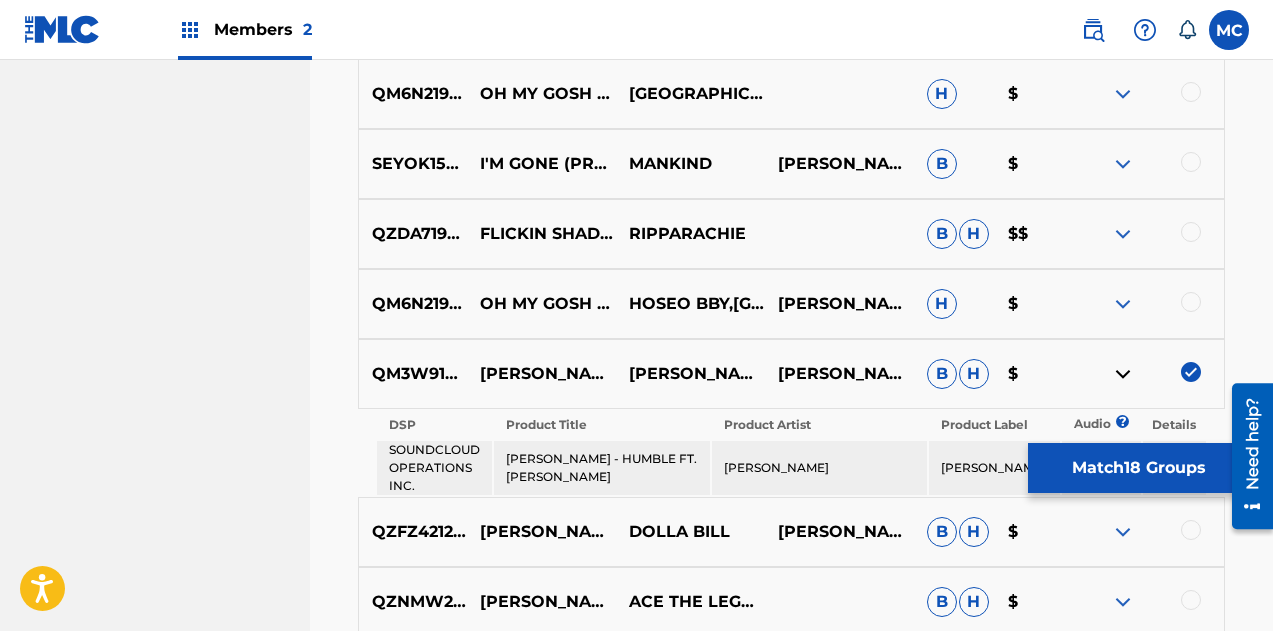 scroll, scrollTop: 6028, scrollLeft: 0, axis: vertical 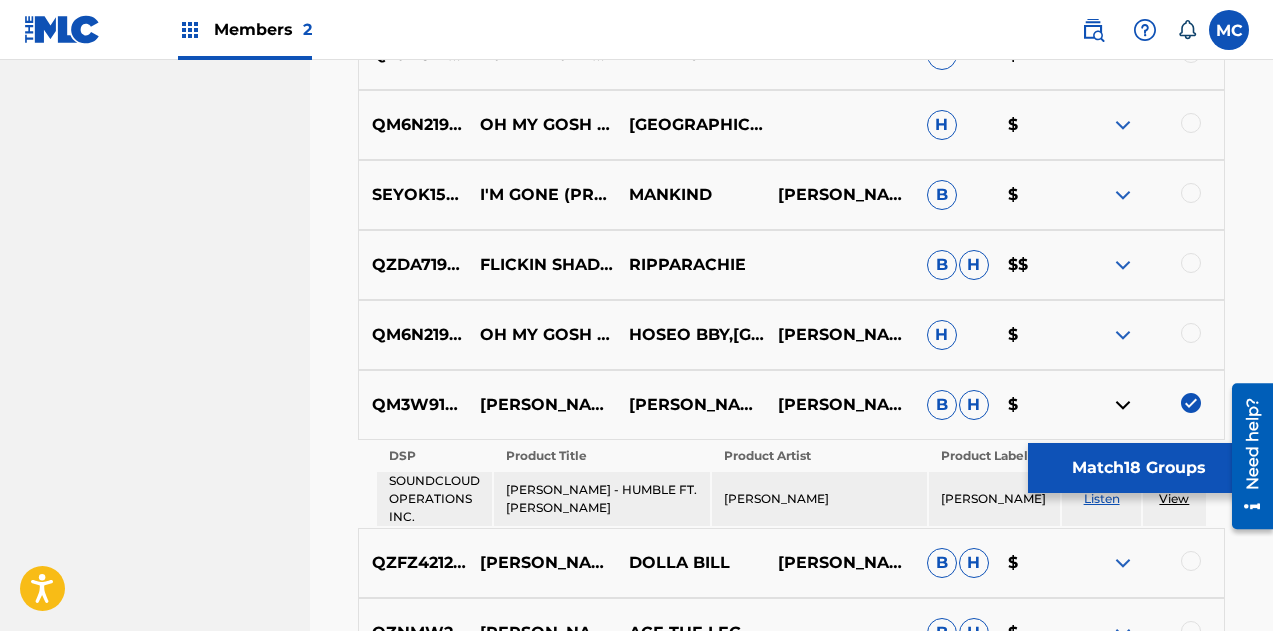 click at bounding box center [1191, 333] 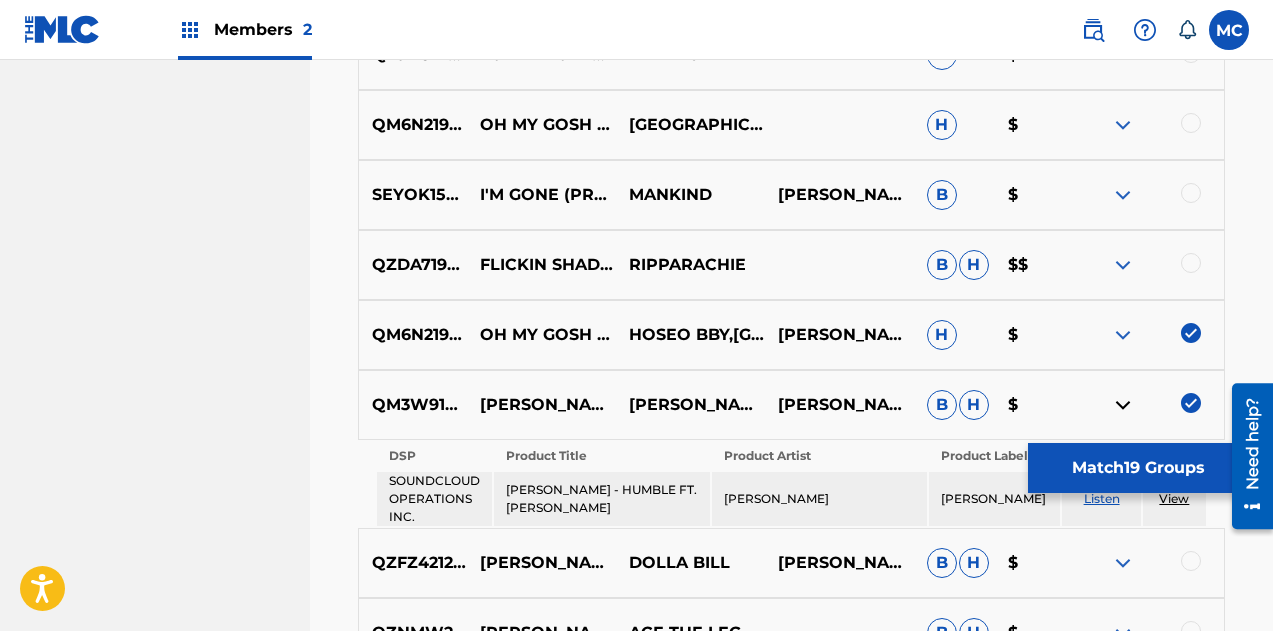 click at bounding box center [1191, 263] 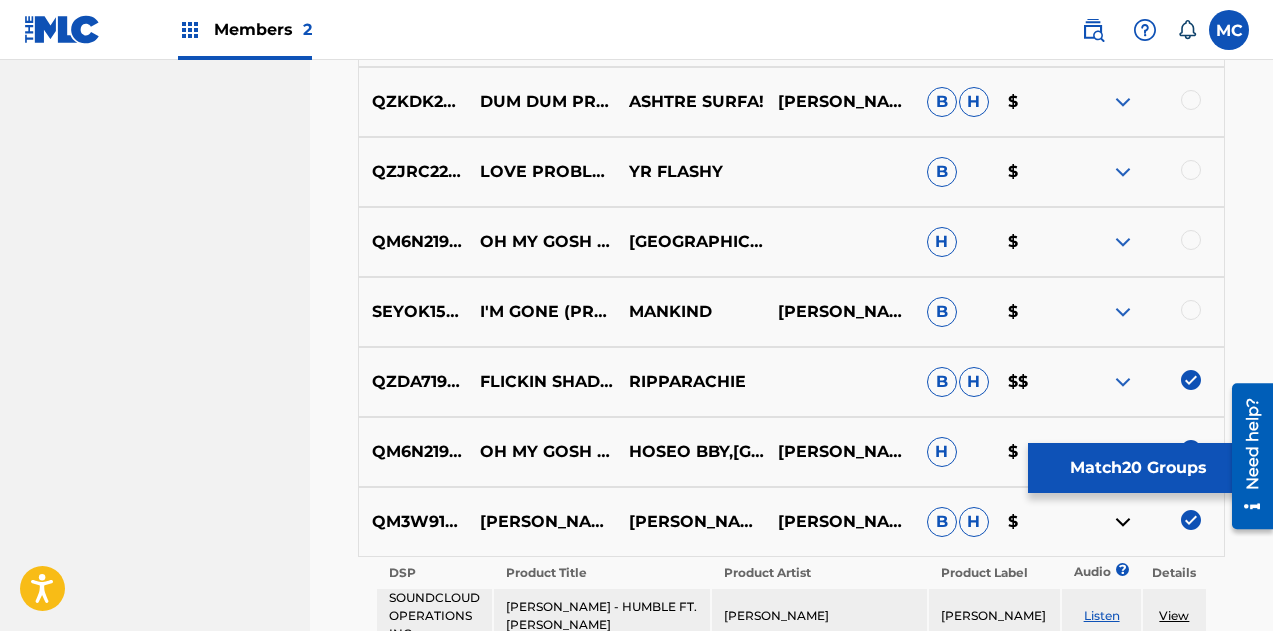 scroll, scrollTop: 5896, scrollLeft: 0, axis: vertical 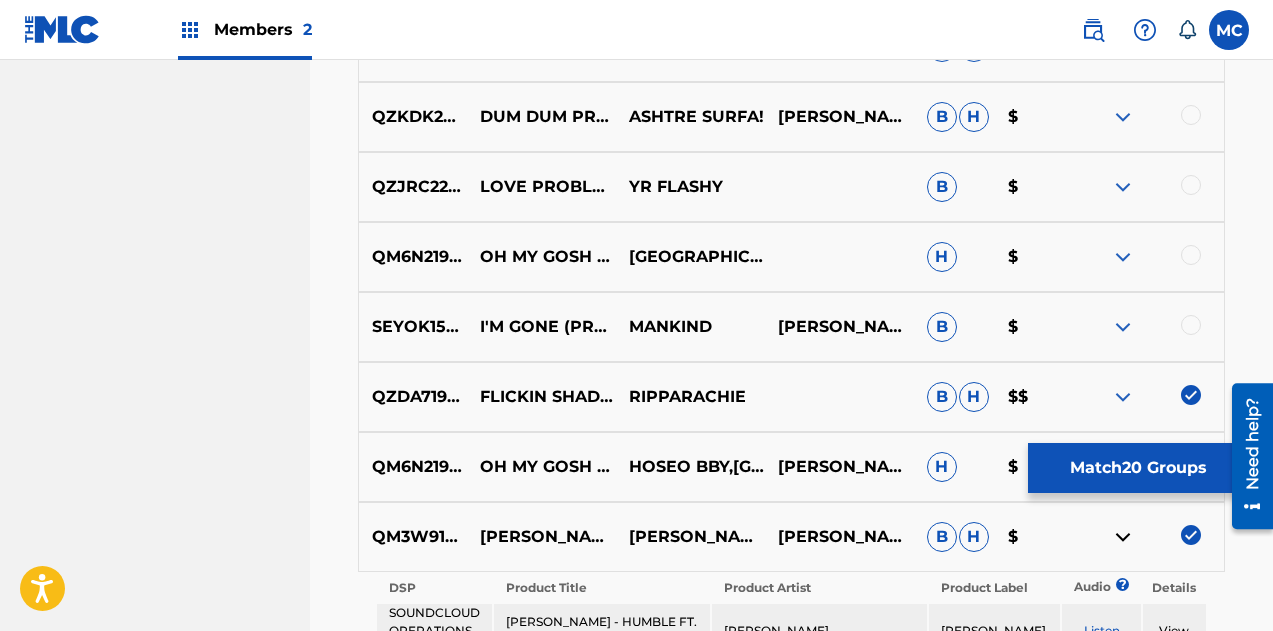 click at bounding box center [1191, 325] 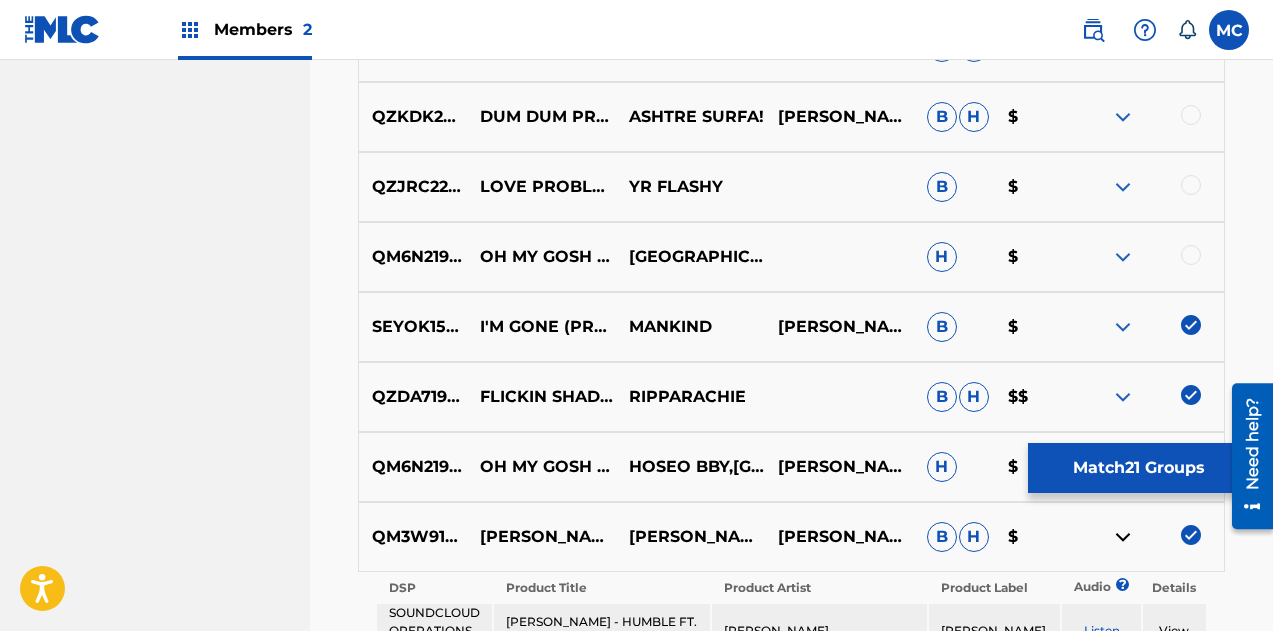 click at bounding box center (1191, 255) 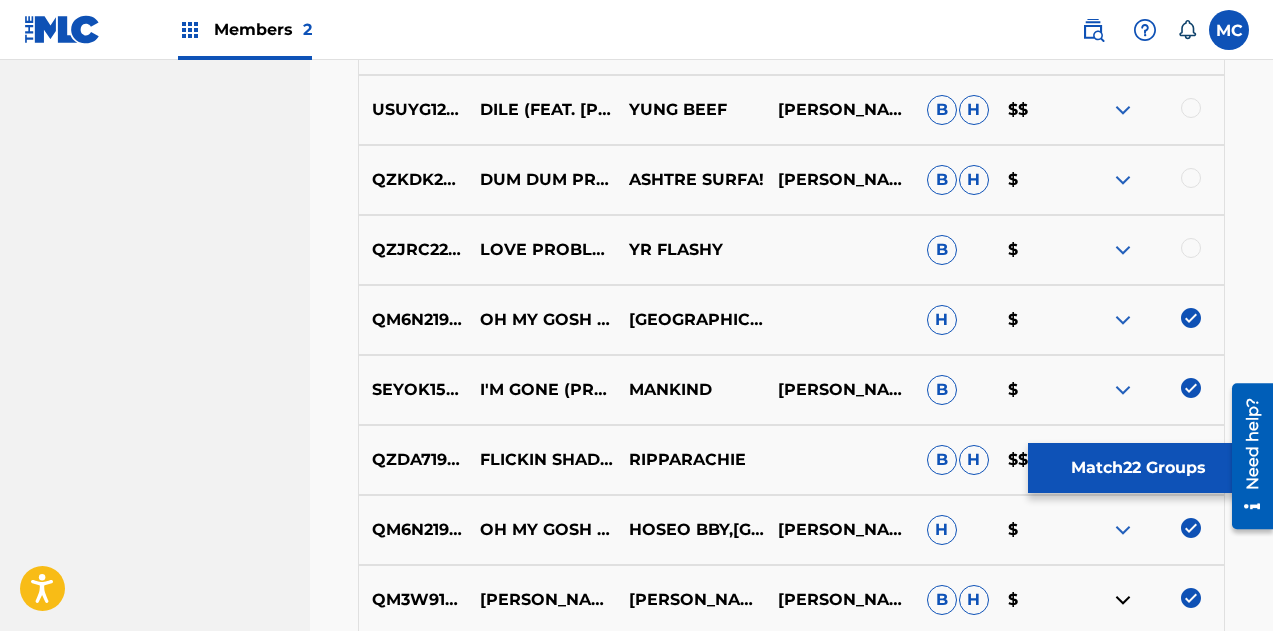 scroll, scrollTop: 5832, scrollLeft: 0, axis: vertical 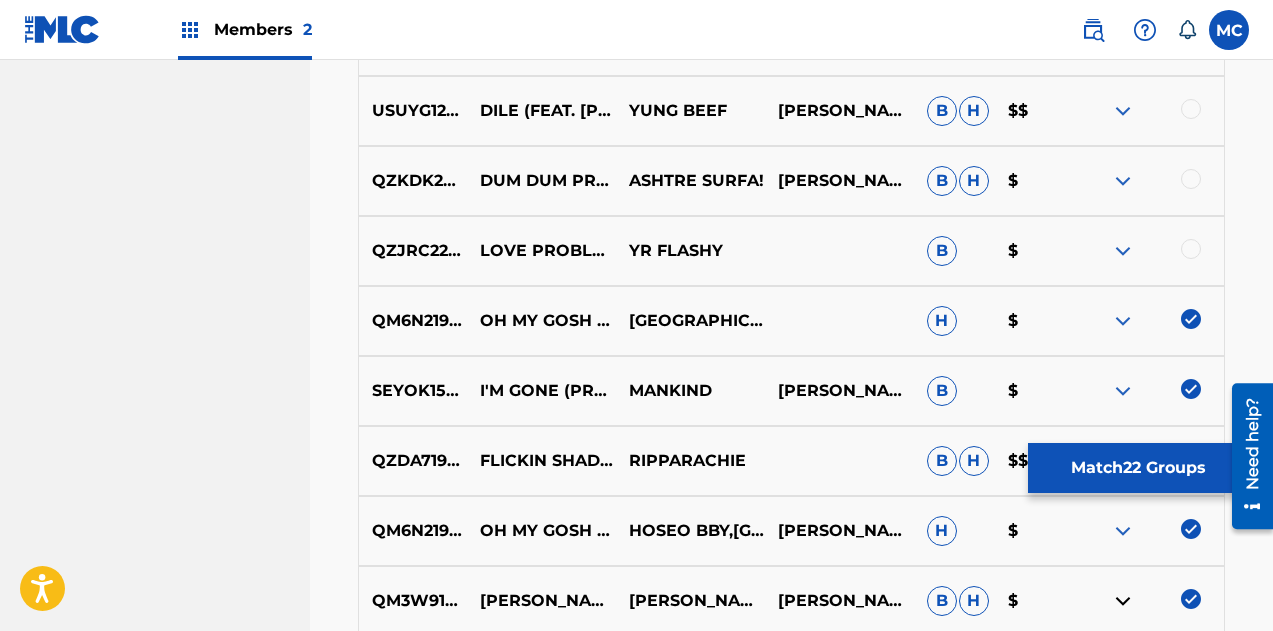 click at bounding box center [1123, 251] 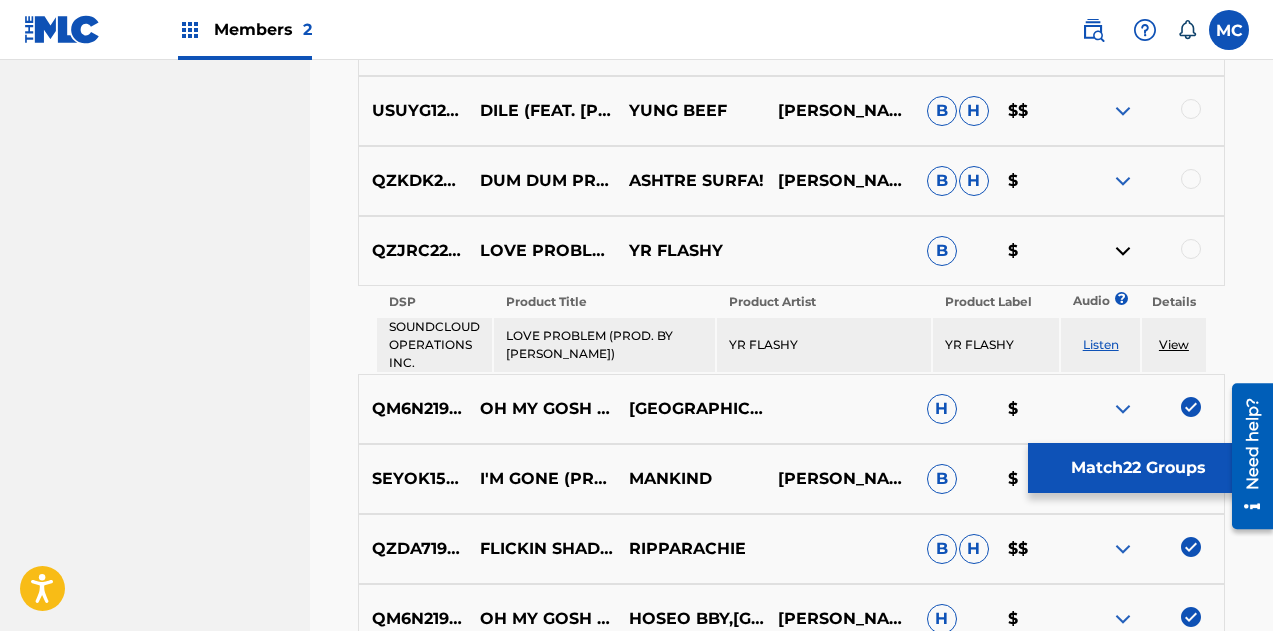 click at bounding box center (1123, 251) 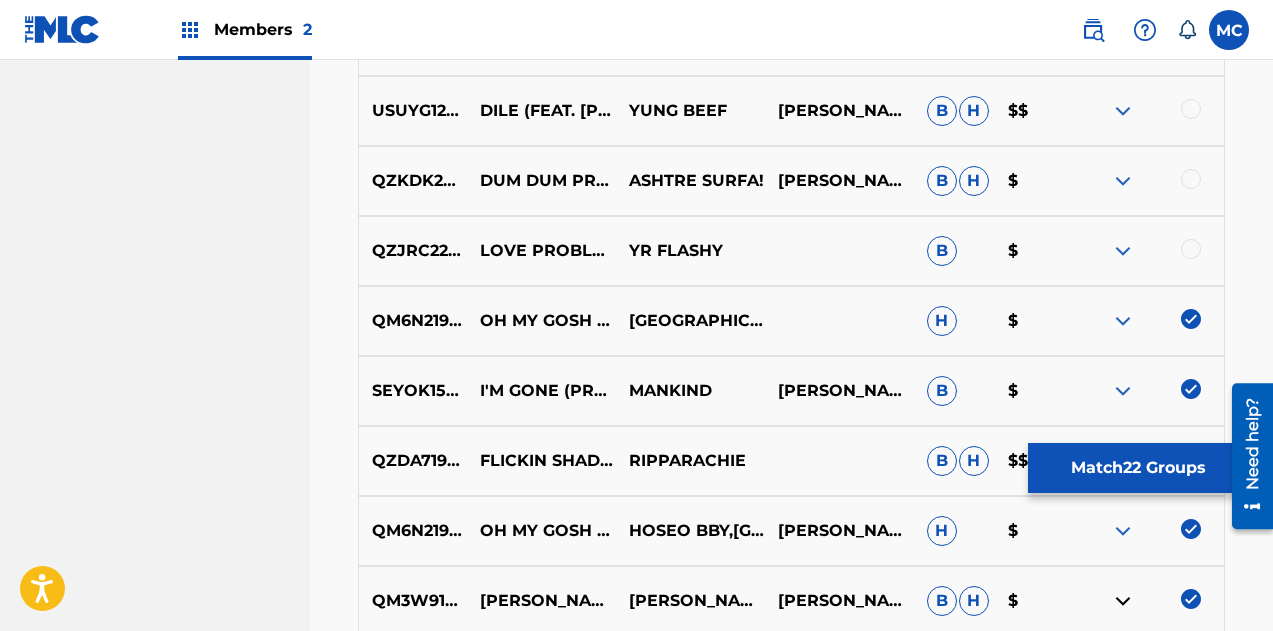 click at bounding box center (1191, 249) 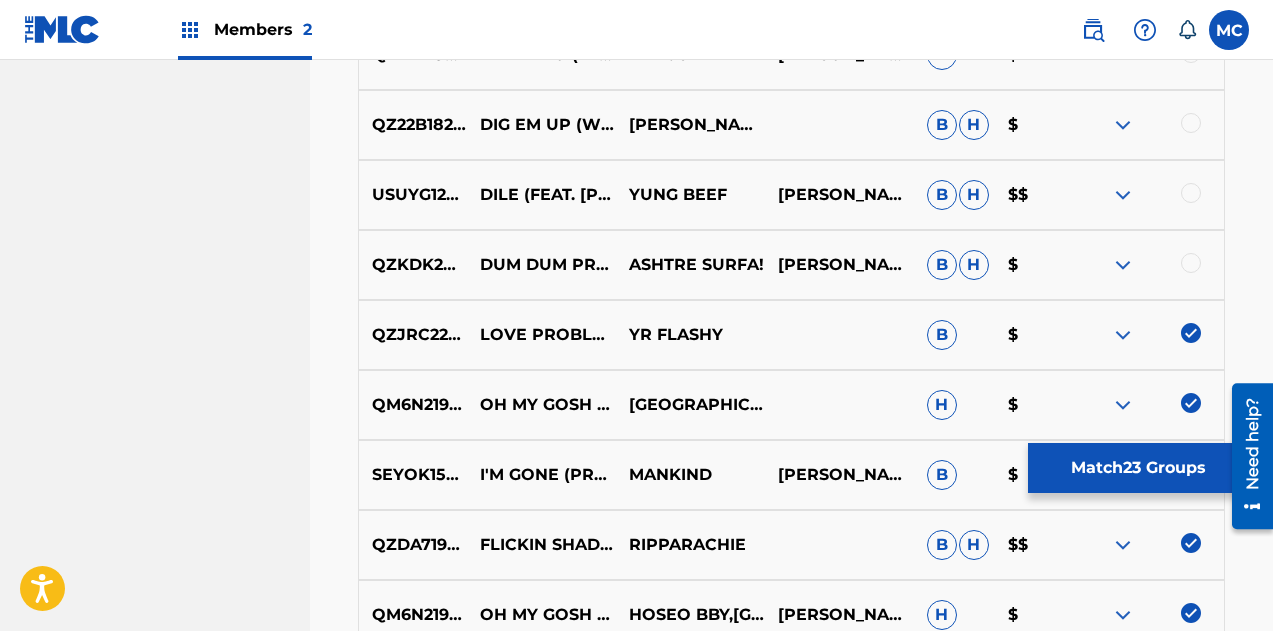 scroll, scrollTop: 5731, scrollLeft: 0, axis: vertical 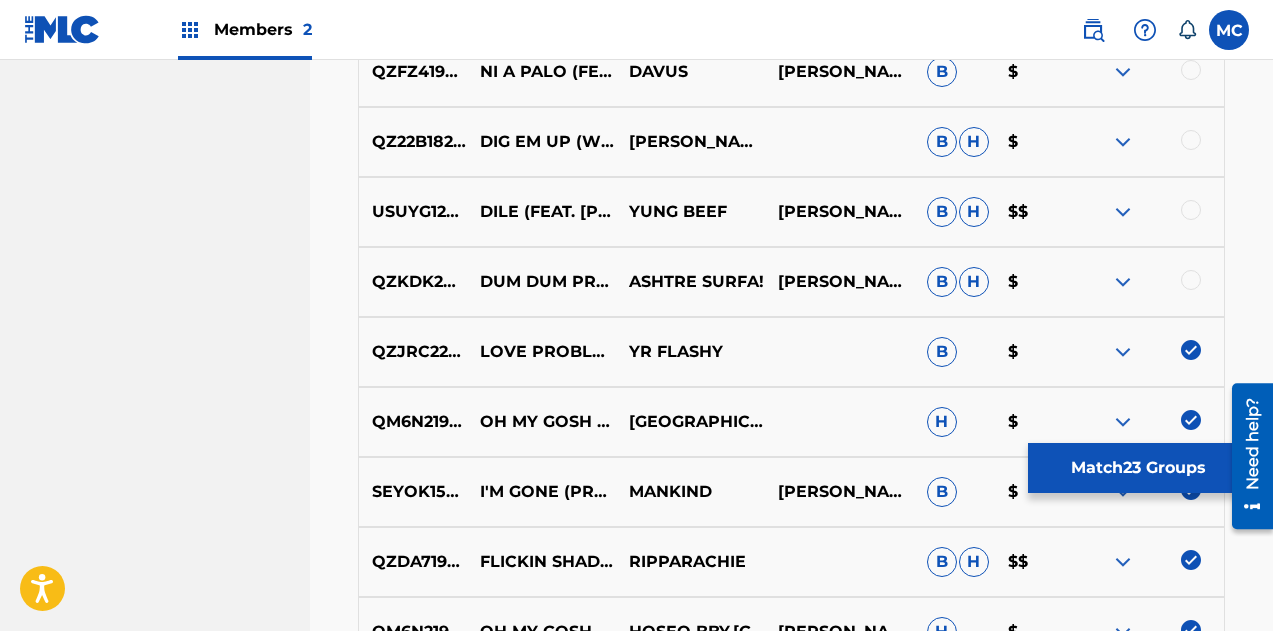 click at bounding box center (1191, 280) 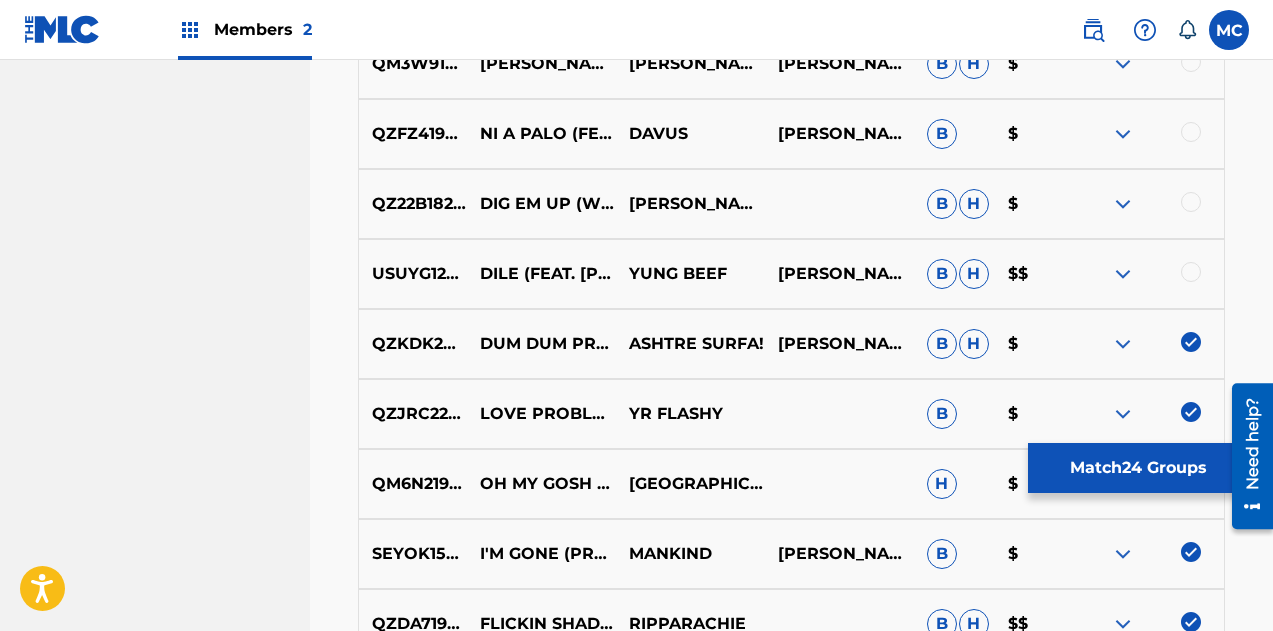 scroll, scrollTop: 5667, scrollLeft: 0, axis: vertical 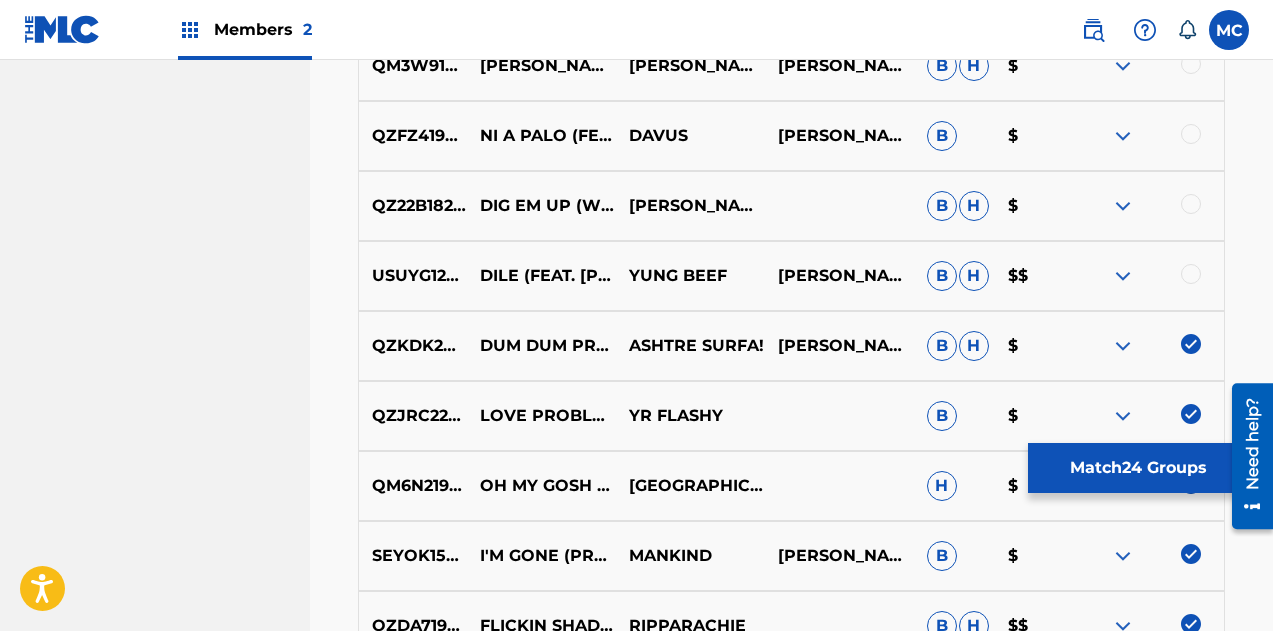 click at bounding box center (1191, 274) 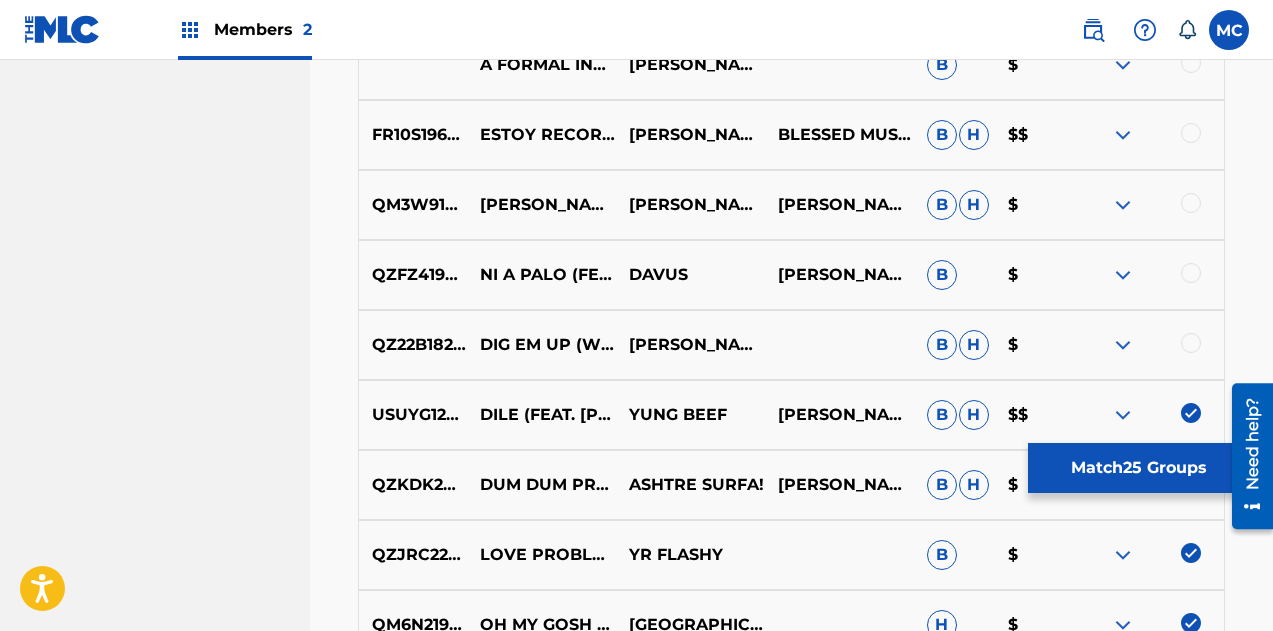 scroll, scrollTop: 5527, scrollLeft: 0, axis: vertical 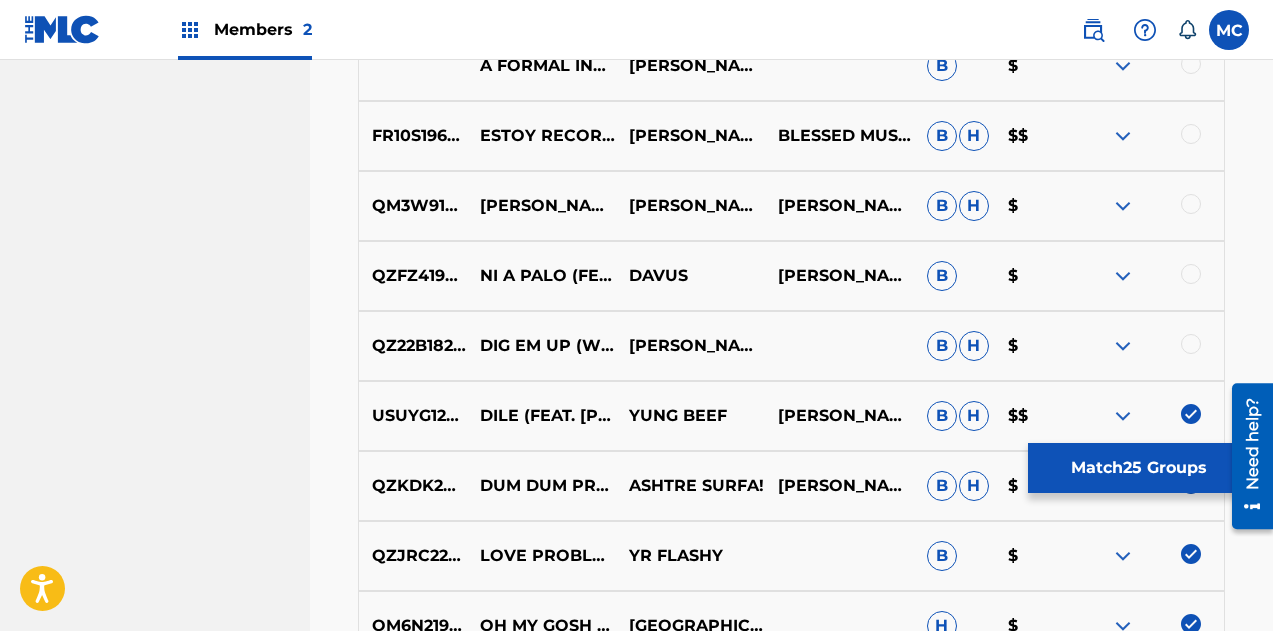 click at bounding box center [1149, 346] 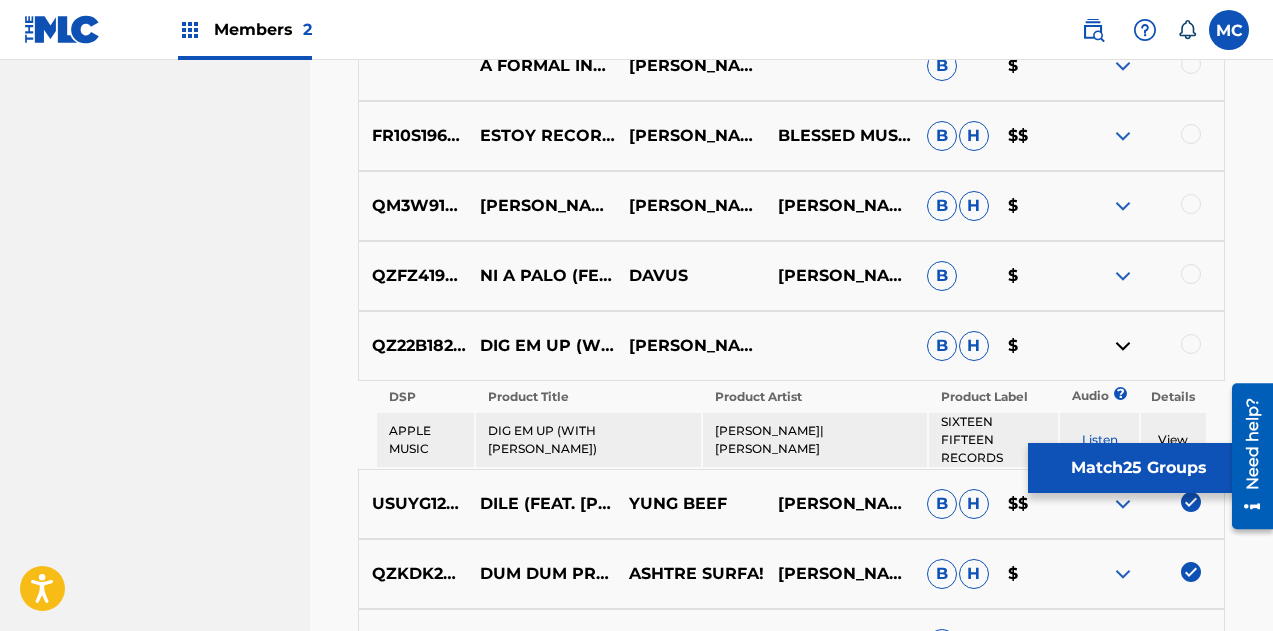 scroll, scrollTop: 5586, scrollLeft: 0, axis: vertical 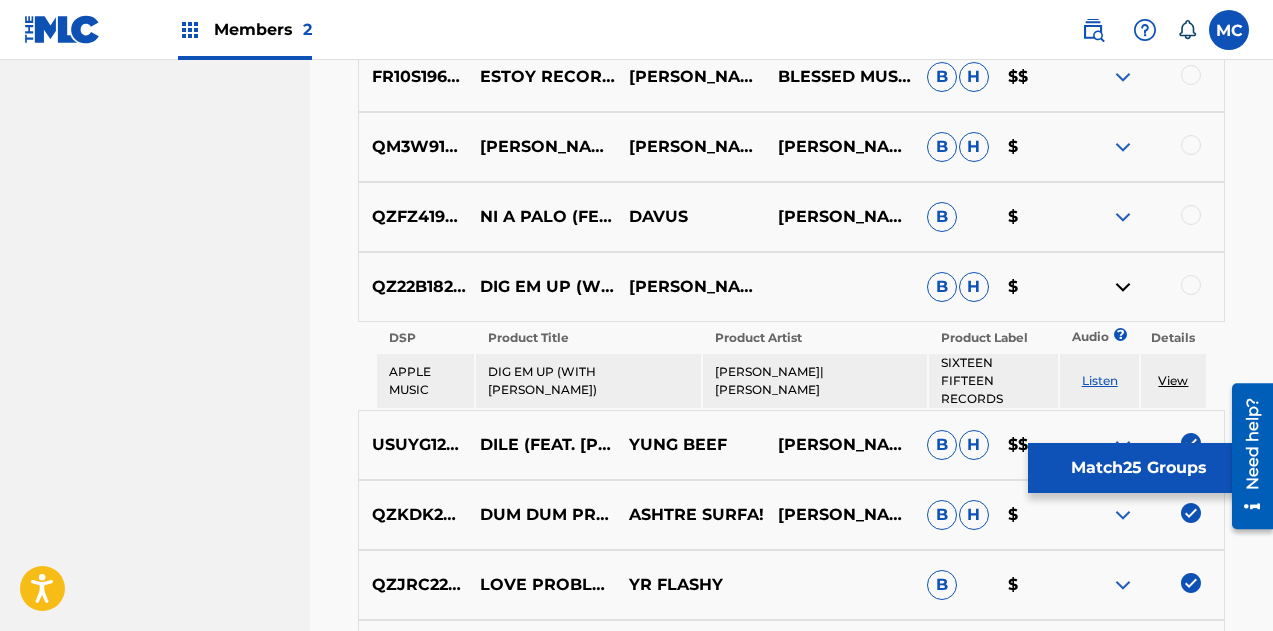 click on "Listen" at bounding box center [1100, 380] 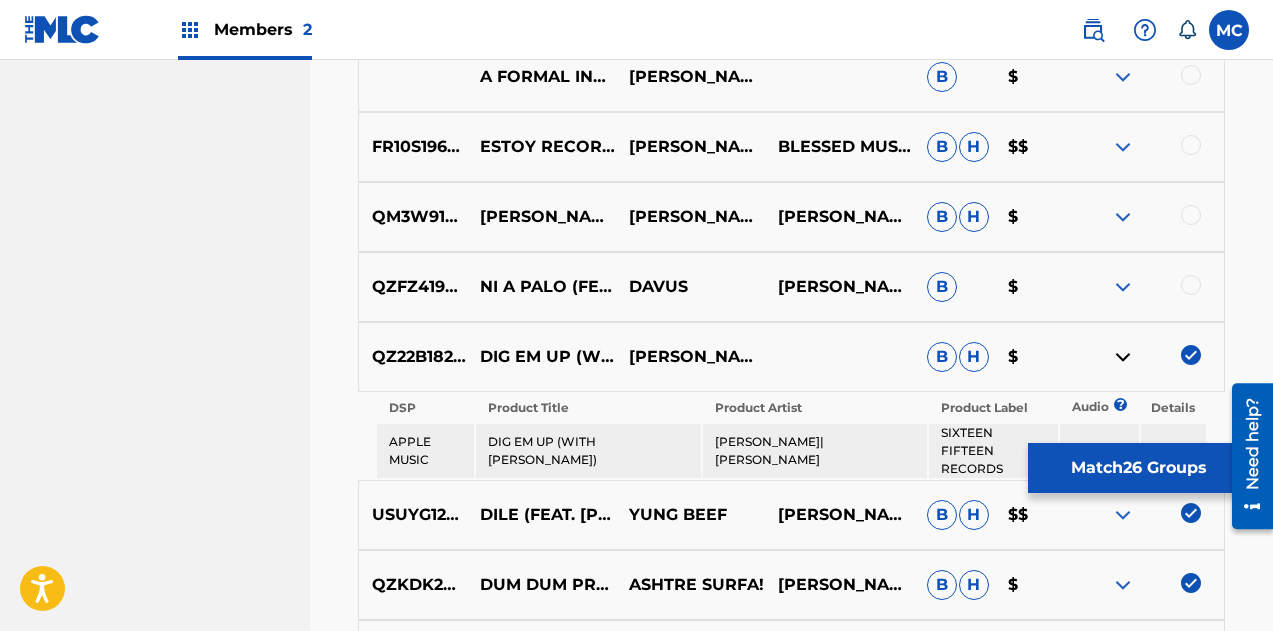 scroll, scrollTop: 5511, scrollLeft: 0, axis: vertical 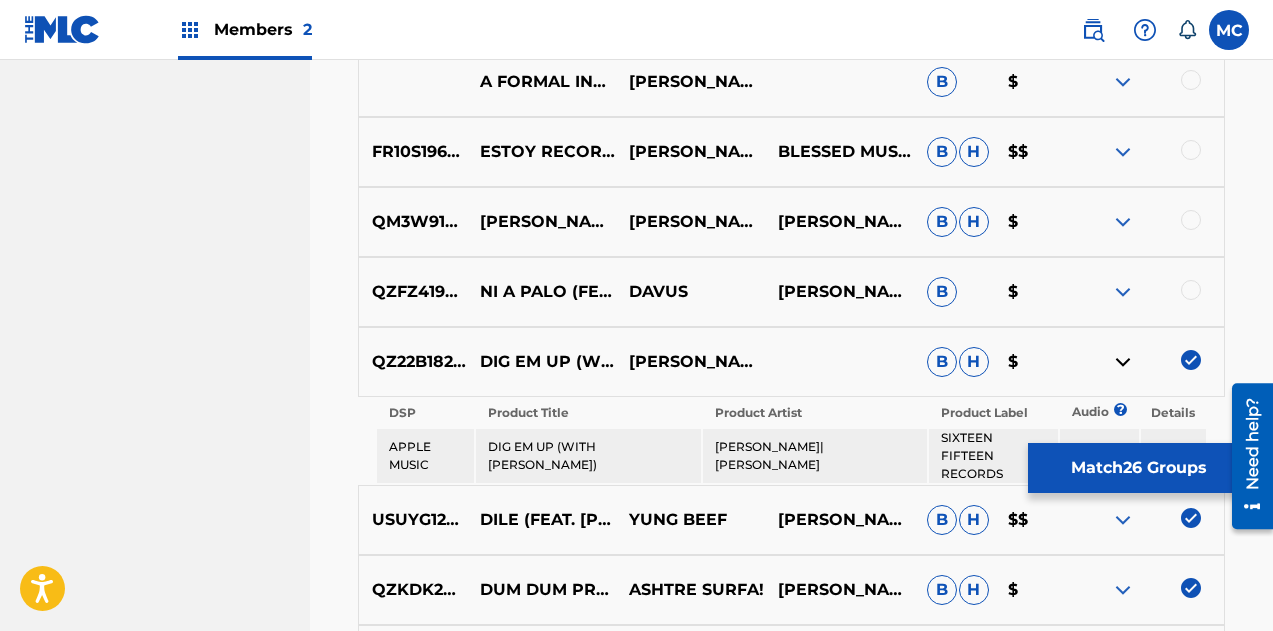 click at bounding box center [1123, 292] 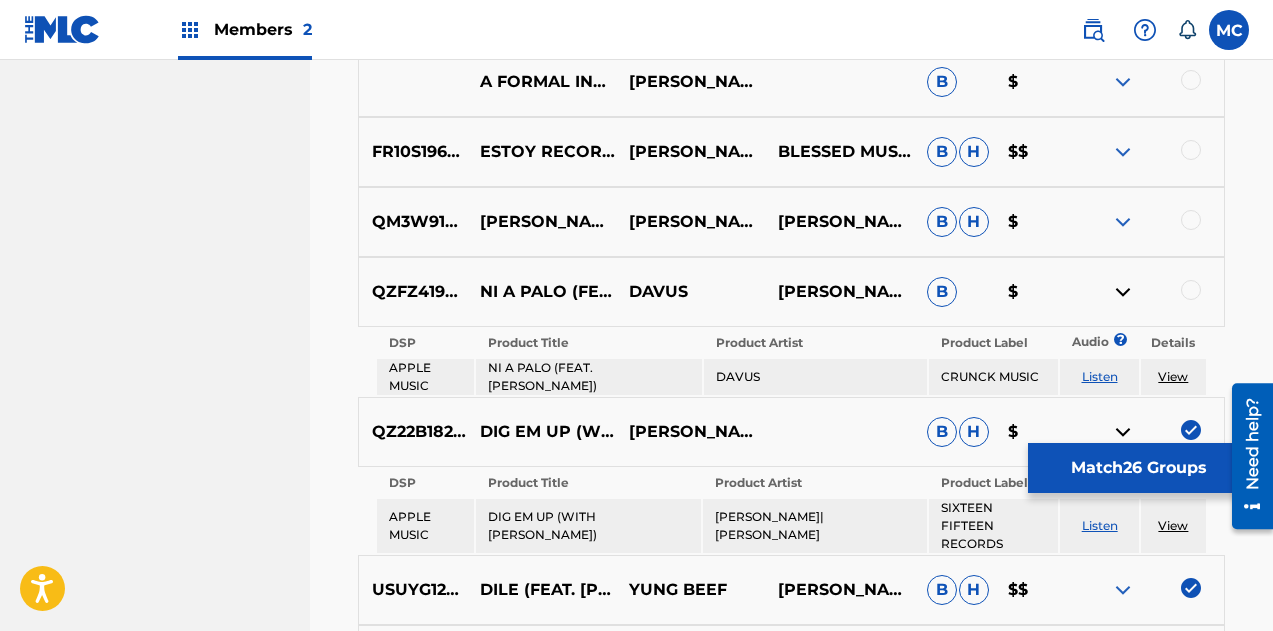 click at bounding box center (1191, 290) 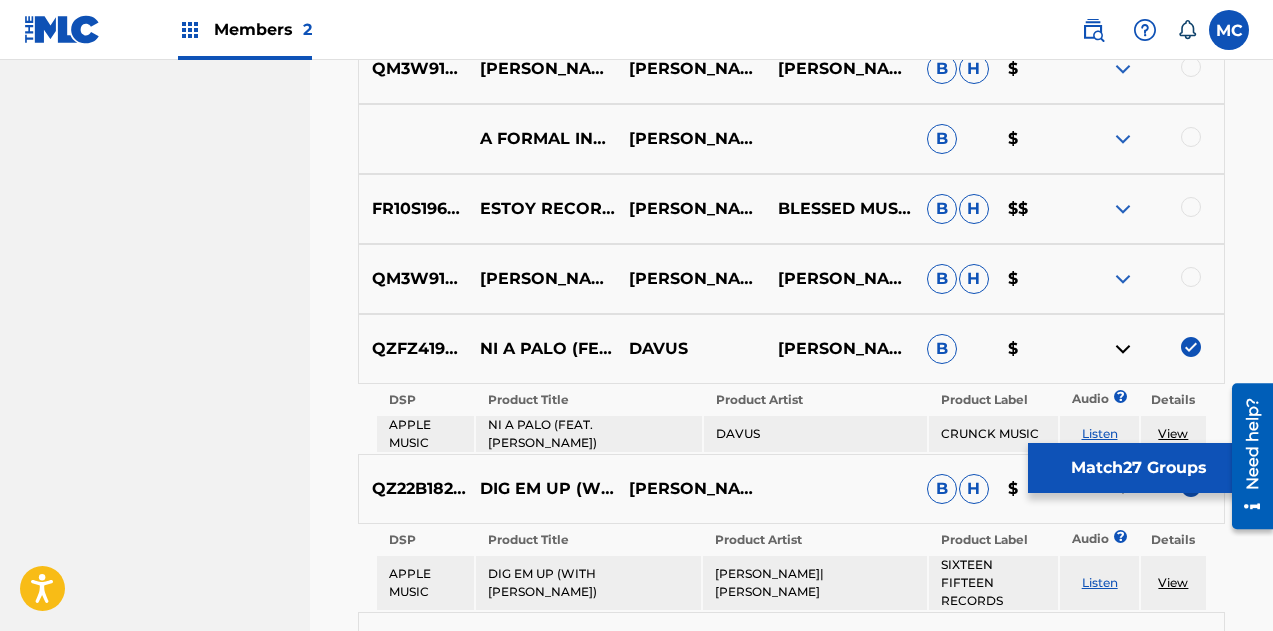 scroll, scrollTop: 5453, scrollLeft: 0, axis: vertical 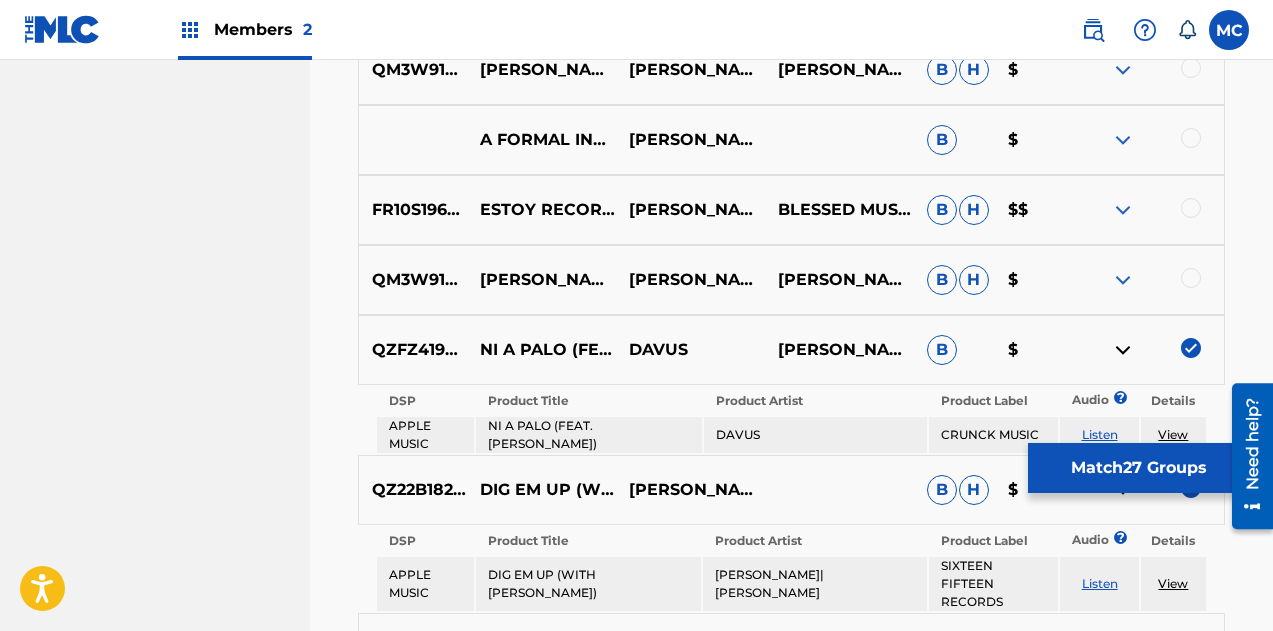 drag, startPoint x: 1189, startPoint y: 291, endPoint x: 1204, endPoint y: 276, distance: 21.213203 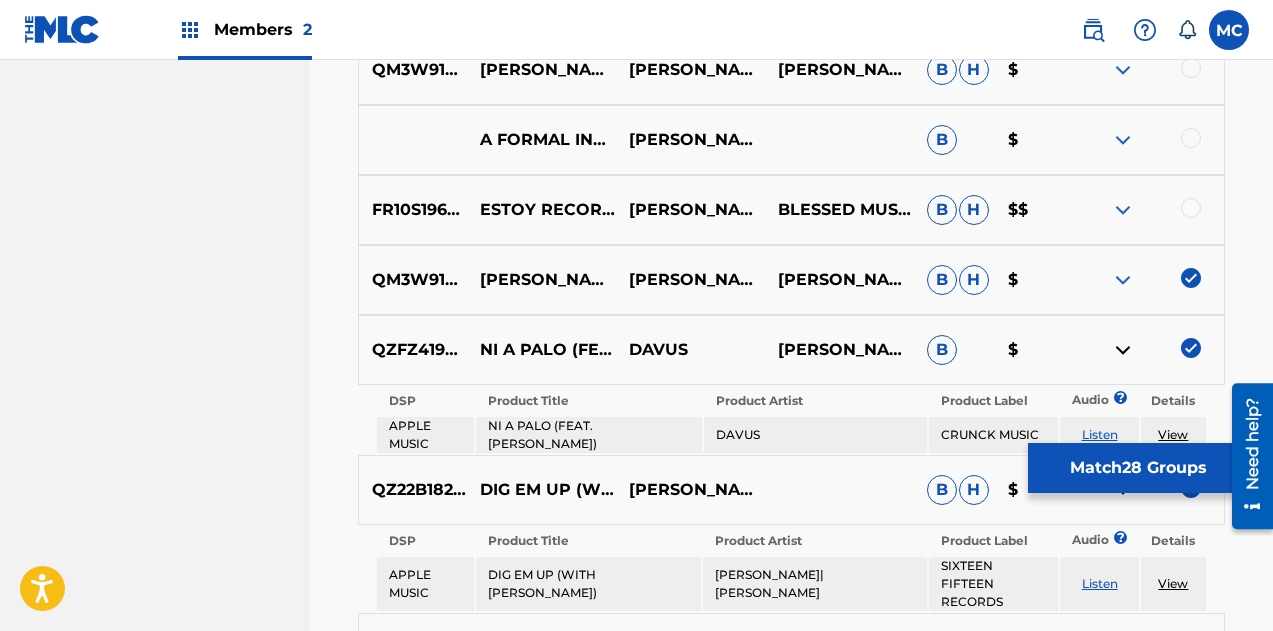 scroll, scrollTop: 5255, scrollLeft: 0, axis: vertical 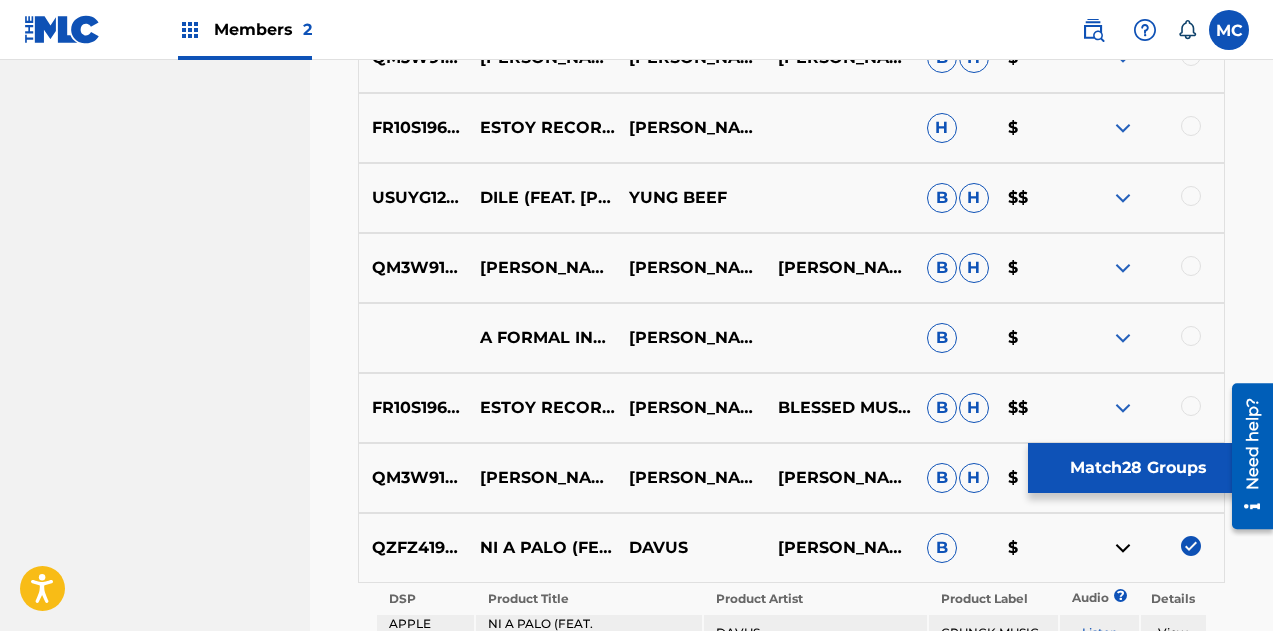 click at bounding box center [1191, 406] 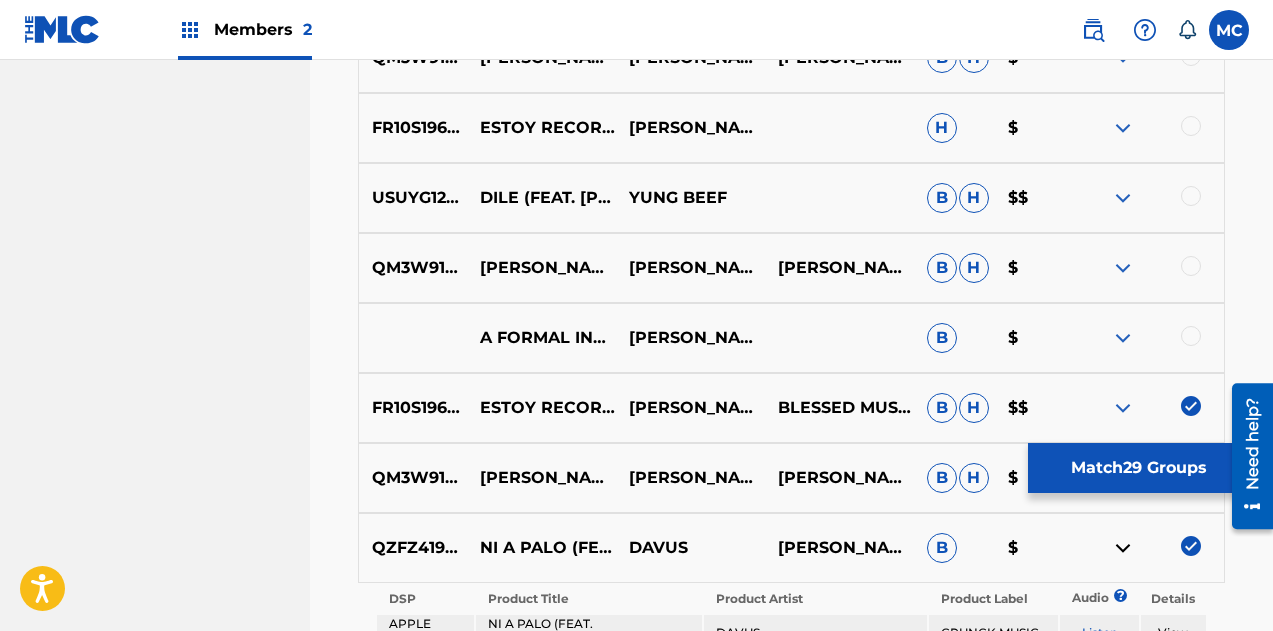 click at bounding box center (1123, 338) 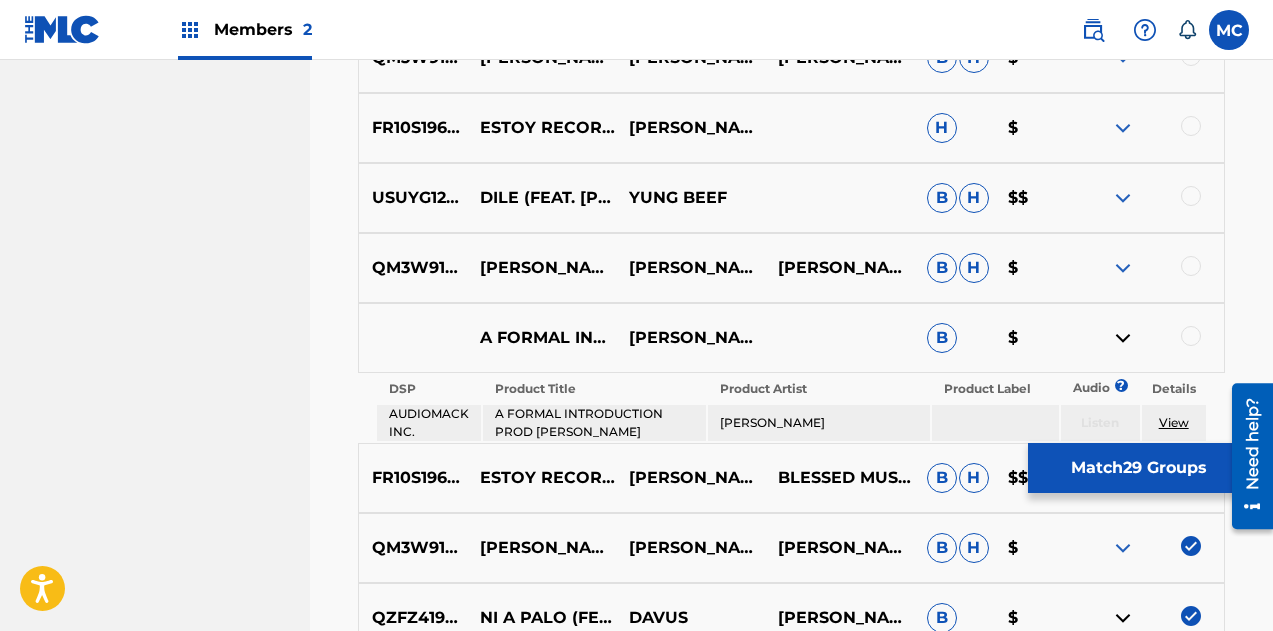 click at bounding box center (1123, 338) 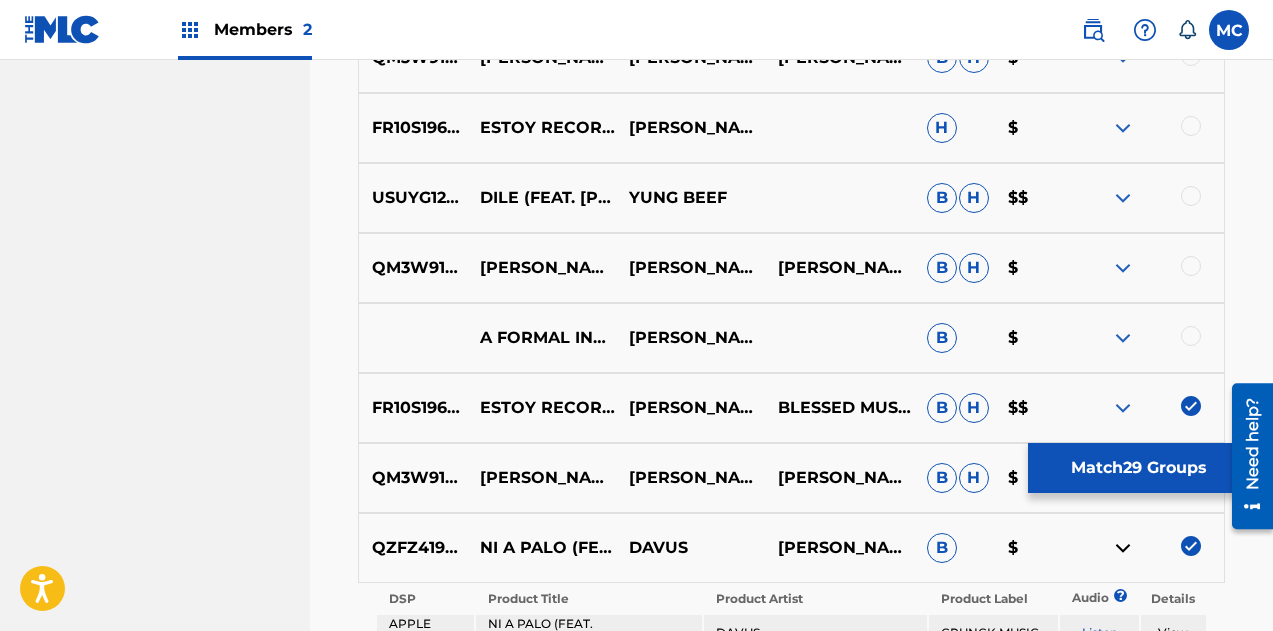 click at bounding box center [1191, 336] 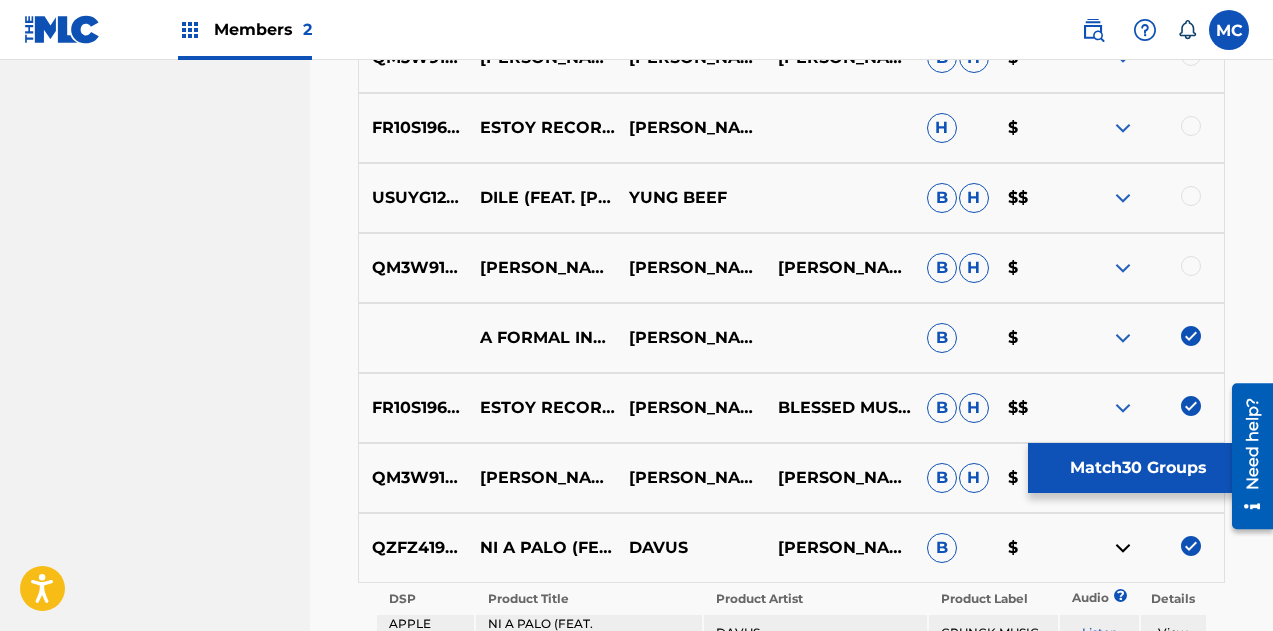 click at bounding box center [1149, 268] 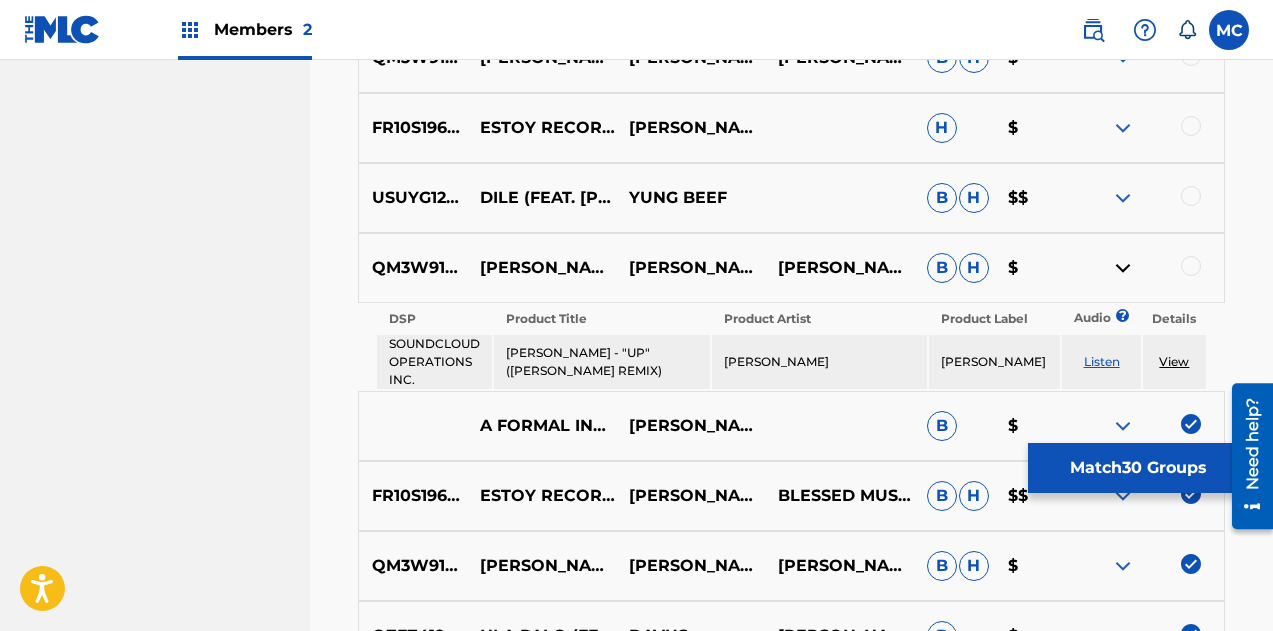 click at bounding box center [1191, 266] 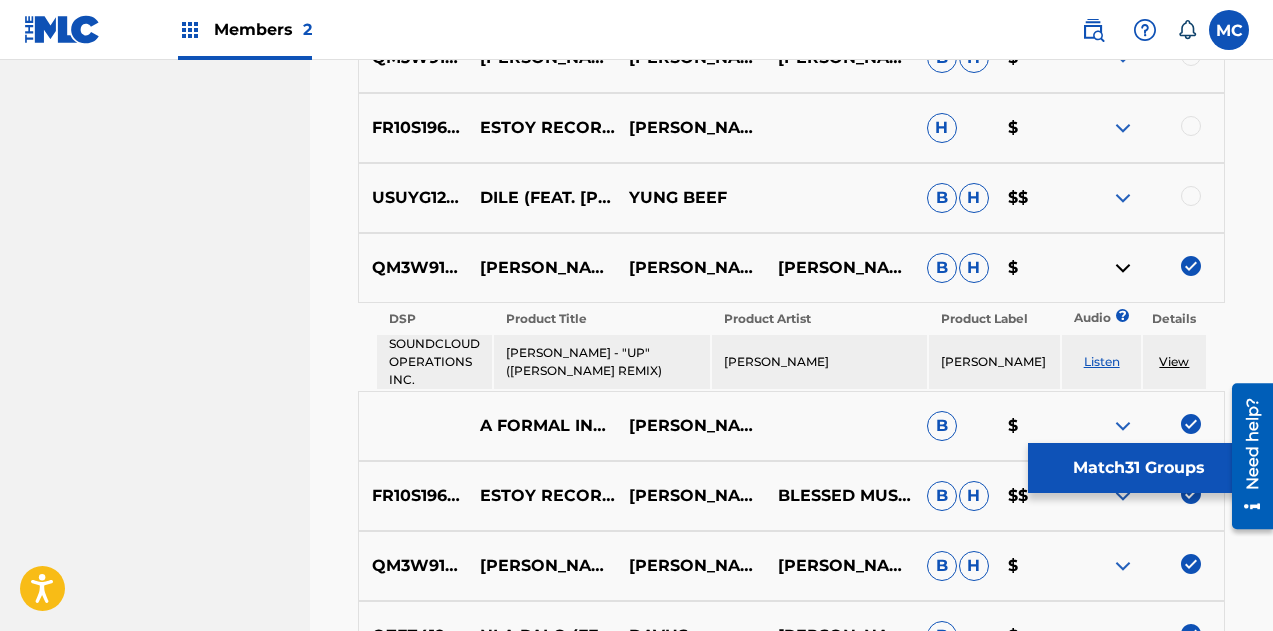 scroll, scrollTop: 5137, scrollLeft: 0, axis: vertical 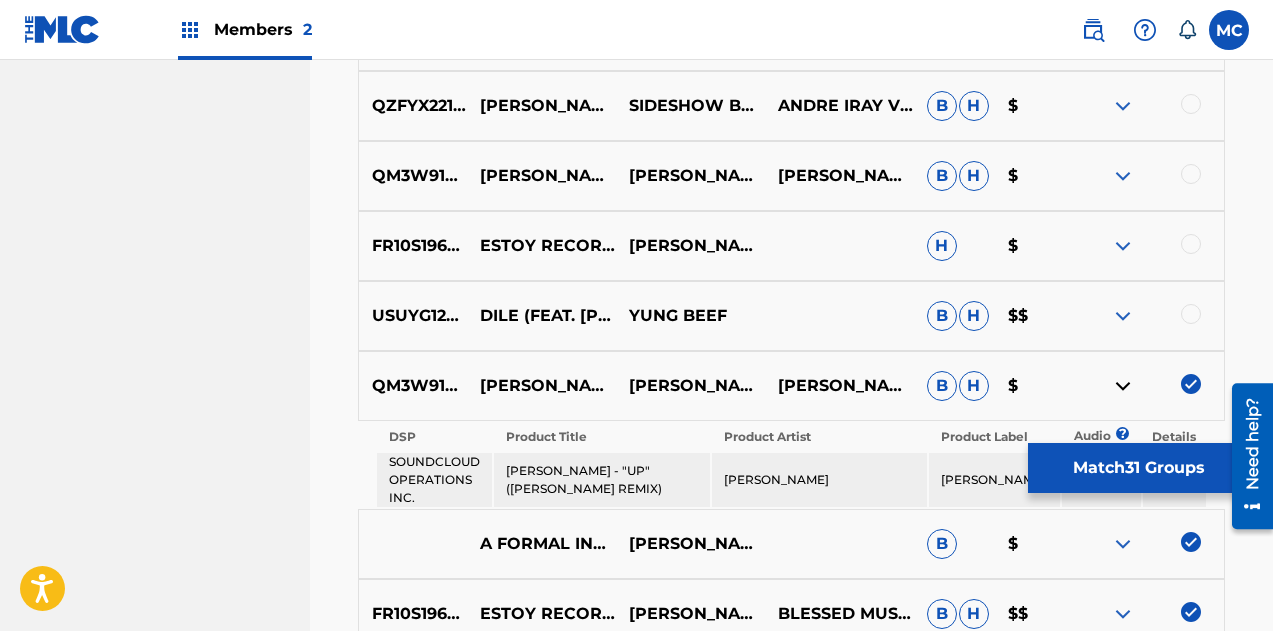 click at bounding box center [1191, 314] 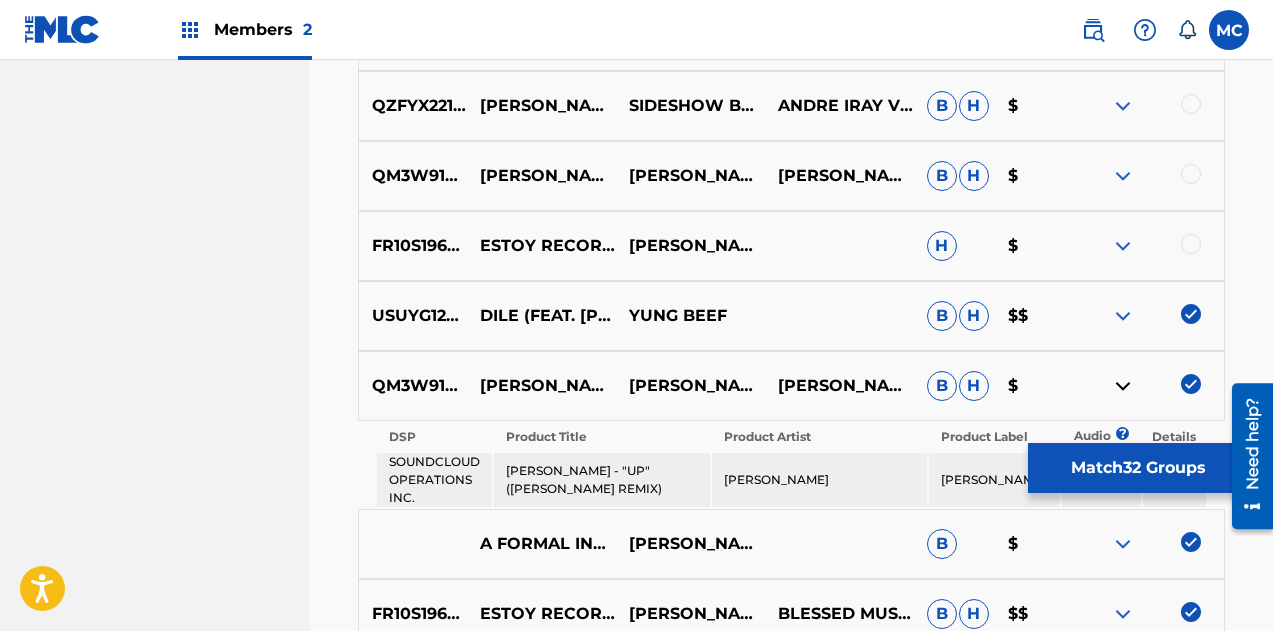 click at bounding box center [1191, 244] 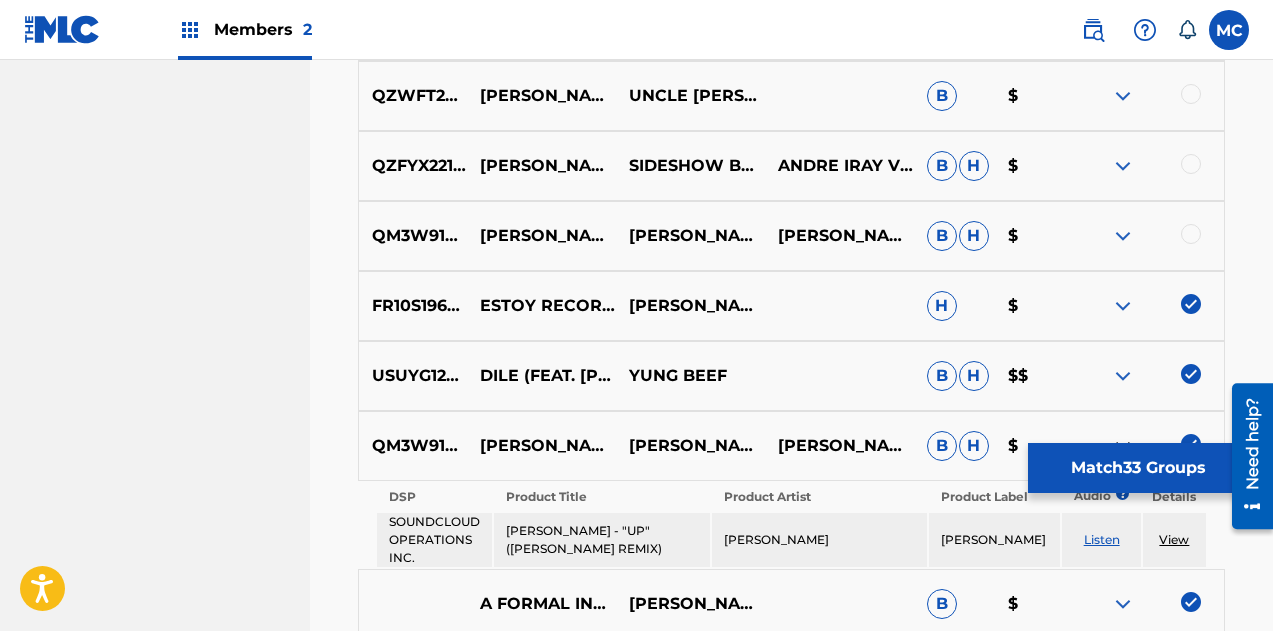 scroll, scrollTop: 5076, scrollLeft: 0, axis: vertical 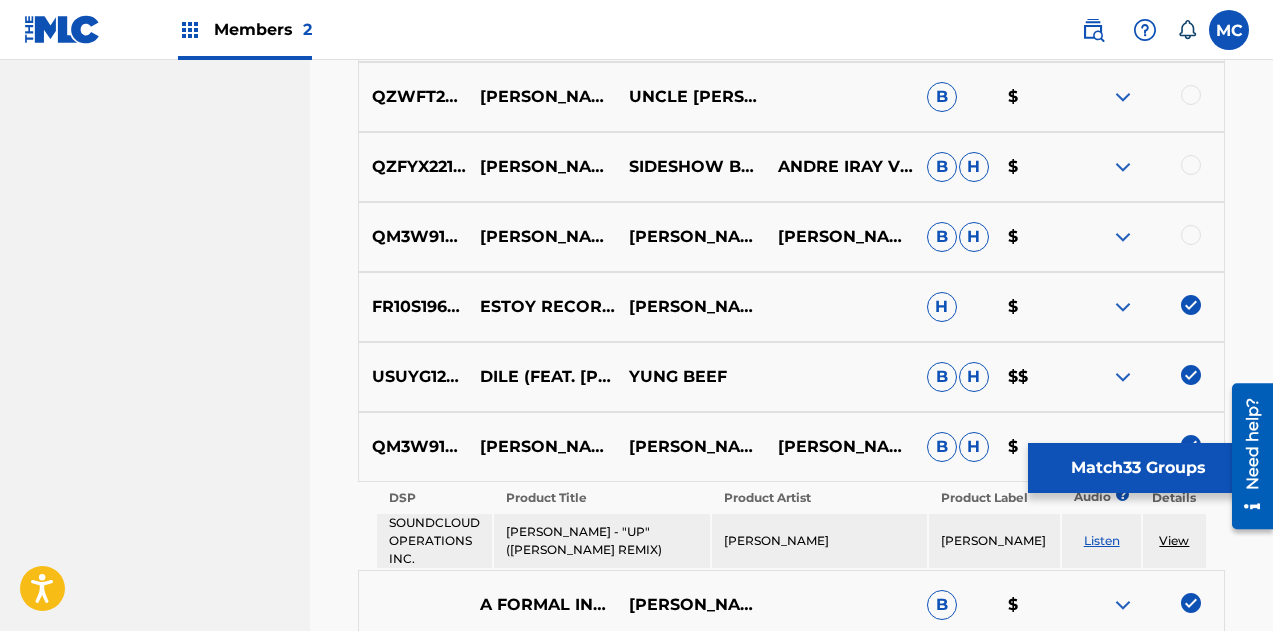 click on "QZFYX2216661 MARVIN MARVIN SIDESHOW BEATZ ANDRE IRAY VICTORIAN B H $" at bounding box center (791, 167) 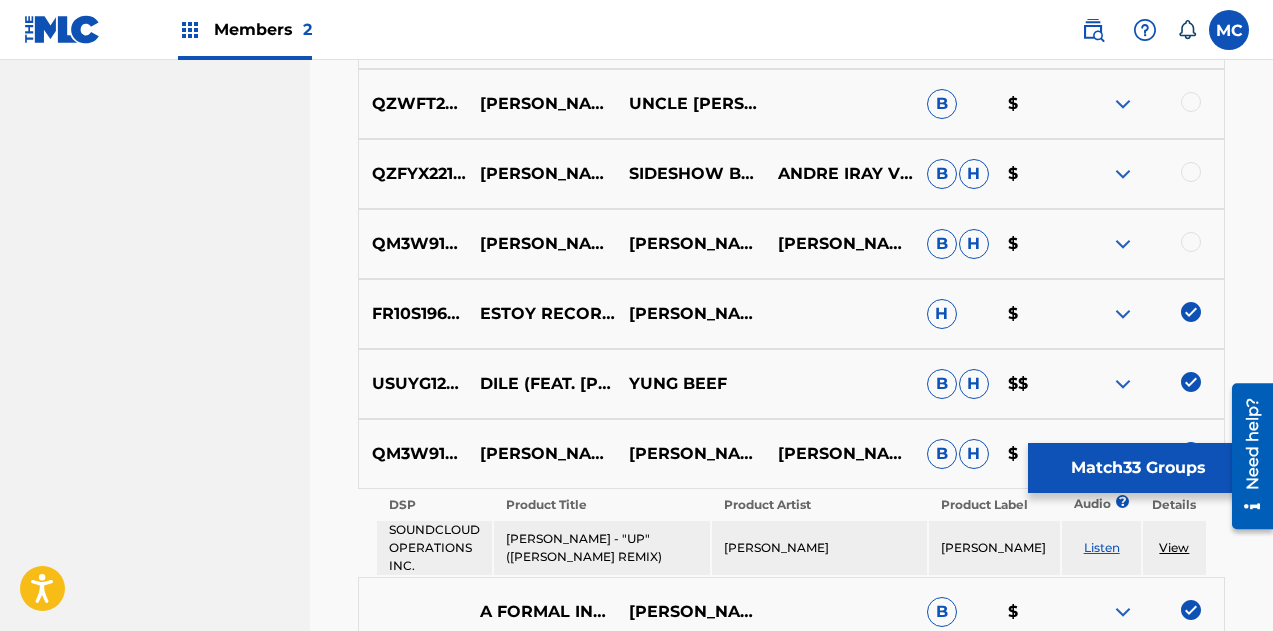 scroll, scrollTop: 5068, scrollLeft: 0, axis: vertical 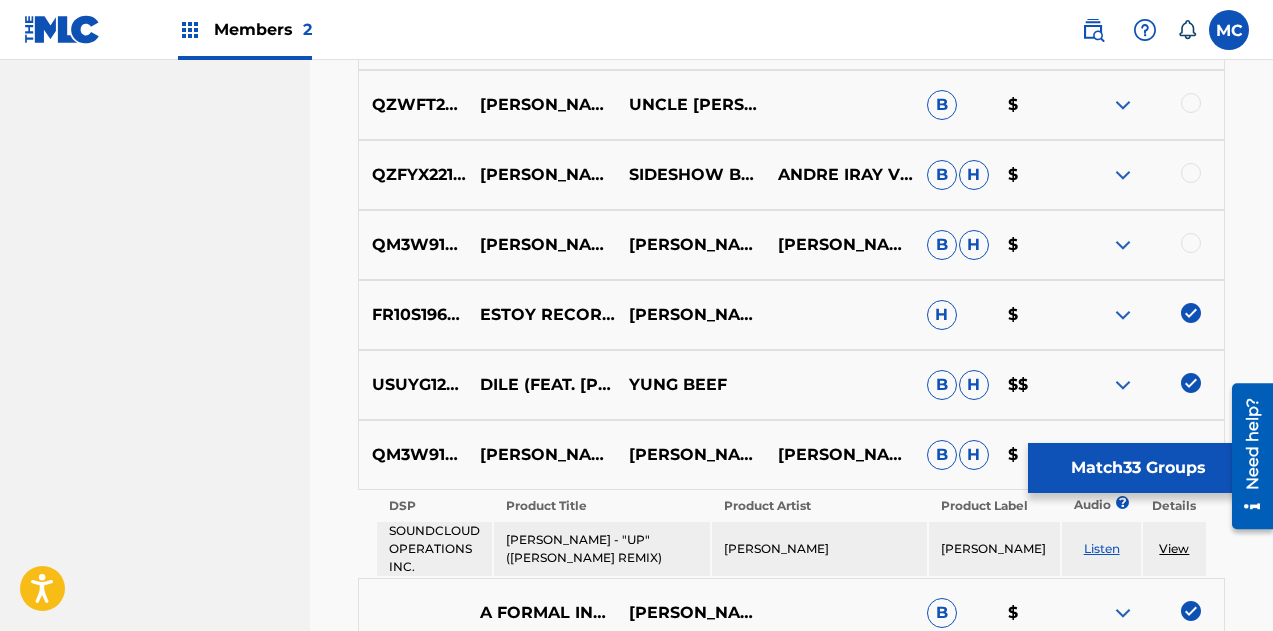 click at bounding box center (1191, 243) 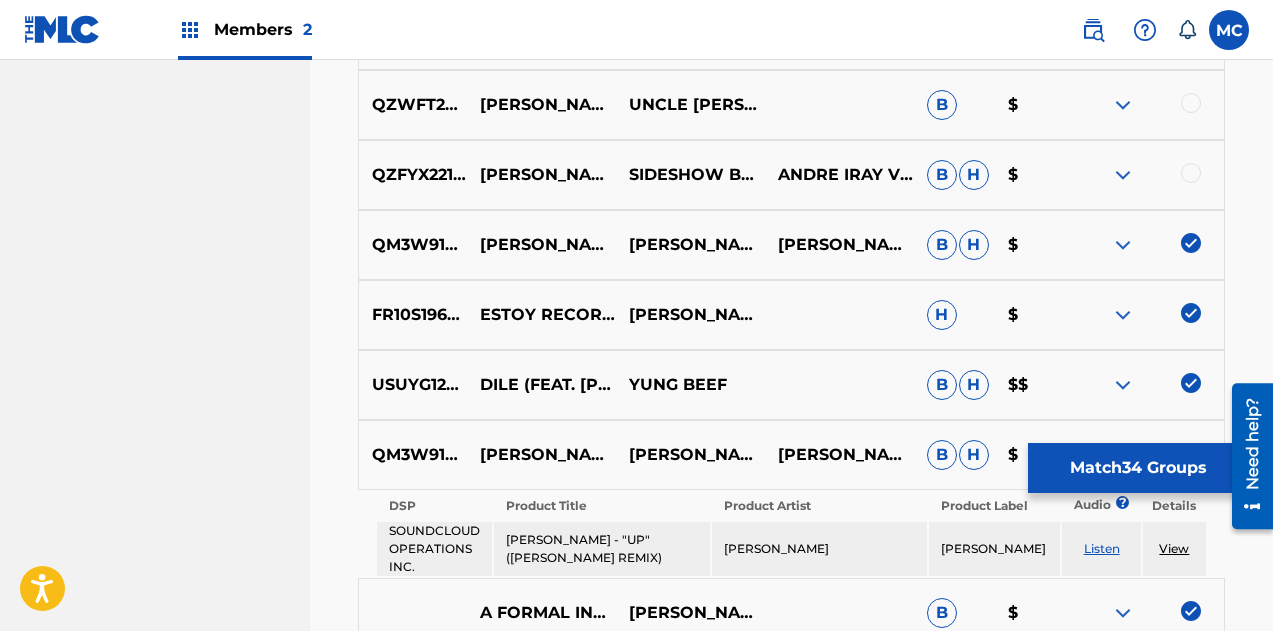click at bounding box center [1149, 175] 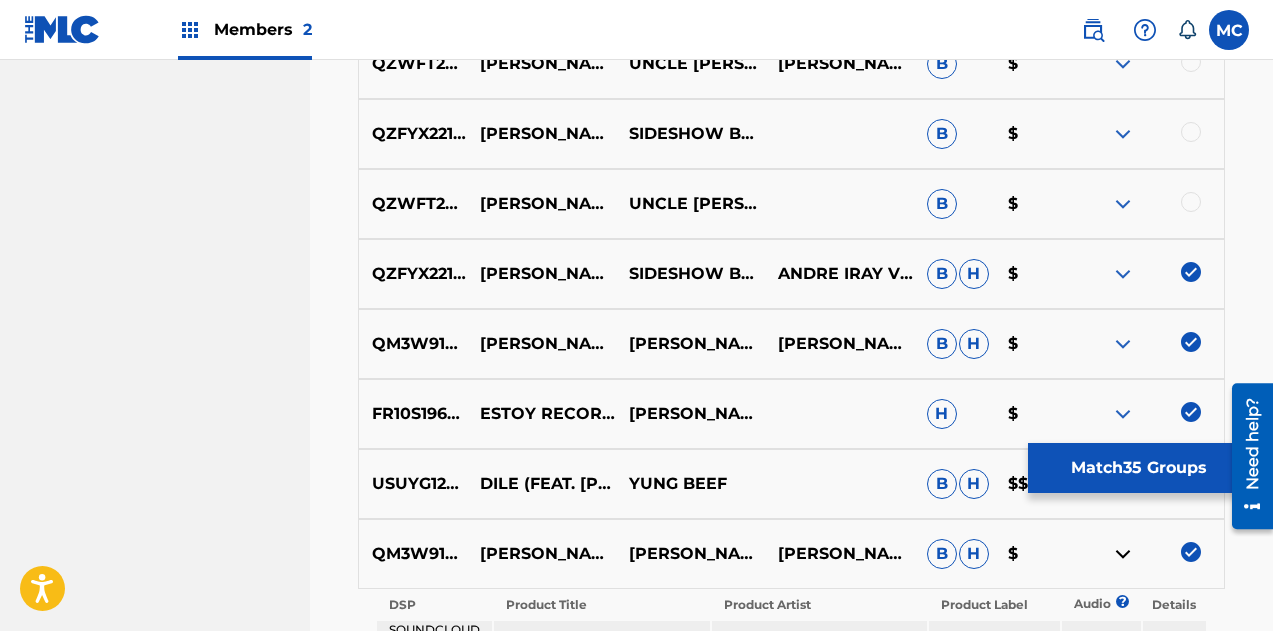 scroll, scrollTop: 4952, scrollLeft: 0, axis: vertical 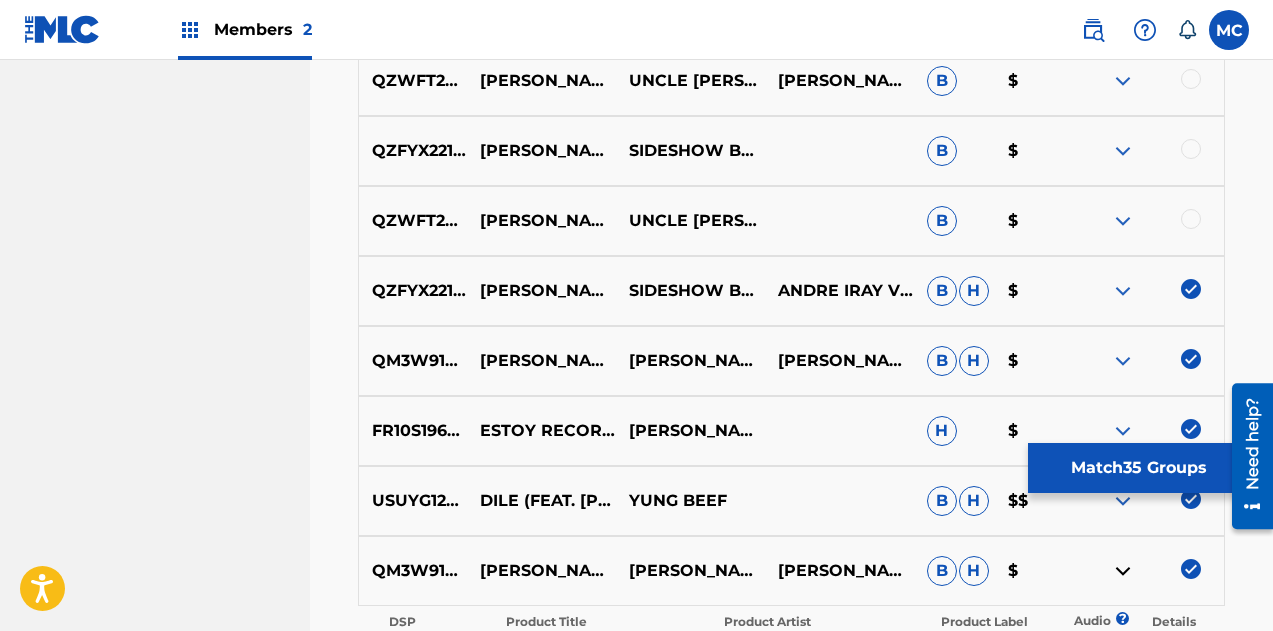 click on "QZWFT2407820 MARVIN MARVIN UNCLE JONH III B $" at bounding box center [791, 221] 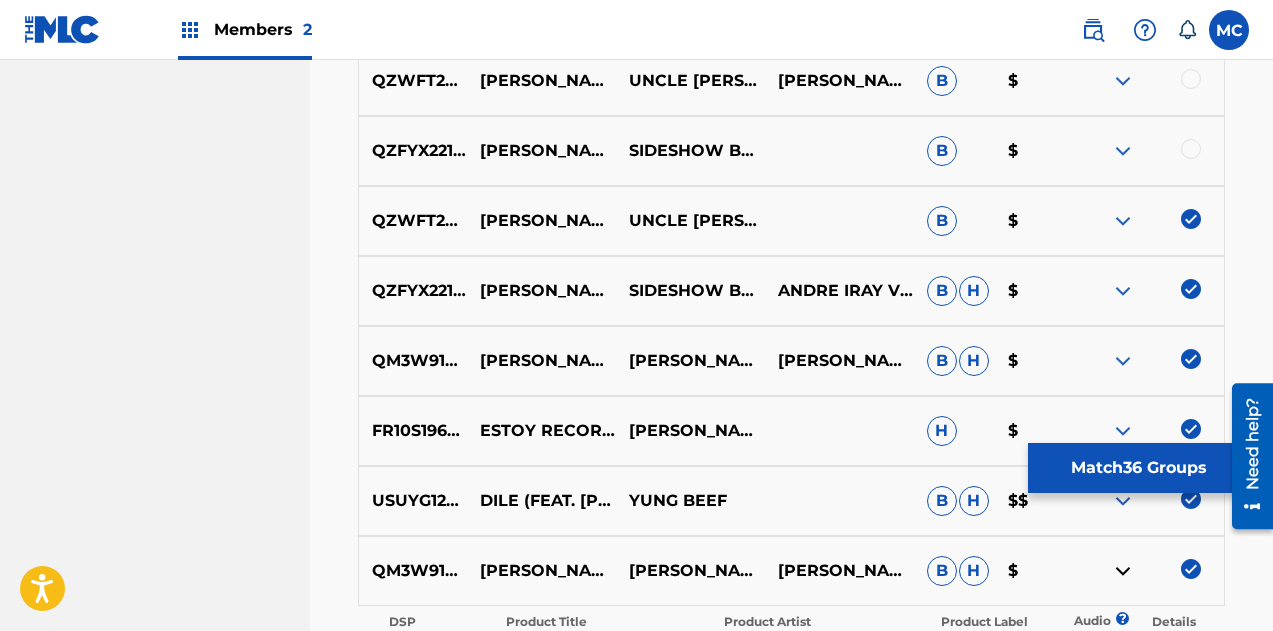 click at bounding box center [1191, 149] 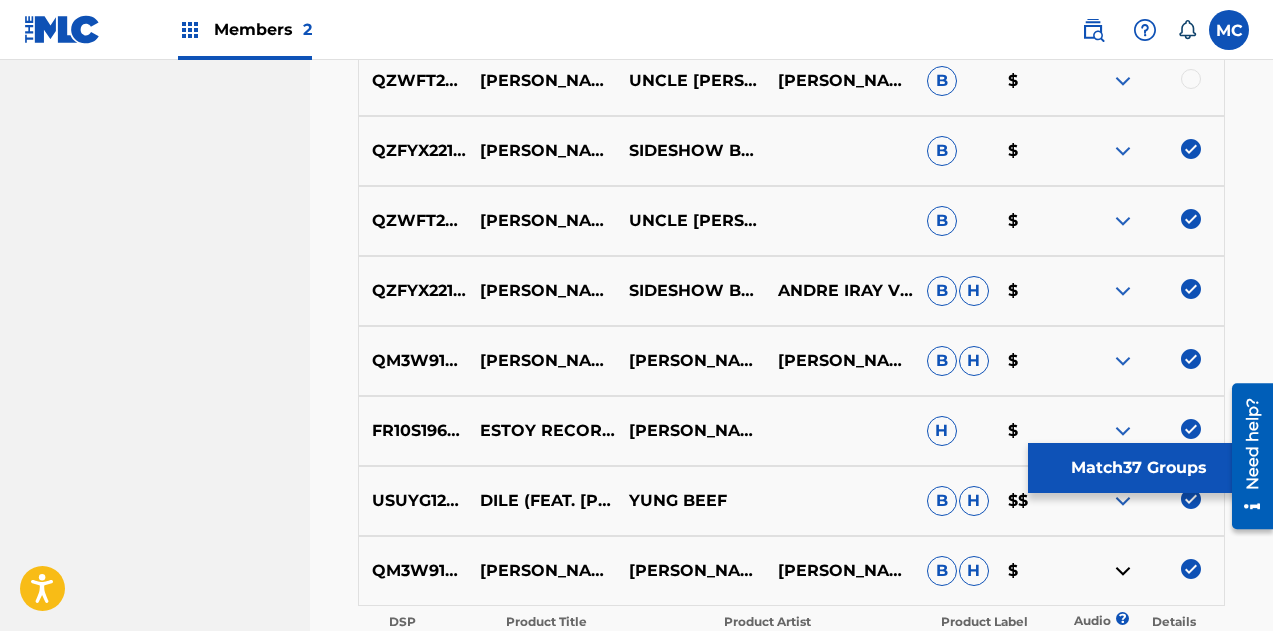 scroll, scrollTop: 4833, scrollLeft: 0, axis: vertical 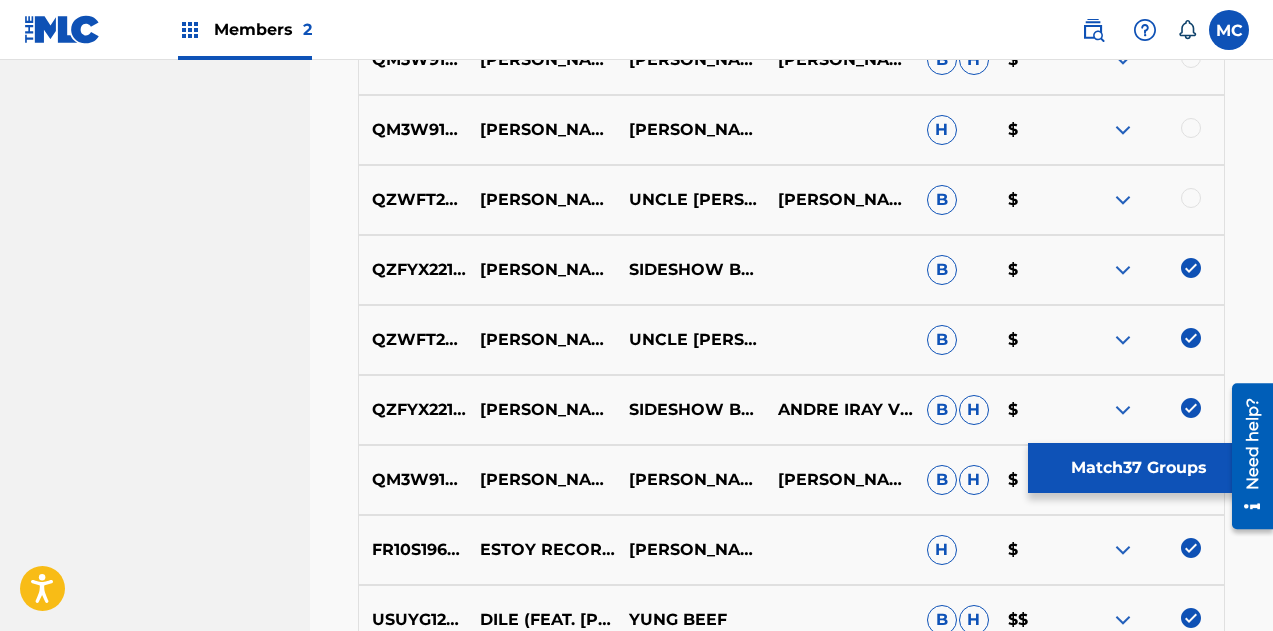 click at bounding box center [1123, 200] 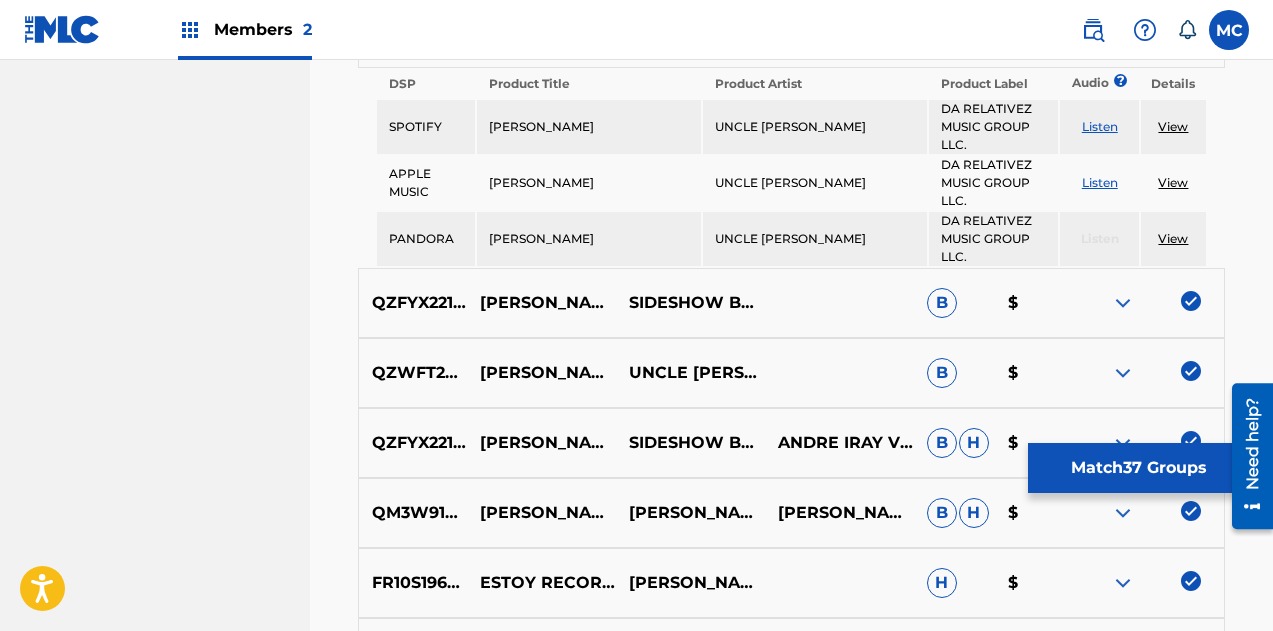 scroll, scrollTop: 5016, scrollLeft: 0, axis: vertical 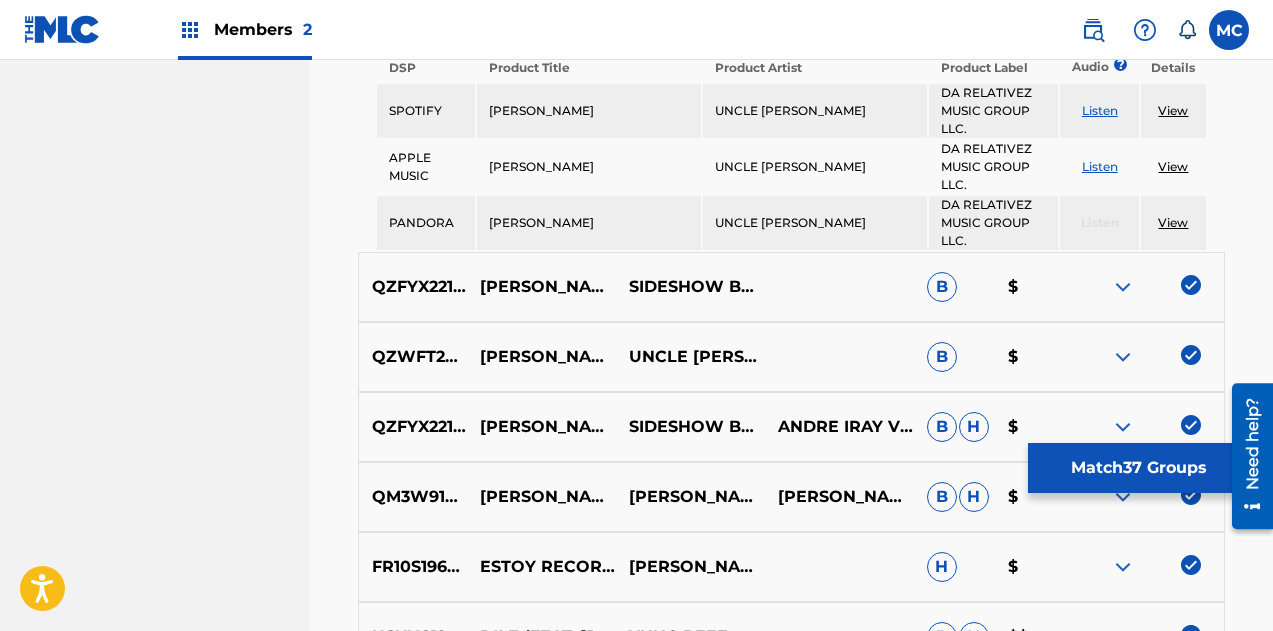 click at bounding box center [1123, 287] 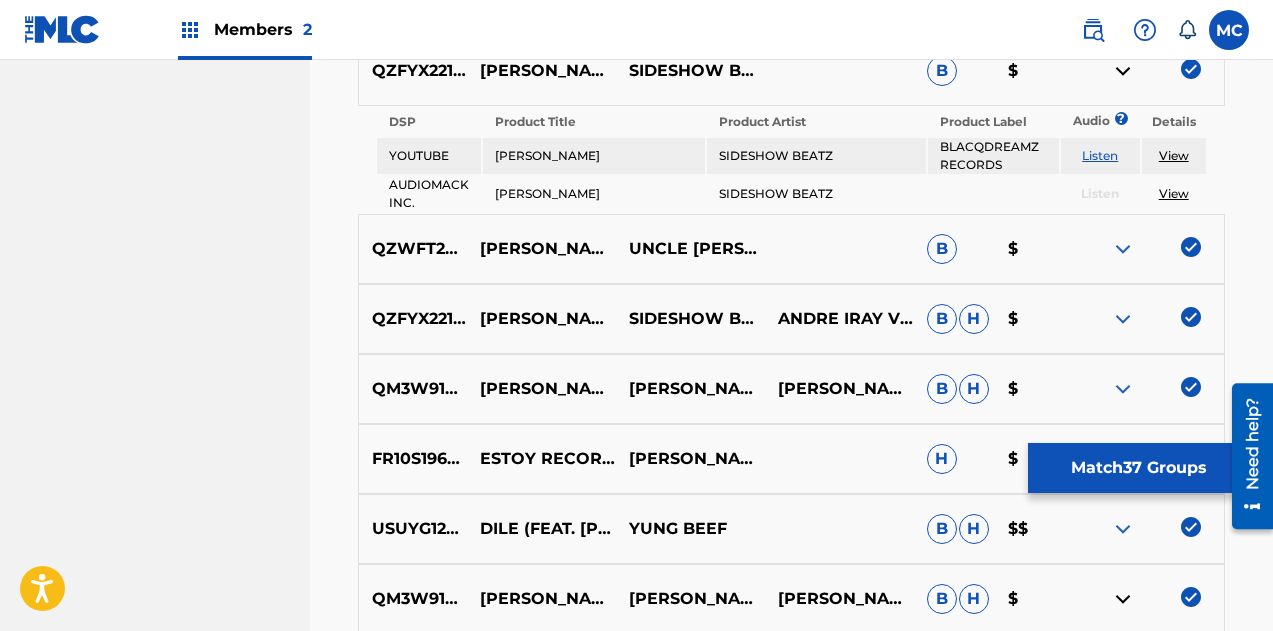scroll, scrollTop: 5233, scrollLeft: 0, axis: vertical 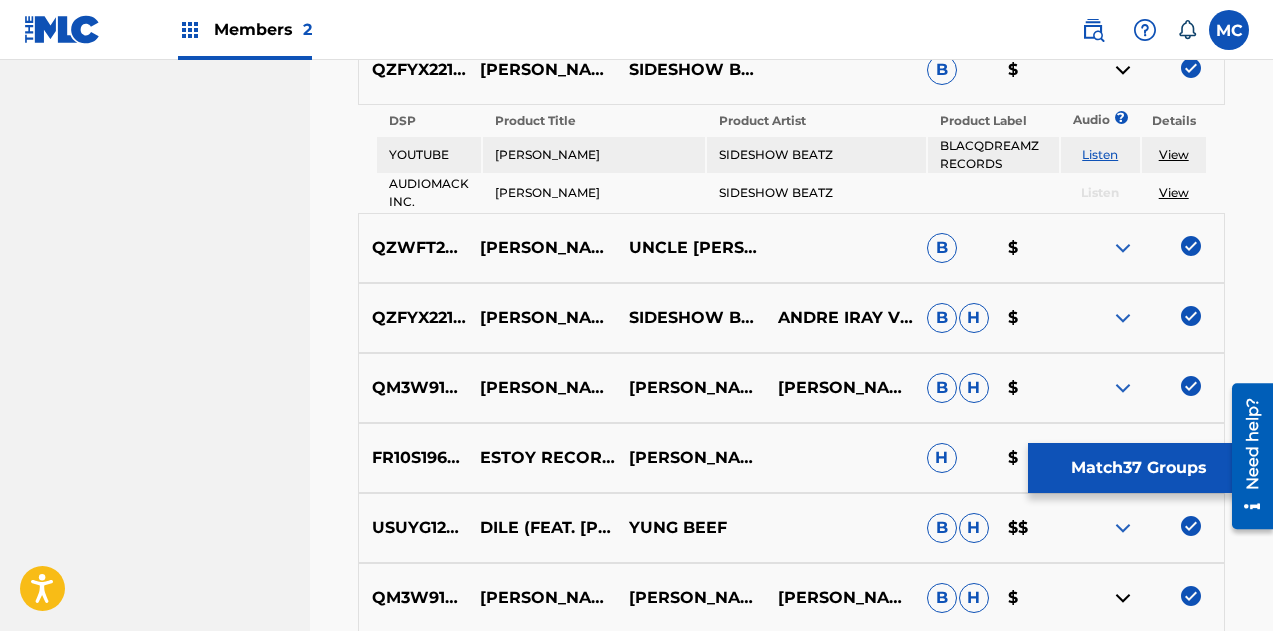 click at bounding box center (1123, 248) 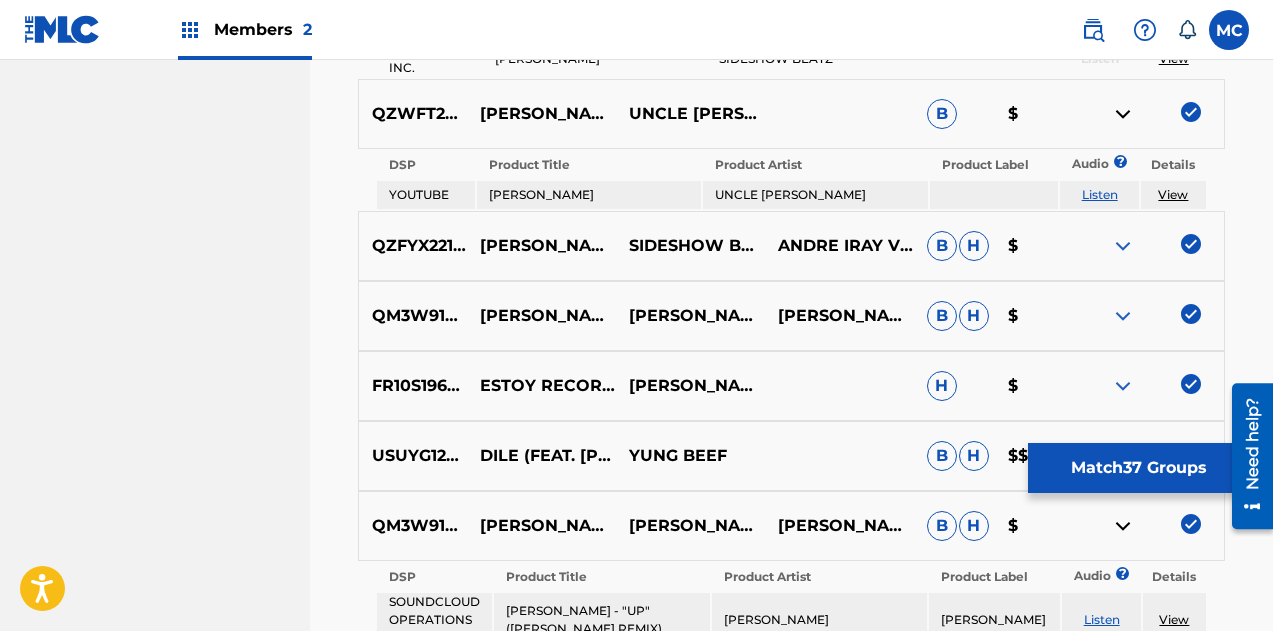 scroll, scrollTop: 5368, scrollLeft: 0, axis: vertical 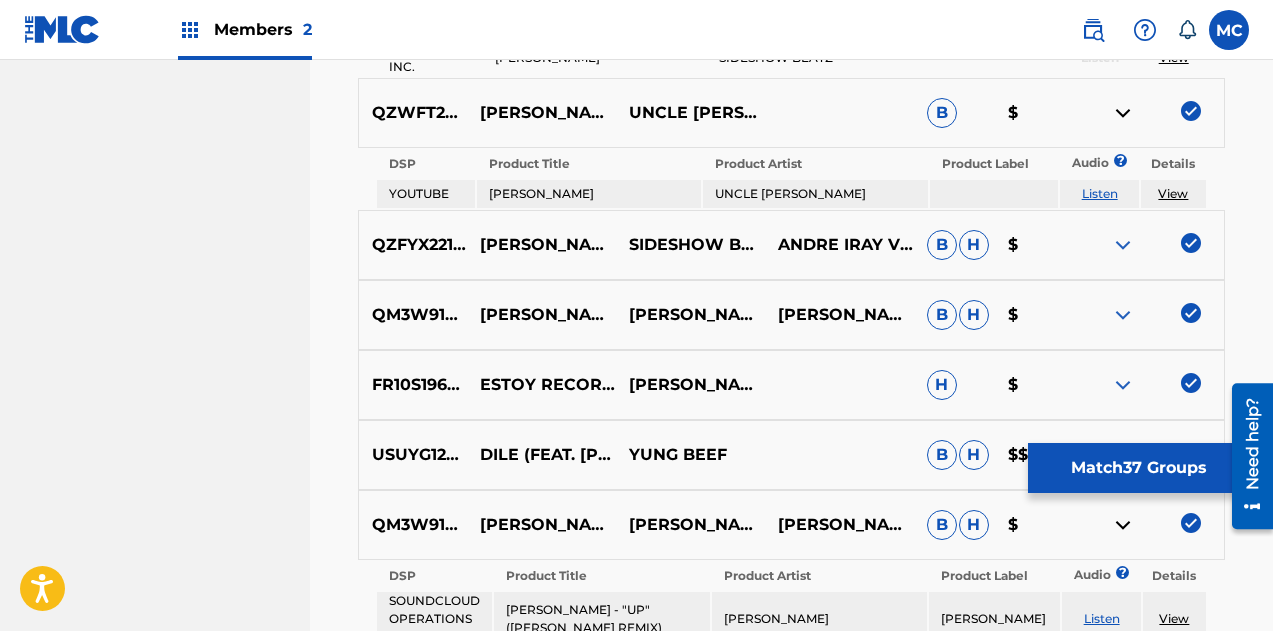 drag, startPoint x: 1124, startPoint y: 245, endPoint x: 1129, endPoint y: 228, distance: 17.720045 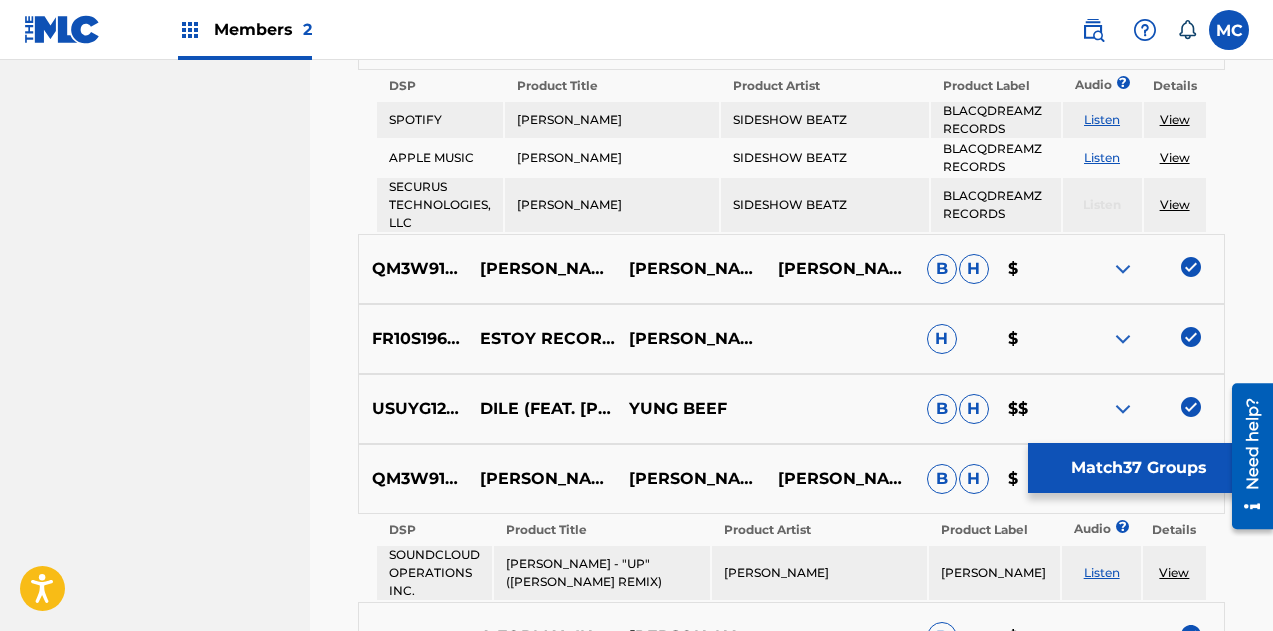 scroll, scrollTop: 5651, scrollLeft: 0, axis: vertical 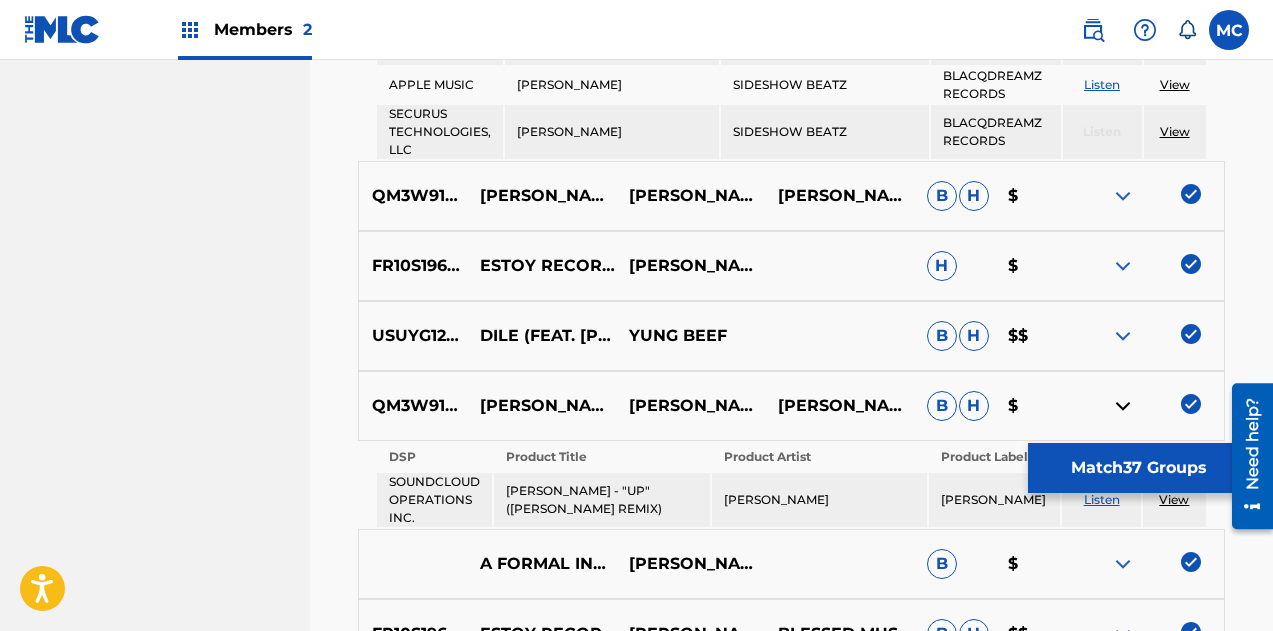 click at bounding box center (1123, 196) 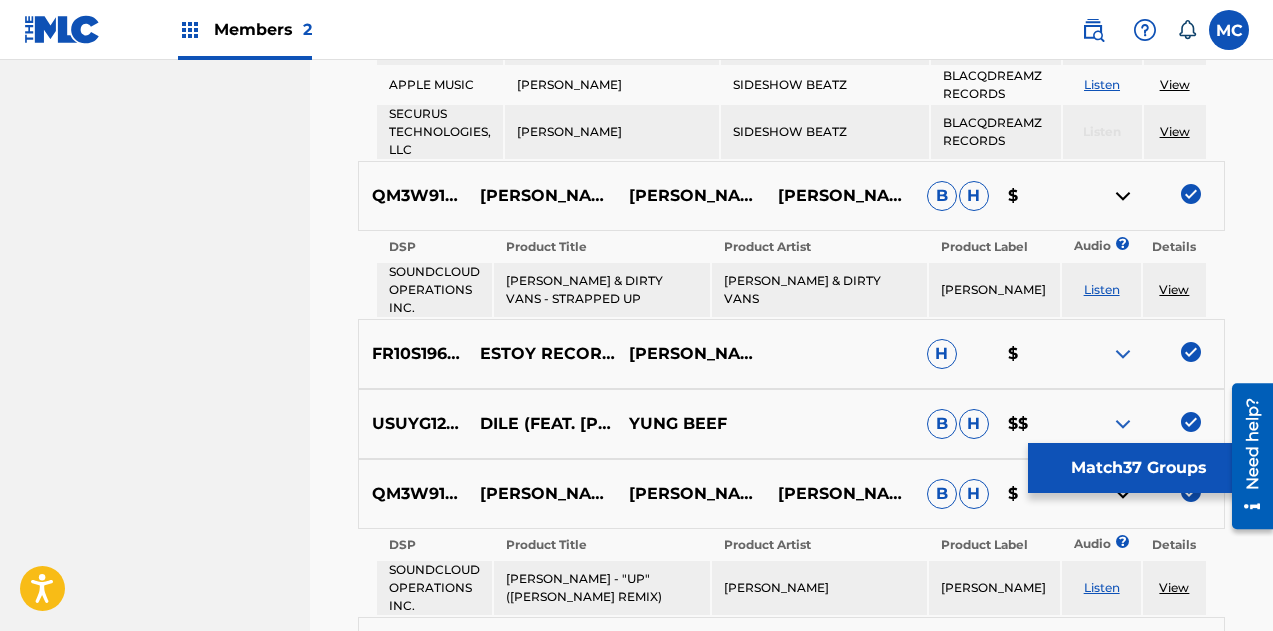 scroll, scrollTop: 5736, scrollLeft: 0, axis: vertical 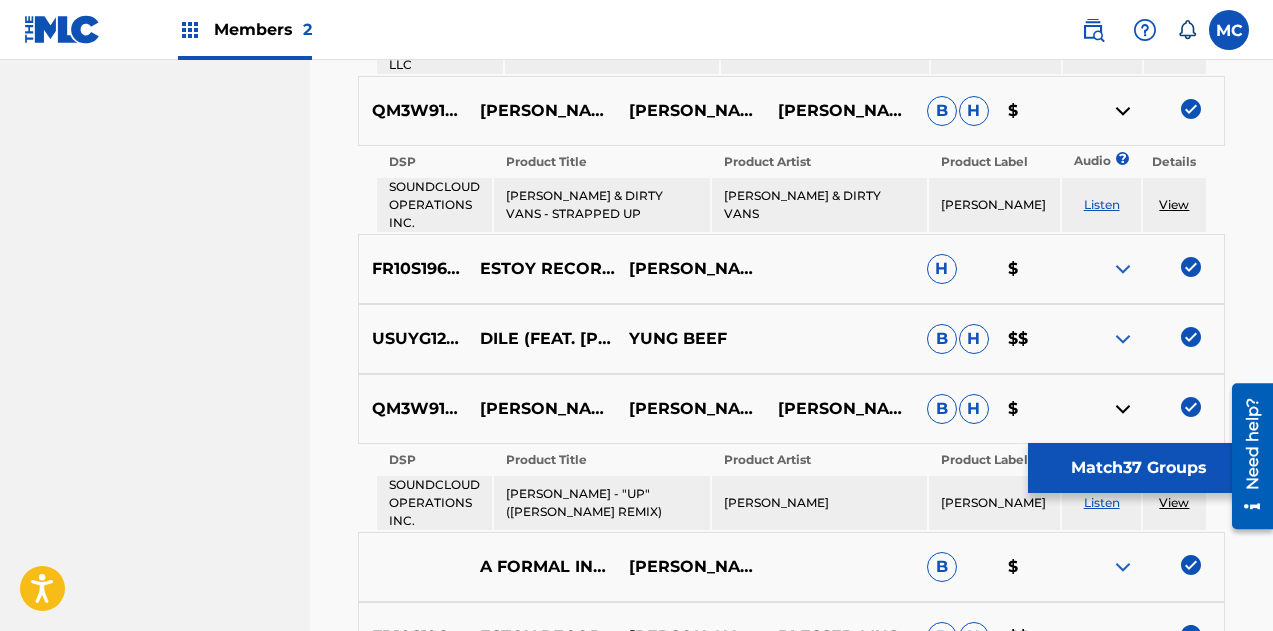 click at bounding box center [1123, 269] 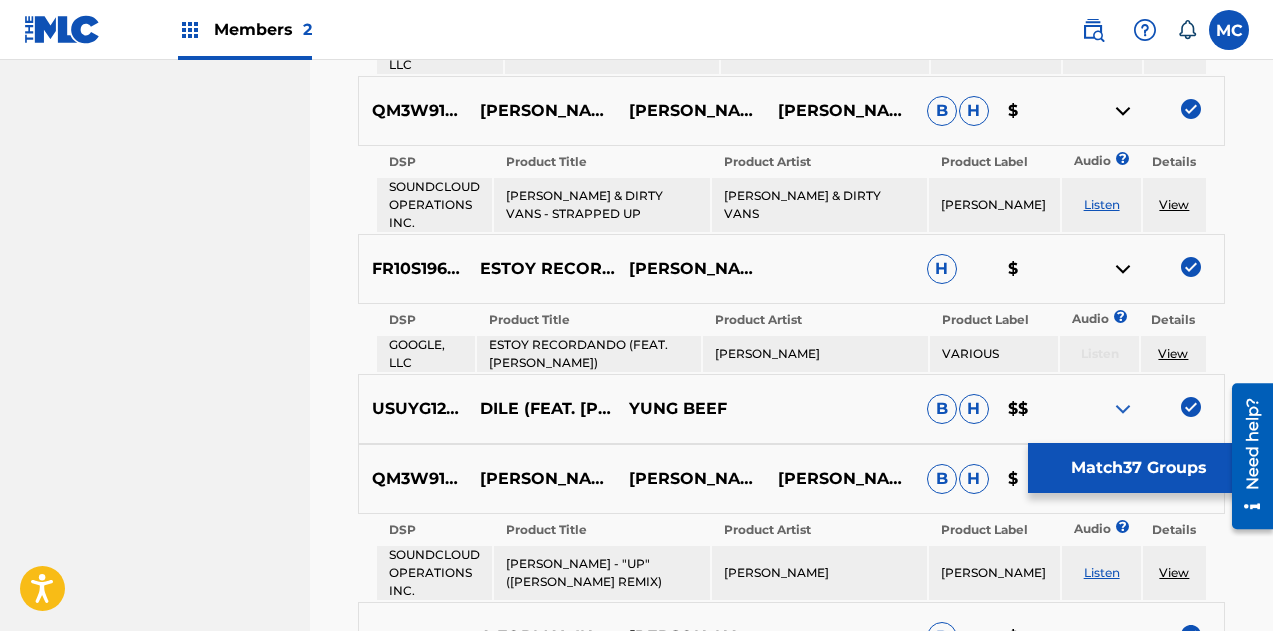 click at bounding box center (1123, 269) 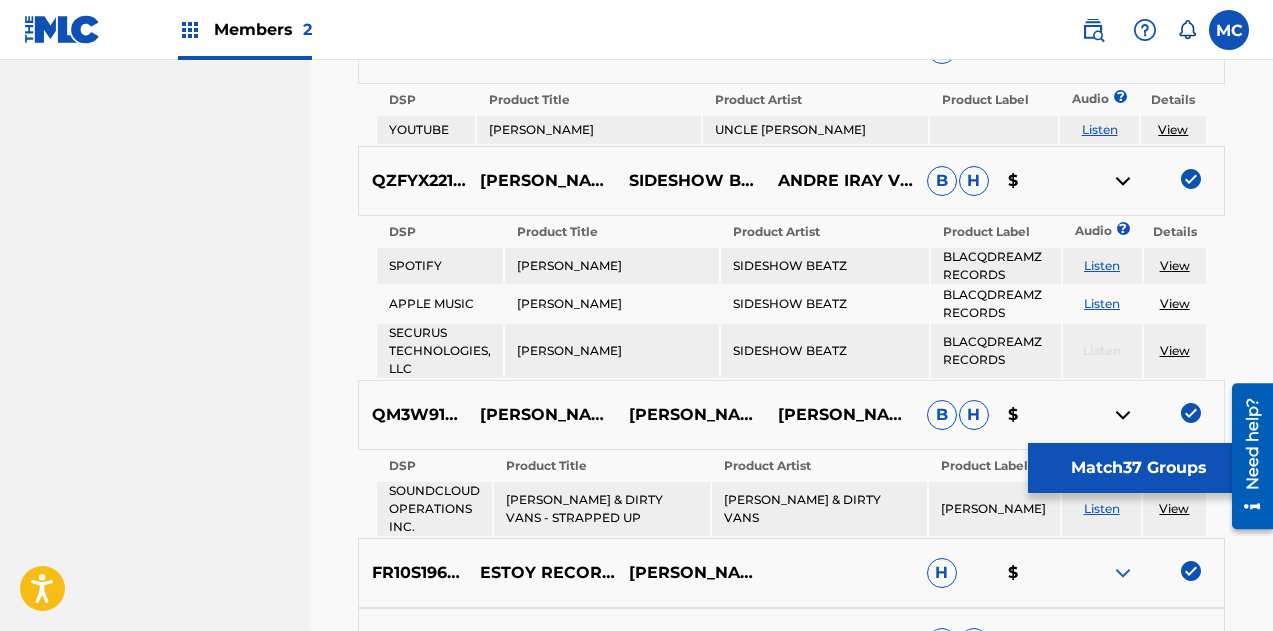 scroll, scrollTop: 5431, scrollLeft: 0, axis: vertical 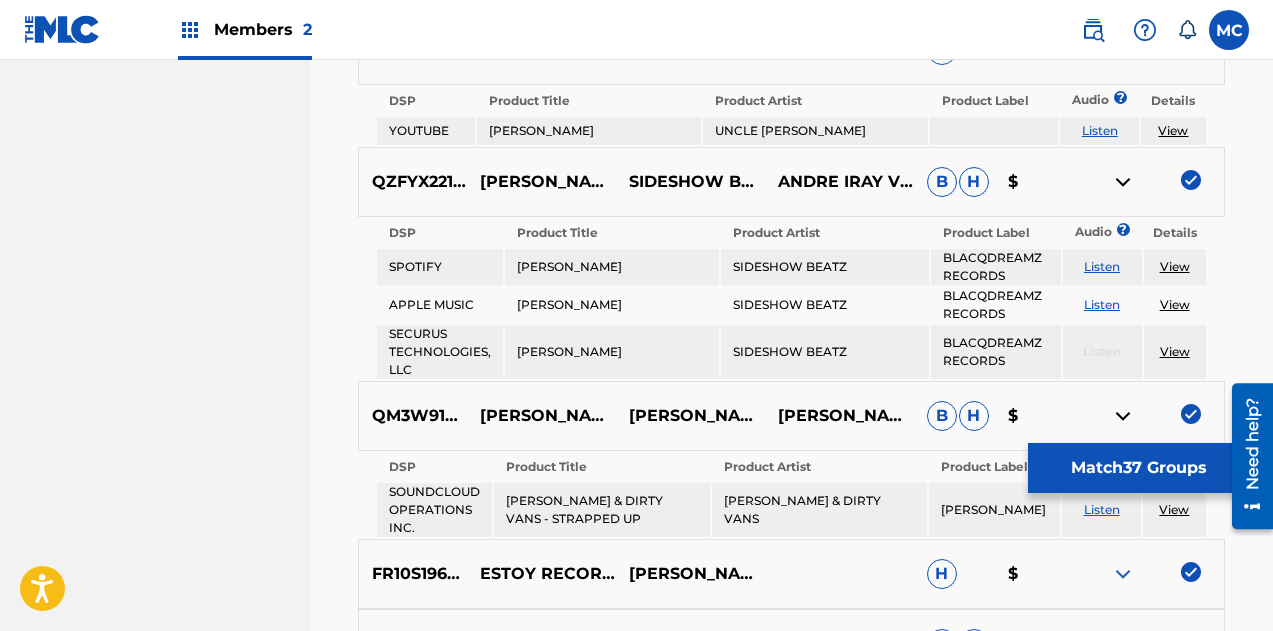 click on "Listen" at bounding box center [1102, 304] 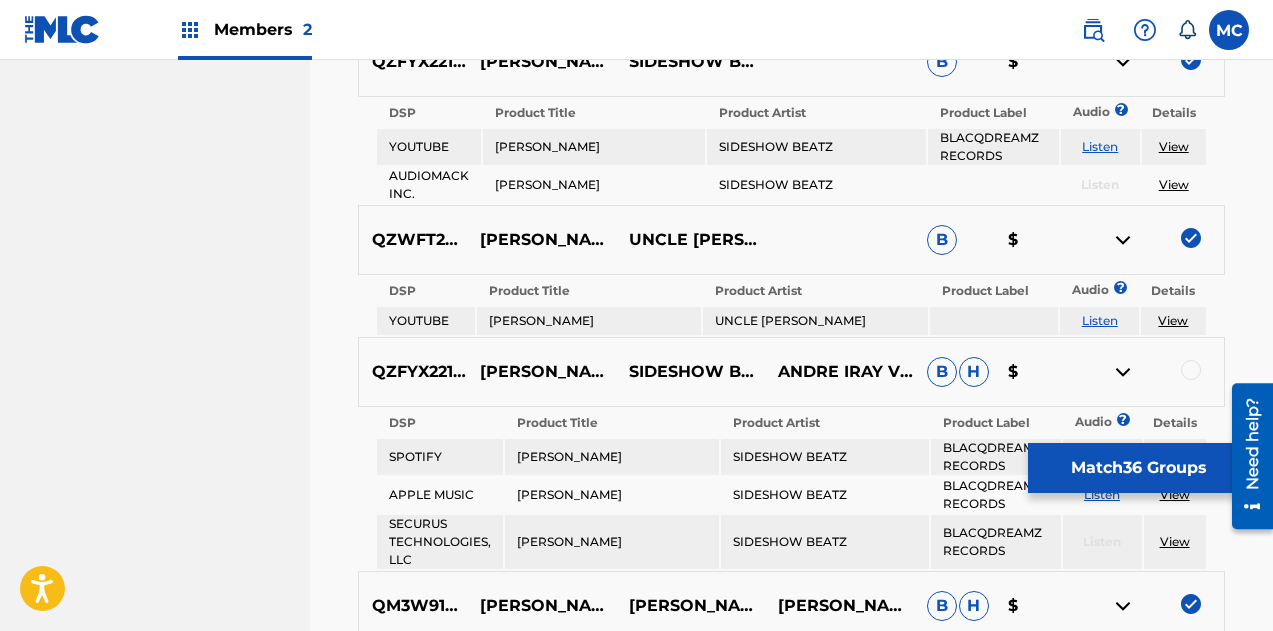 scroll, scrollTop: 5240, scrollLeft: 0, axis: vertical 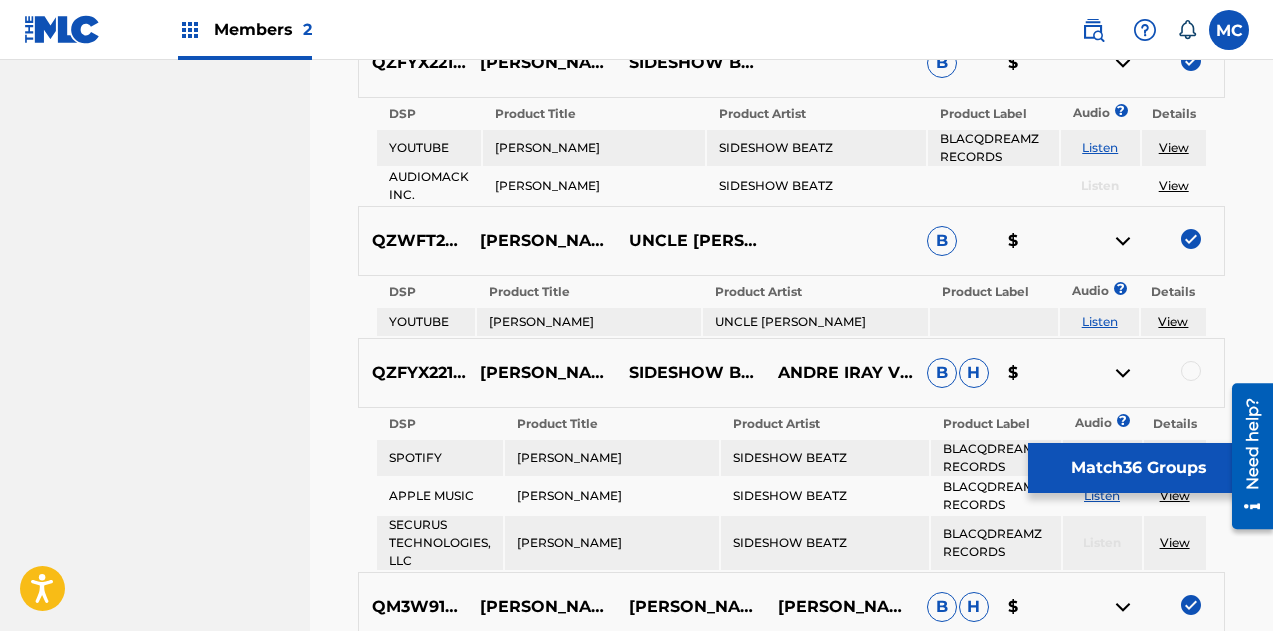 click at bounding box center [1191, 239] 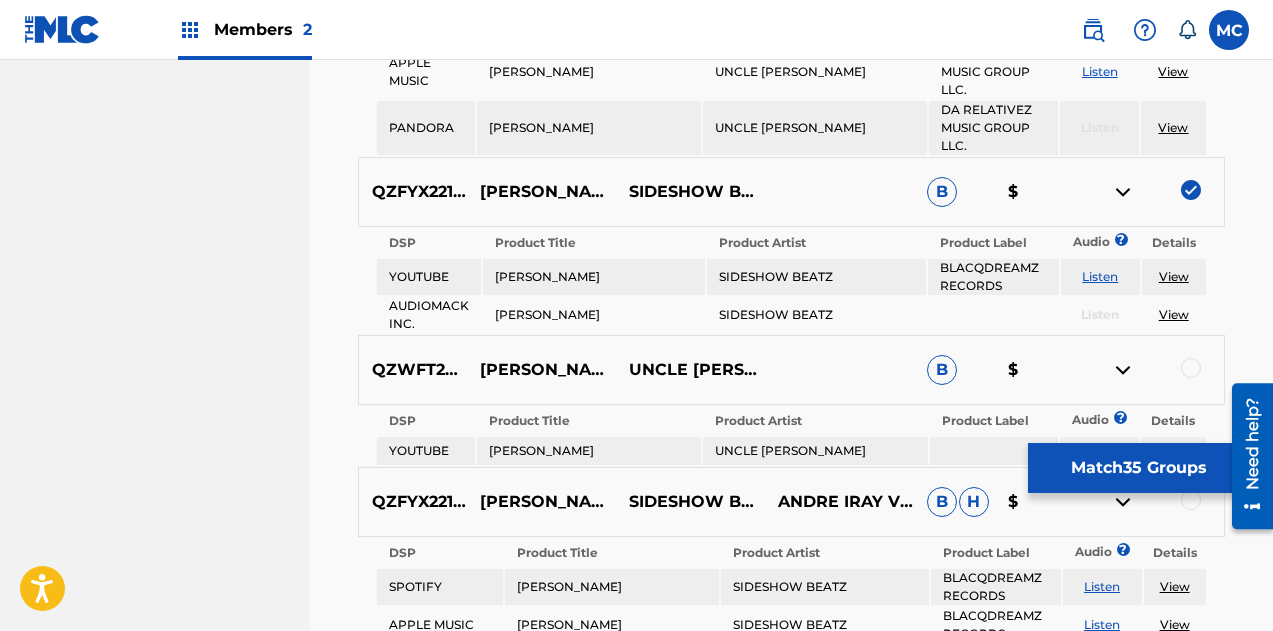 scroll, scrollTop: 5107, scrollLeft: 0, axis: vertical 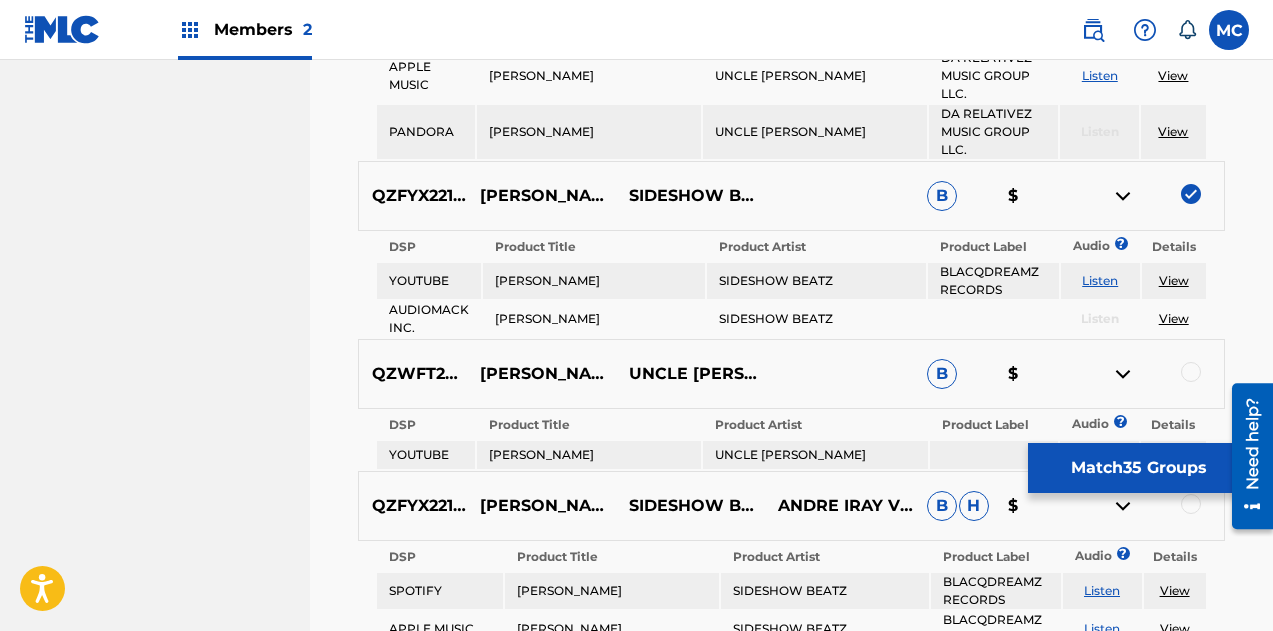 click at bounding box center [1191, 194] 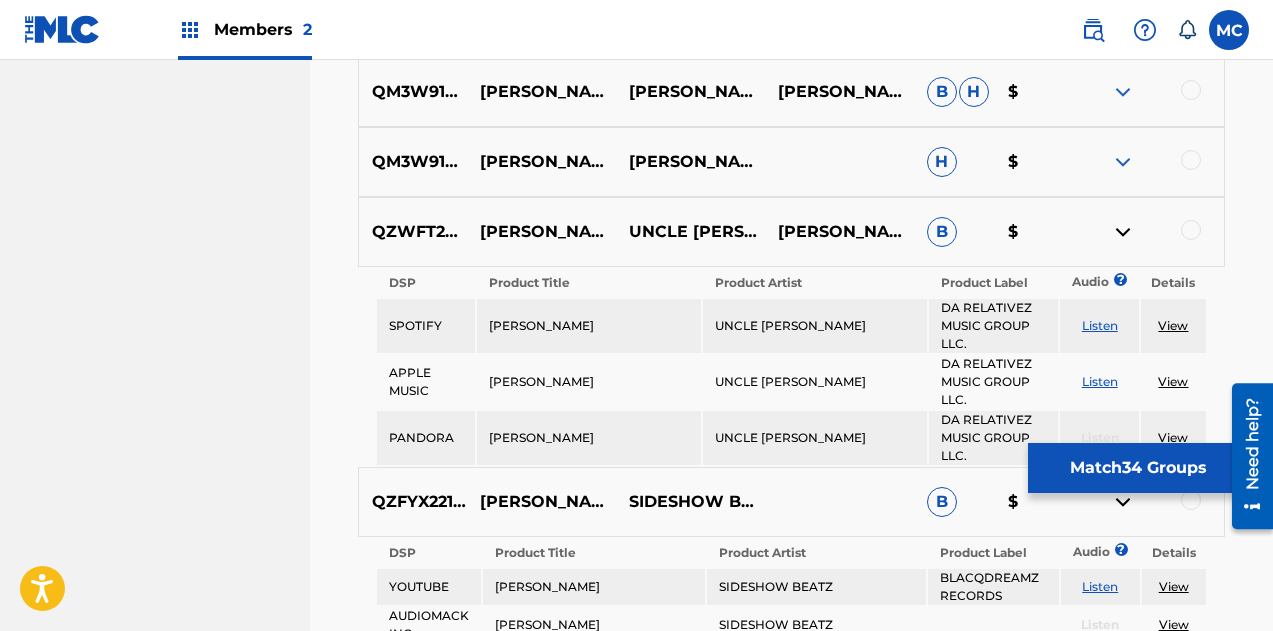scroll, scrollTop: 4650, scrollLeft: 0, axis: vertical 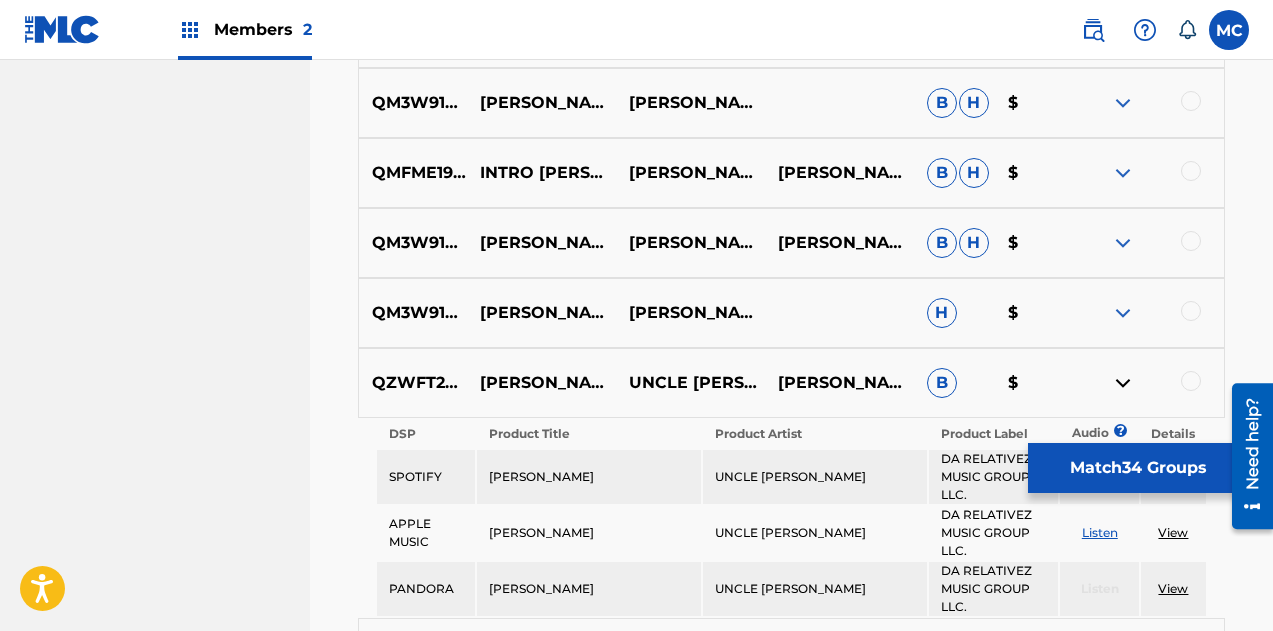 click at bounding box center [1123, 313] 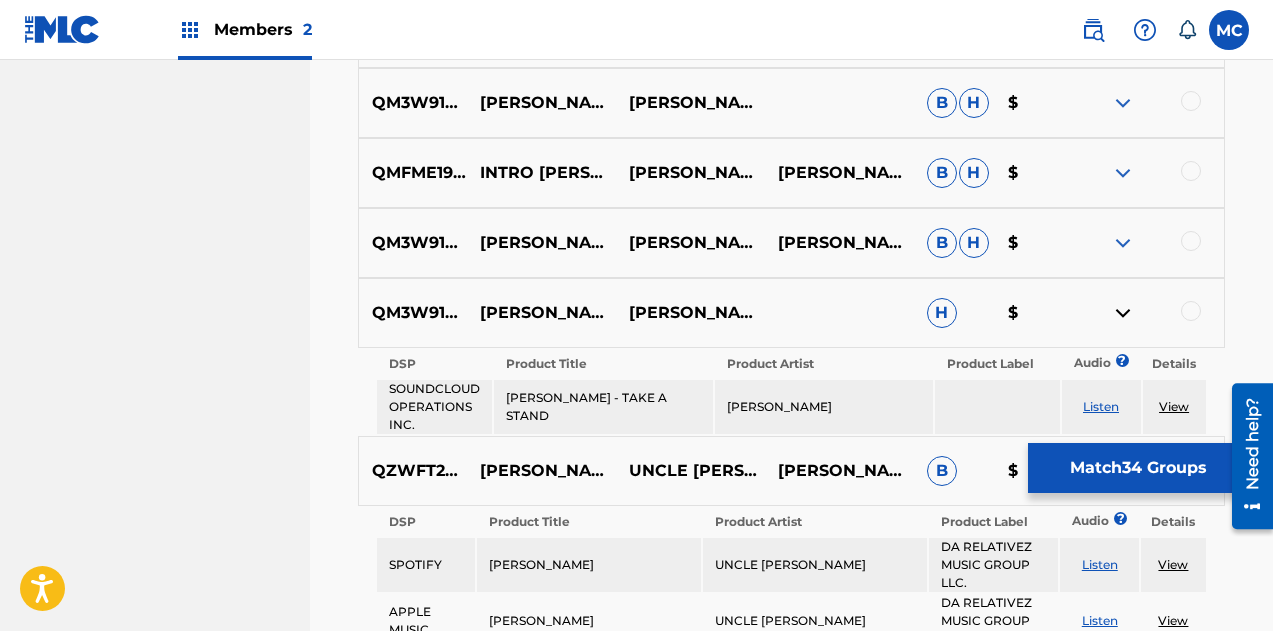 click at bounding box center (1191, 311) 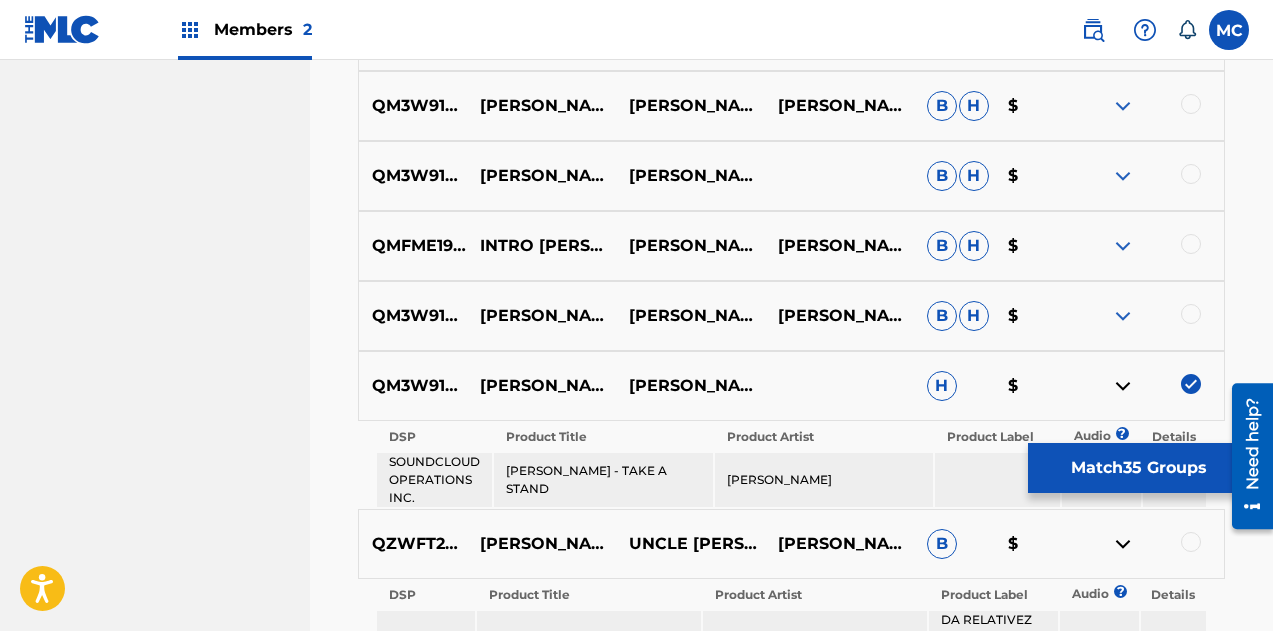 scroll, scrollTop: 4576, scrollLeft: 0, axis: vertical 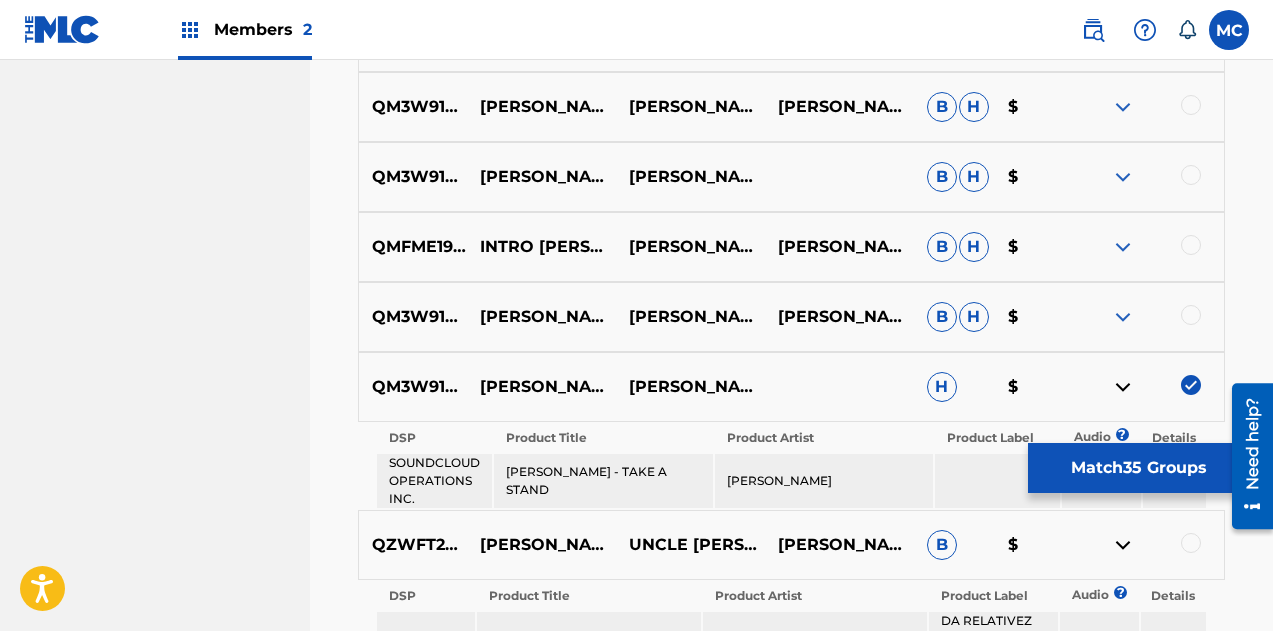 click at bounding box center [1123, 317] 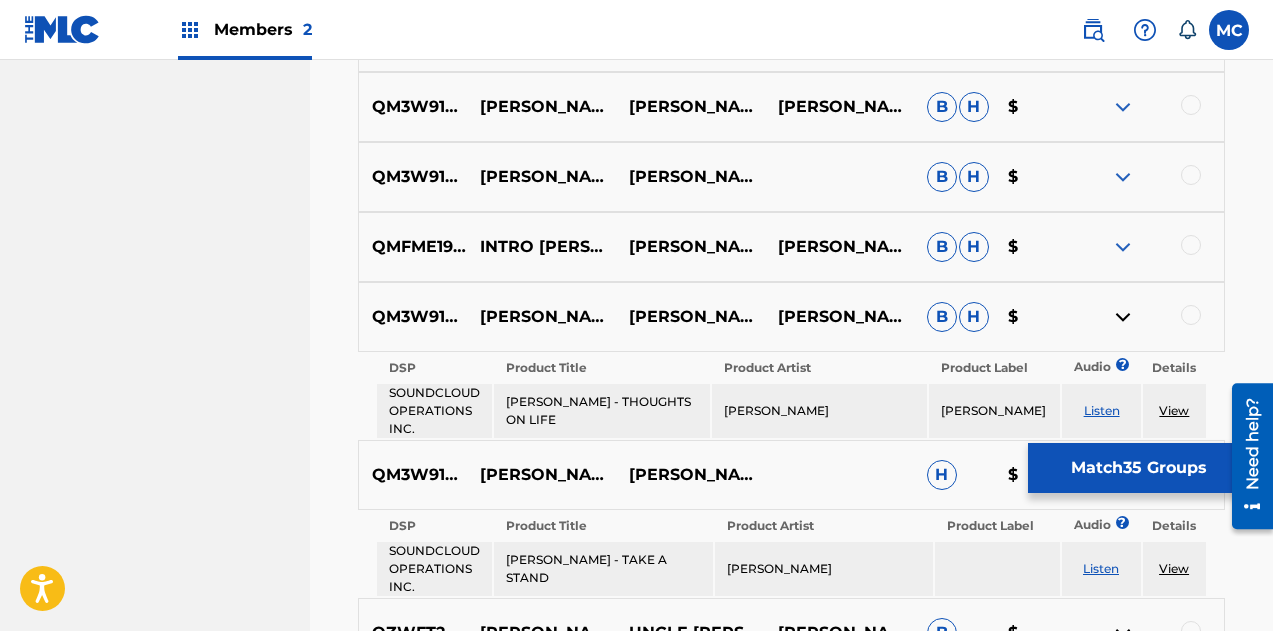 click at bounding box center [1191, 315] 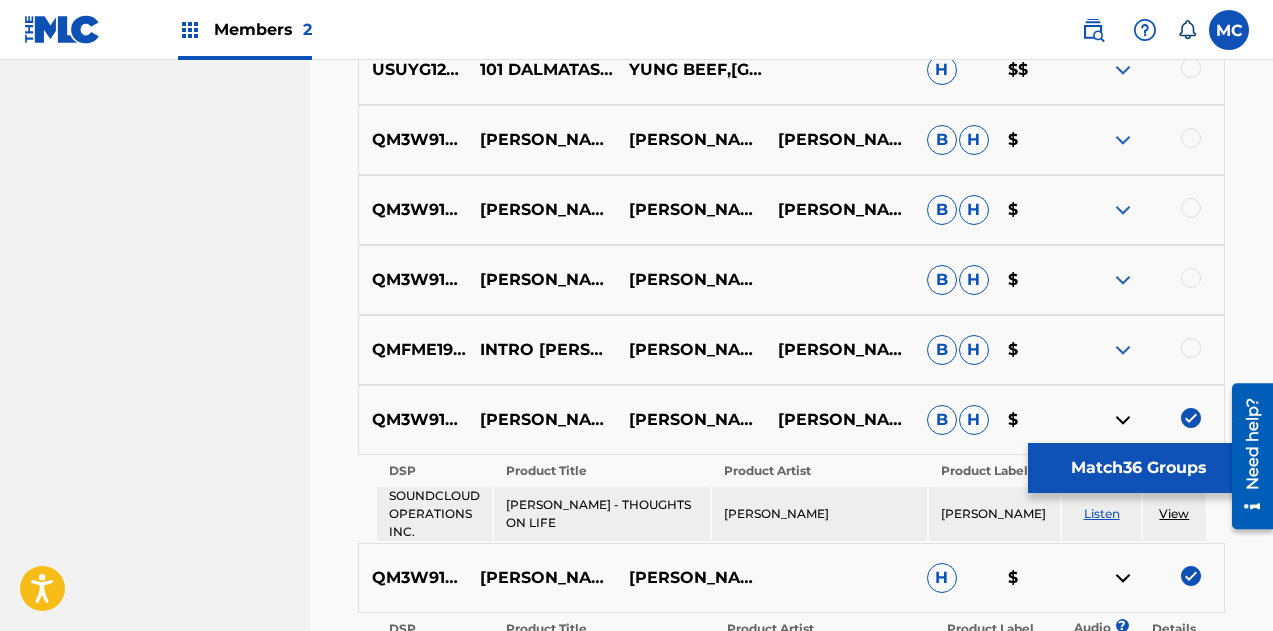 scroll, scrollTop: 4472, scrollLeft: 0, axis: vertical 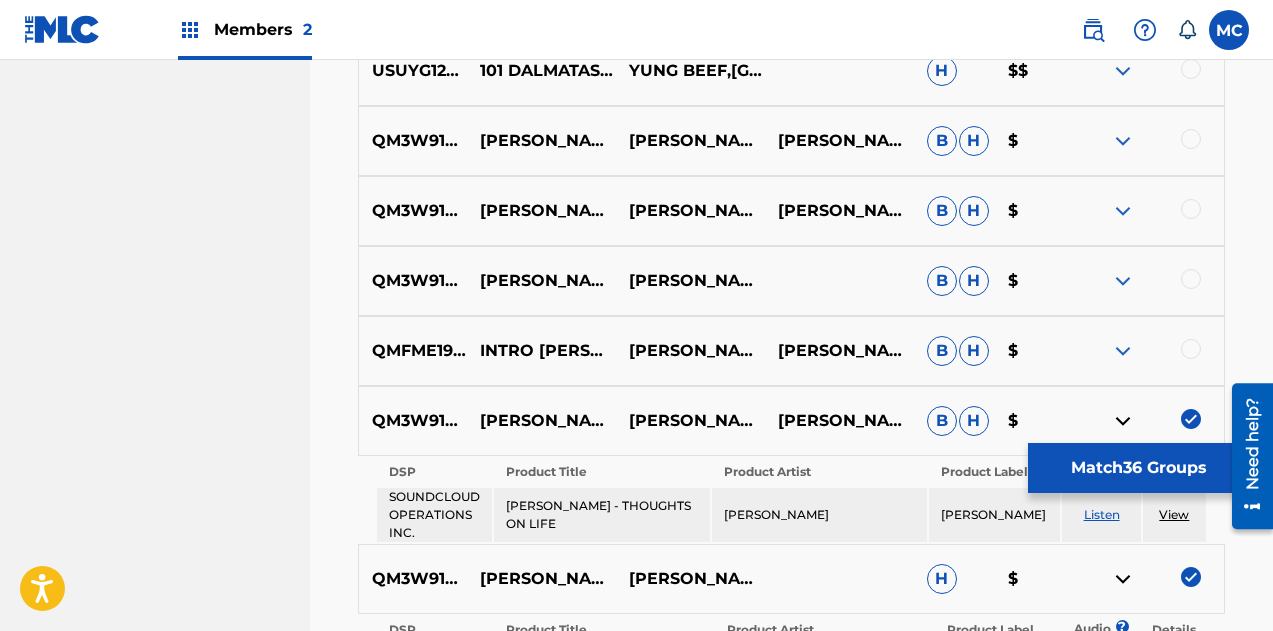 click at bounding box center [1191, 349] 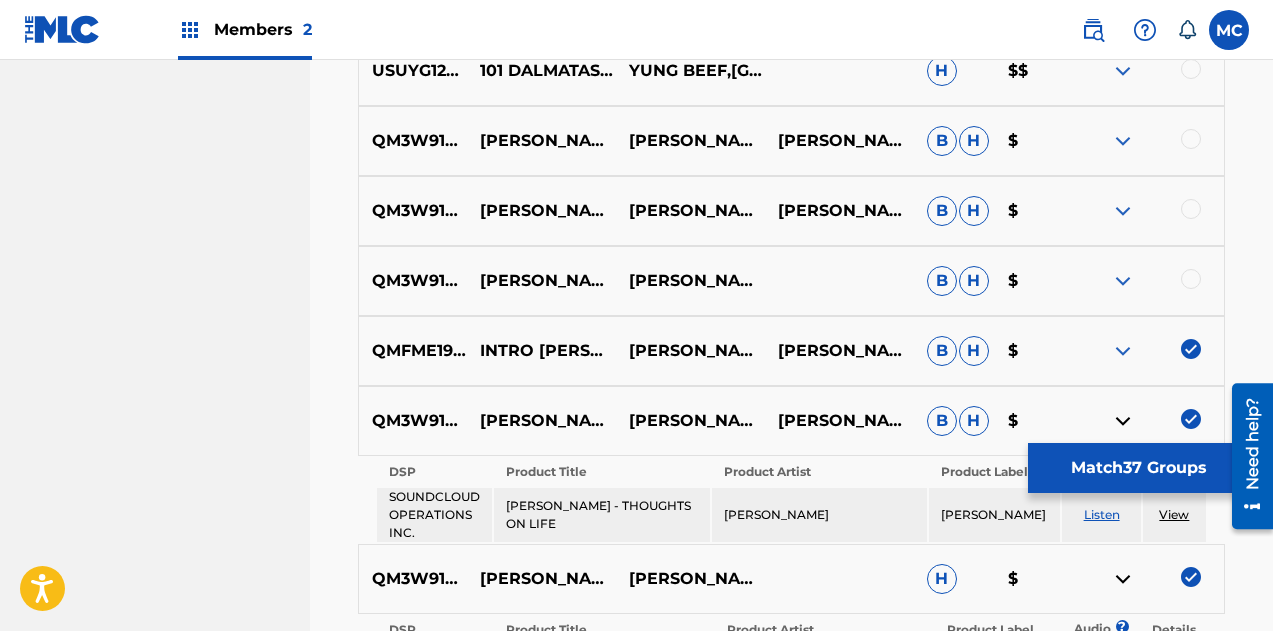 click at bounding box center [1123, 281] 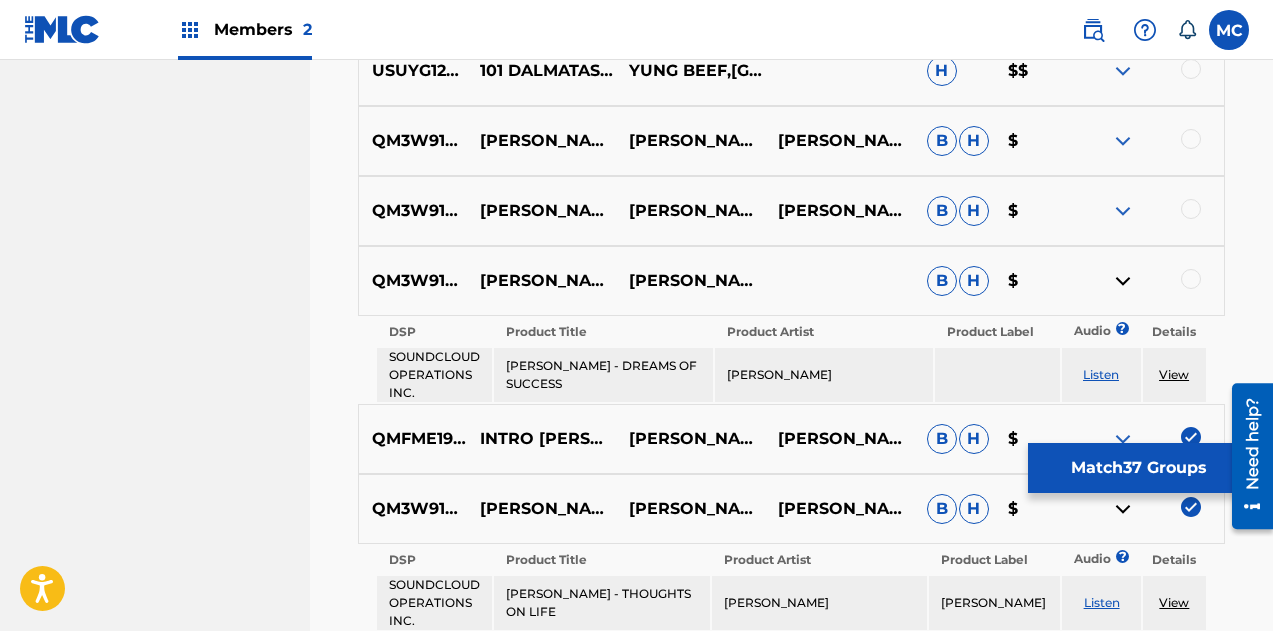 click at bounding box center (1123, 281) 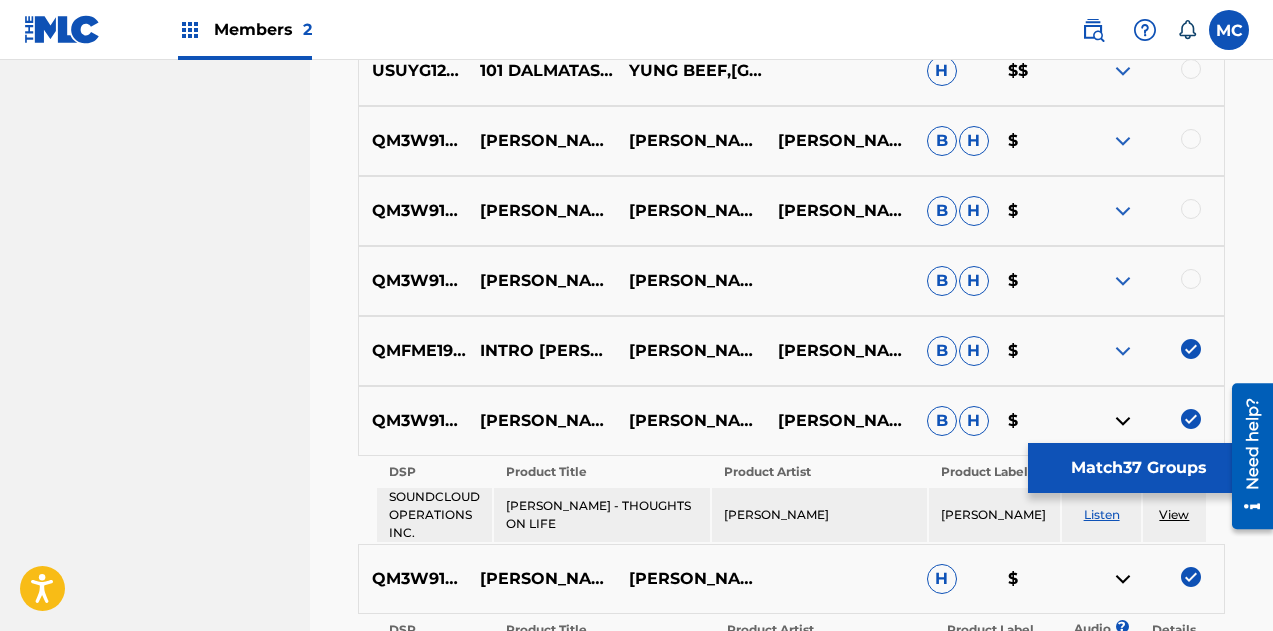 click at bounding box center [1149, 281] 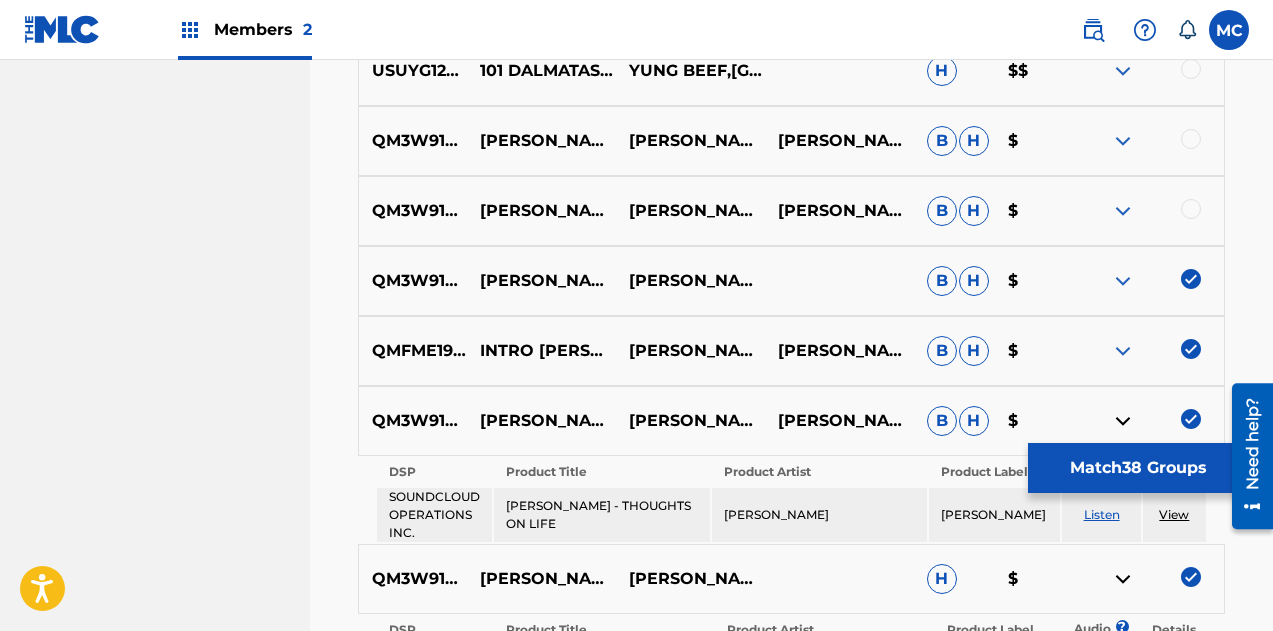 click at bounding box center [1191, 209] 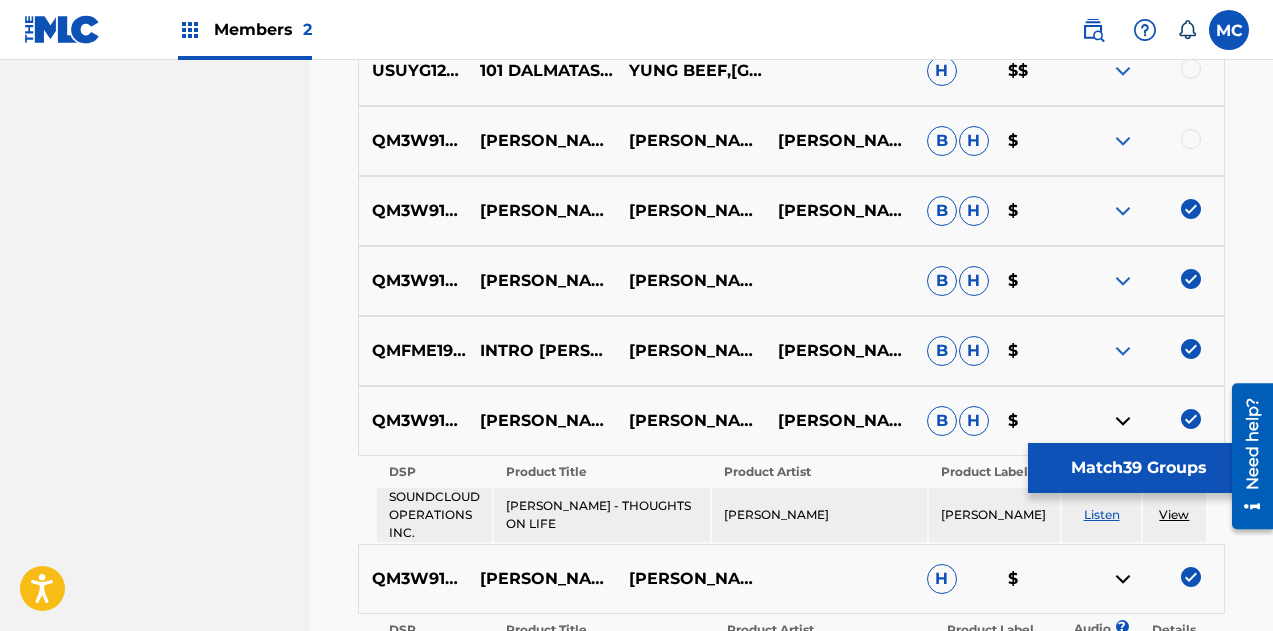 click on "QM3W91532659 MARVIN CRUZ - MR. ROGERS' NEIGHBORHOOD MARVIN CRUZ MARVIN CRUZ B H $" at bounding box center (791, 141) 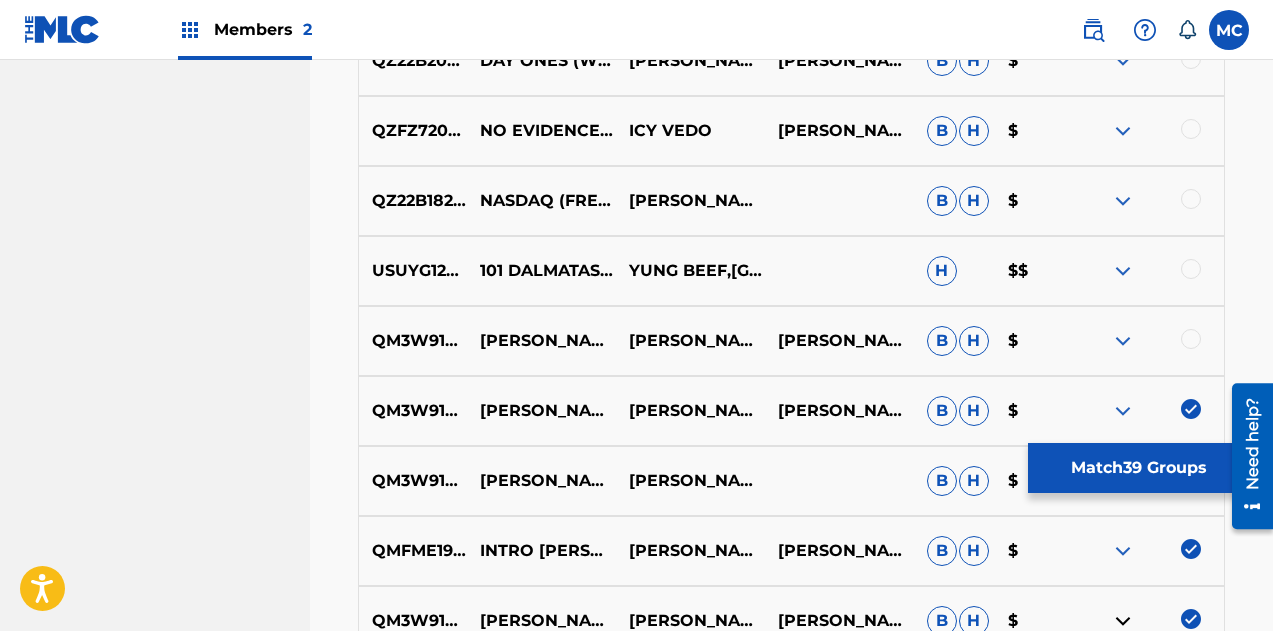 scroll, scrollTop: 4271, scrollLeft: 0, axis: vertical 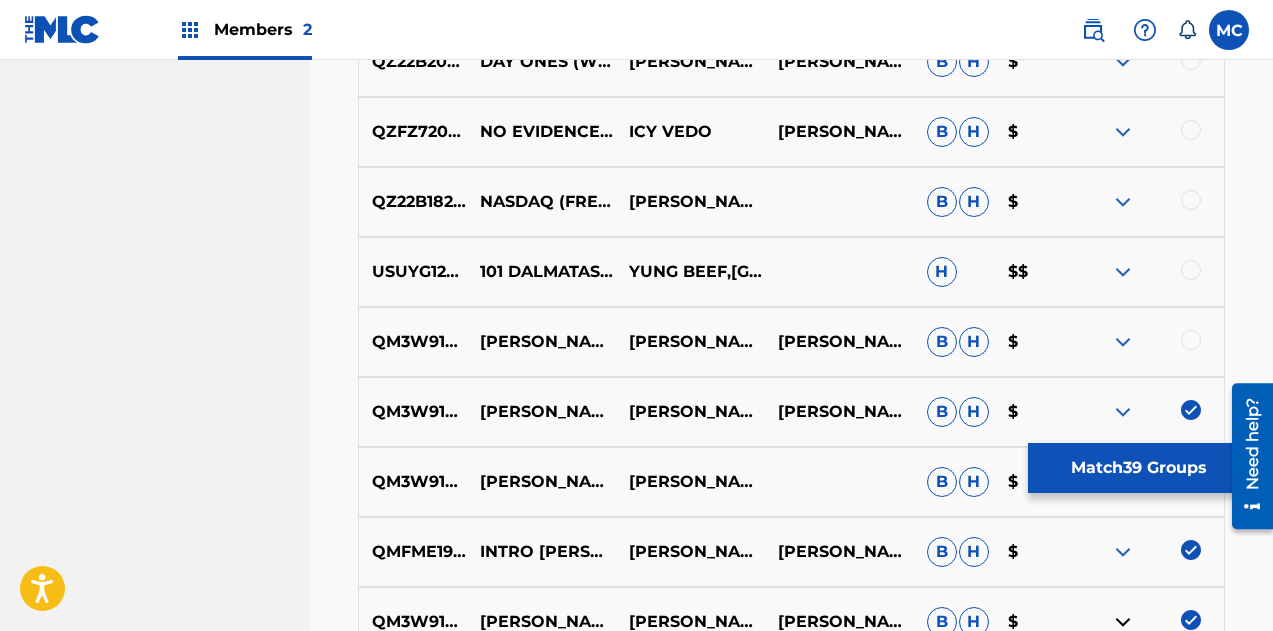 click at bounding box center (1191, 340) 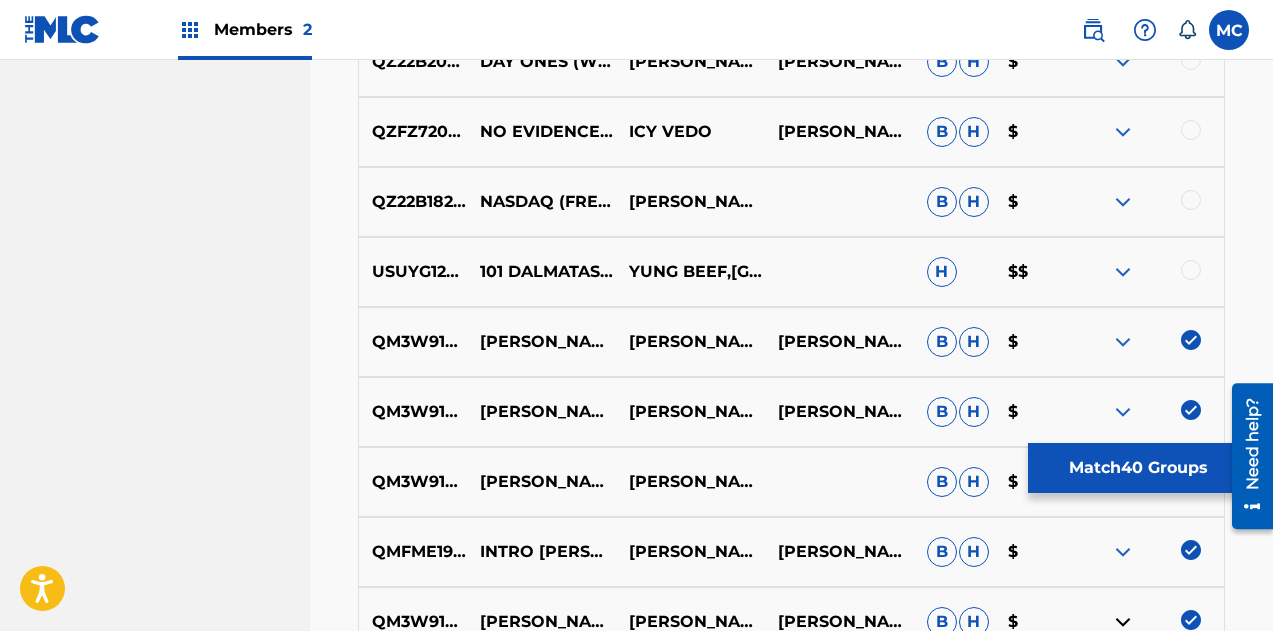 click on "USUYG1228979 101 DALMATAS (FEAT. MARVIN CRUZ) YUNG BEEF,GOA,CLUTCHILL H $$" at bounding box center [791, 272] 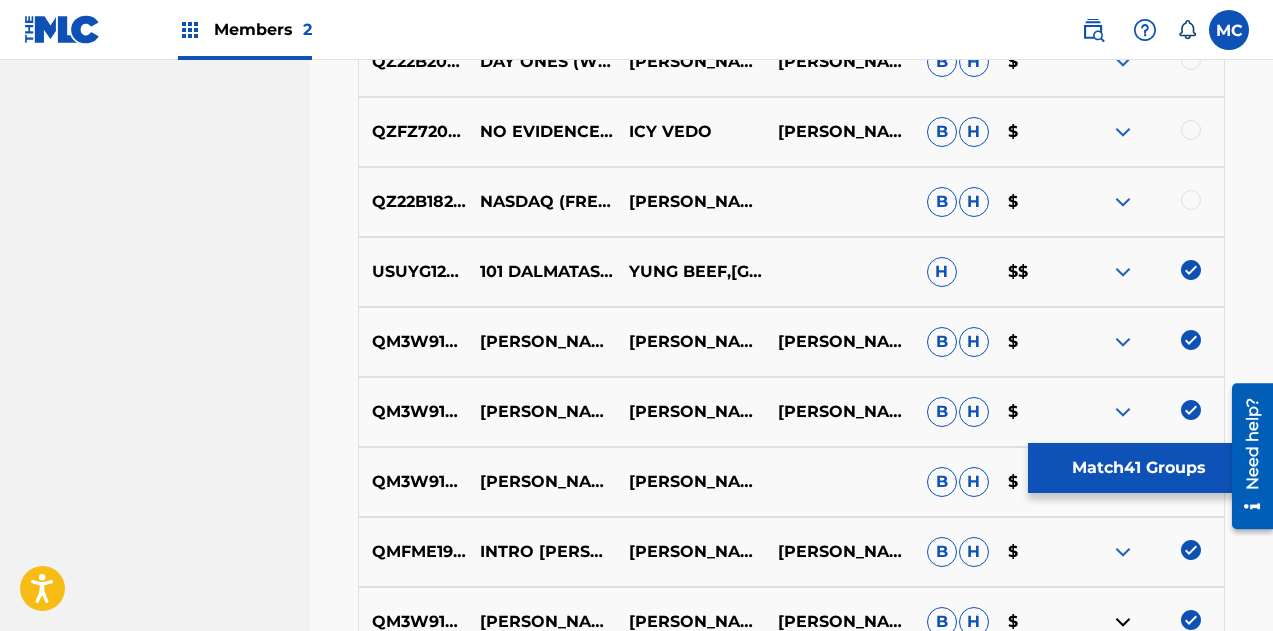 click at bounding box center [1149, 202] 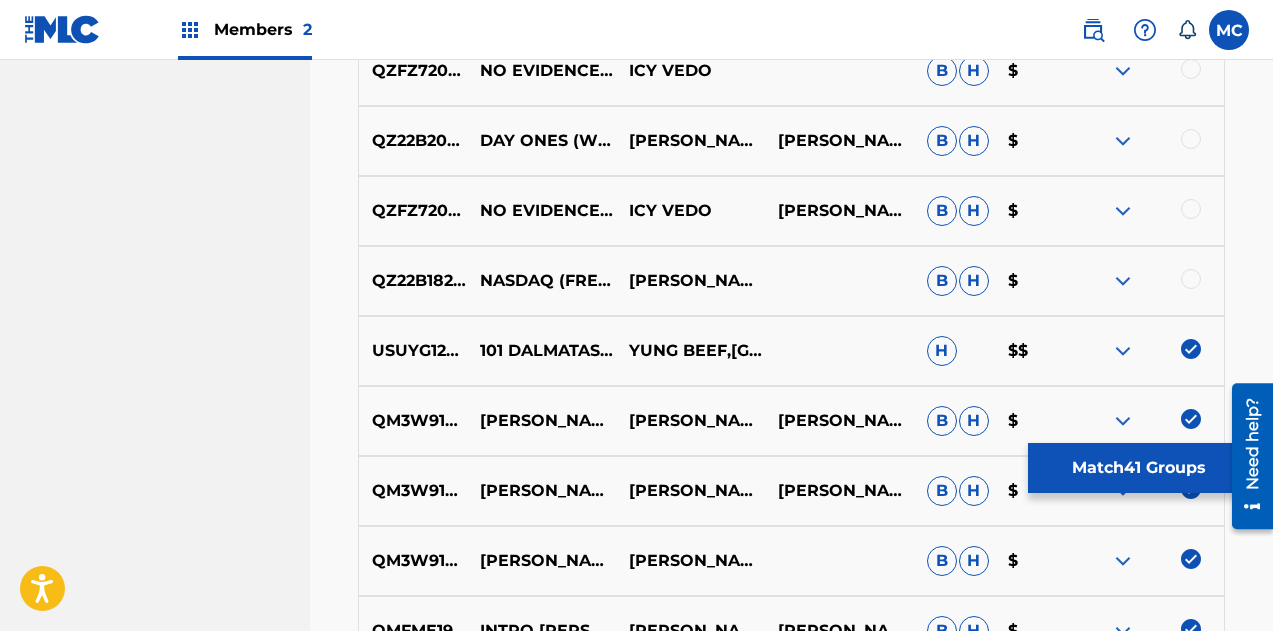 scroll, scrollTop: 4190, scrollLeft: 0, axis: vertical 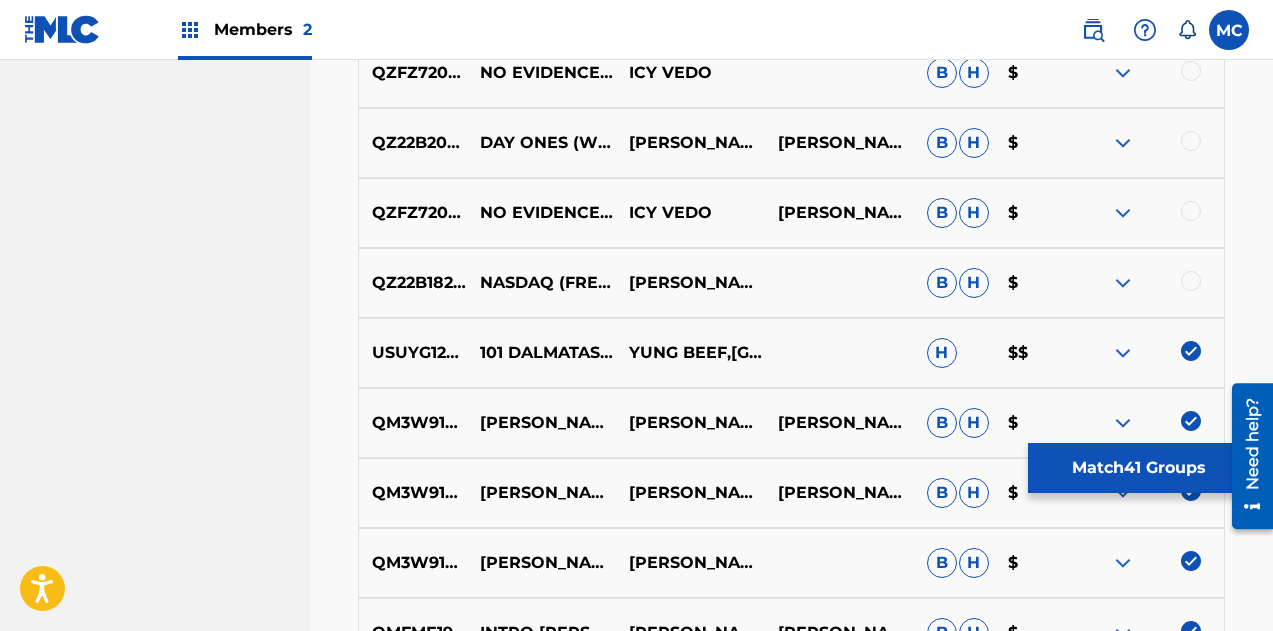 click at bounding box center (1191, 281) 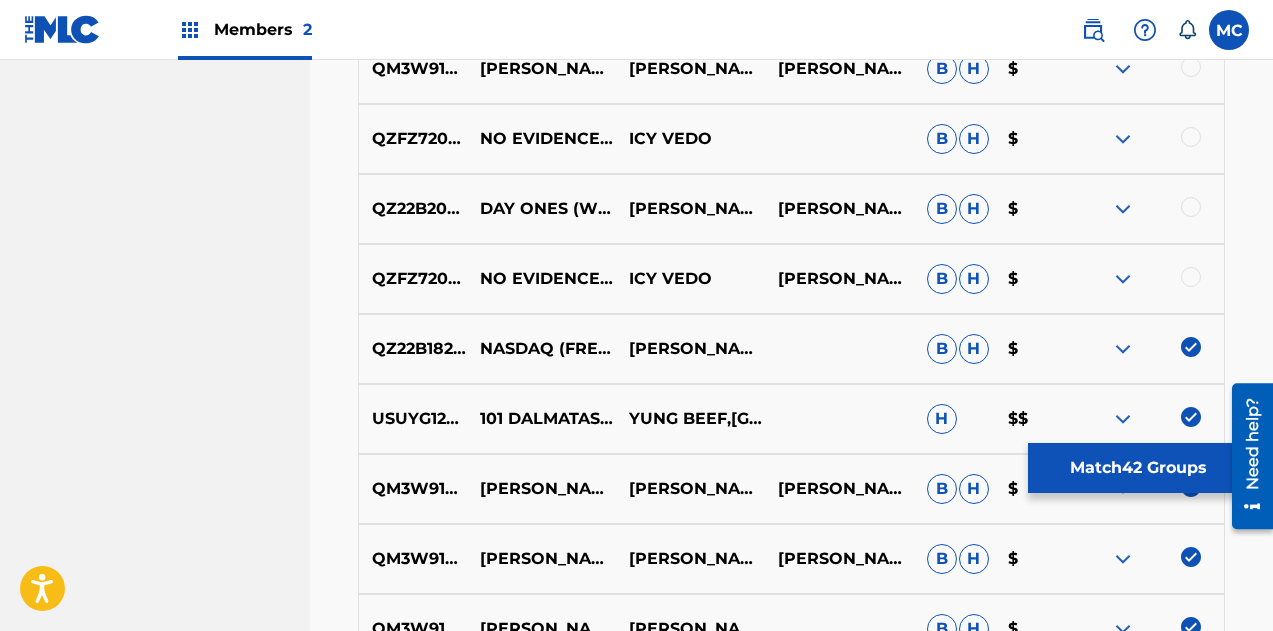 scroll, scrollTop: 4115, scrollLeft: 0, axis: vertical 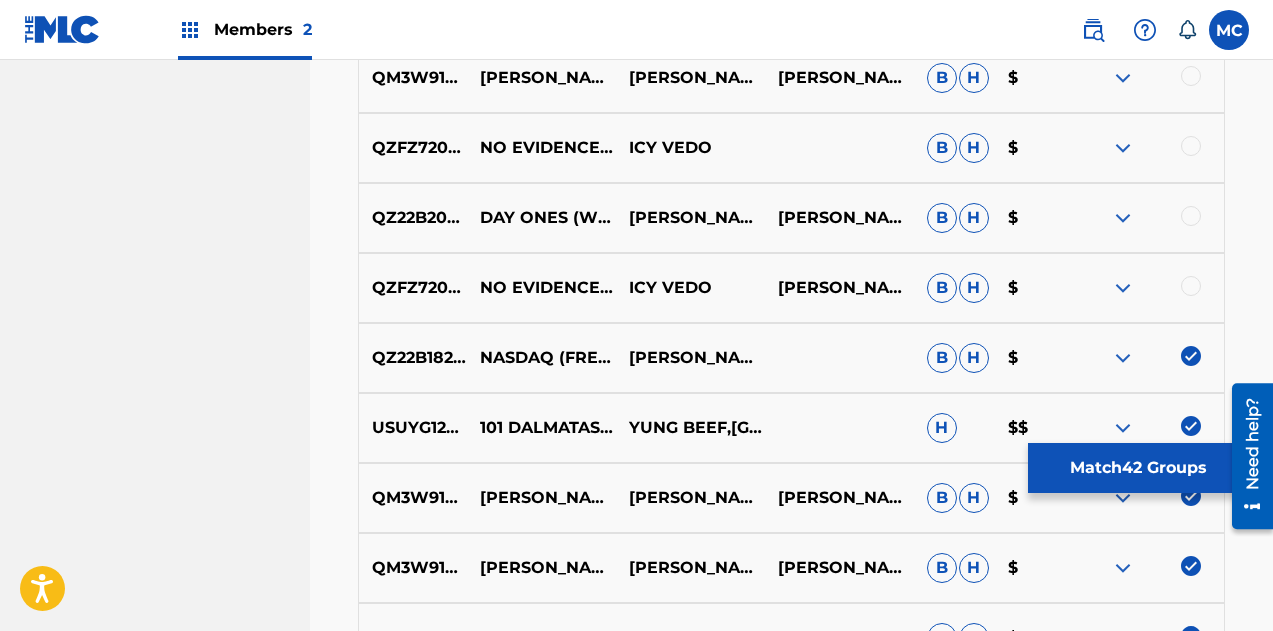 click at bounding box center [1123, 358] 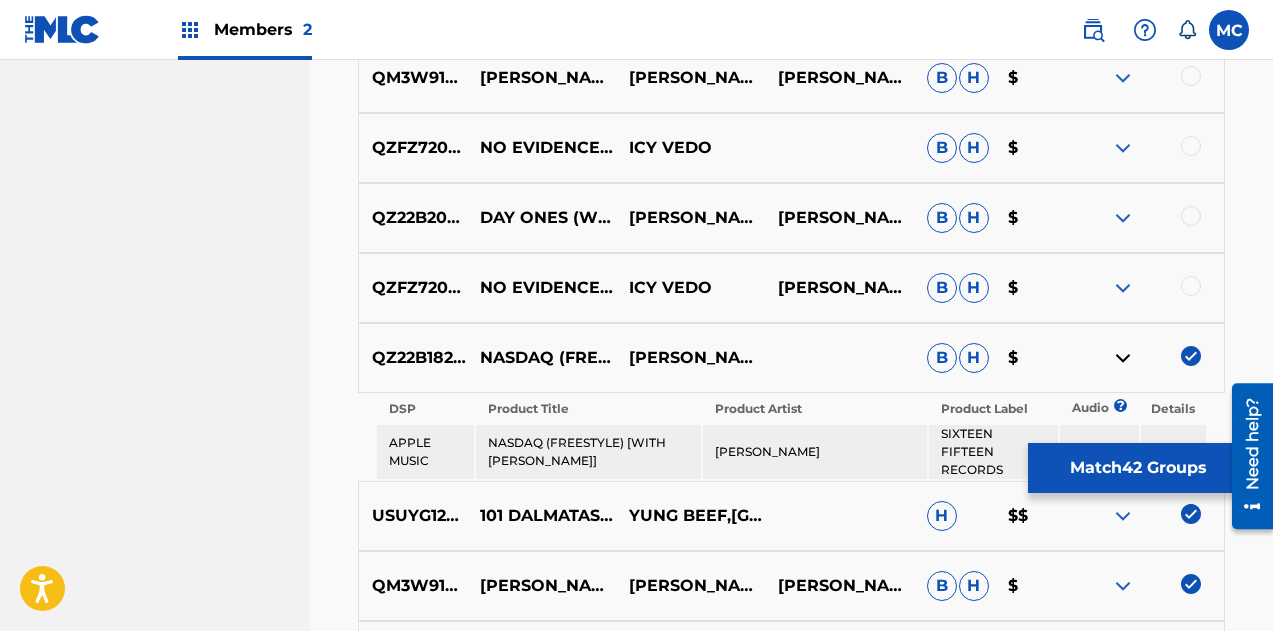 click at bounding box center (1191, 286) 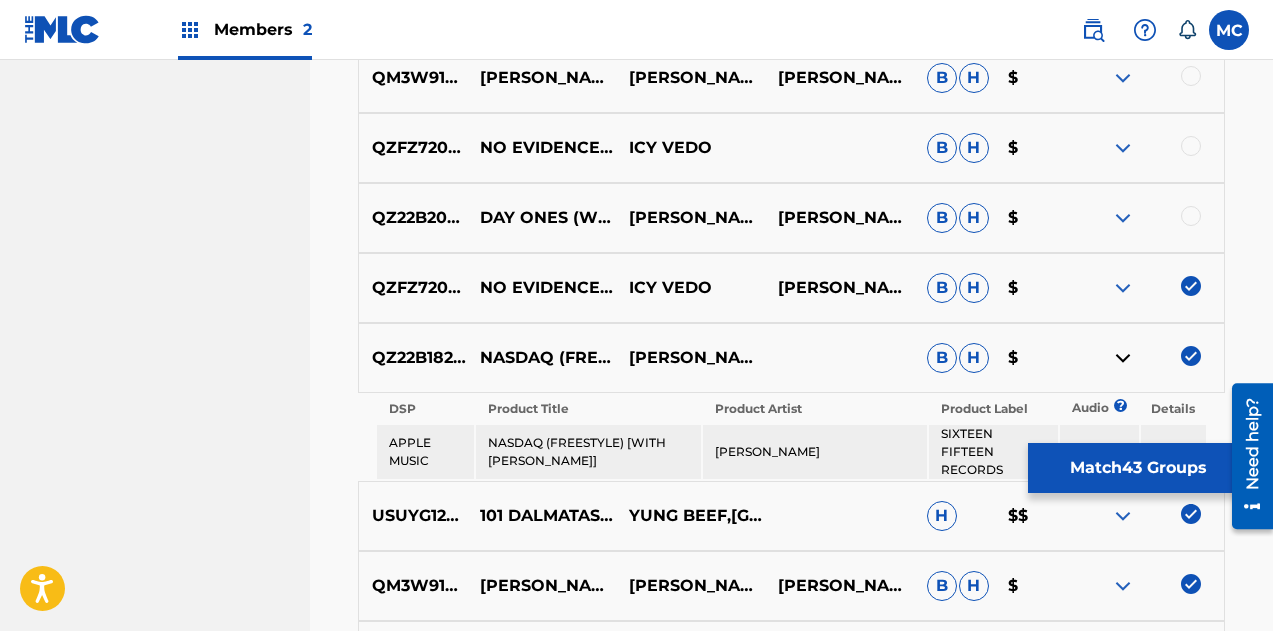 click at bounding box center [1123, 218] 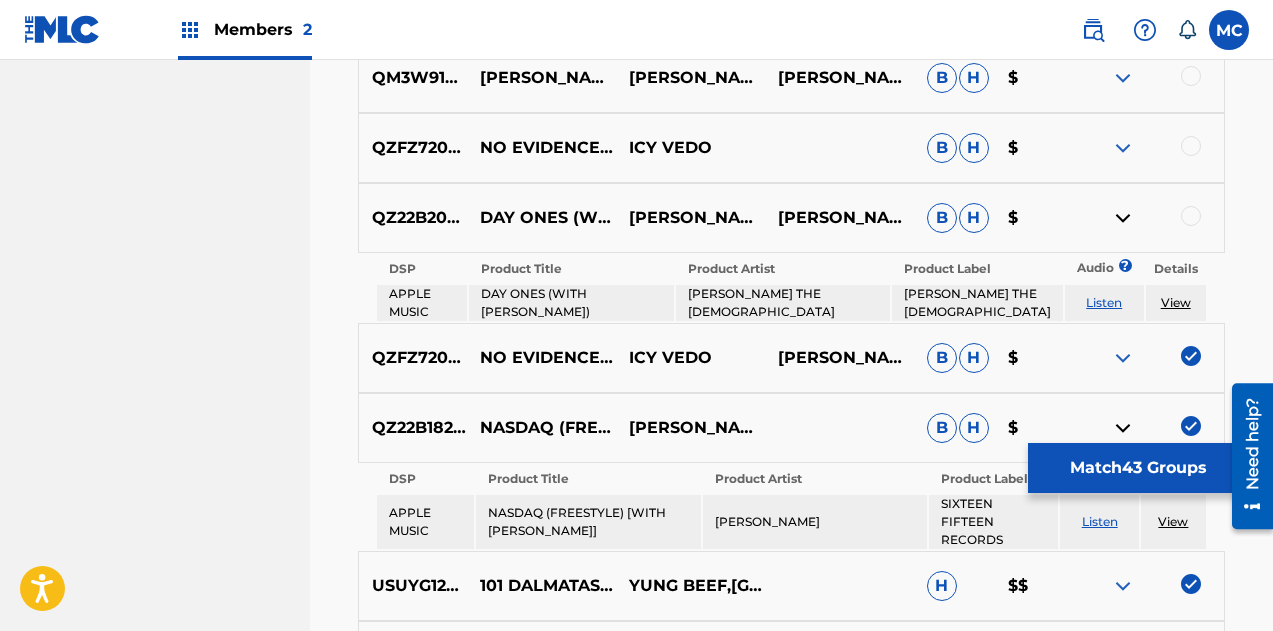 drag, startPoint x: 1119, startPoint y: 213, endPoint x: 1198, endPoint y: 223, distance: 79.630394 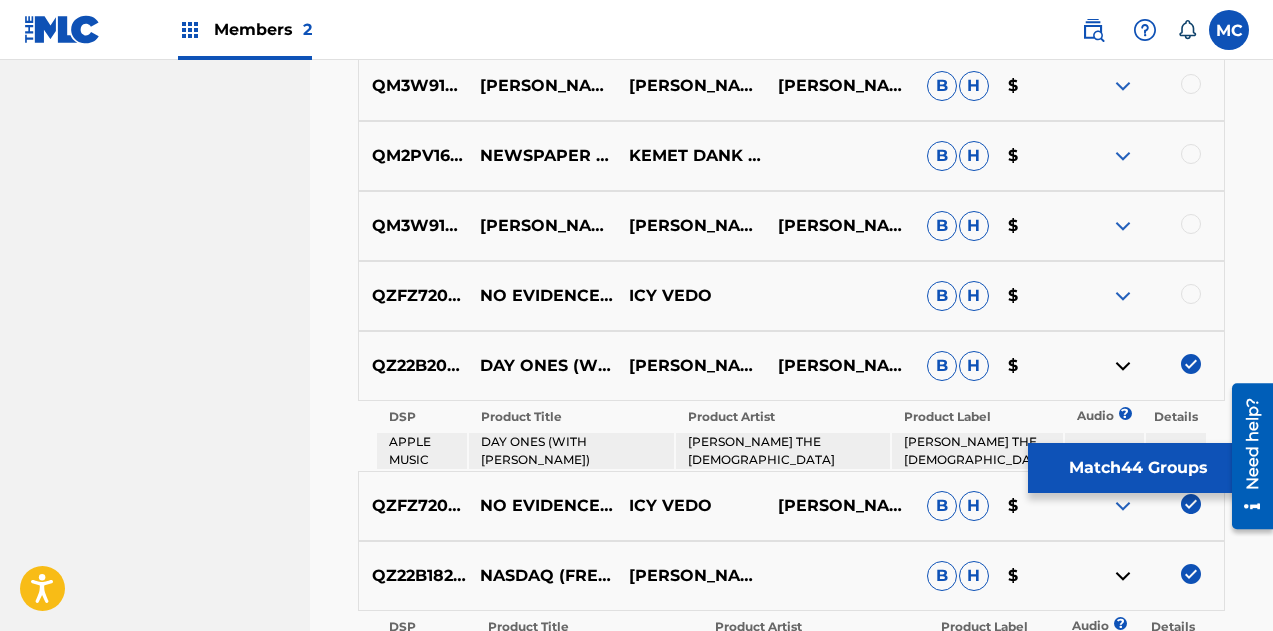 scroll, scrollTop: 3927, scrollLeft: 0, axis: vertical 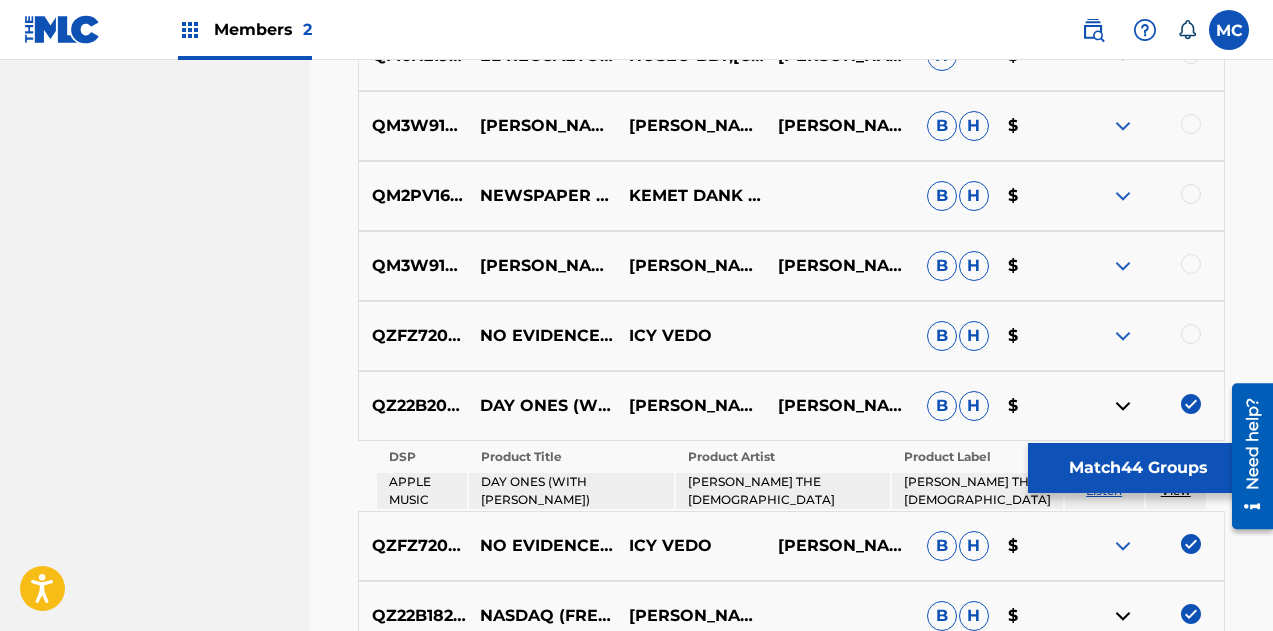 click at bounding box center [1123, 336] 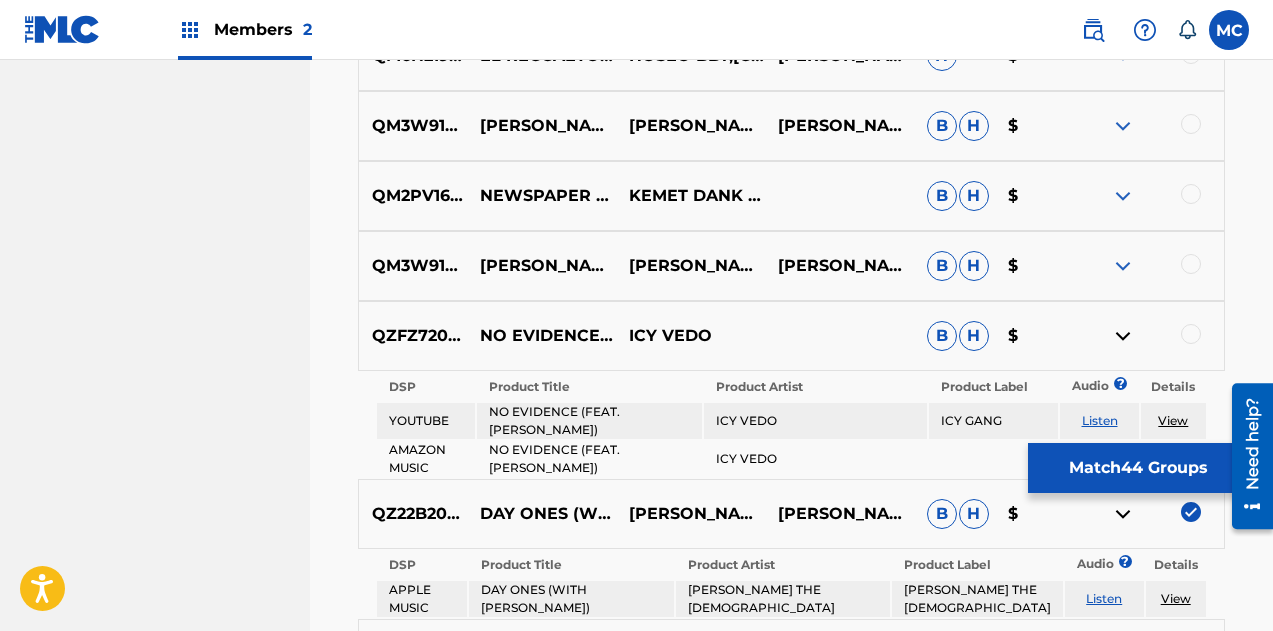 click at bounding box center [1123, 336] 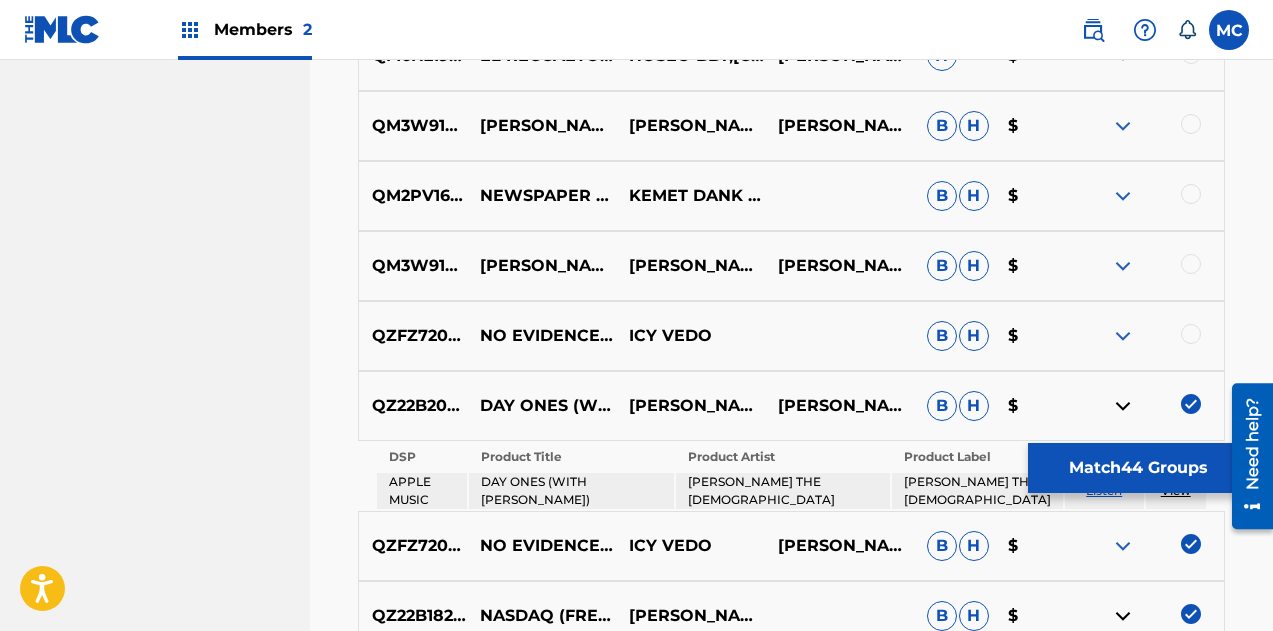 click at bounding box center [1191, 334] 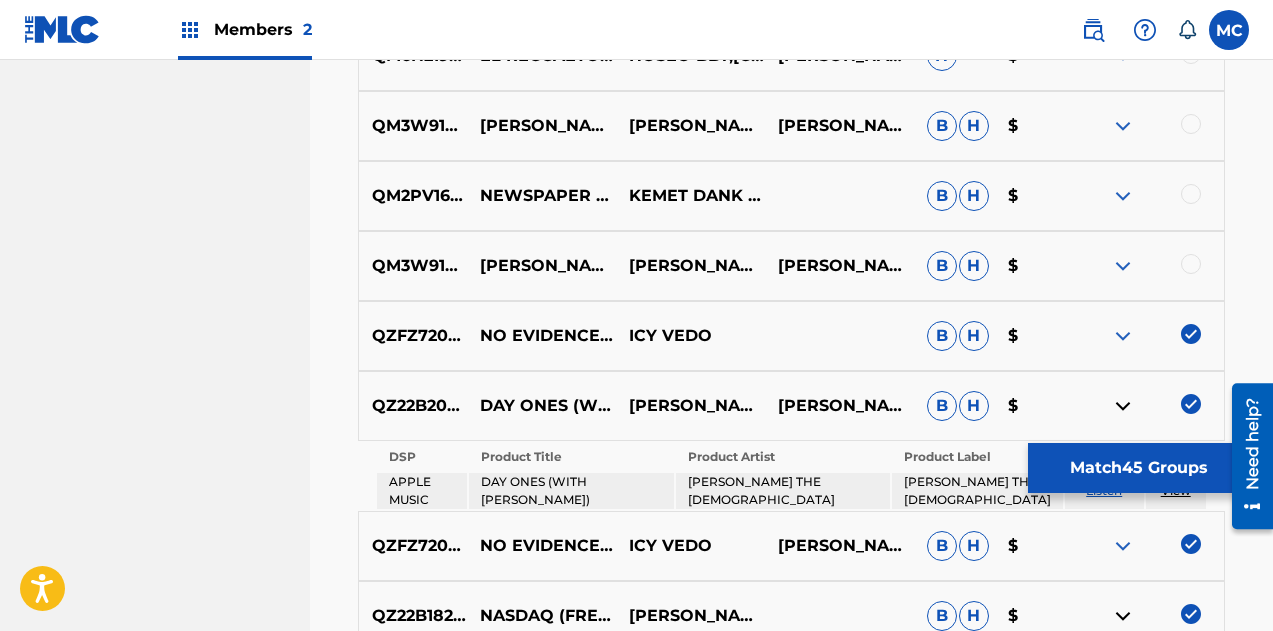 click at bounding box center (1123, 266) 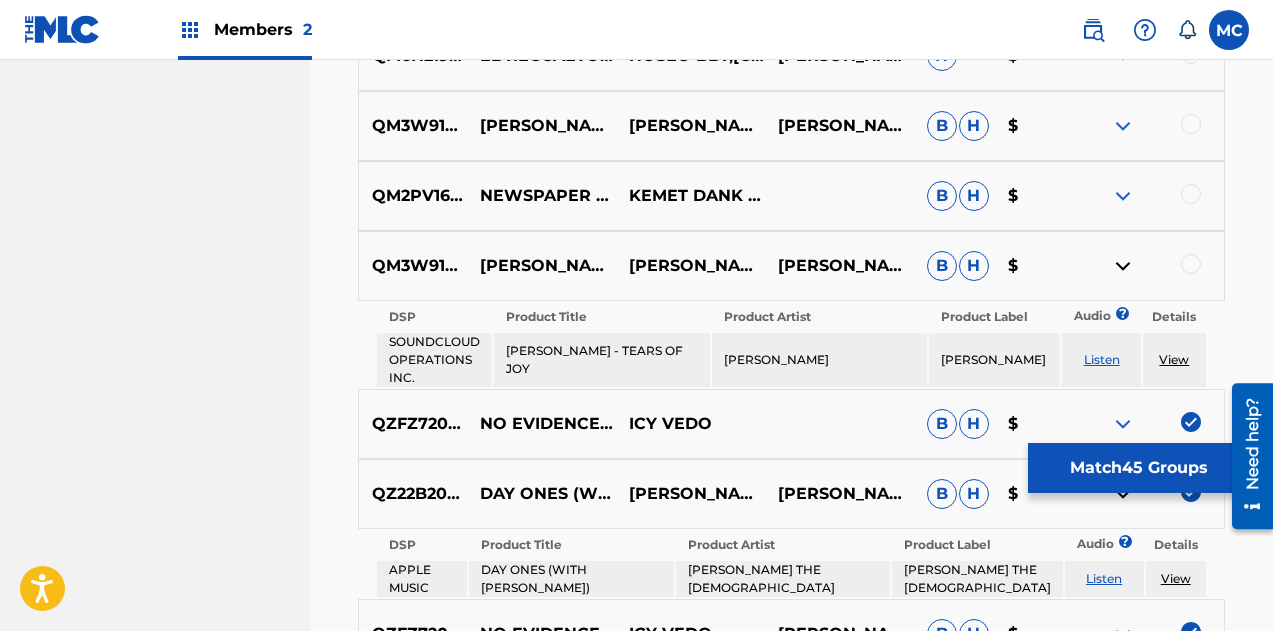 click at bounding box center (1123, 266) 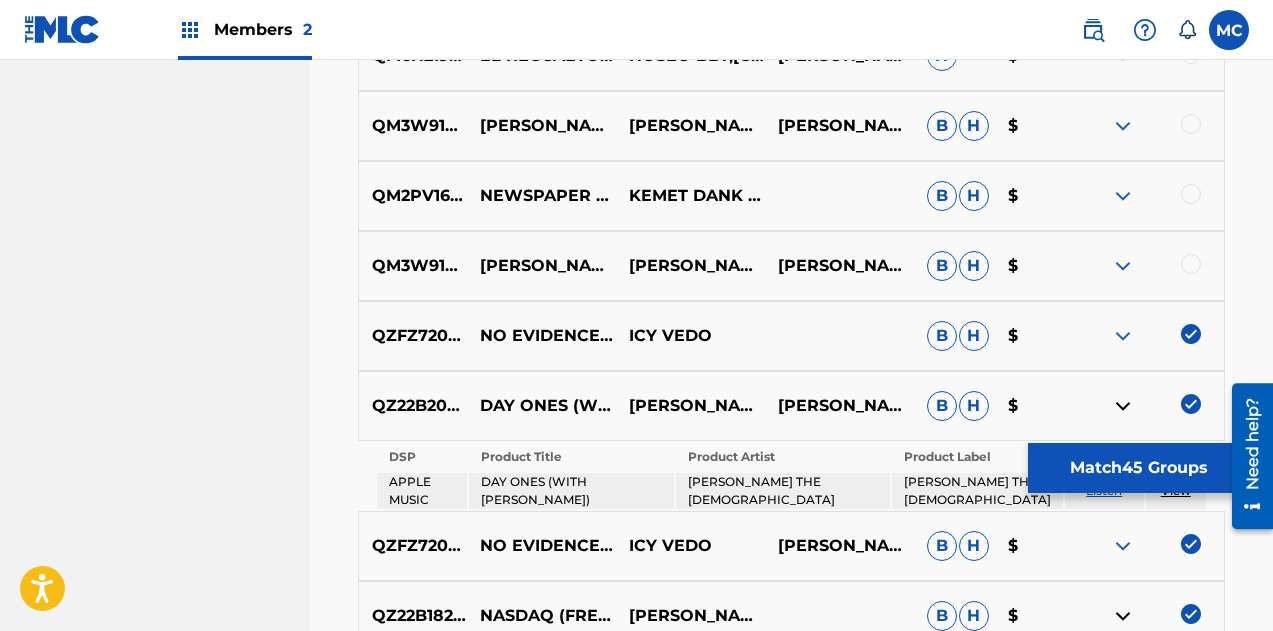click at bounding box center (1191, 264) 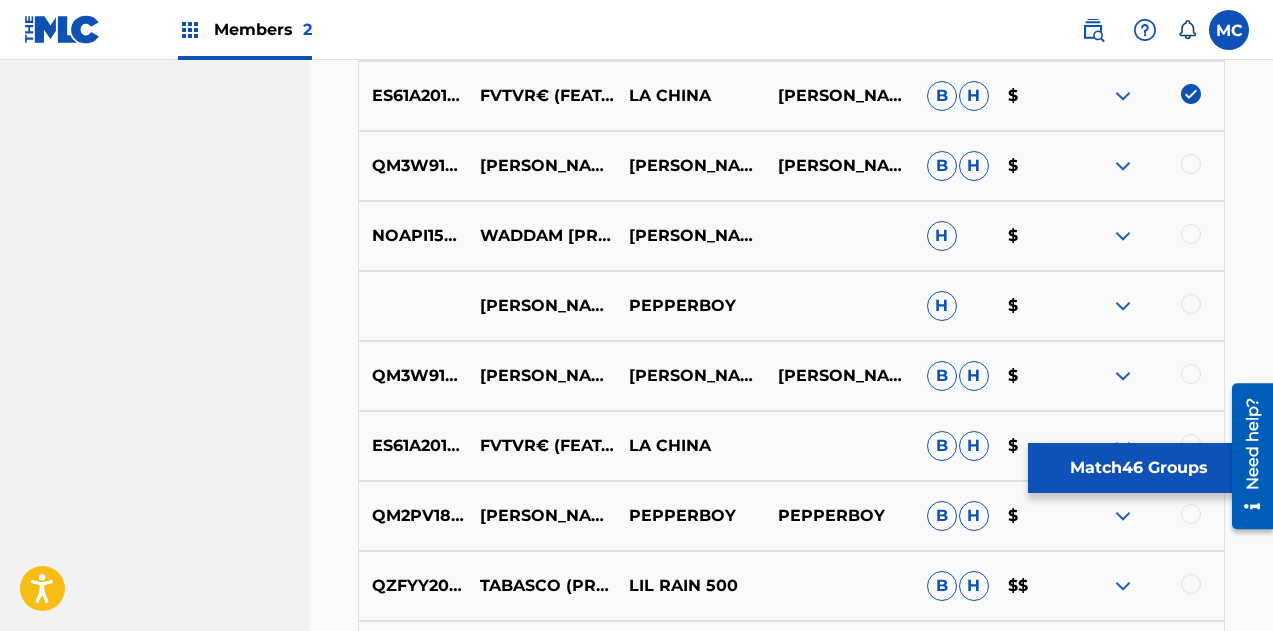 scroll, scrollTop: 2136, scrollLeft: 0, axis: vertical 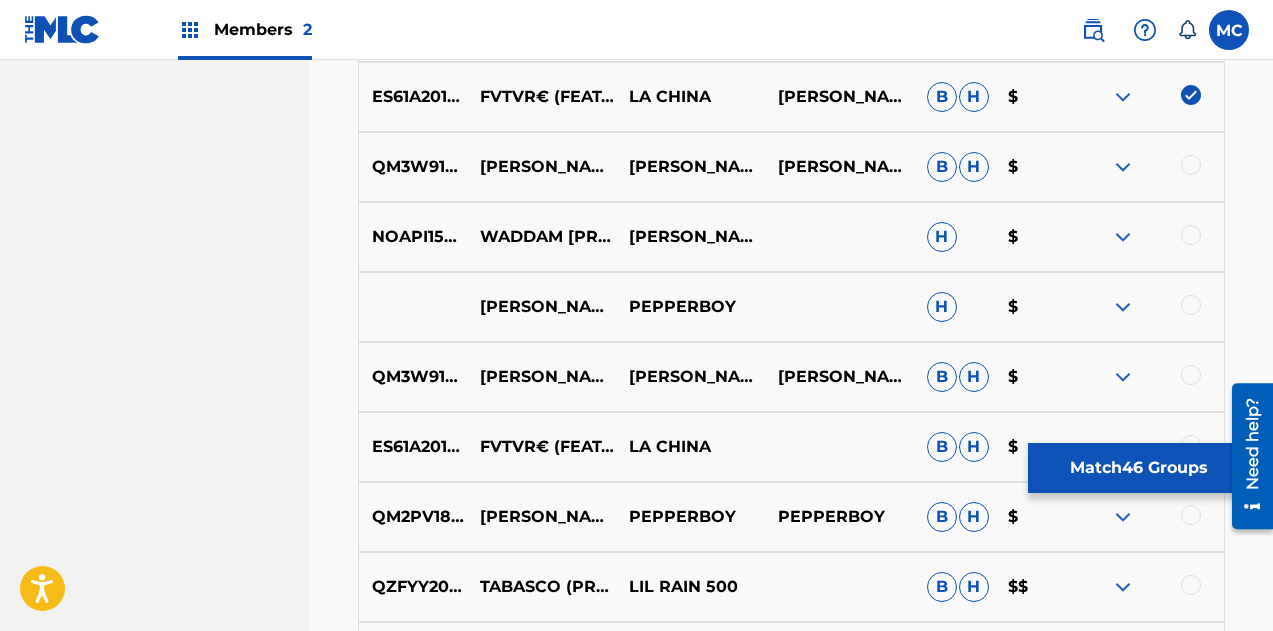 click at bounding box center [1191, 165] 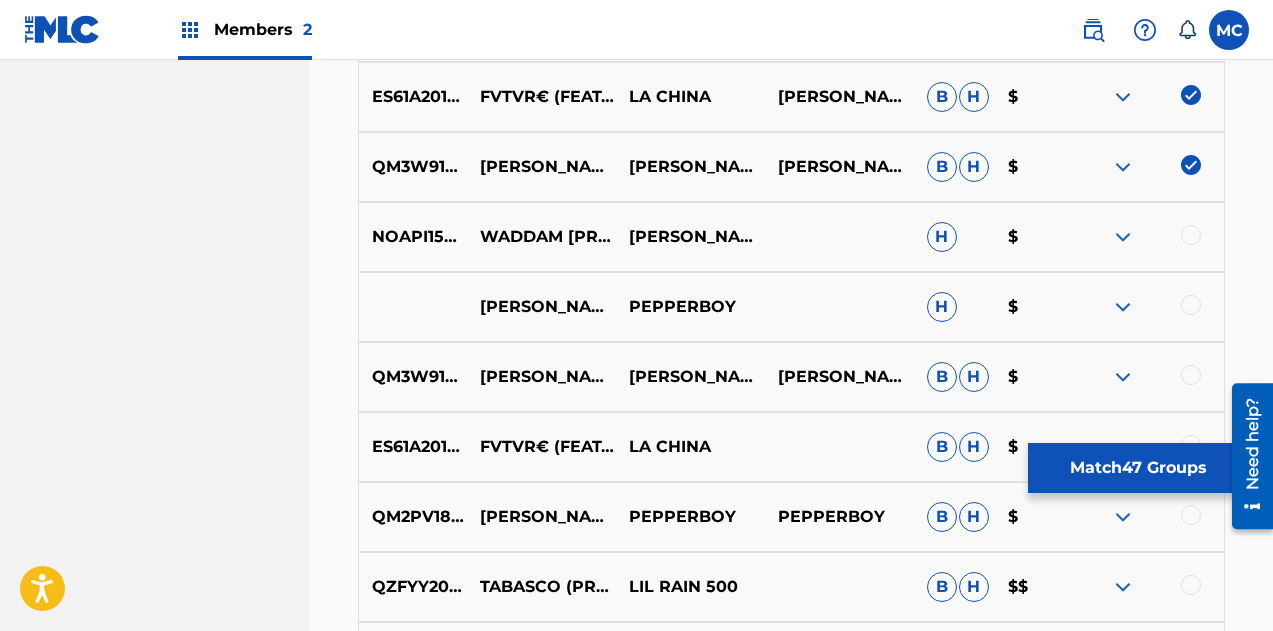 click at bounding box center [1123, 167] 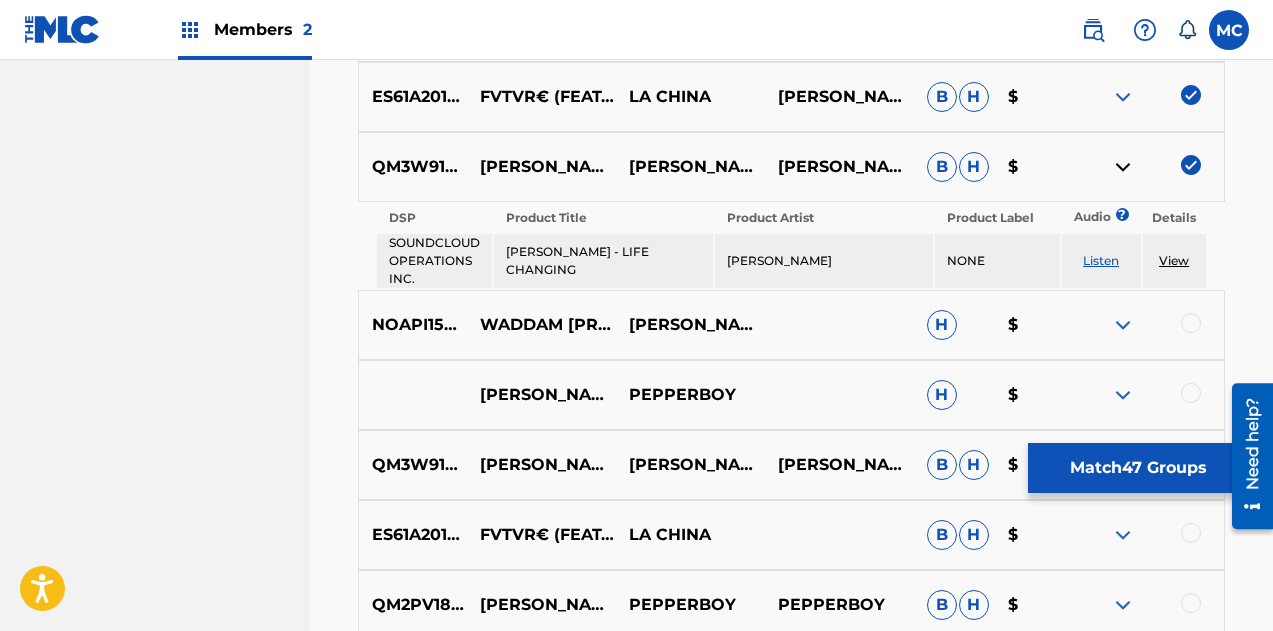 click at bounding box center [1123, 167] 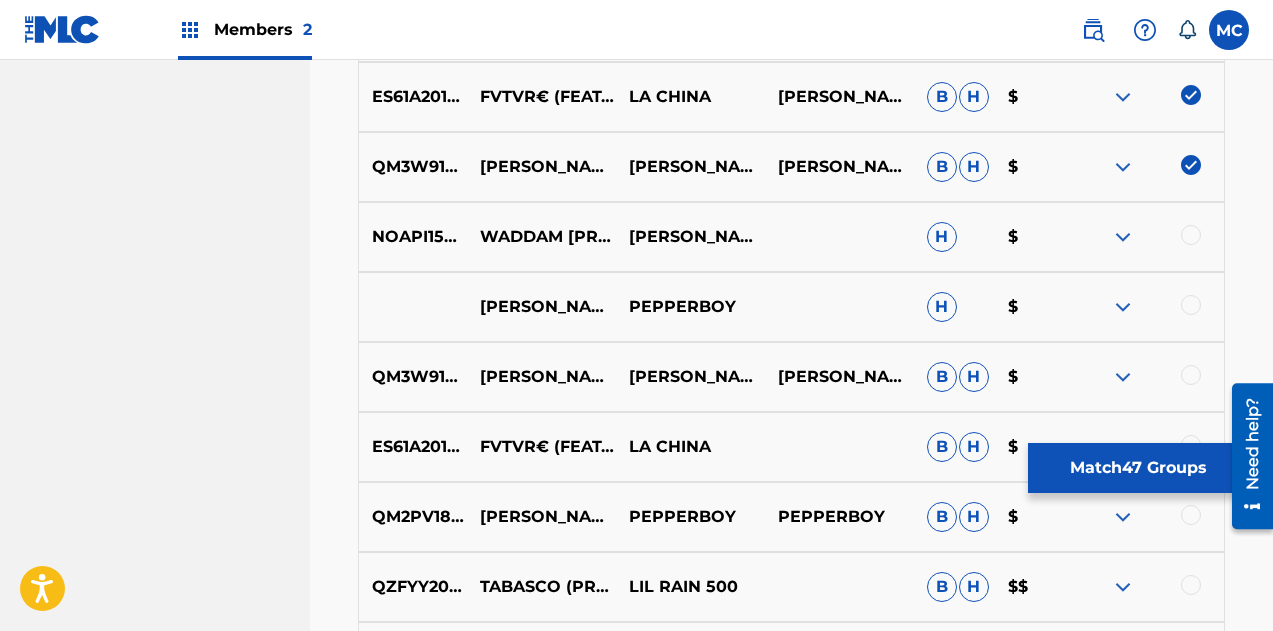 click at bounding box center (1191, 235) 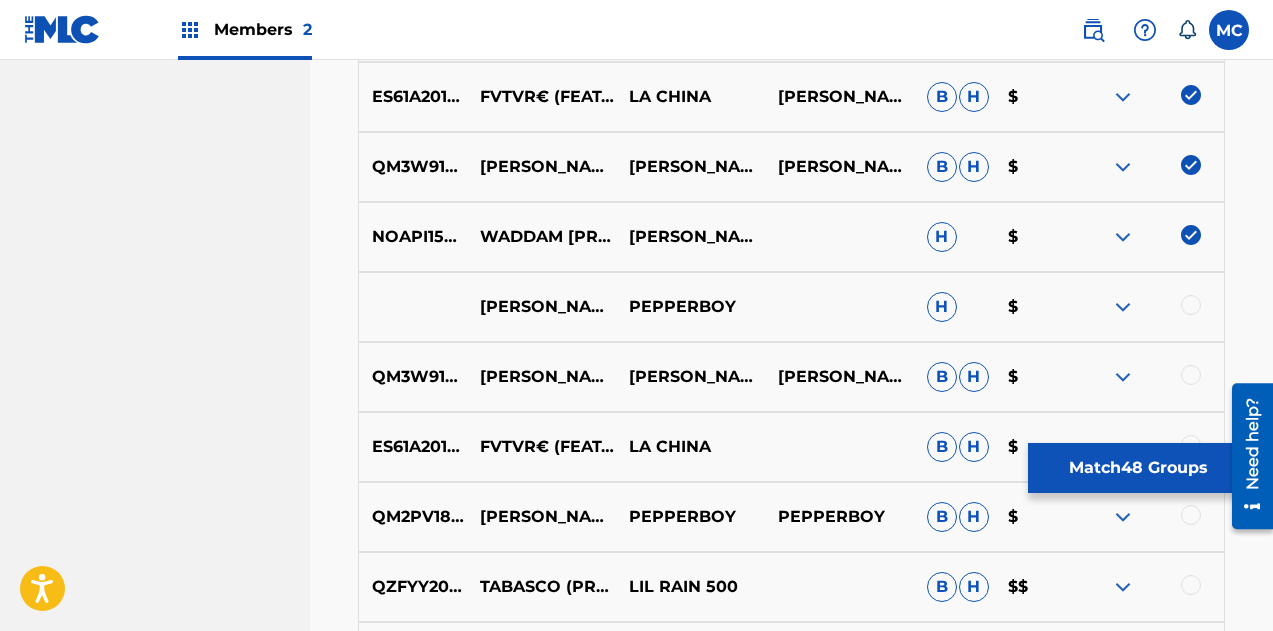click at bounding box center [1123, 237] 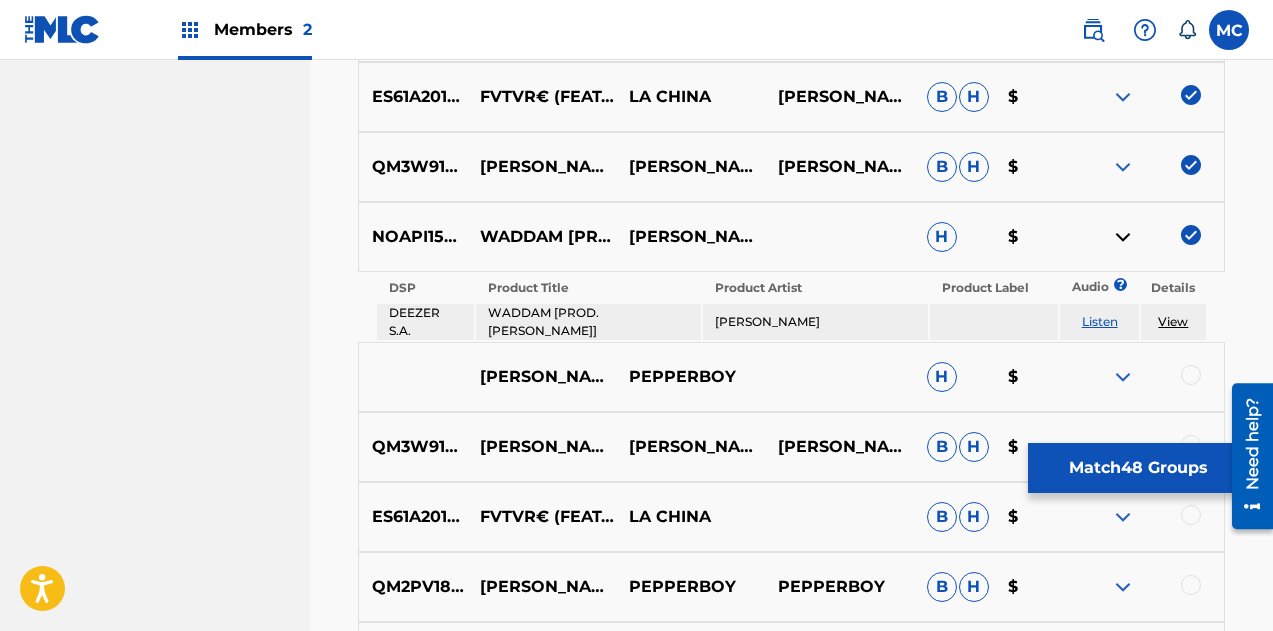 click at bounding box center [1123, 237] 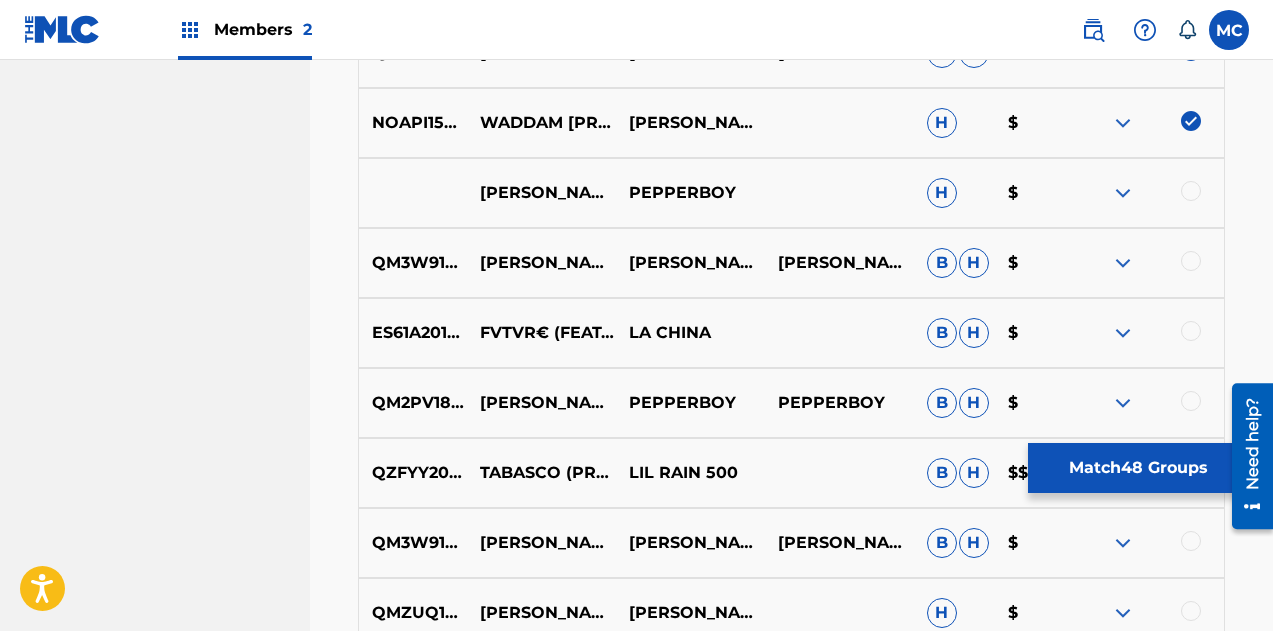 scroll, scrollTop: 2251, scrollLeft: 0, axis: vertical 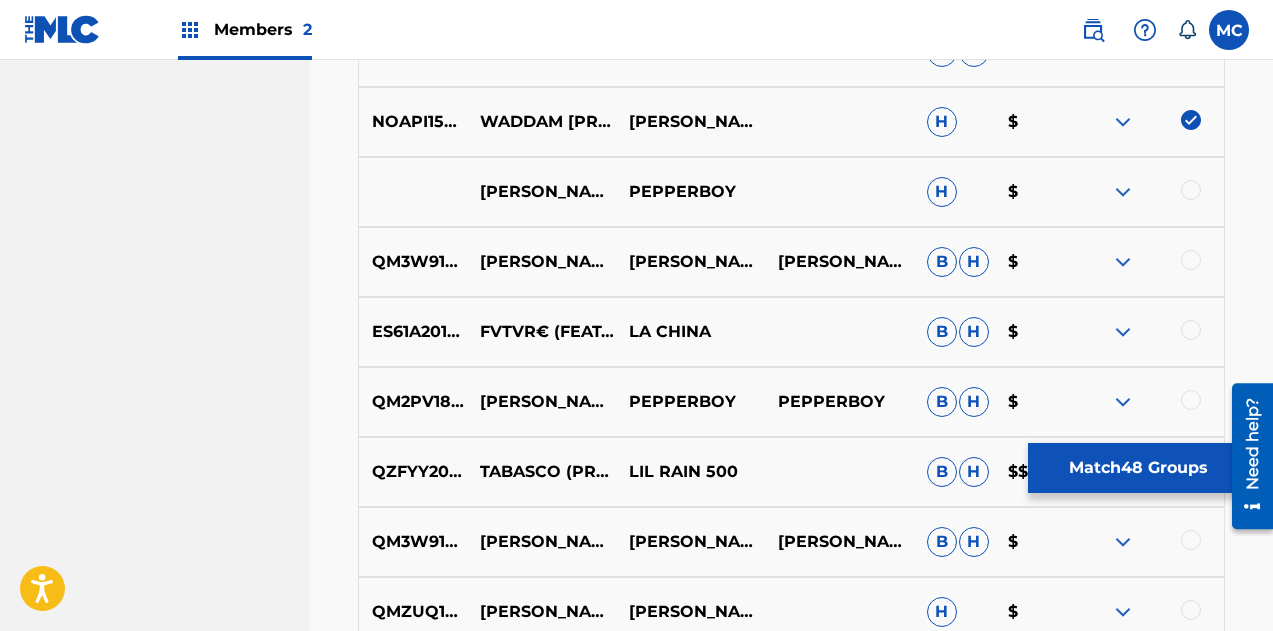 click at bounding box center [1191, 190] 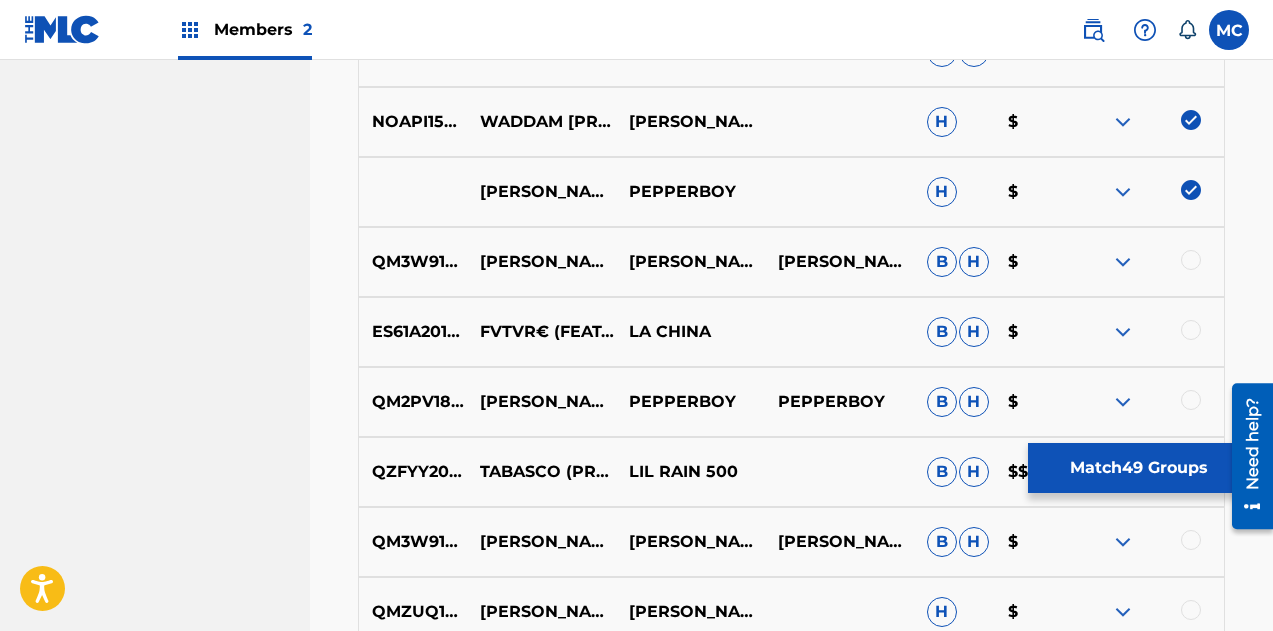 click at bounding box center [1123, 262] 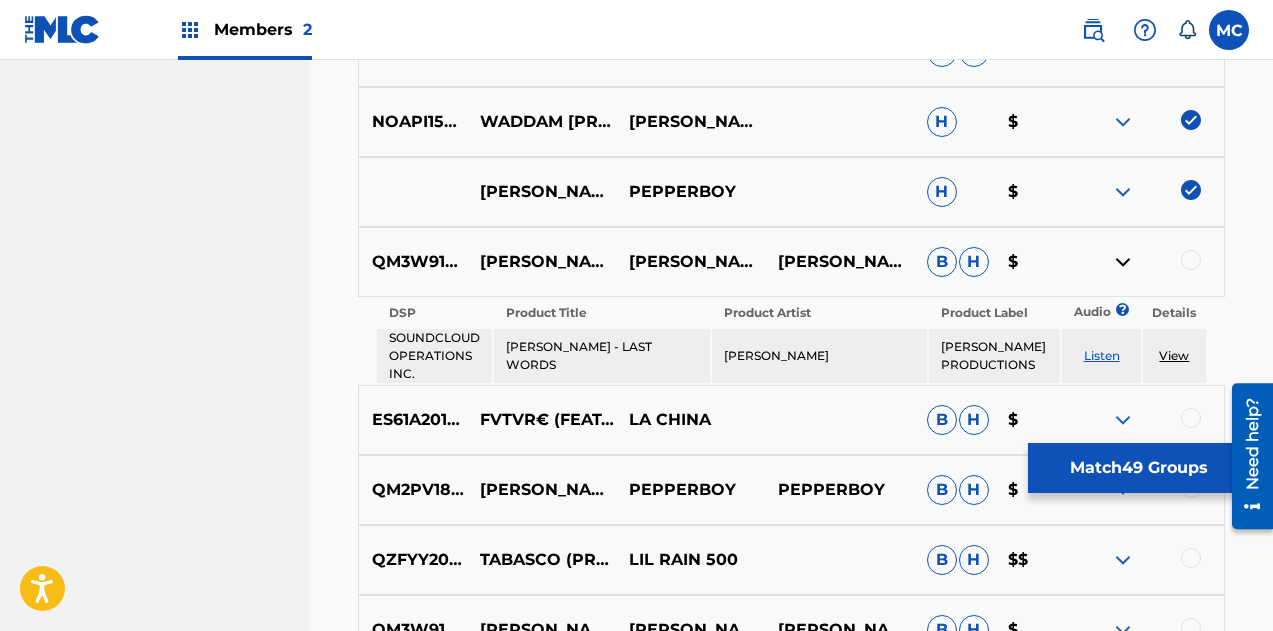 drag, startPoint x: 1125, startPoint y: 261, endPoint x: 1192, endPoint y: 263, distance: 67.02985 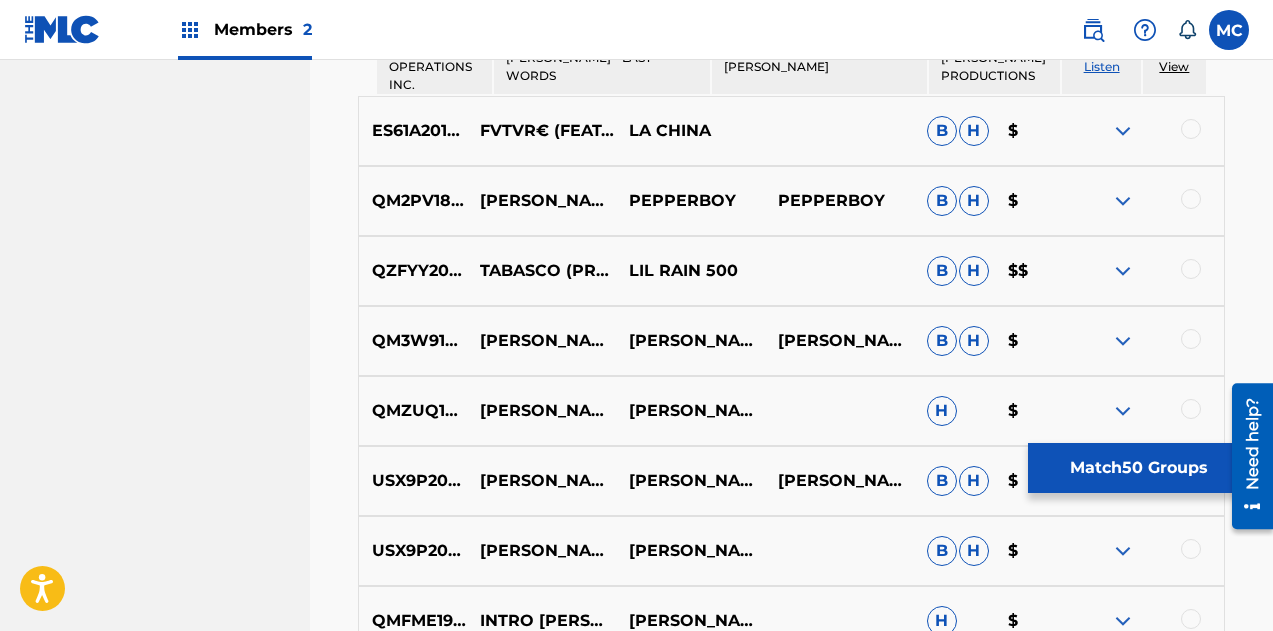 scroll, scrollTop: 2539, scrollLeft: 0, axis: vertical 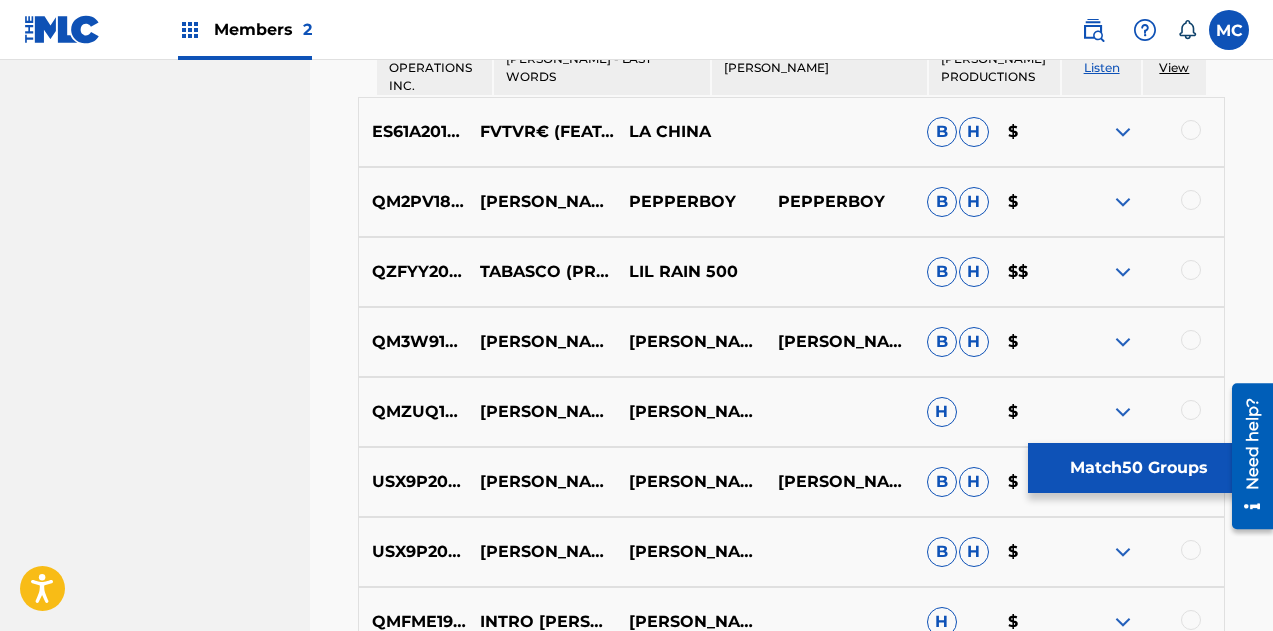 click at bounding box center (1191, 130) 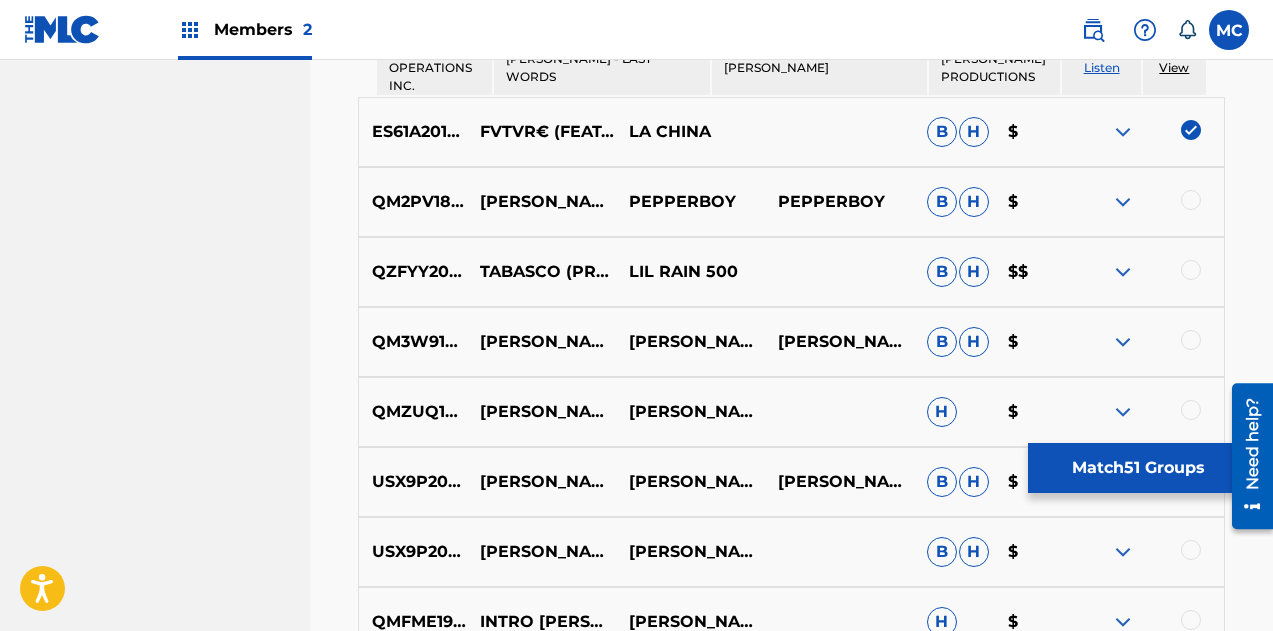 drag, startPoint x: 1196, startPoint y: 188, endPoint x: 1225, endPoint y: 200, distance: 31.38471 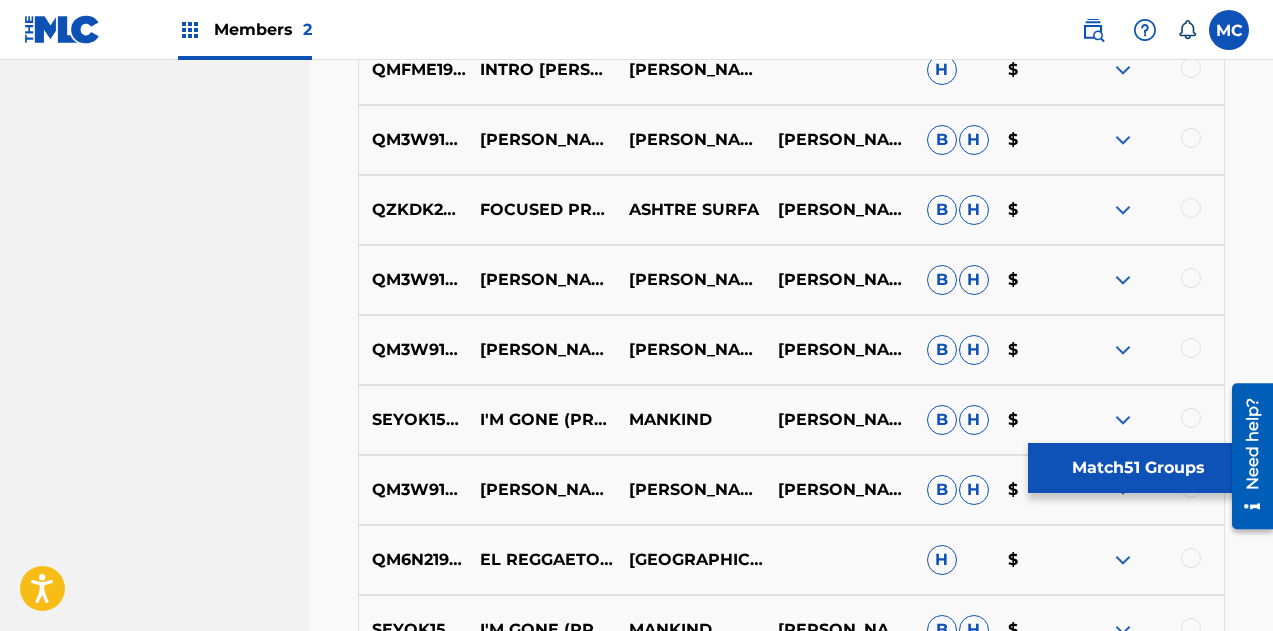 click on "Matching Tool The Matching Tool allows Members to match  sound recordings  to works within their catalog. This ensures you'll collect the royalties you're owed for your work(s). The first step is to locate recordings not yet matched to your works by entering criteria in the search fields below. Search results are sorted by relevance and will be grouped together based on similar data. In the next step, you can locate the specific work in your catalog that you want to match. SearchWithCriteria4a4c5433-f512-4ac3-9088-0dff1e918891 Recording Title Marvin Cruz SearchWithCriteria2a865838-0bad-4d51-891c-0de4764a52ad Recording ISRC Add Criteria Filter Estimated Value All $$$$$ $$$$ $$$ $$ $ Source All Blanket License Historical Unmatched Remove Filters Apply Filters Filters ( 0 ) Search Showing 1 - 120 of 200+ results ISRC Recording Title Recording Artist Writer(s) Source ? Estimated Value ? 51  Selected QZHN52341692 MARVIN CRUZ ZAID LOWKEY B $ QM3W91532665 MARVIN CRUZ - RETROLAND MARVIN CRUZ MARVIN CRUZ B H $ B H $" at bounding box center (791, 2362) 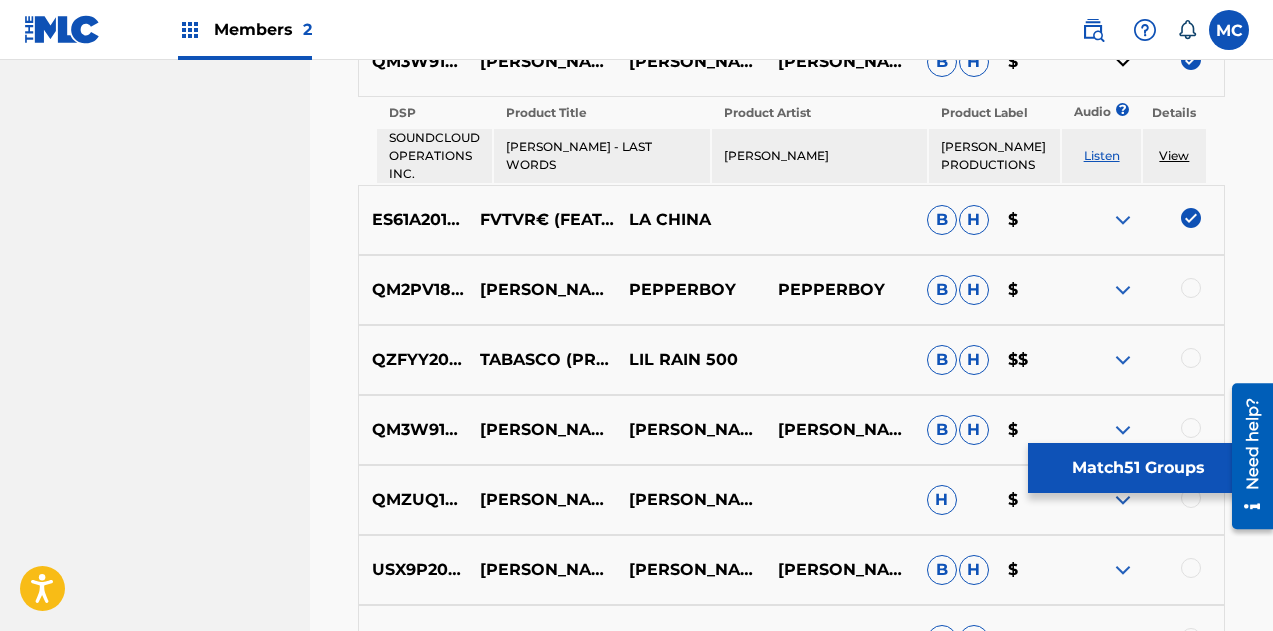 scroll, scrollTop: 2524, scrollLeft: 0, axis: vertical 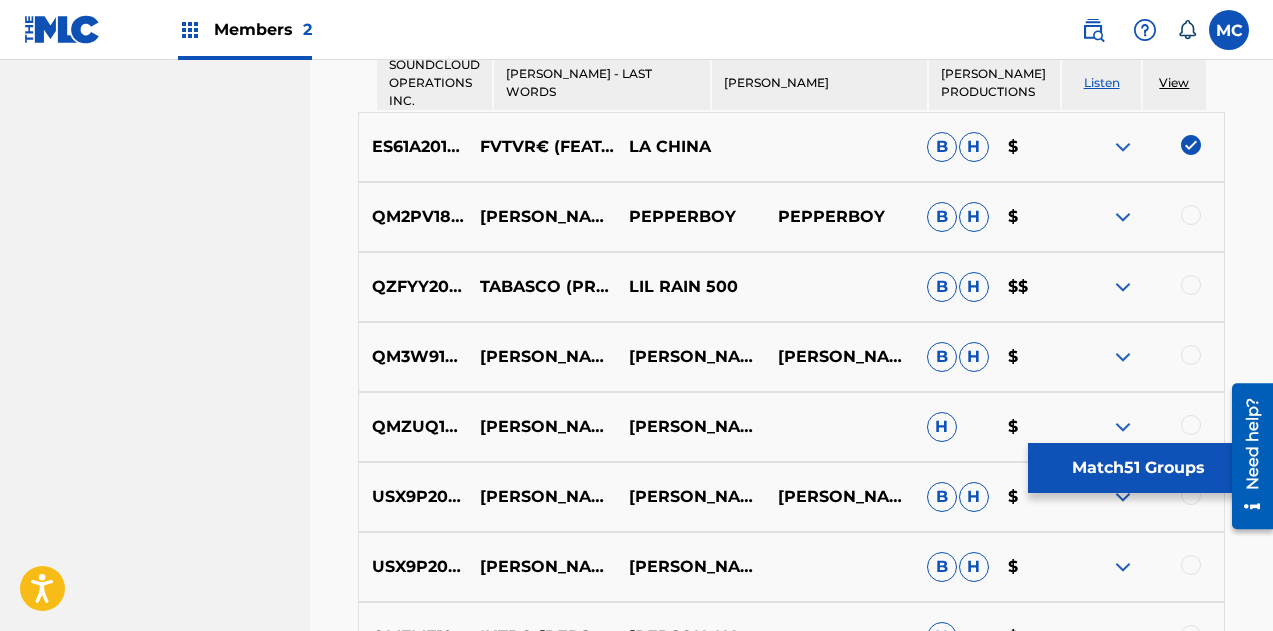 click at bounding box center (1191, 215) 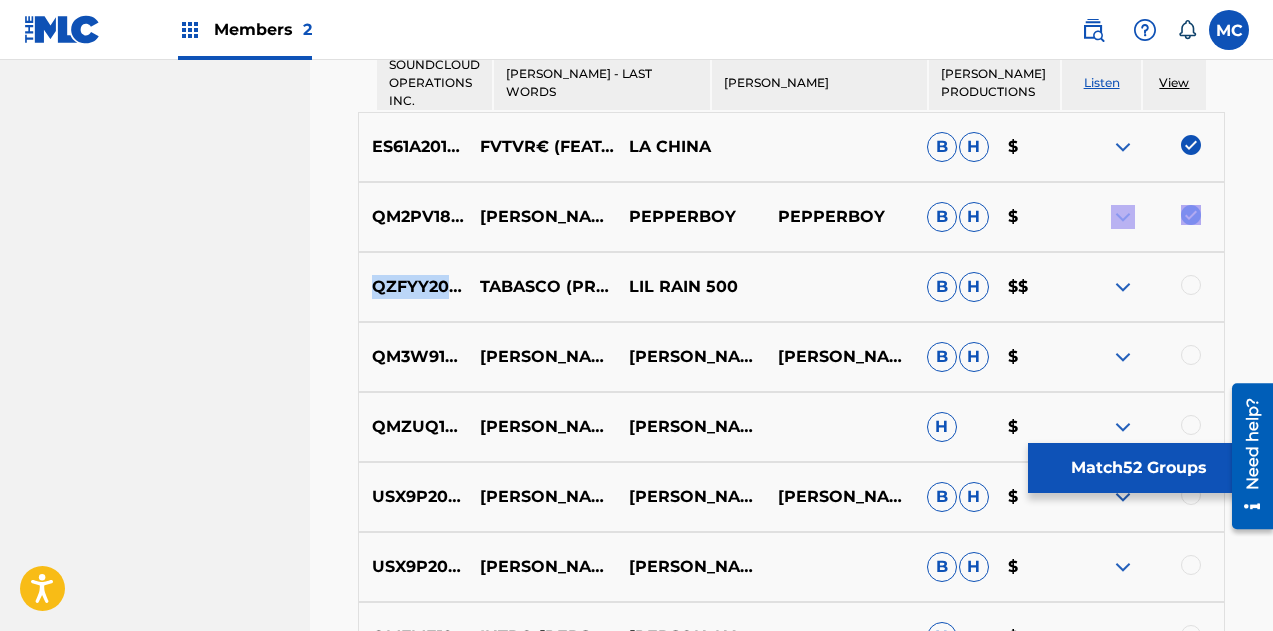 click at bounding box center (1149, 217) 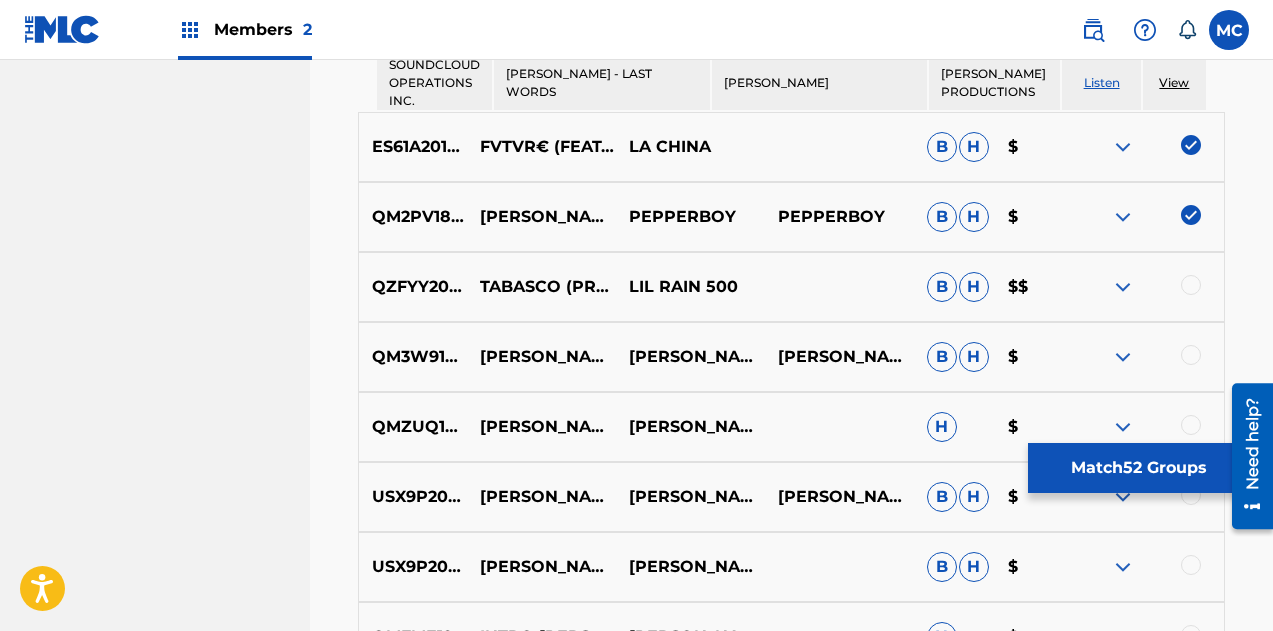 click at bounding box center [1191, 285] 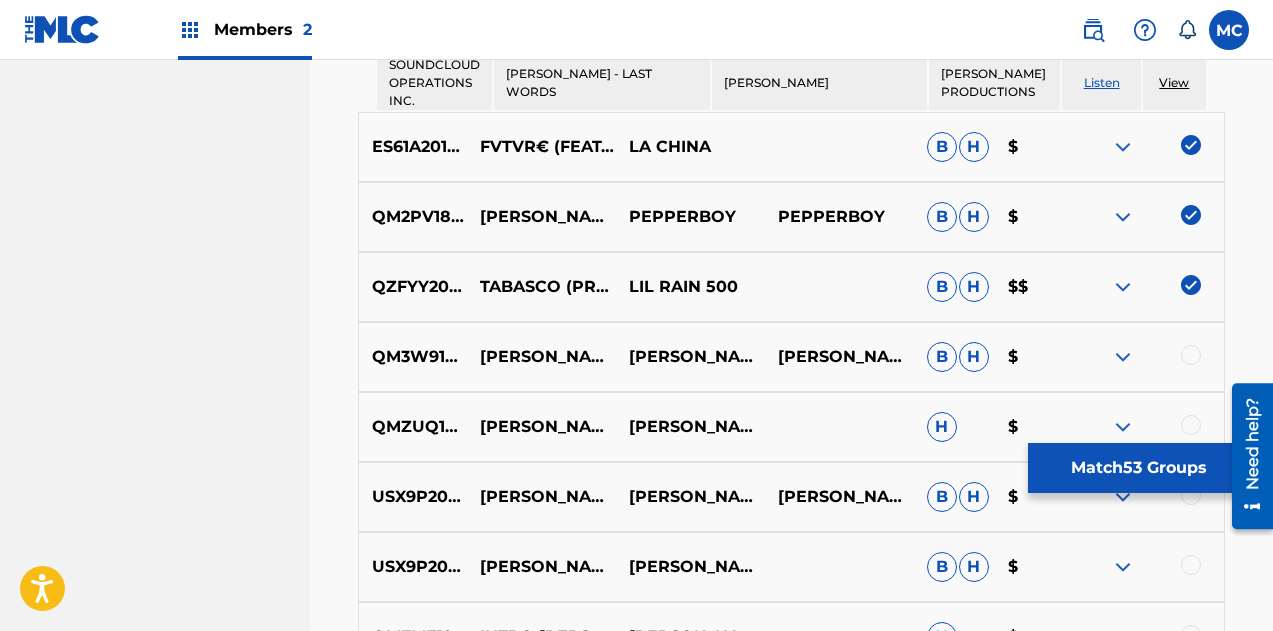 click at bounding box center (1191, 355) 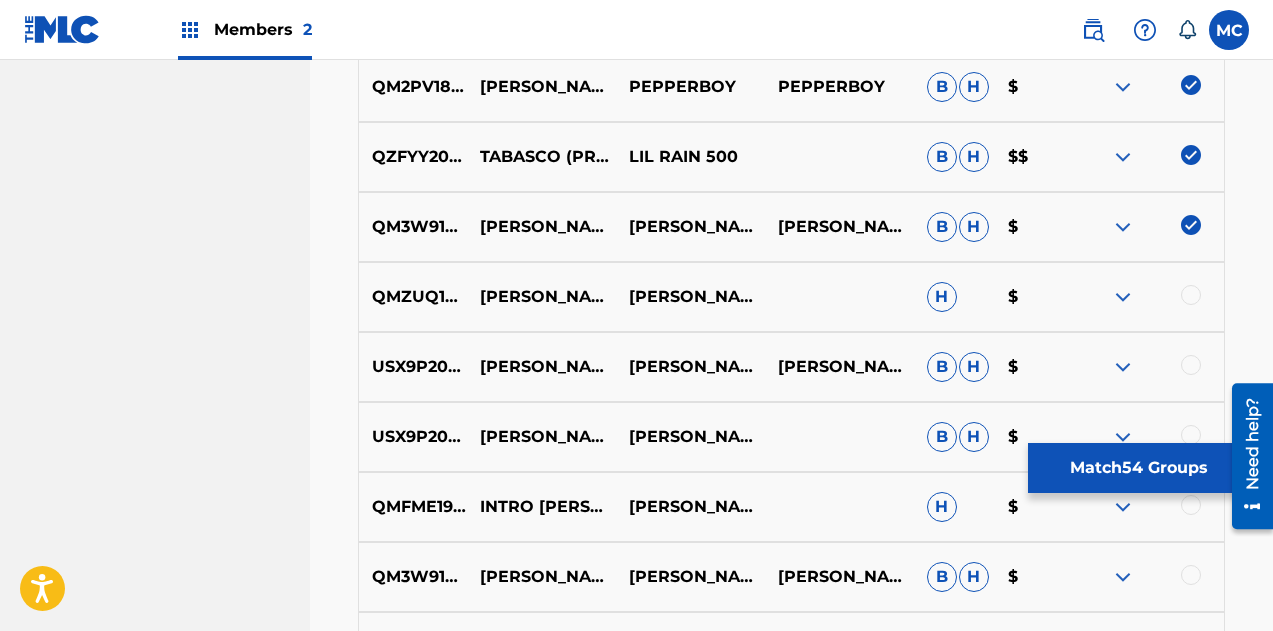 scroll, scrollTop: 2667, scrollLeft: 0, axis: vertical 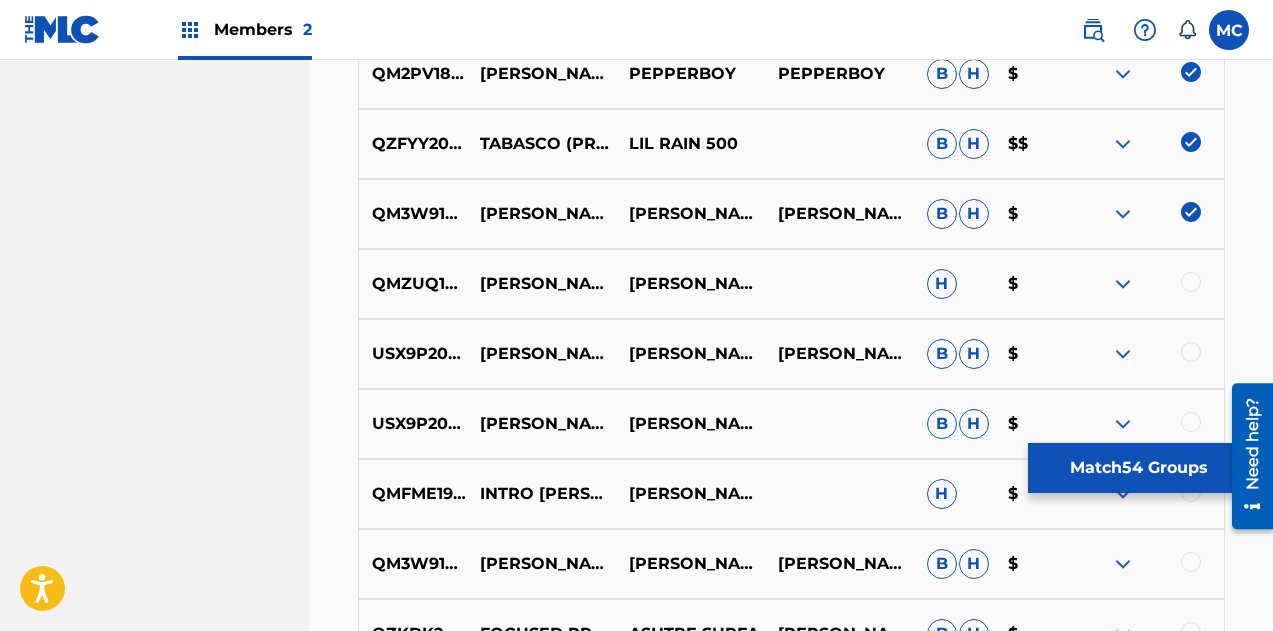 click at bounding box center (1149, 284) 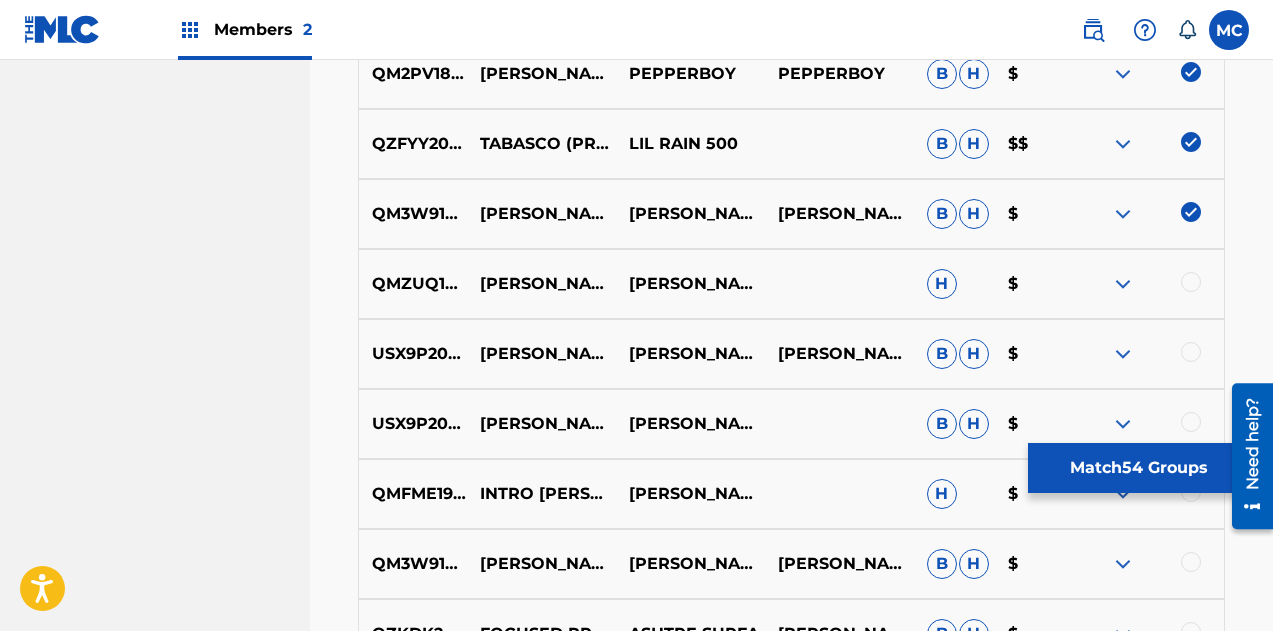click at bounding box center [1191, 352] 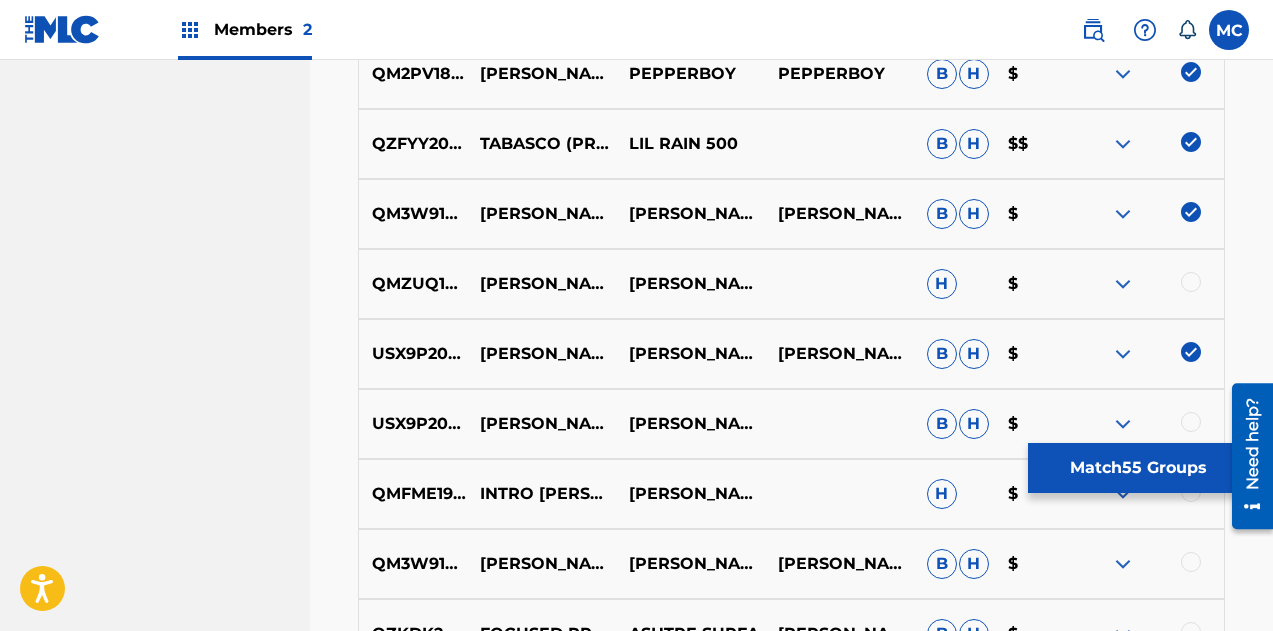 click at bounding box center (1123, 354) 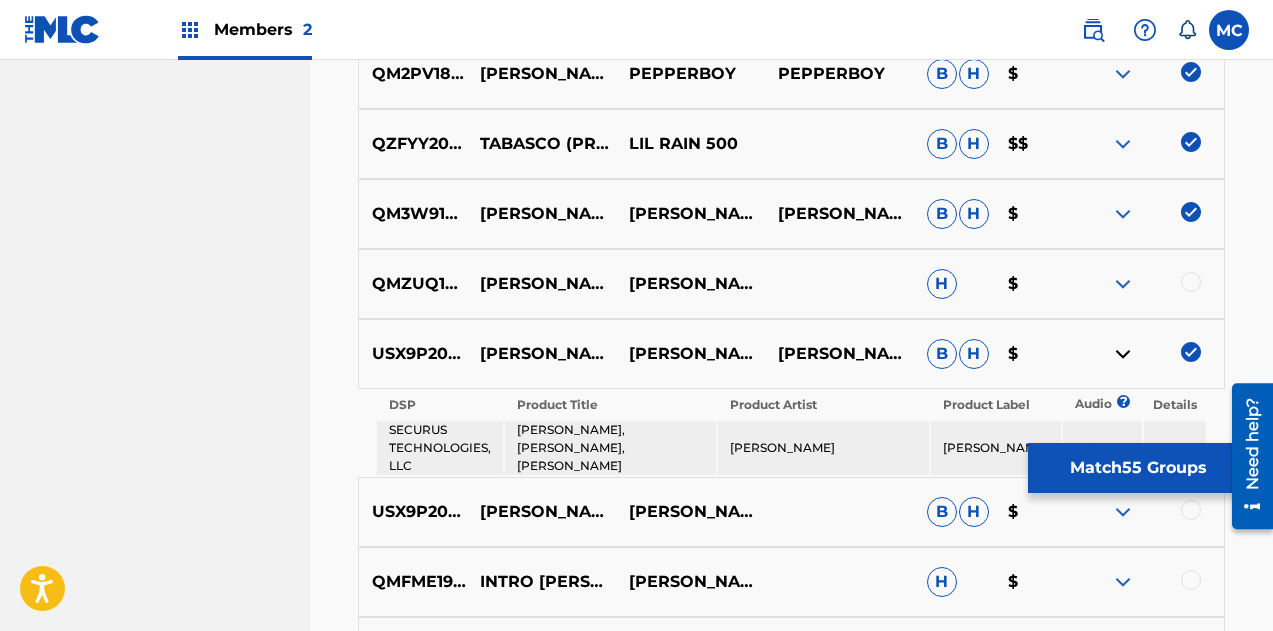 click at bounding box center [1123, 354] 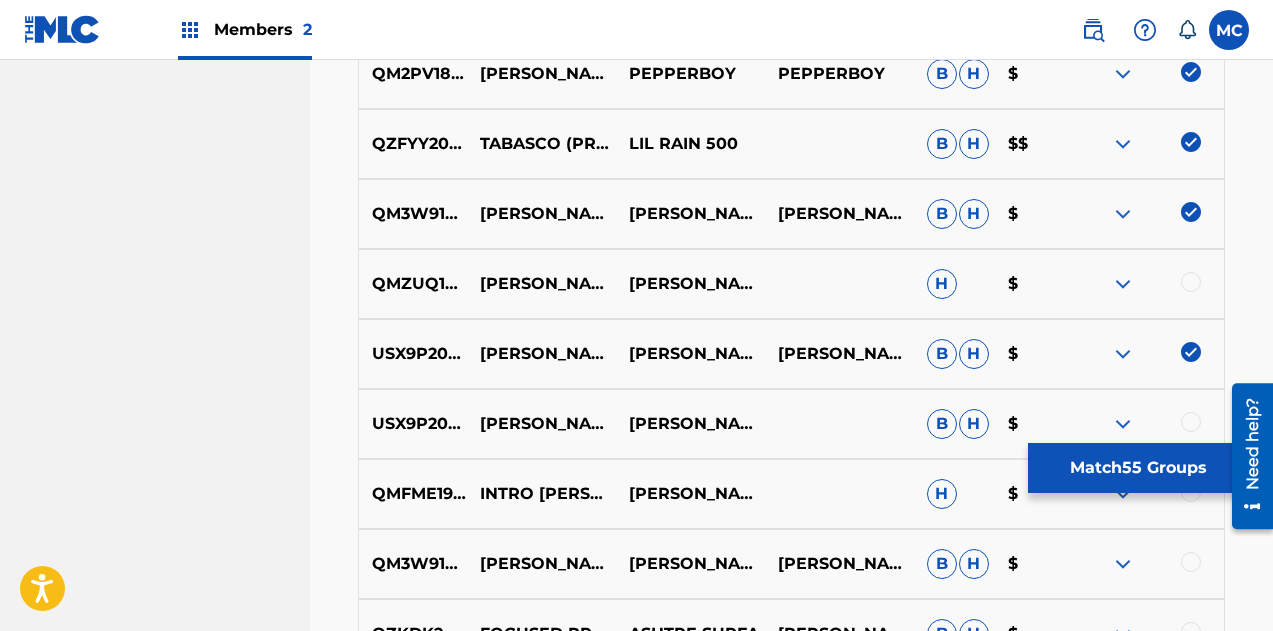 click at bounding box center [1191, 352] 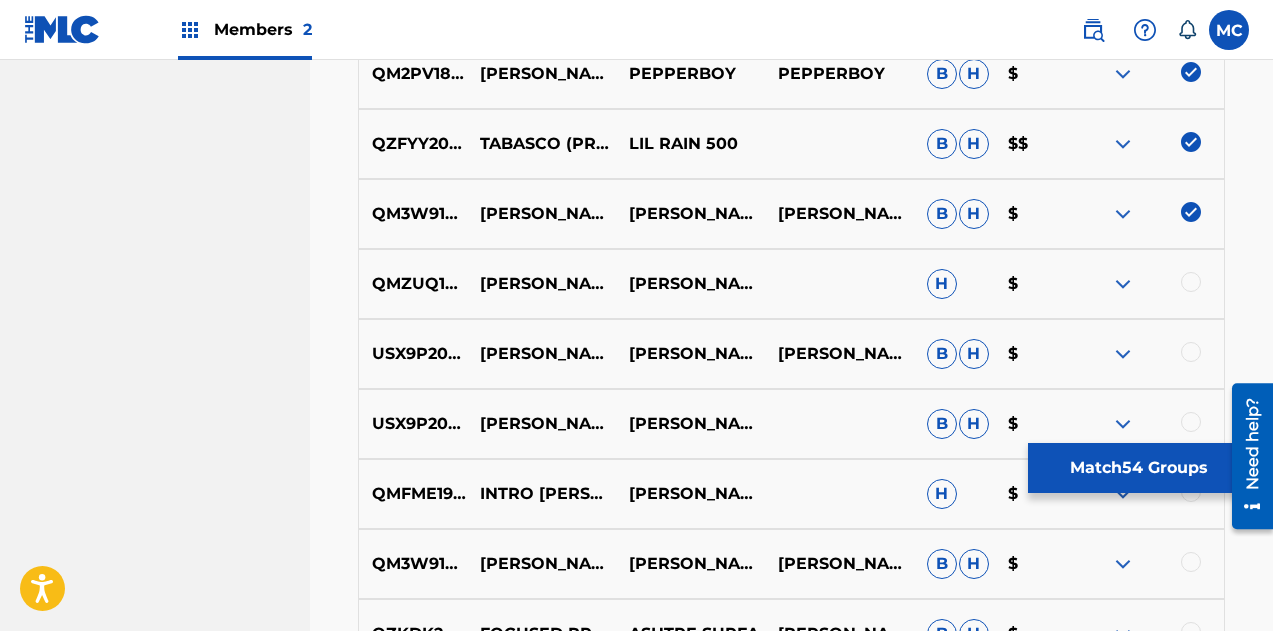 click at bounding box center (1123, 214) 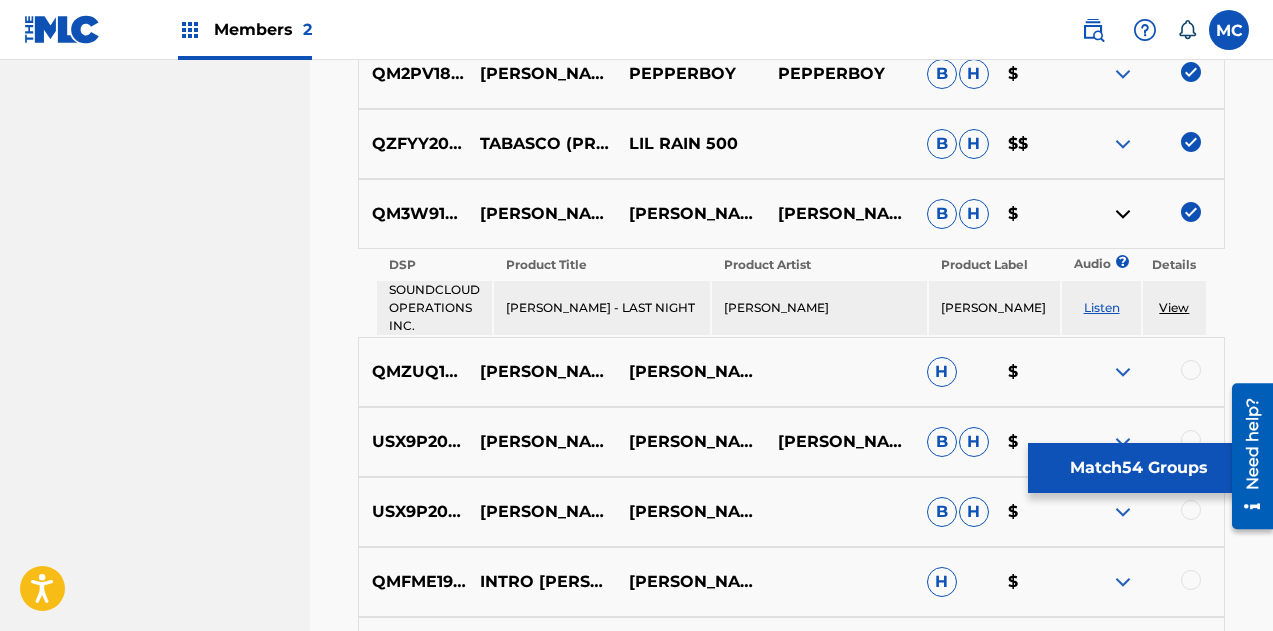 click at bounding box center [1123, 214] 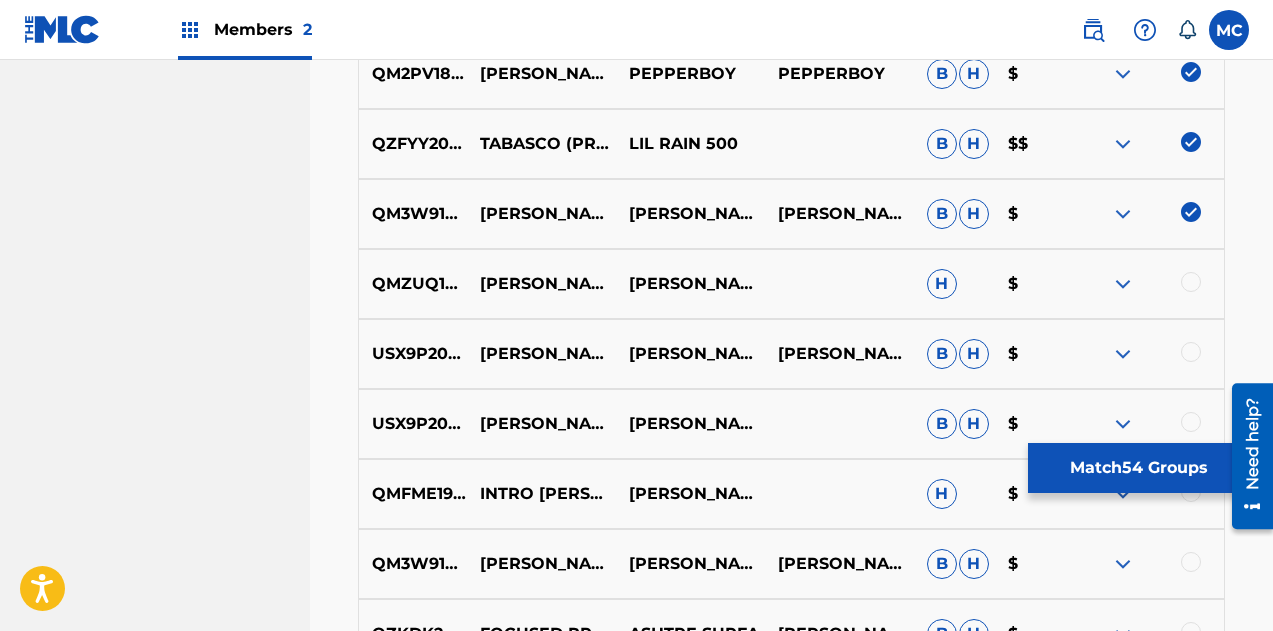 click at bounding box center (1123, 284) 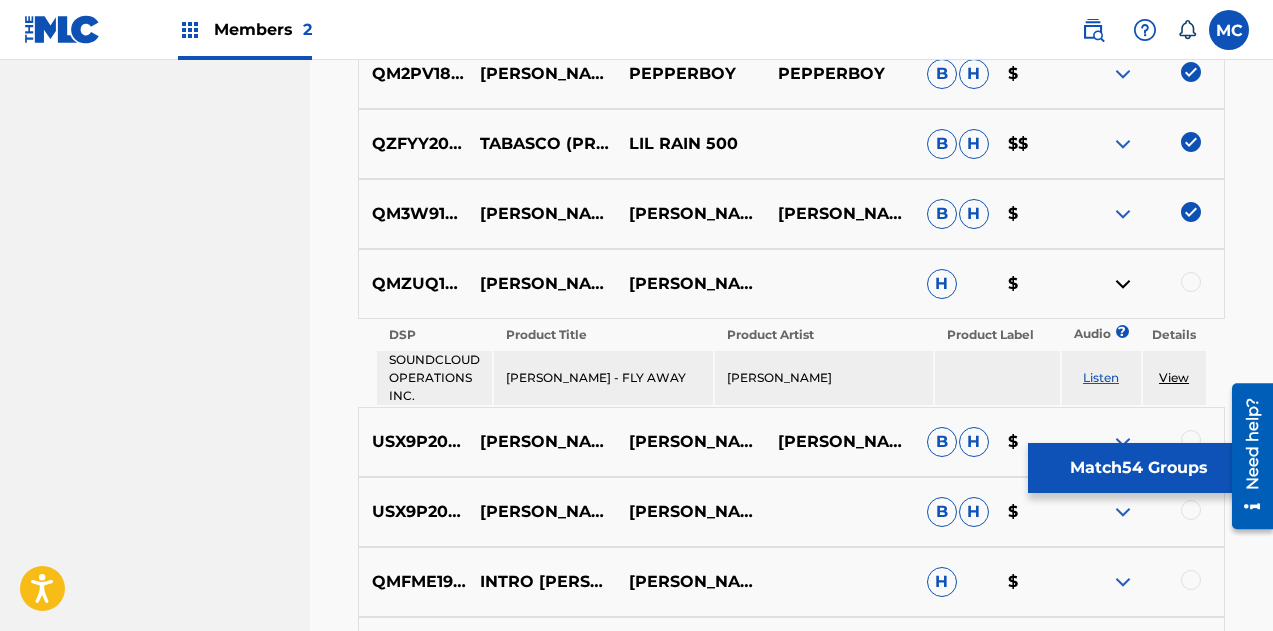 click at bounding box center [1123, 284] 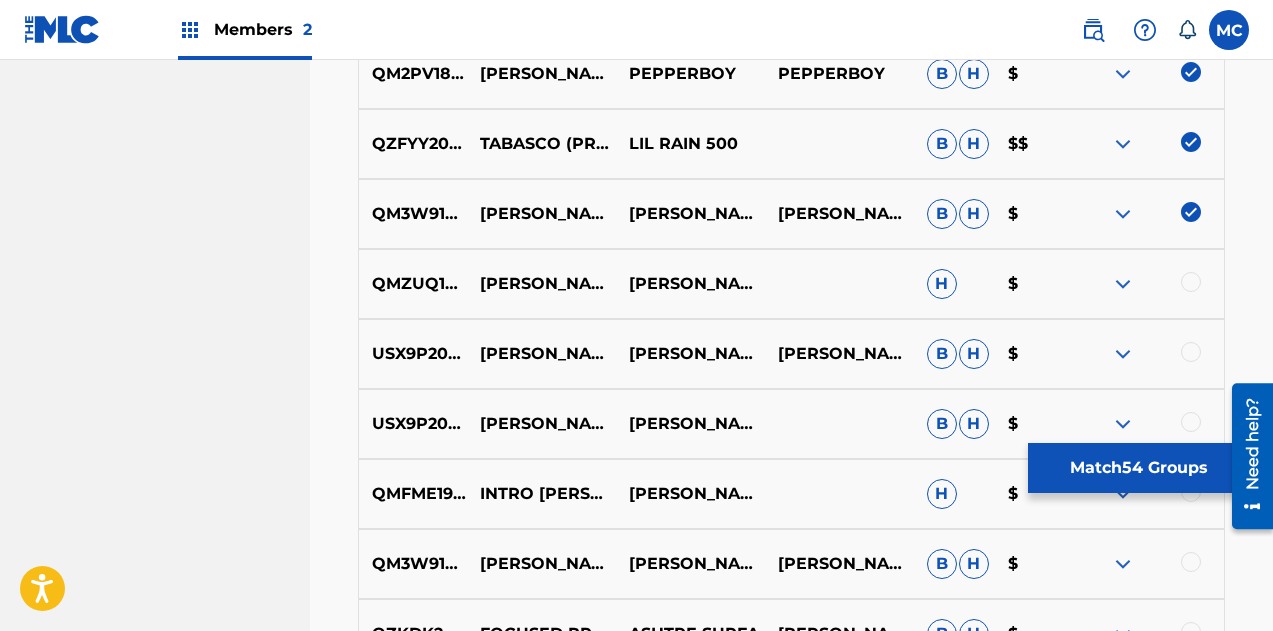 click at bounding box center (1191, 282) 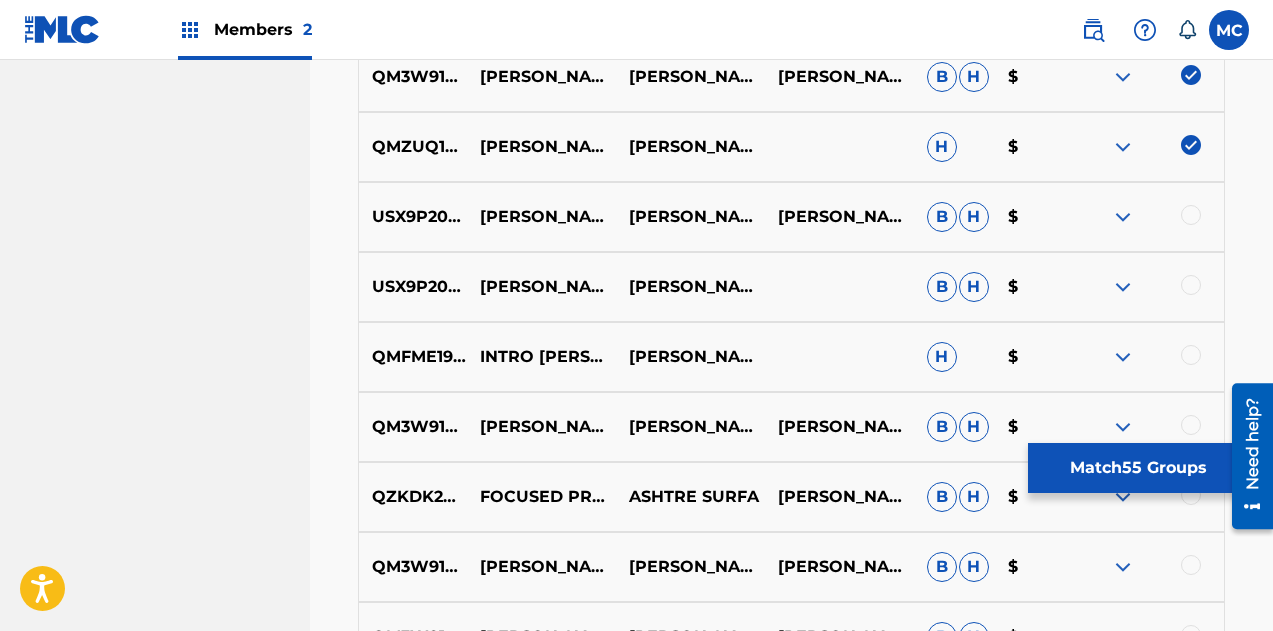 scroll, scrollTop: 2805, scrollLeft: 0, axis: vertical 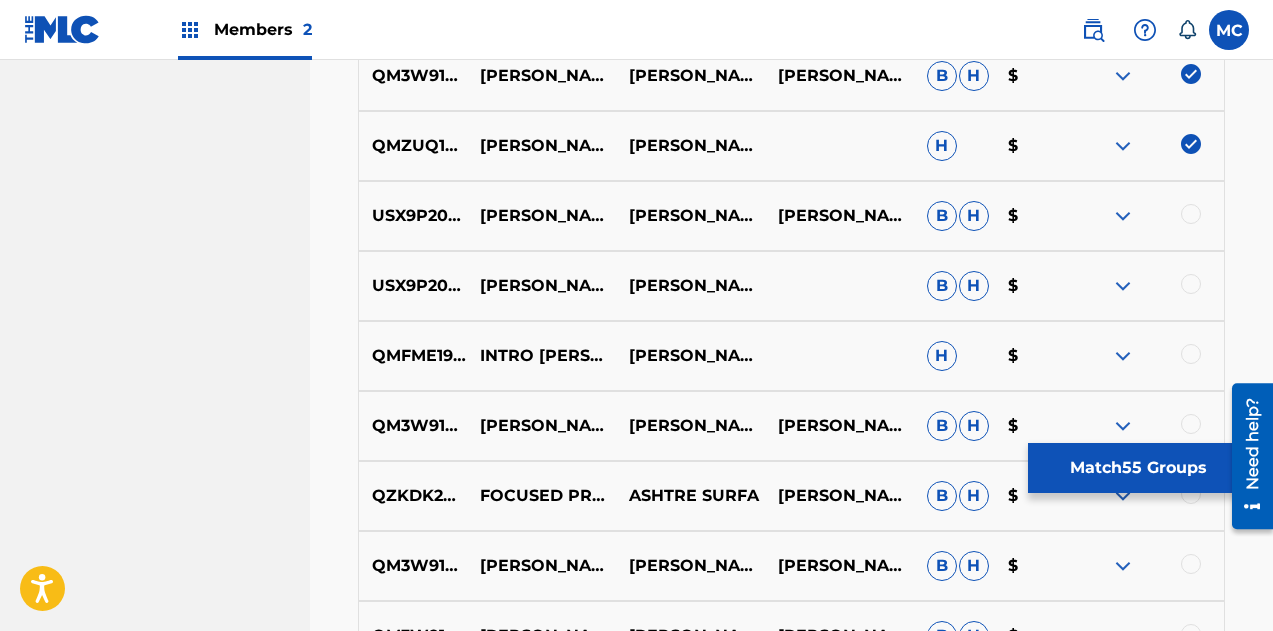 click at bounding box center [1123, 216] 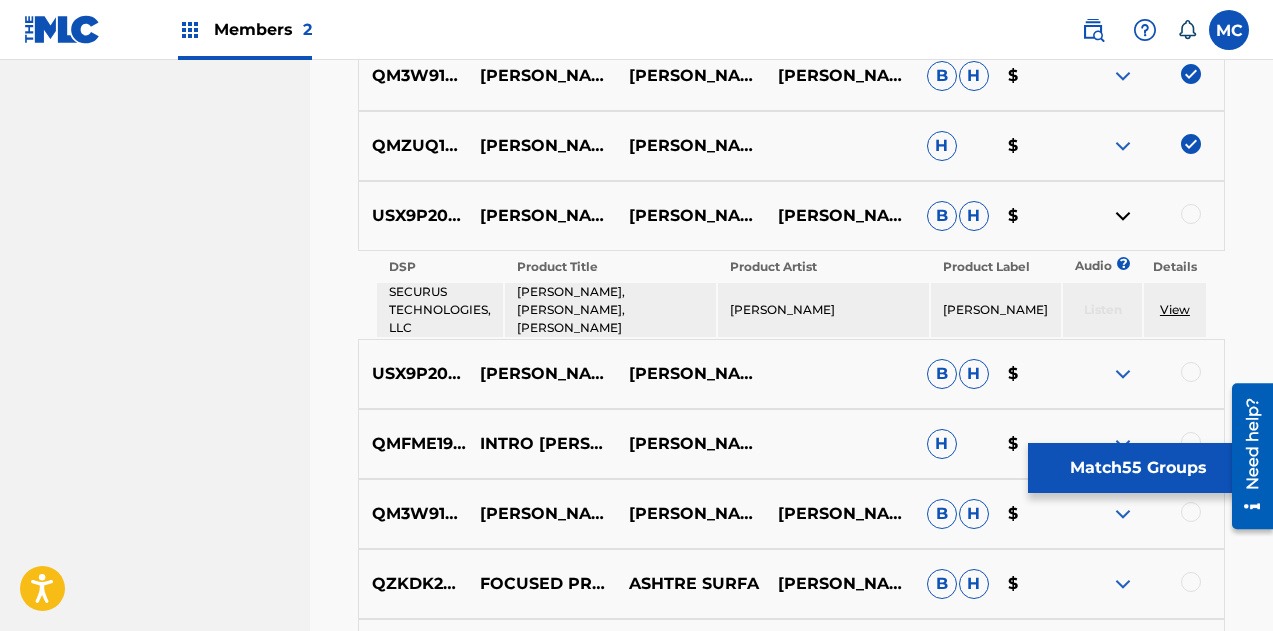 click at bounding box center [1123, 216] 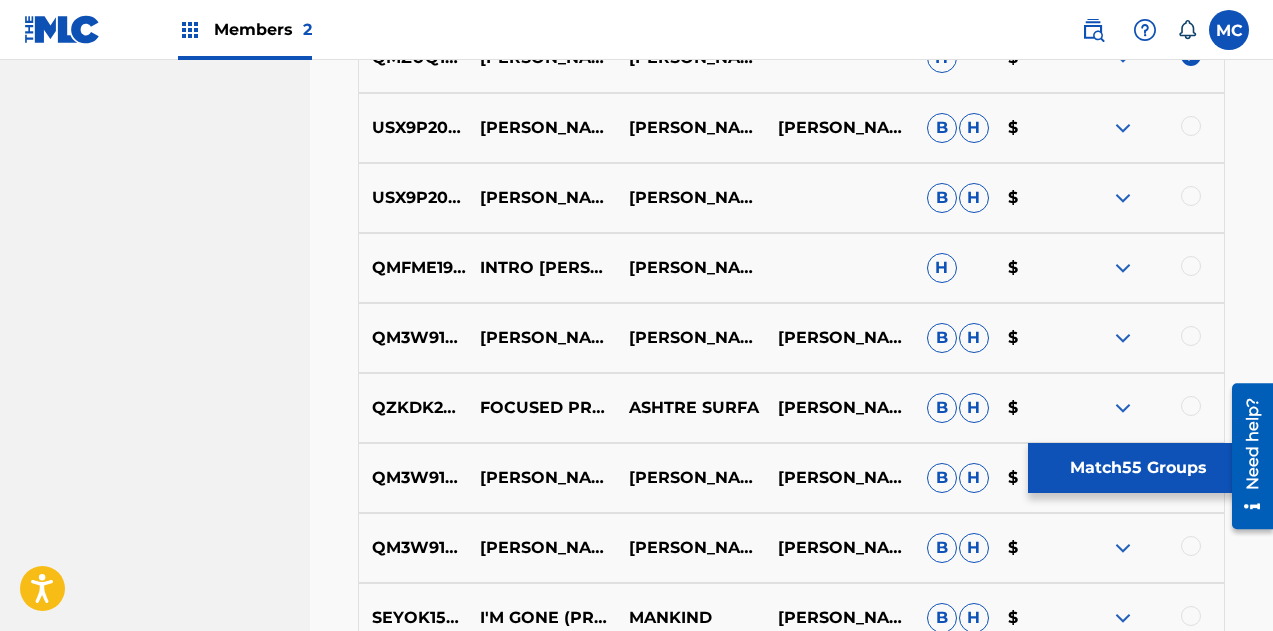 scroll, scrollTop: 2894, scrollLeft: 0, axis: vertical 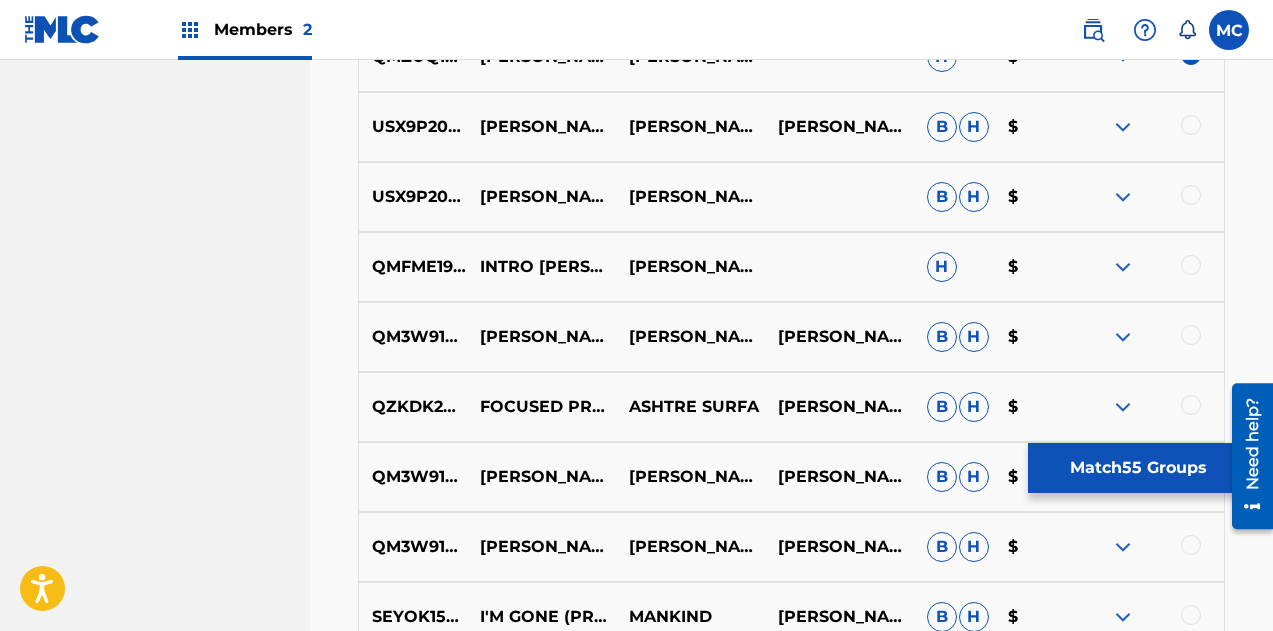 click at bounding box center (1123, 197) 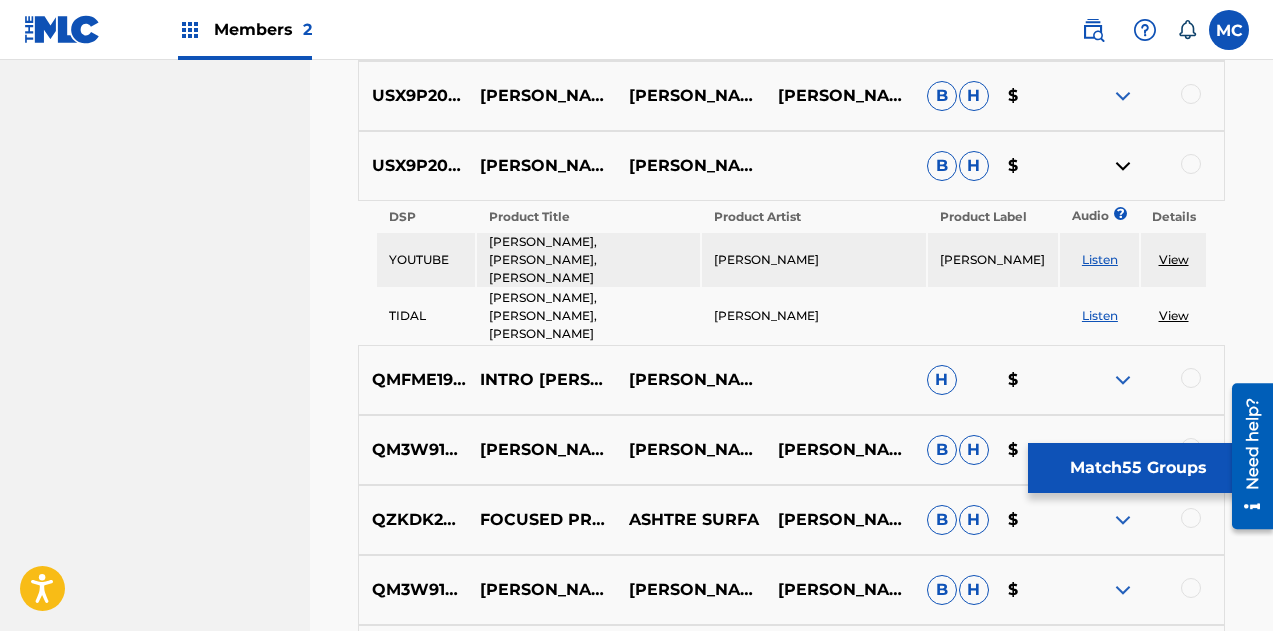 scroll, scrollTop: 2992, scrollLeft: 0, axis: vertical 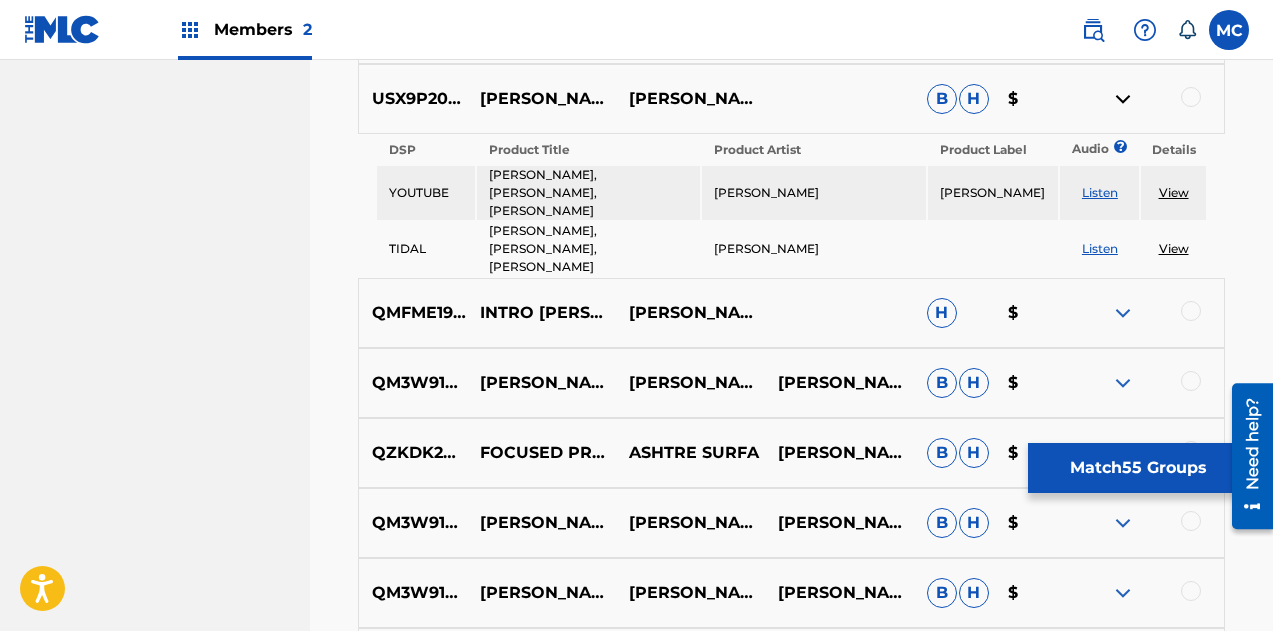 click at bounding box center [1123, 383] 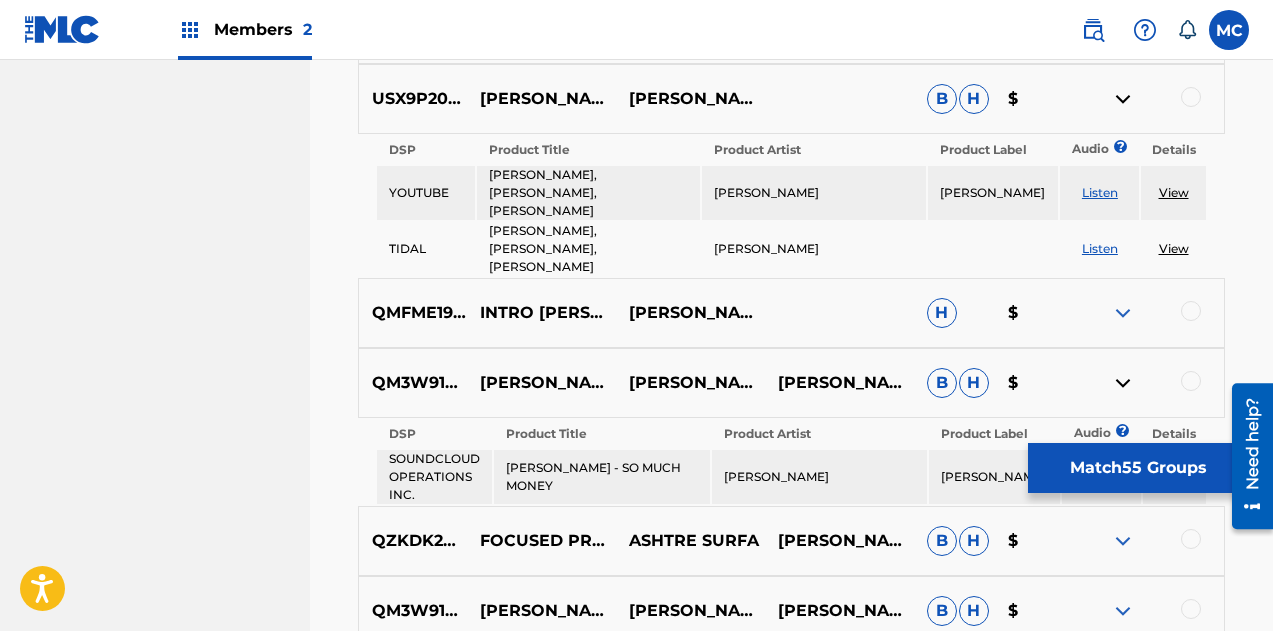 click at bounding box center (1191, 311) 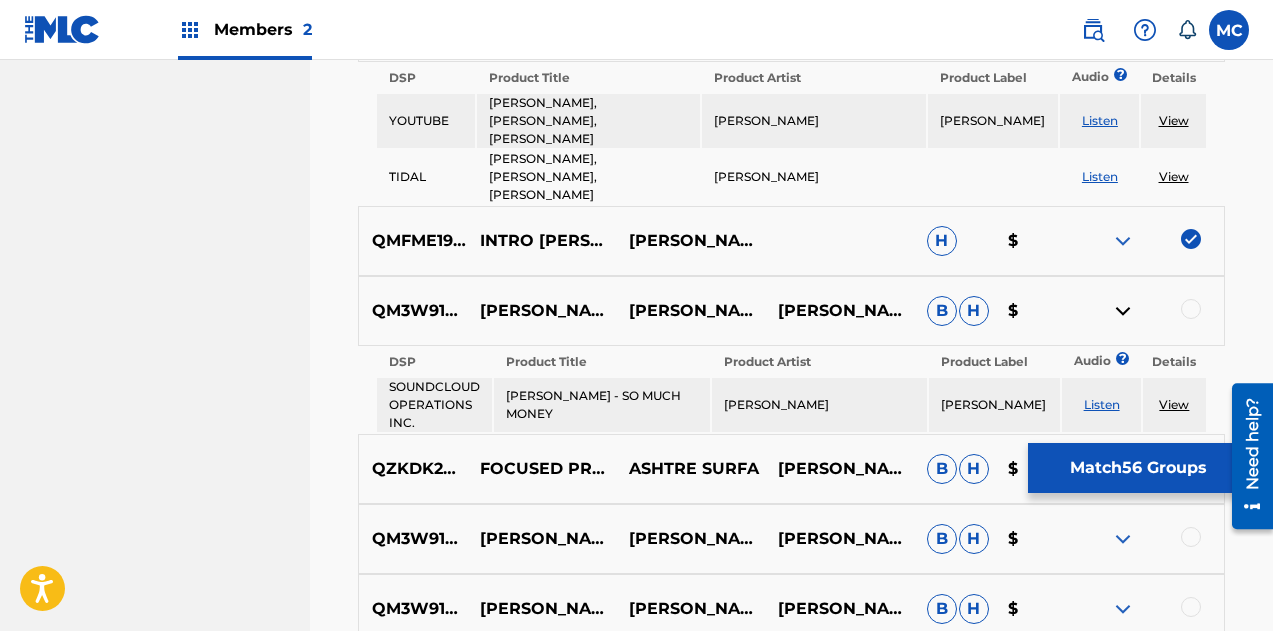 scroll, scrollTop: 3067, scrollLeft: 0, axis: vertical 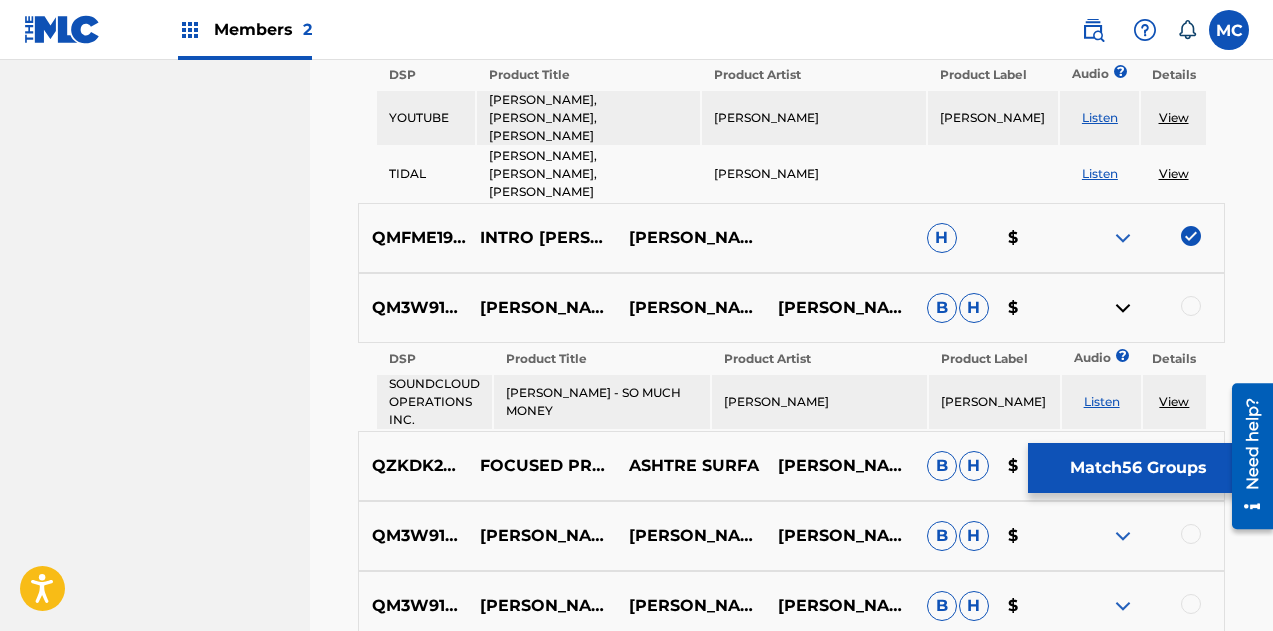 click at bounding box center (1123, 308) 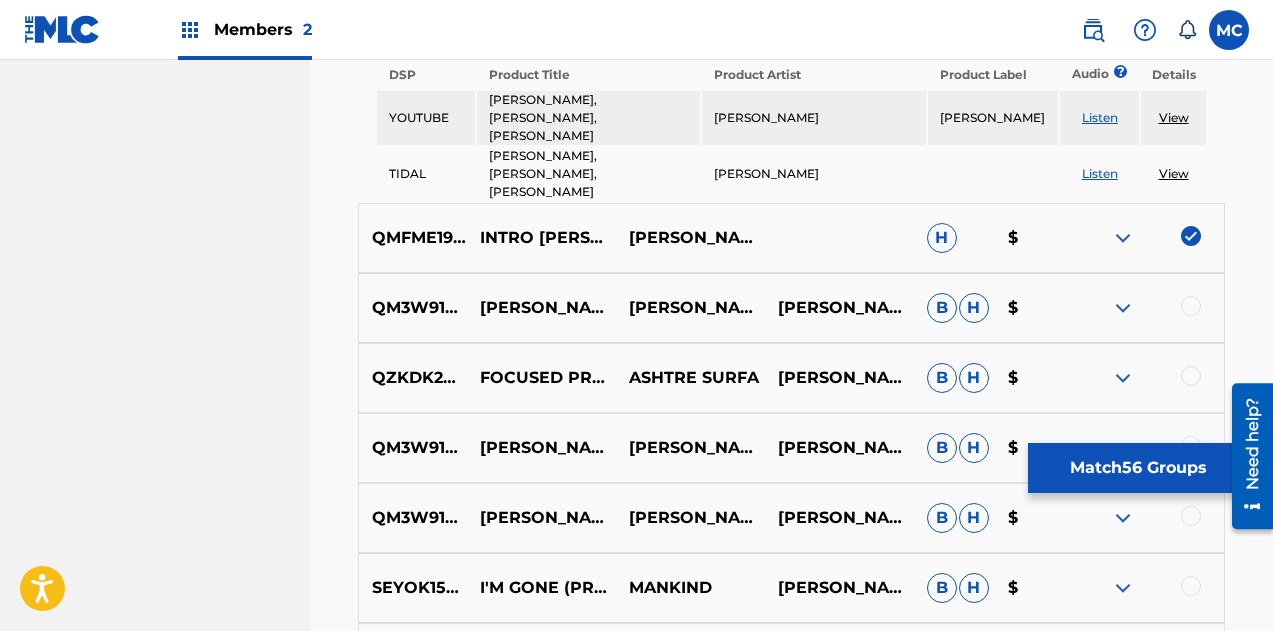 click at bounding box center (1191, 306) 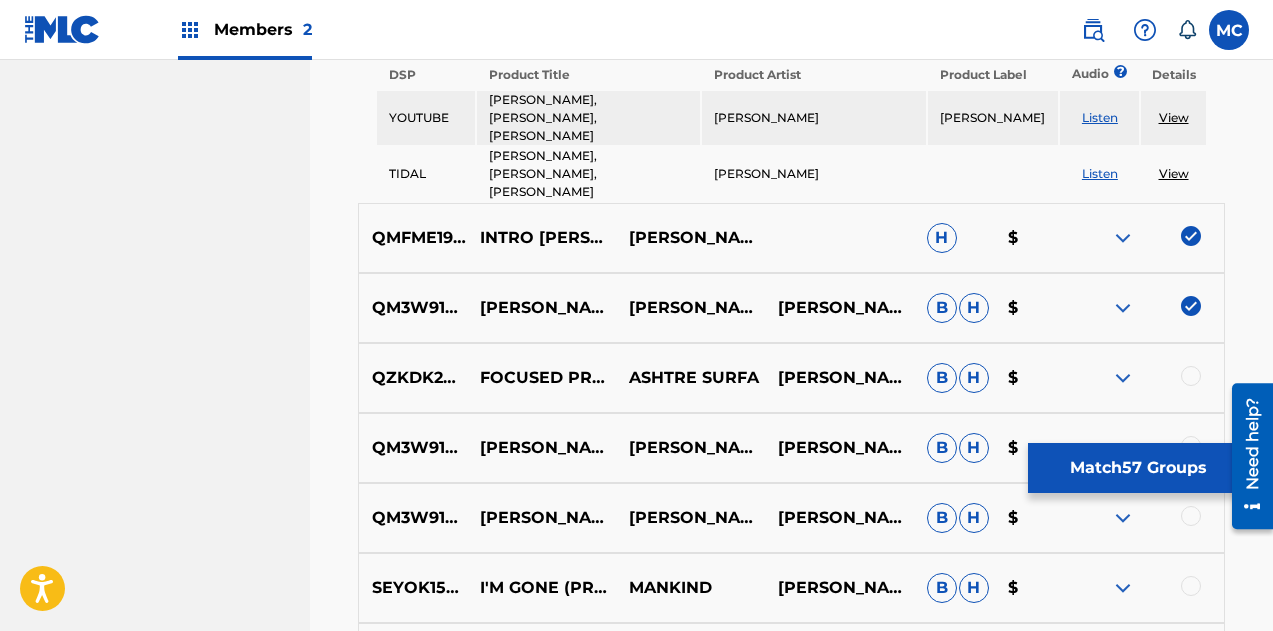scroll, scrollTop: 3184, scrollLeft: 0, axis: vertical 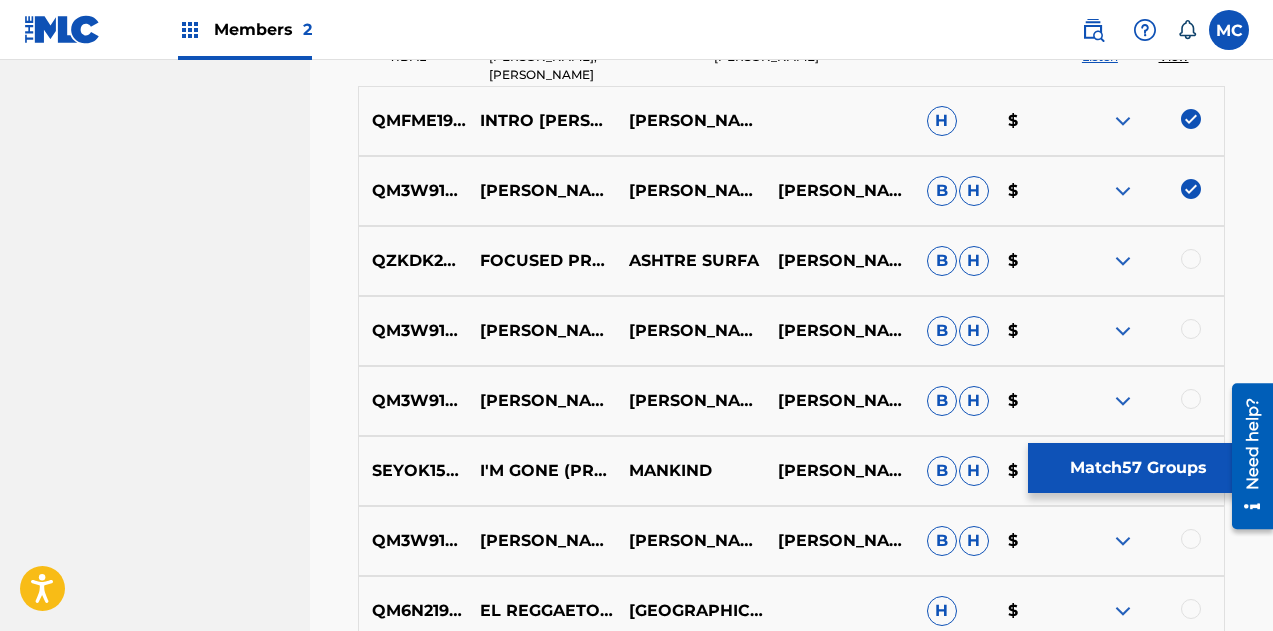 click at bounding box center (1123, 261) 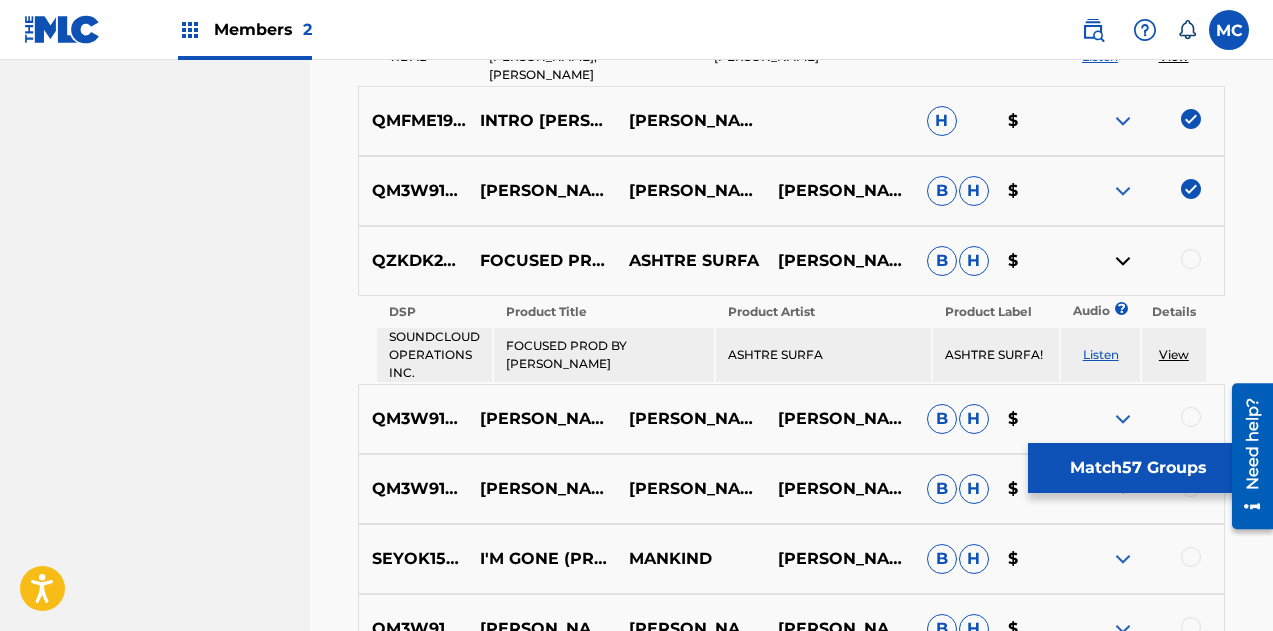 drag, startPoint x: 1121, startPoint y: 205, endPoint x: 1194, endPoint y: 203, distance: 73.02739 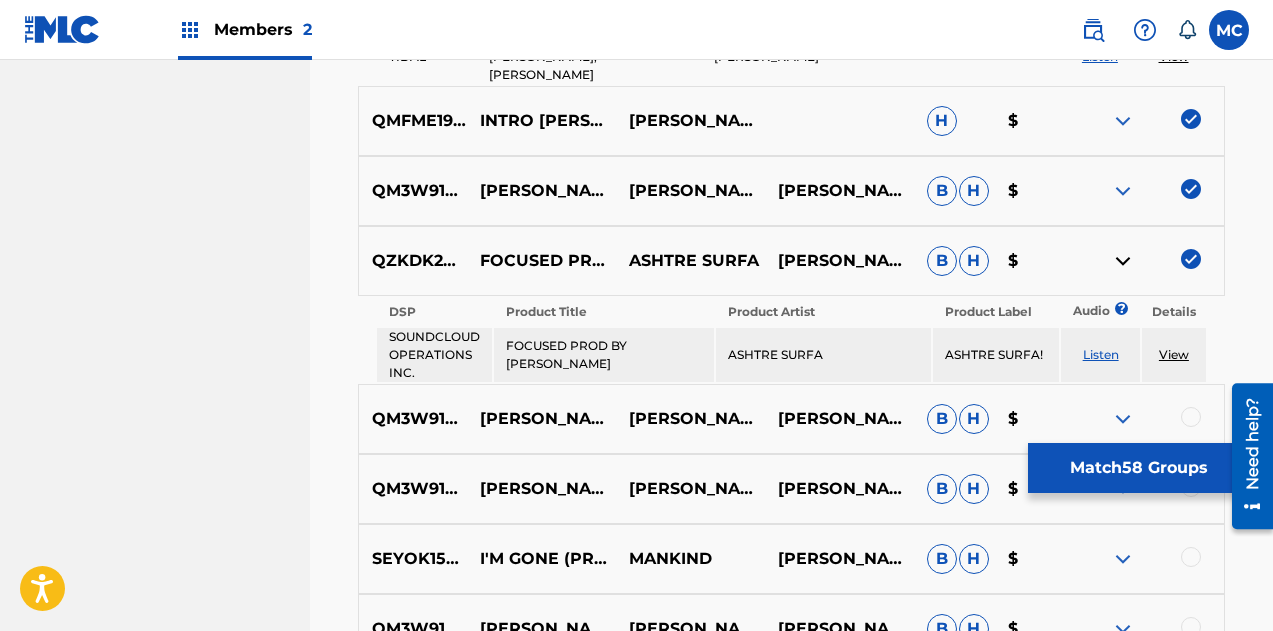 click at bounding box center [1123, 261] 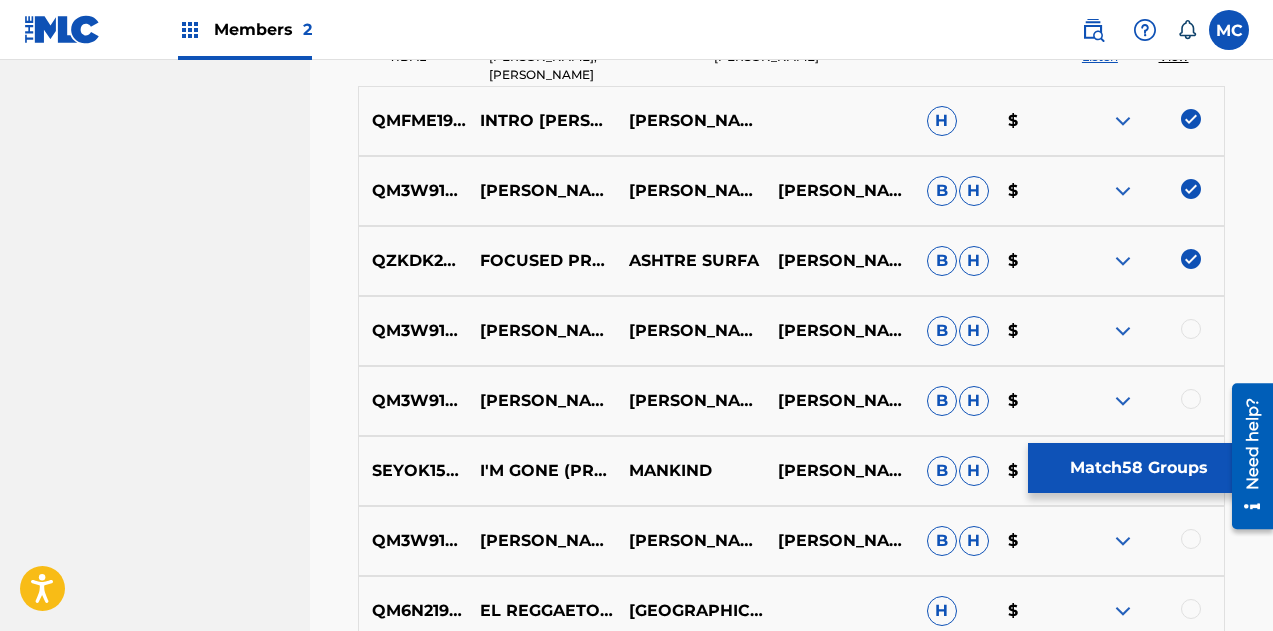 click at bounding box center [1123, 331] 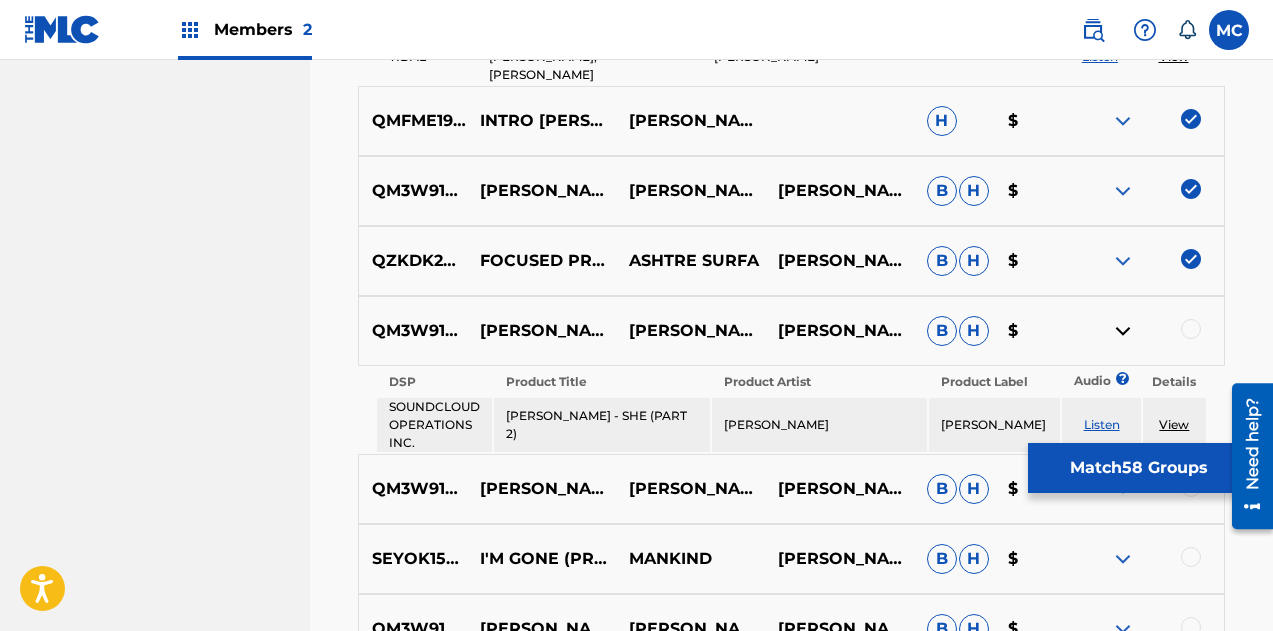 click at bounding box center [1123, 331] 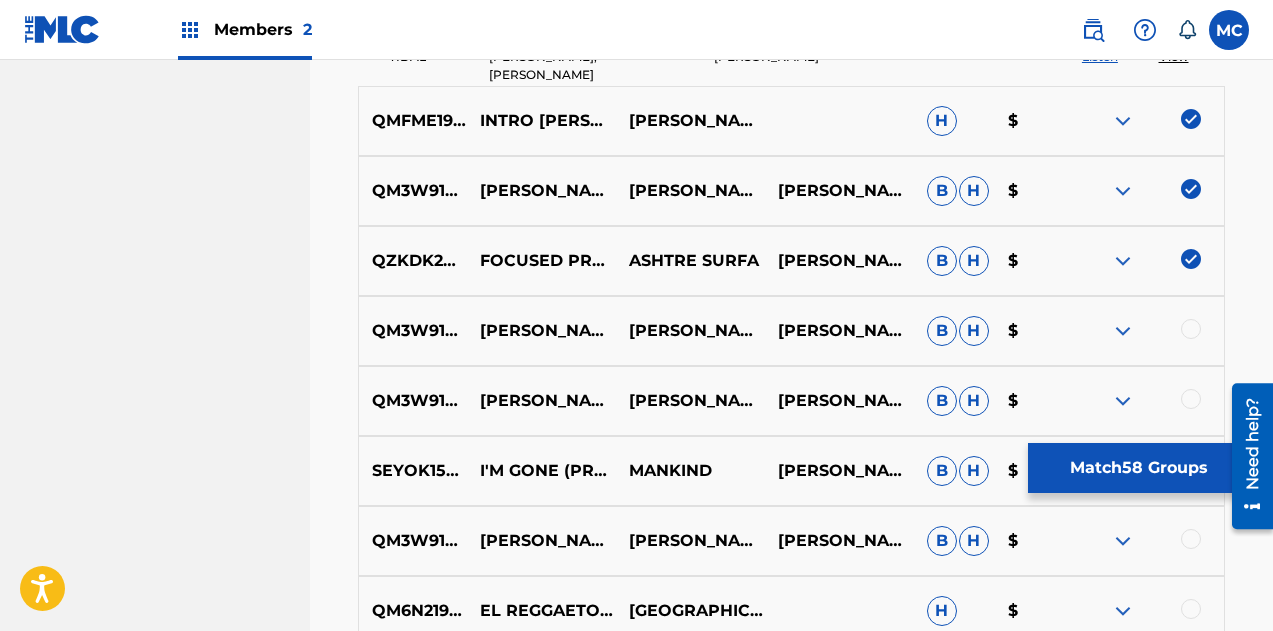click at bounding box center (1191, 329) 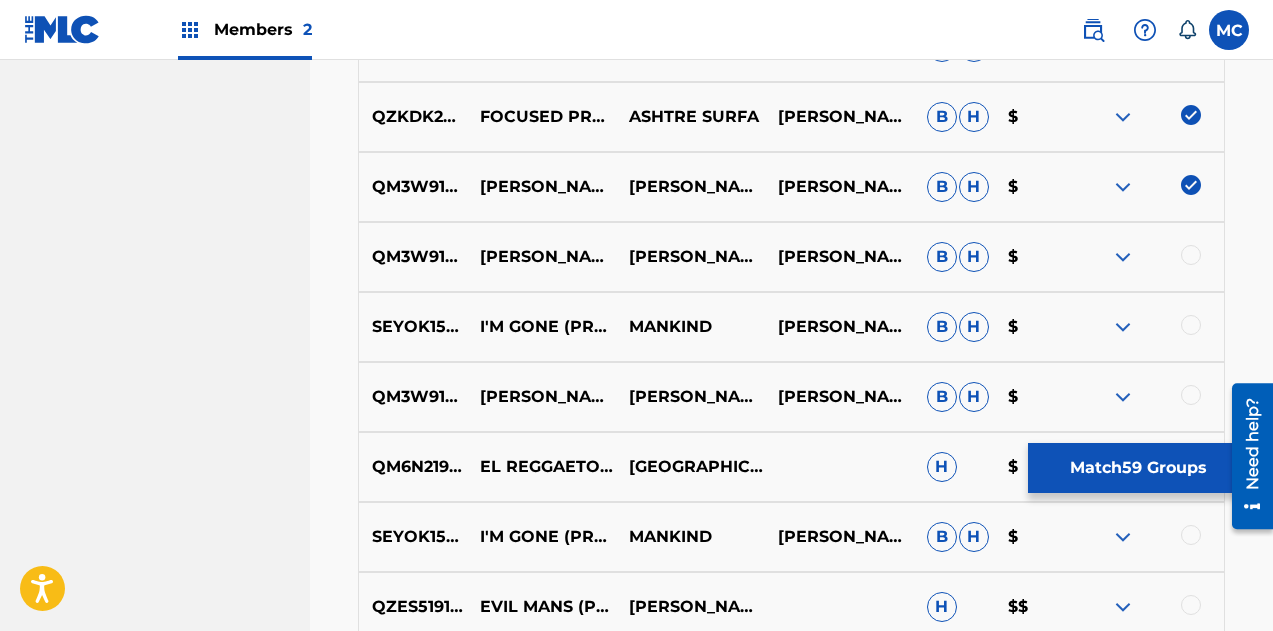 scroll, scrollTop: 3330, scrollLeft: 0, axis: vertical 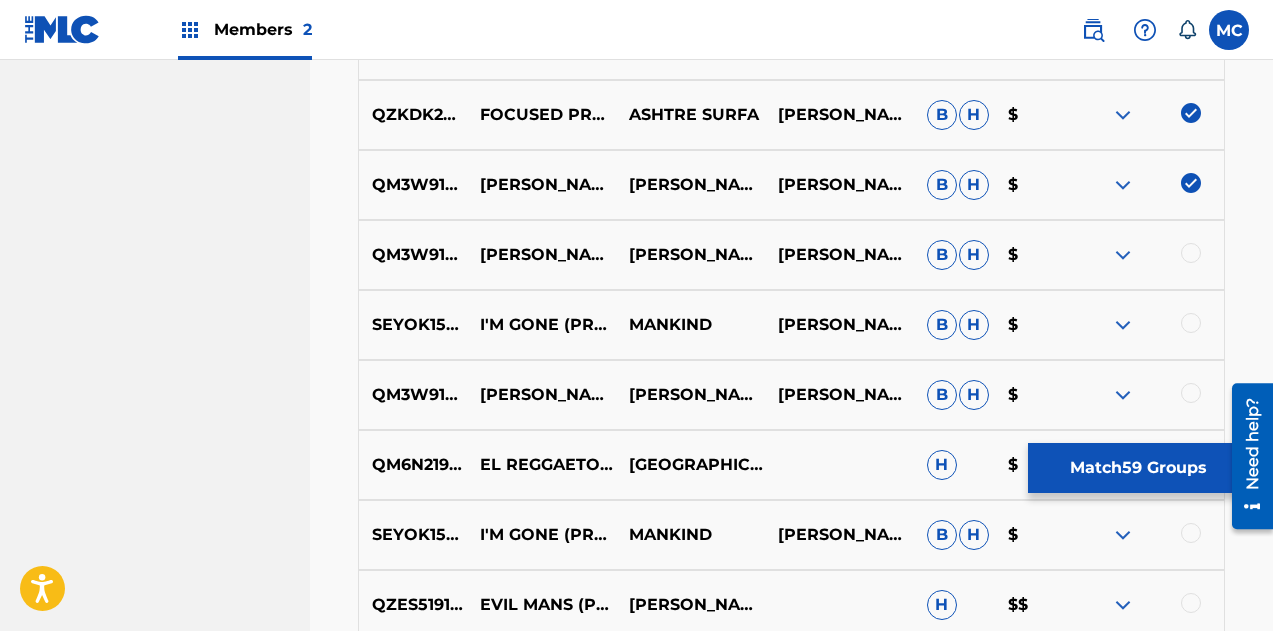 click at bounding box center (1191, 253) 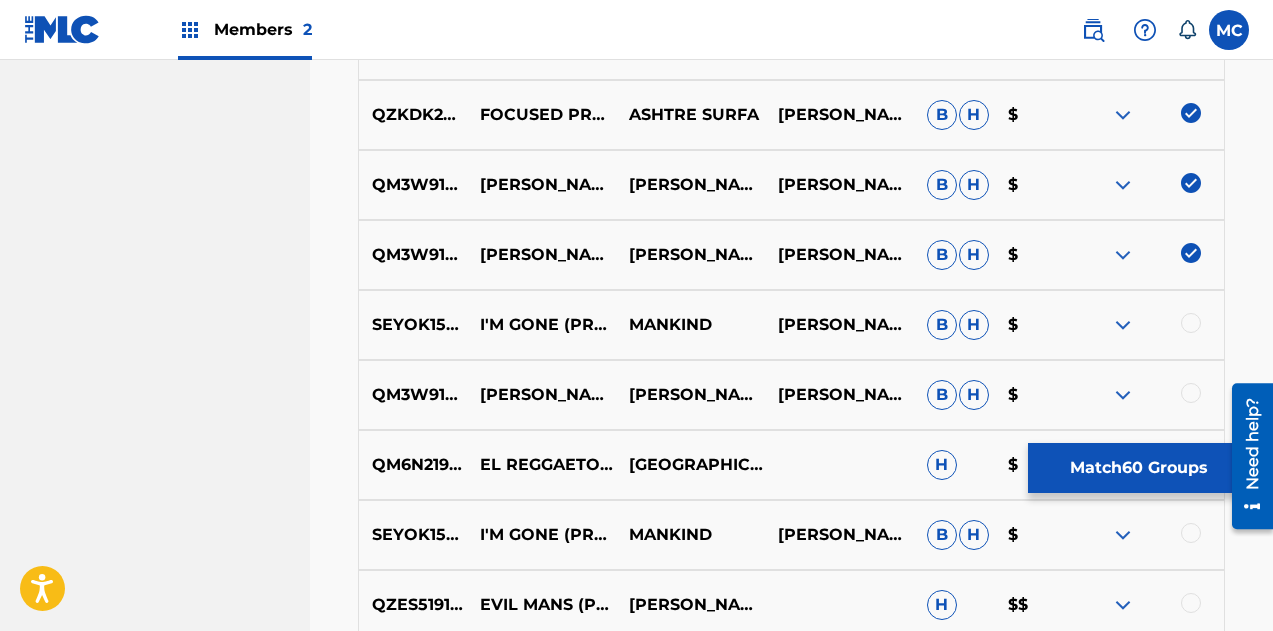 click at bounding box center [1191, 323] 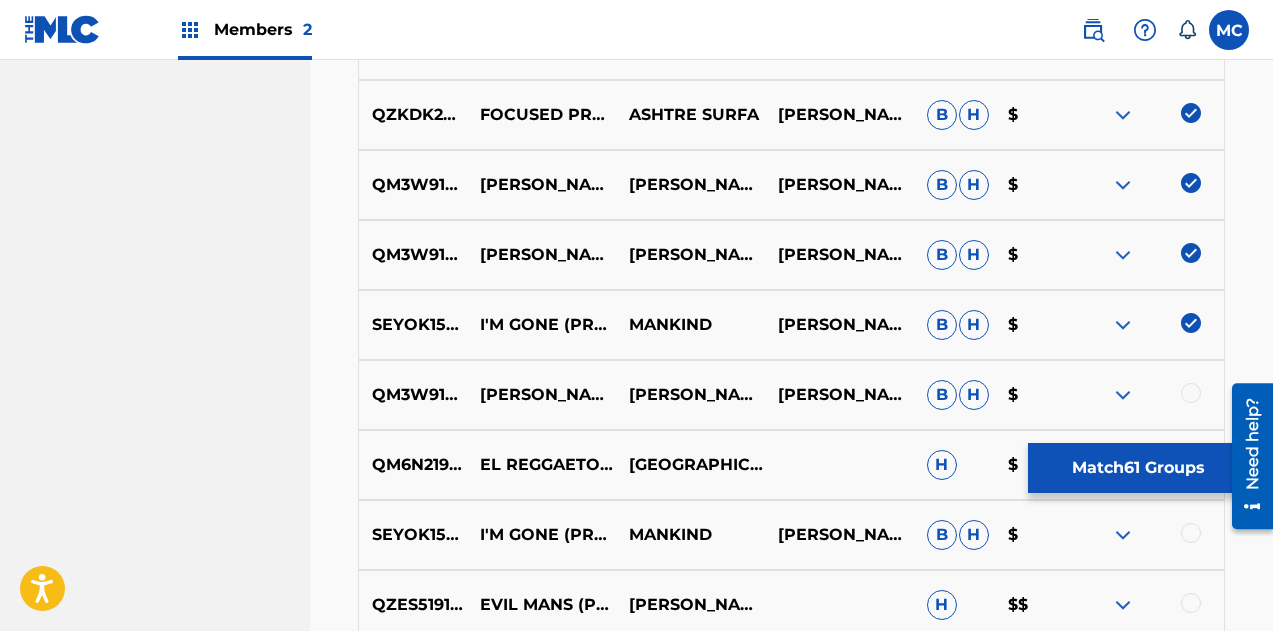 click at bounding box center [1123, 395] 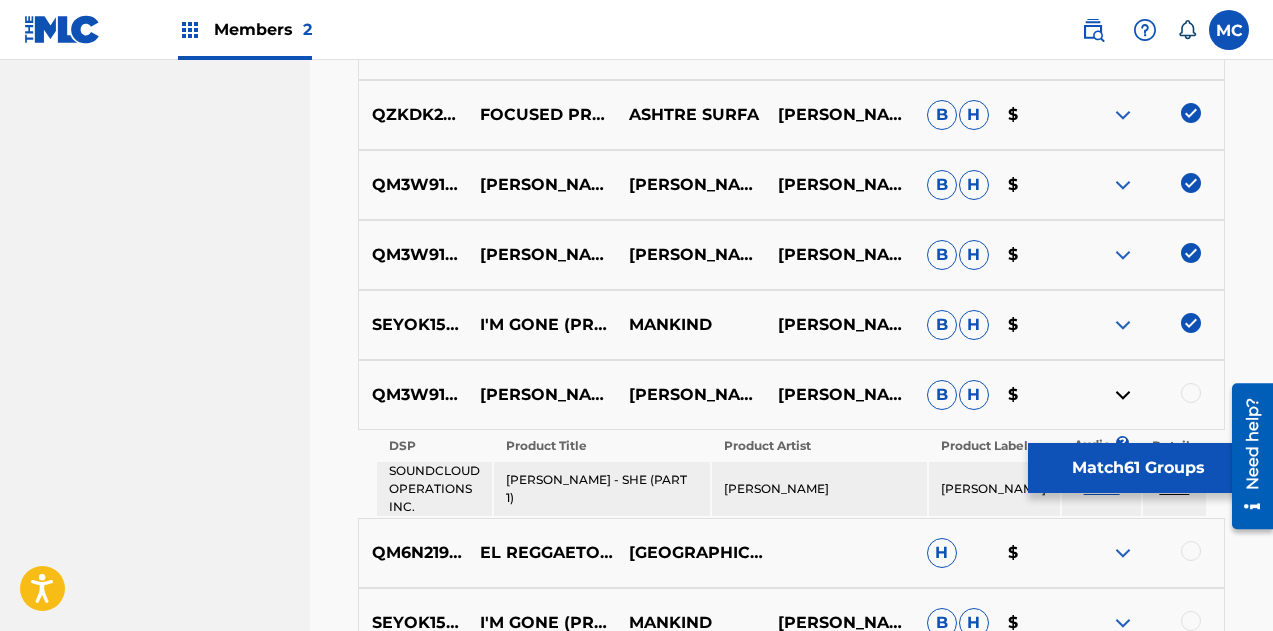 click at bounding box center (1123, 395) 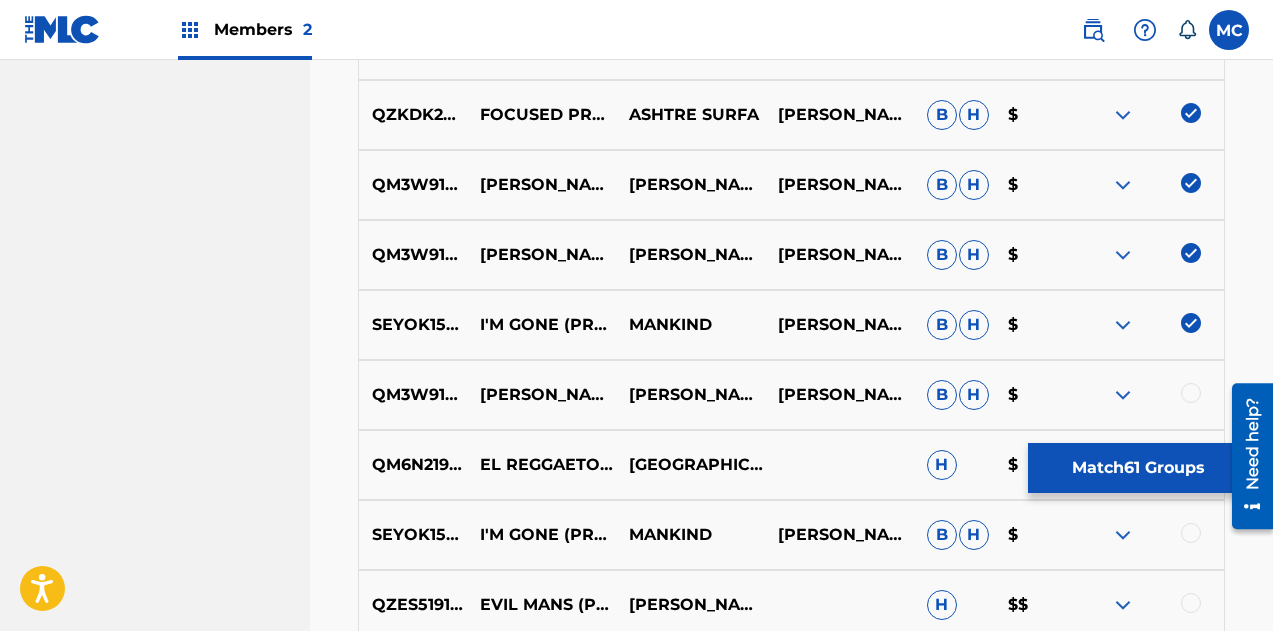 click at bounding box center (1191, 393) 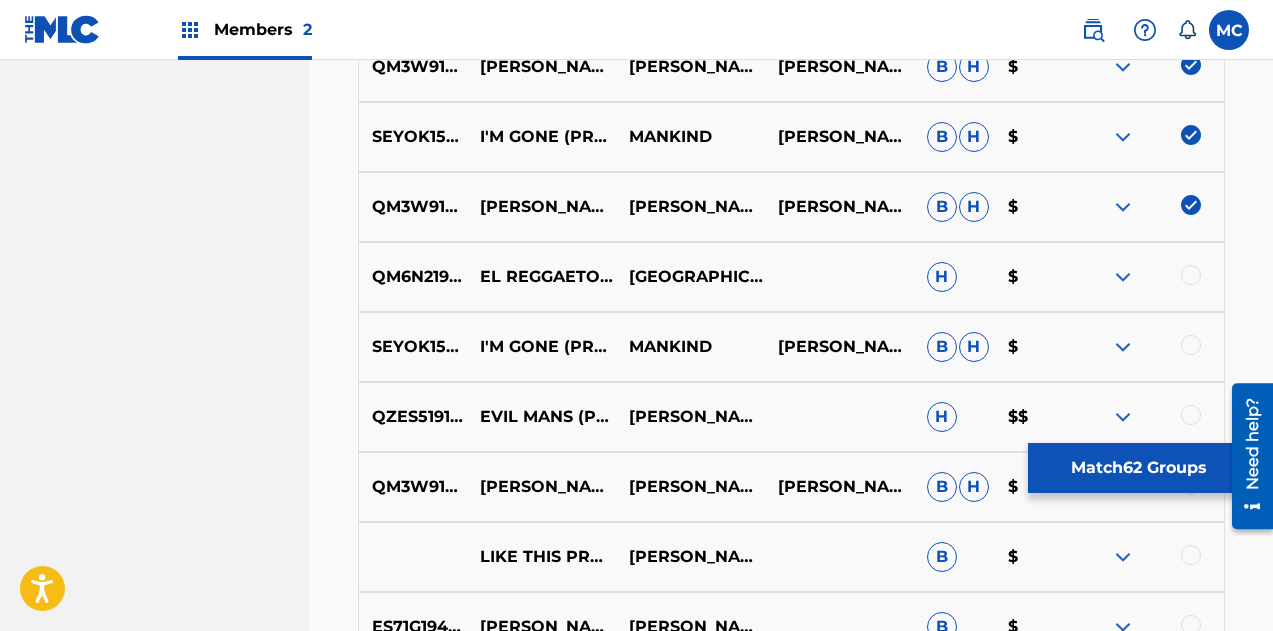 scroll, scrollTop: 3519, scrollLeft: 0, axis: vertical 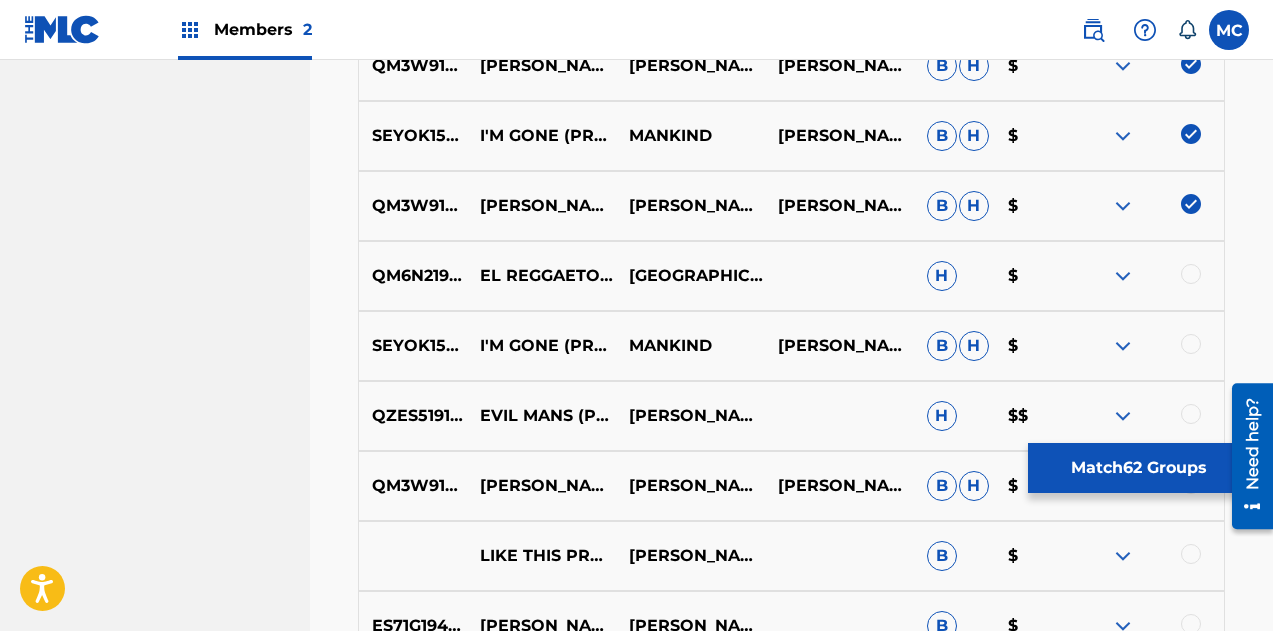 drag, startPoint x: 1187, startPoint y: 217, endPoint x: 1231, endPoint y: 236, distance: 47.92703 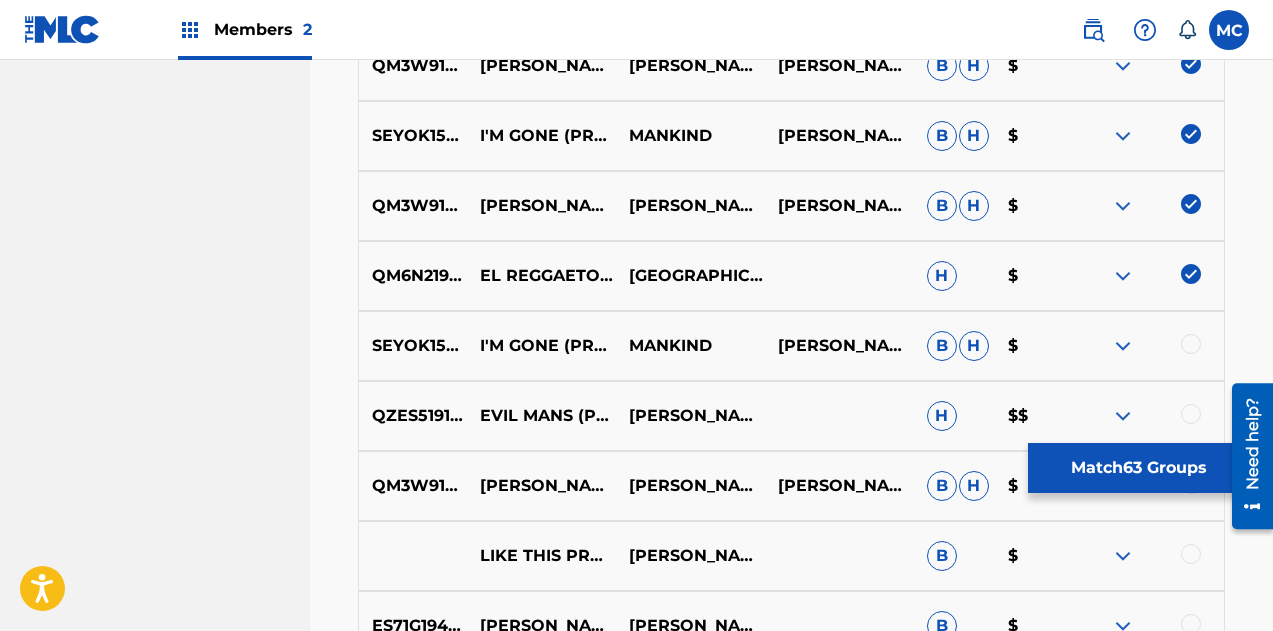 click at bounding box center [1191, 344] 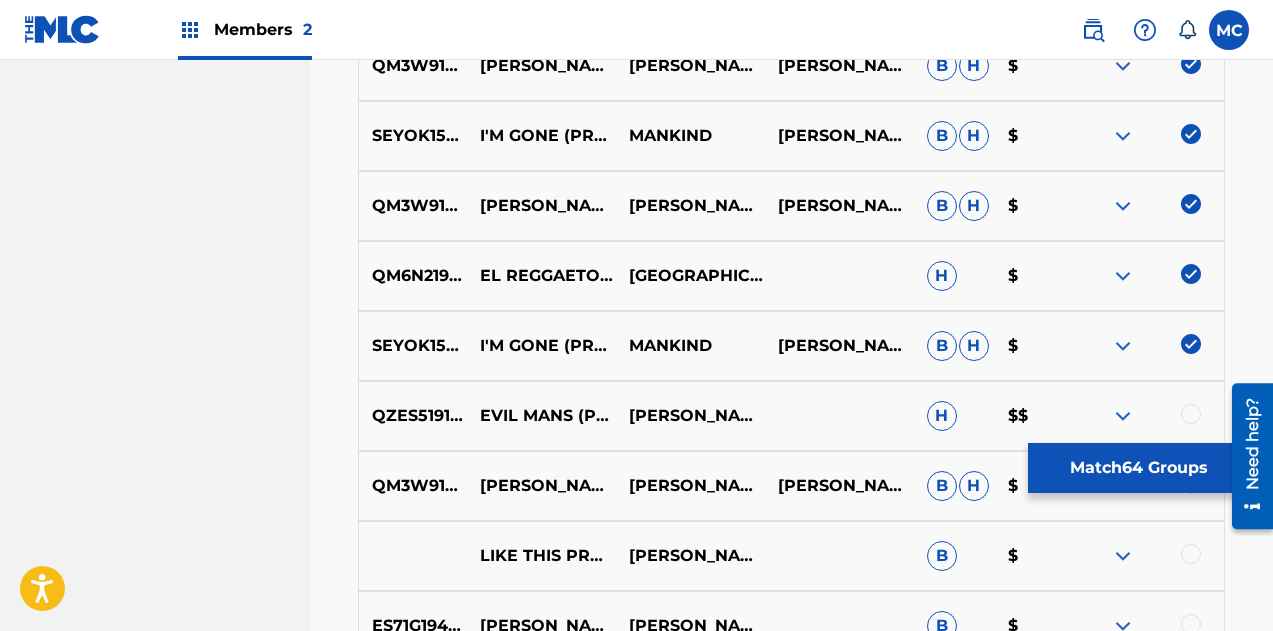 click at bounding box center (1191, 414) 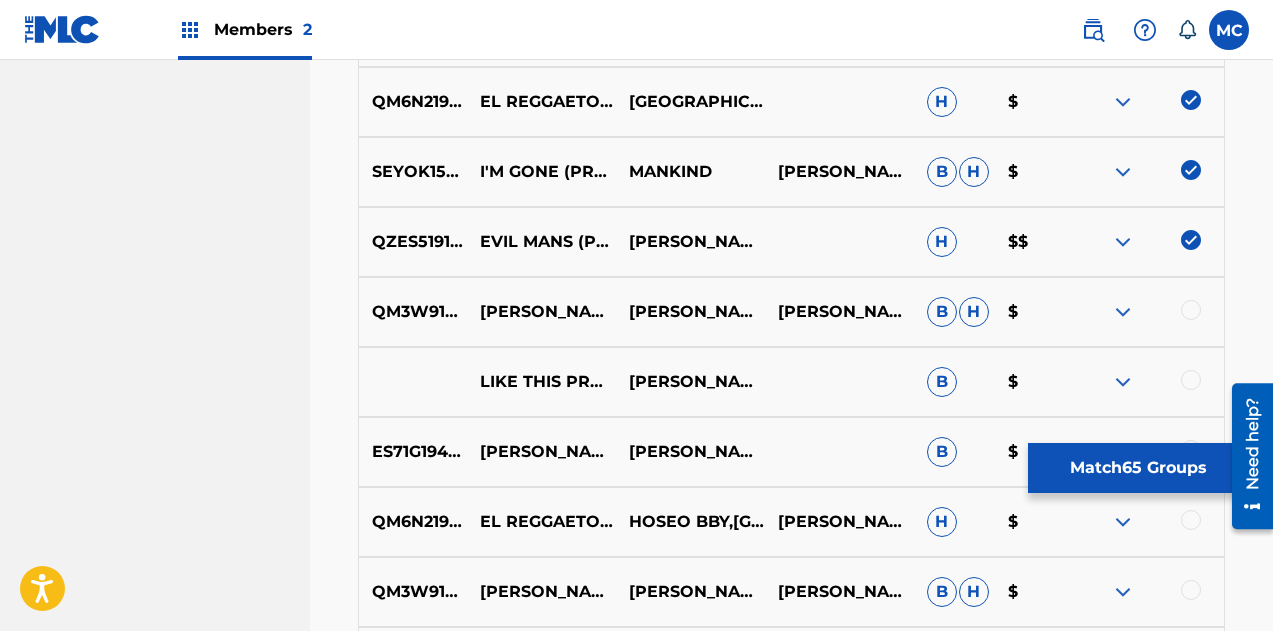 scroll, scrollTop: 3694, scrollLeft: 0, axis: vertical 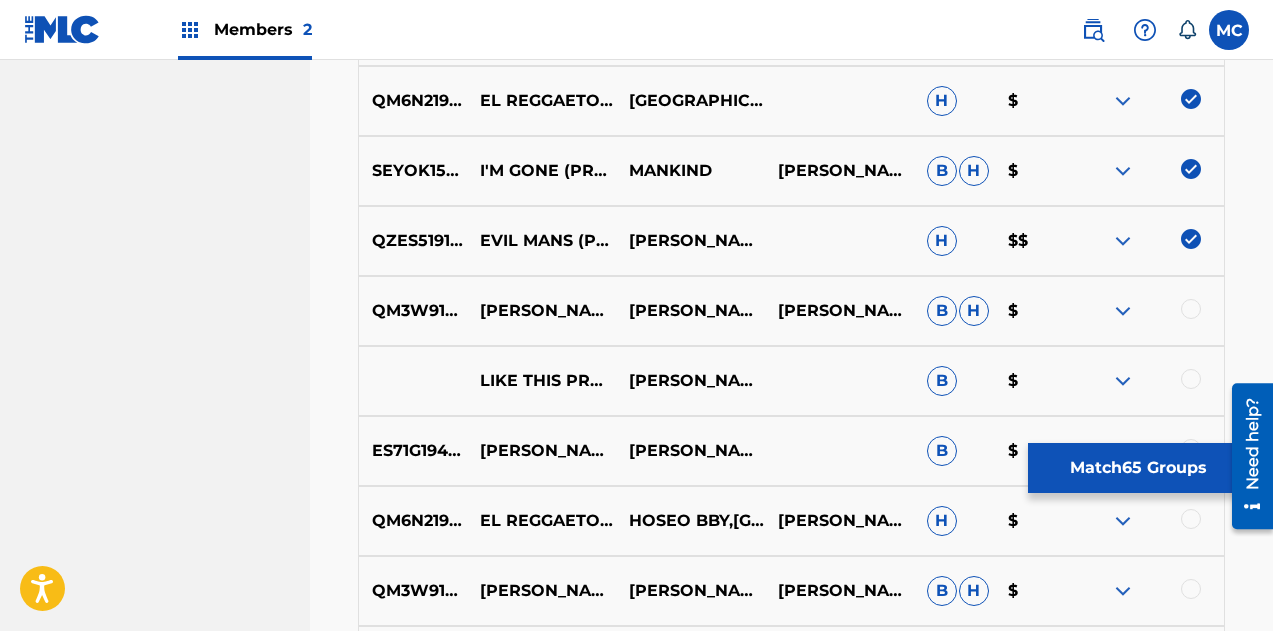 click at bounding box center (1191, 309) 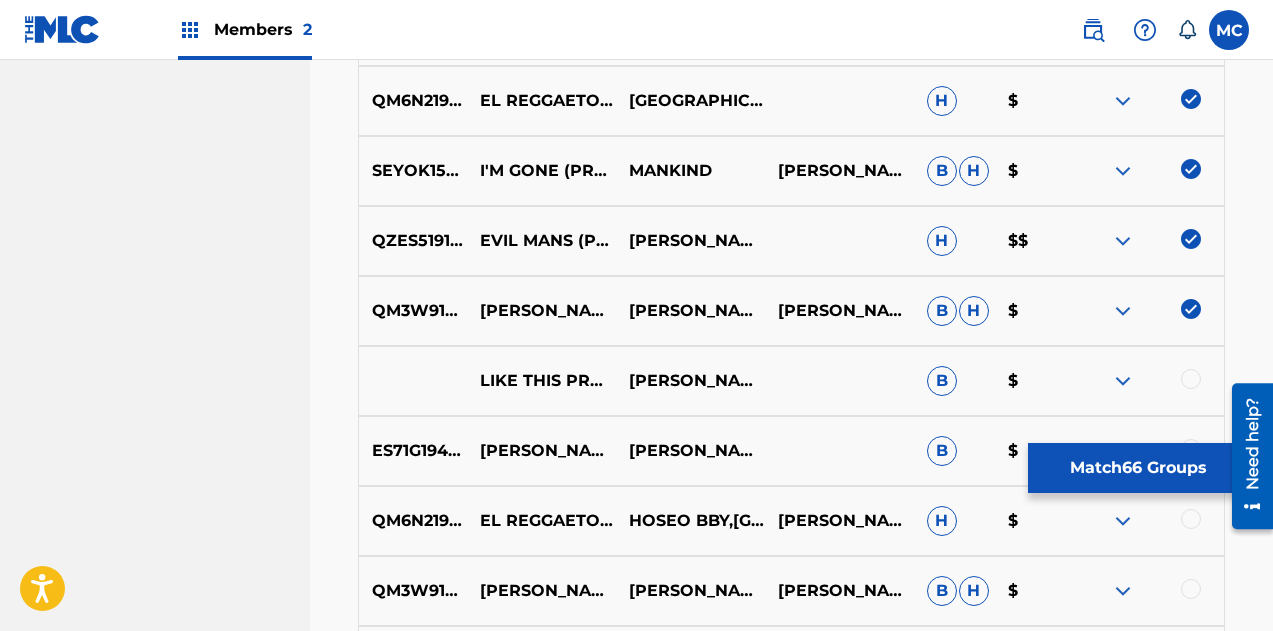 click at bounding box center (1123, 381) 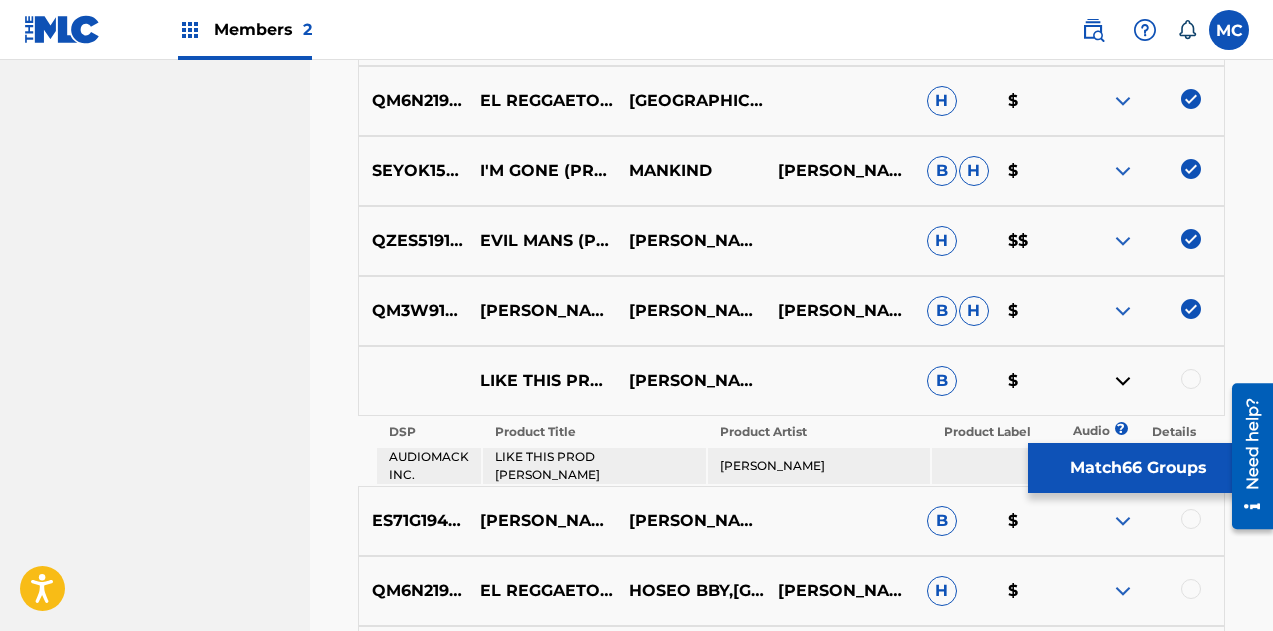 click at bounding box center (1123, 381) 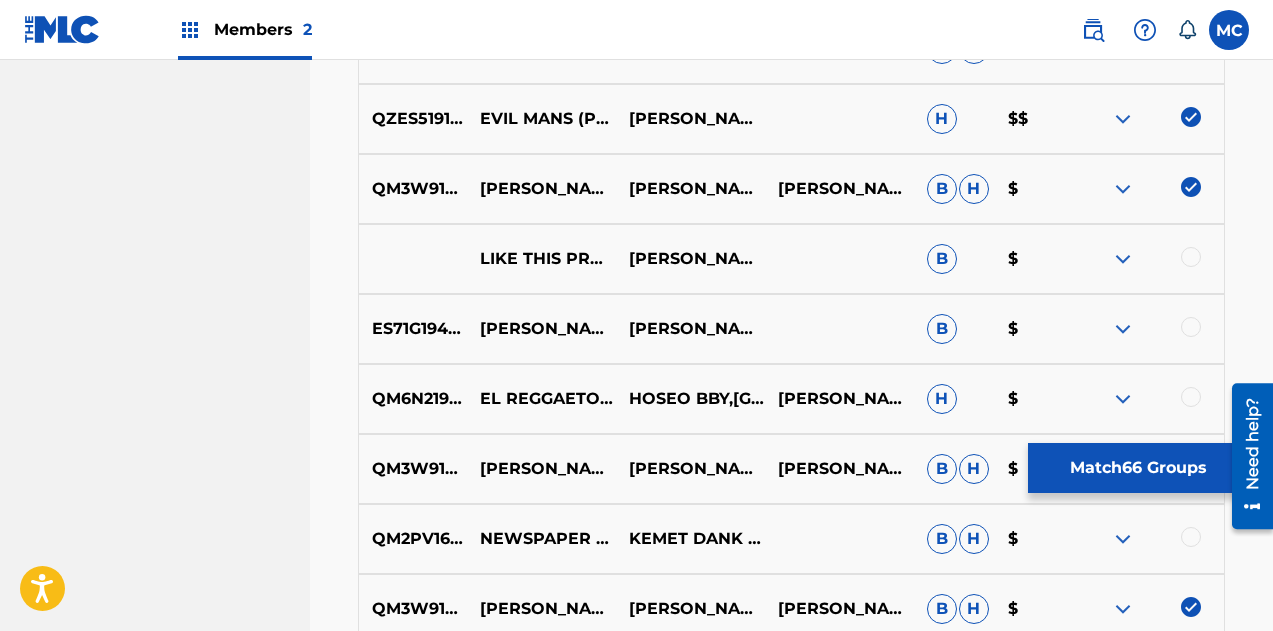 scroll, scrollTop: 3817, scrollLeft: 0, axis: vertical 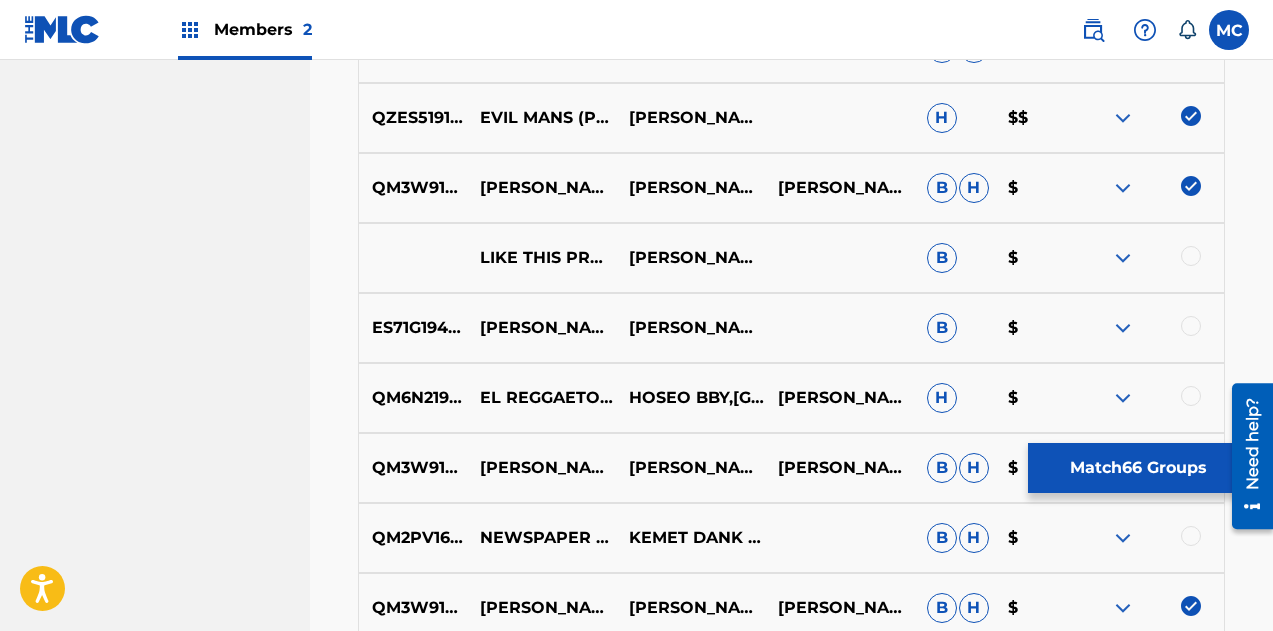click at bounding box center [1191, 256] 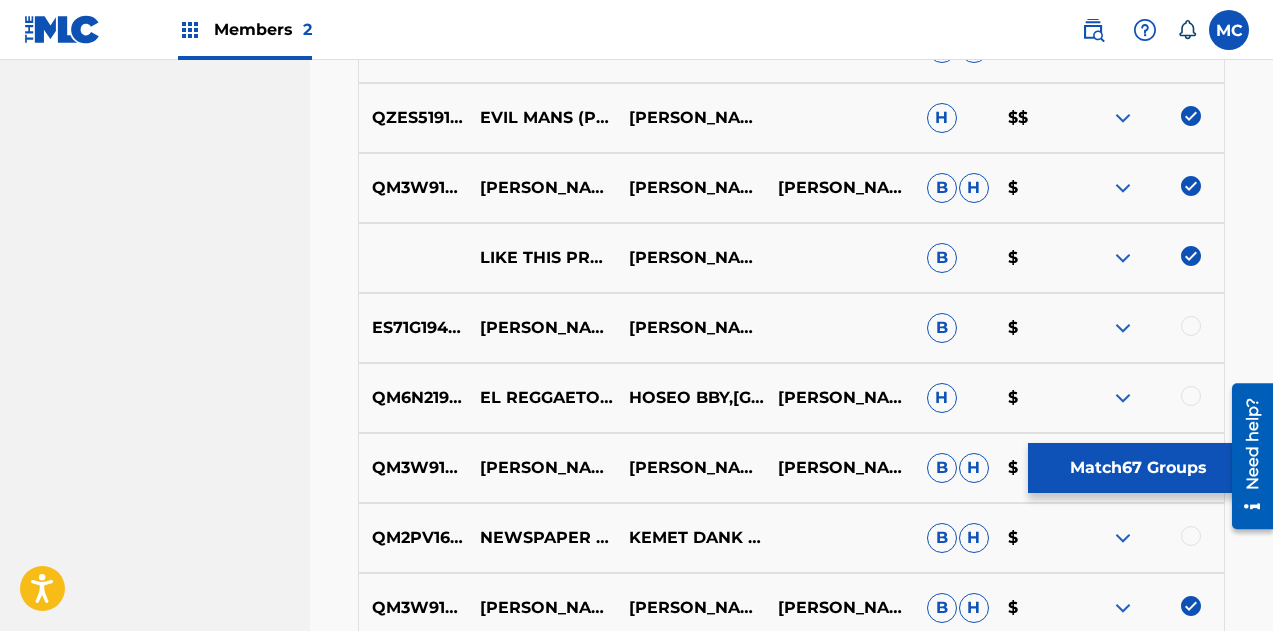 click at bounding box center [1123, 328] 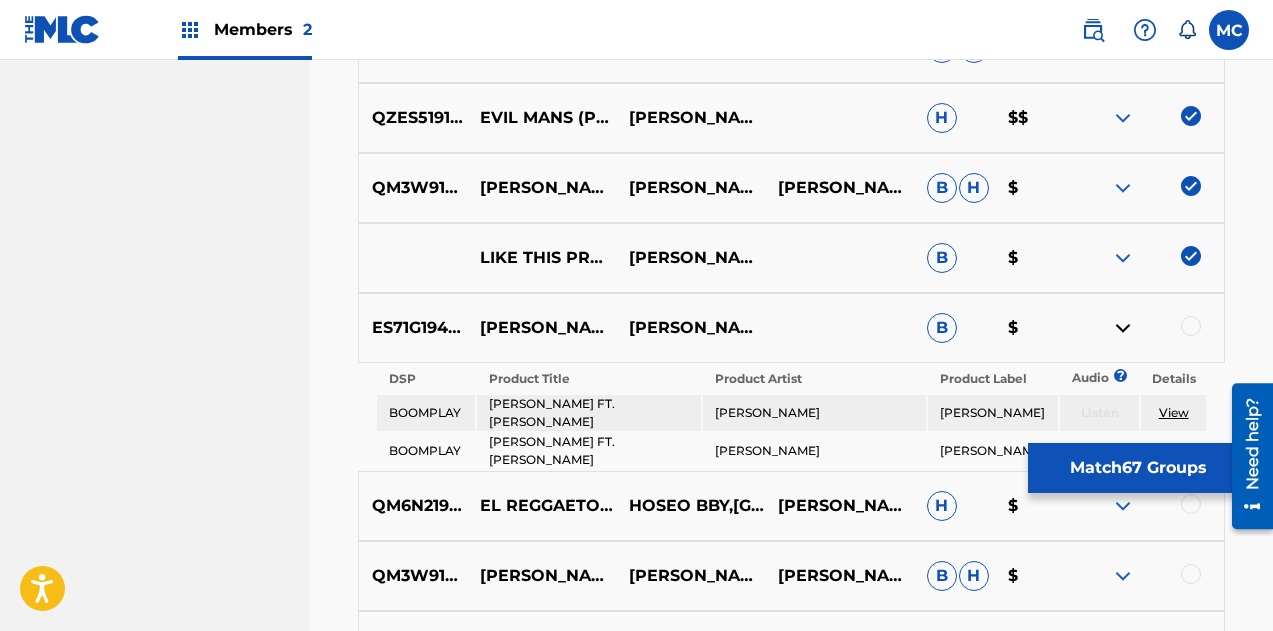 click at bounding box center [1123, 328] 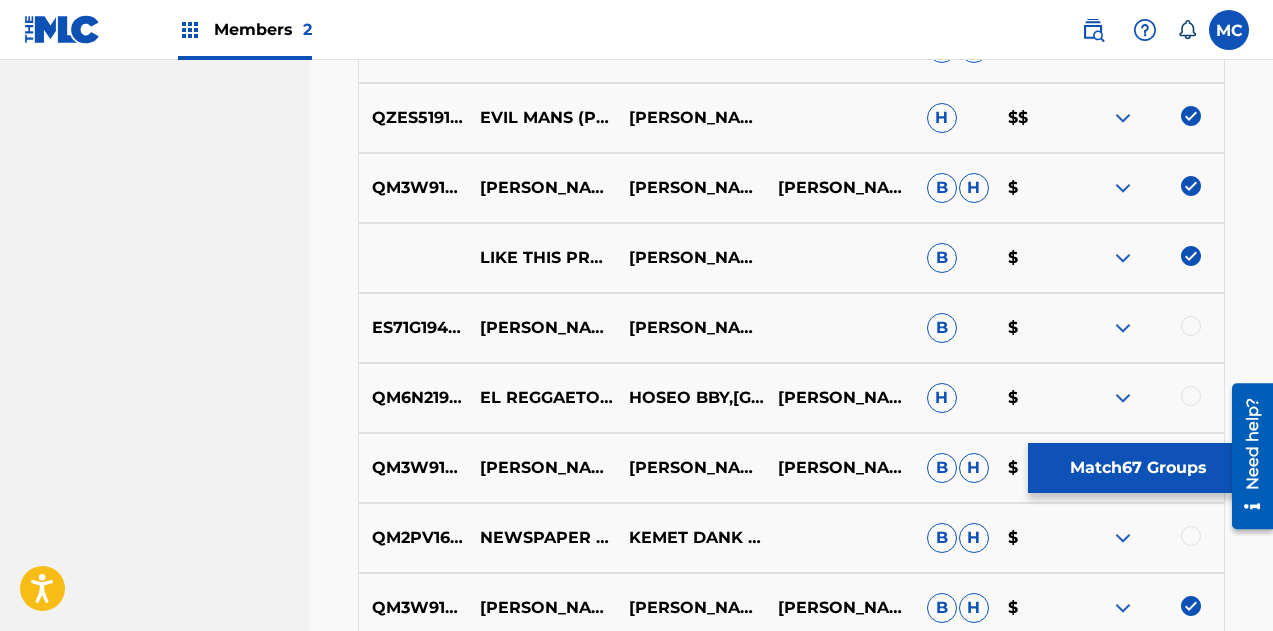 click at bounding box center (1191, 326) 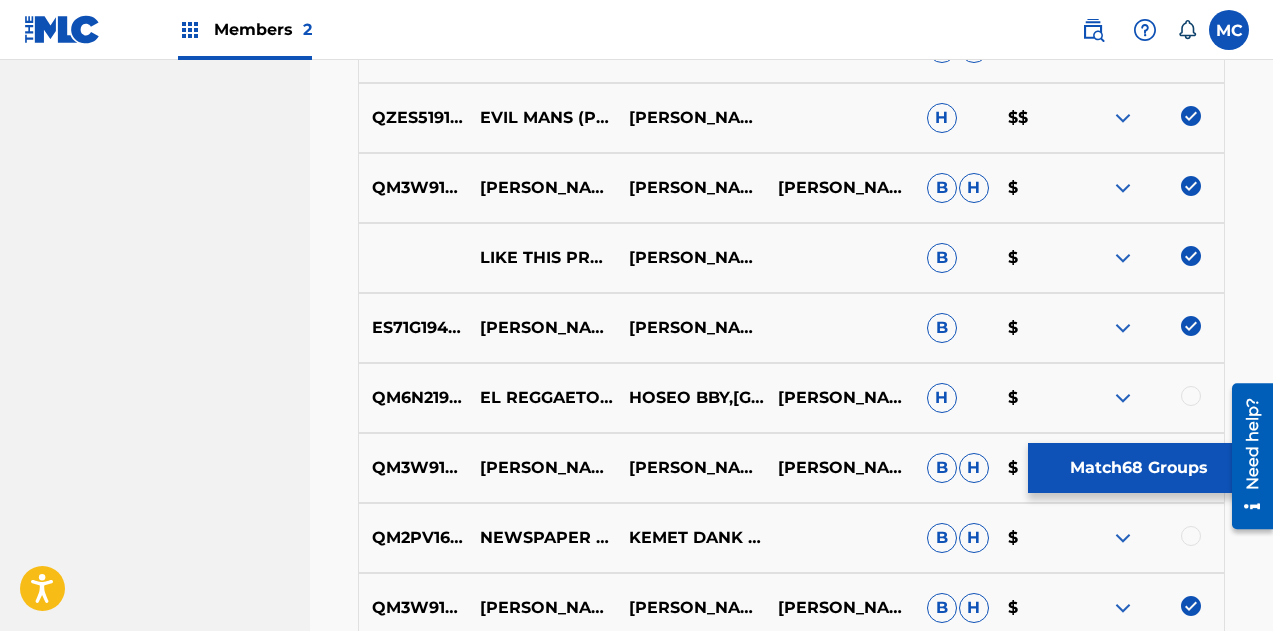 click at bounding box center (1191, 396) 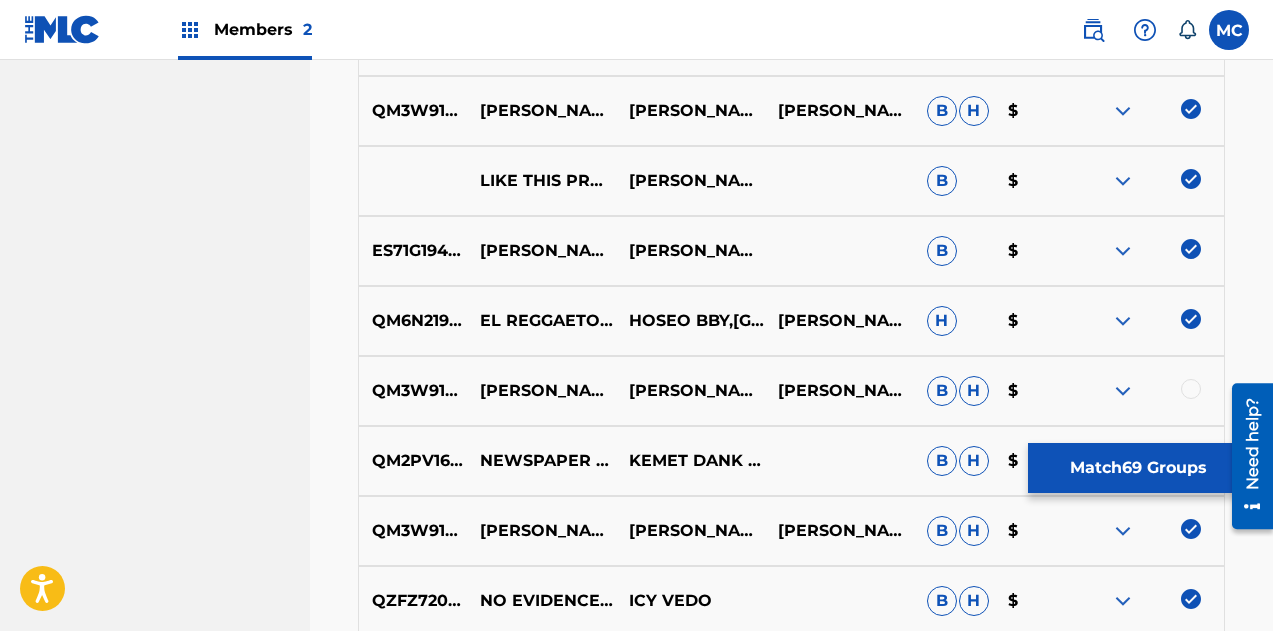 click at bounding box center [1191, 389] 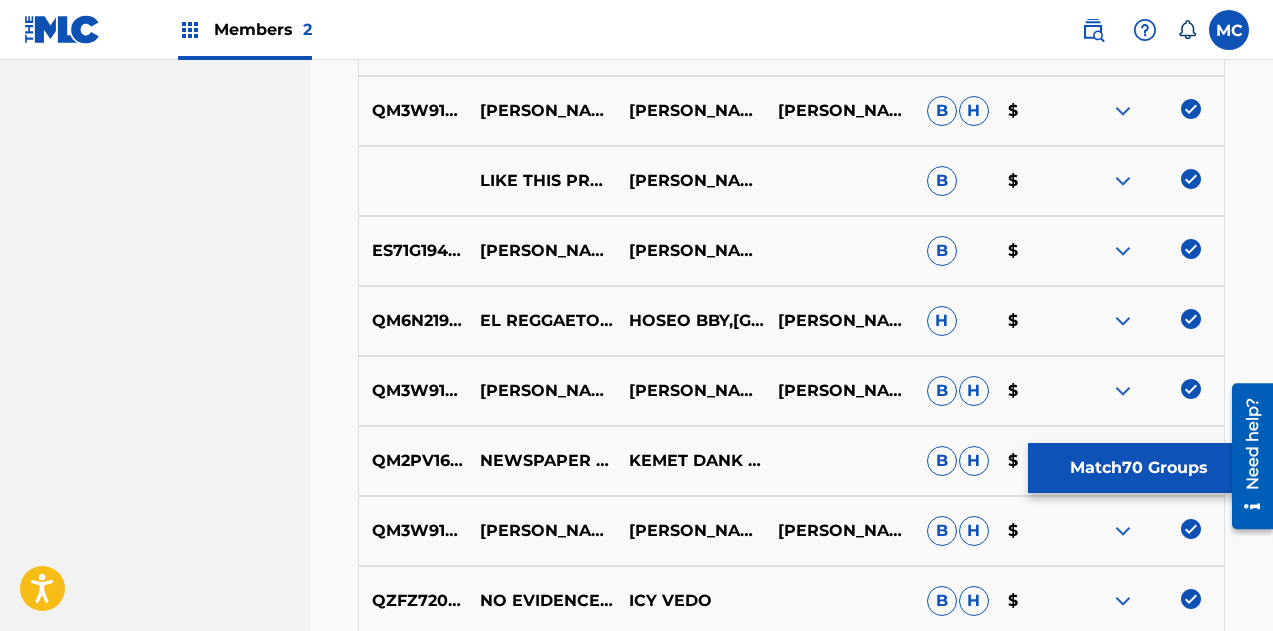 scroll, scrollTop: 3970, scrollLeft: 0, axis: vertical 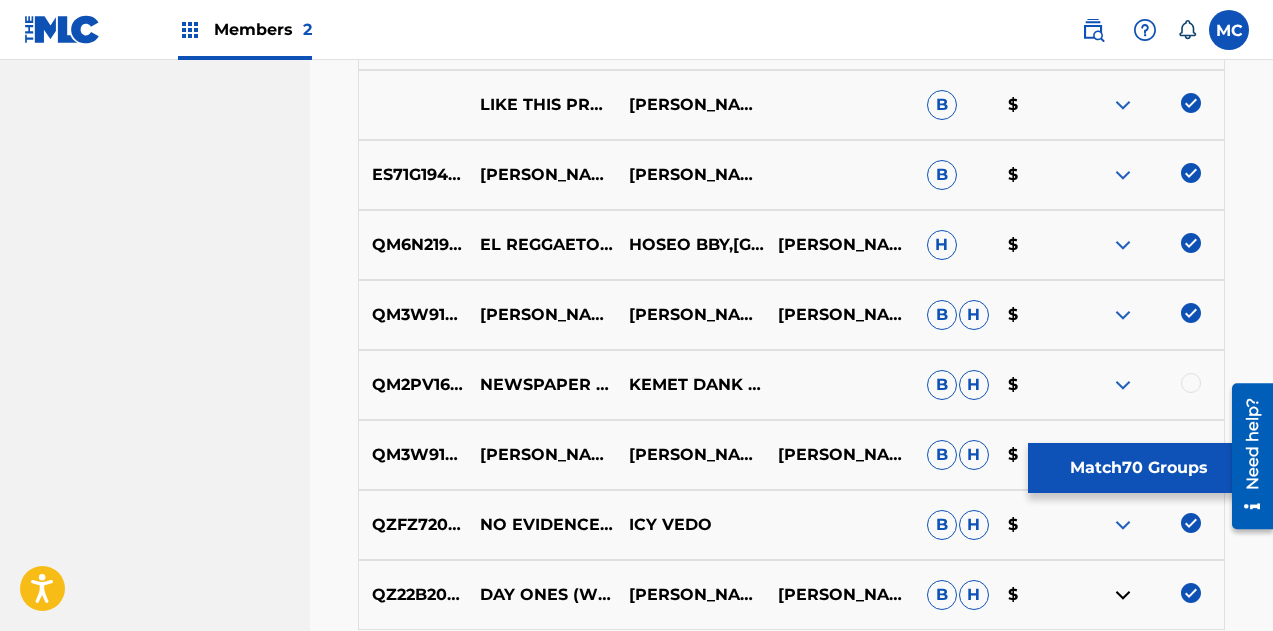 drag, startPoint x: 1192, startPoint y: 333, endPoint x: 1239, endPoint y: 345, distance: 48.507732 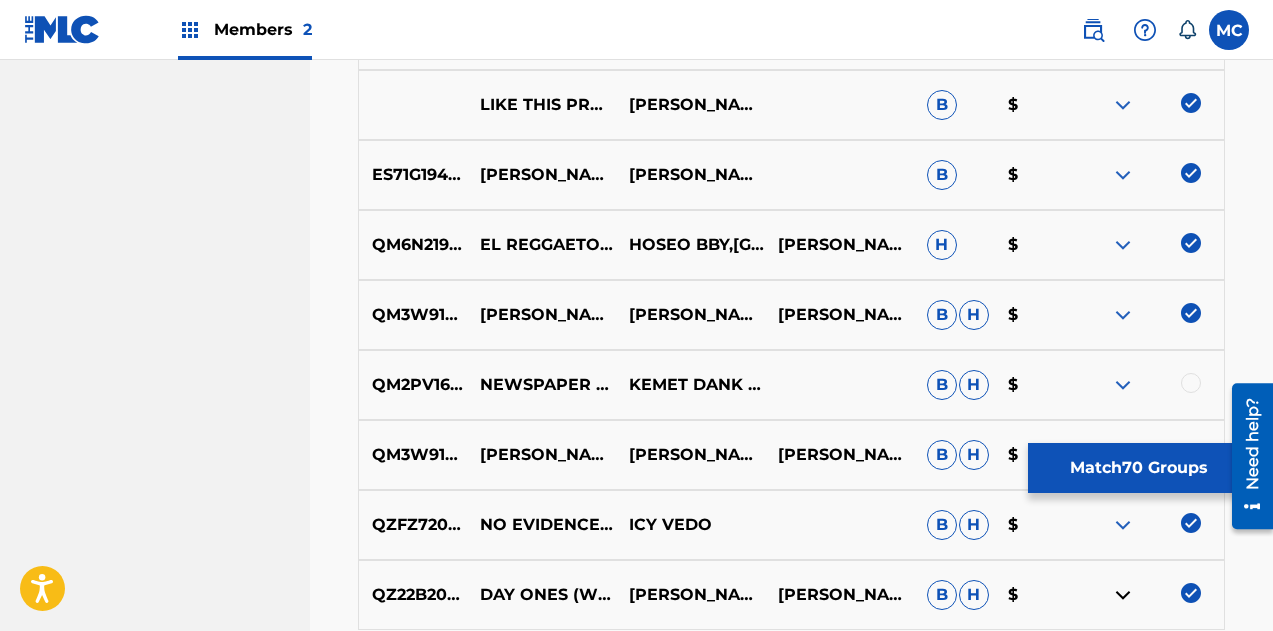 click at bounding box center (1191, 383) 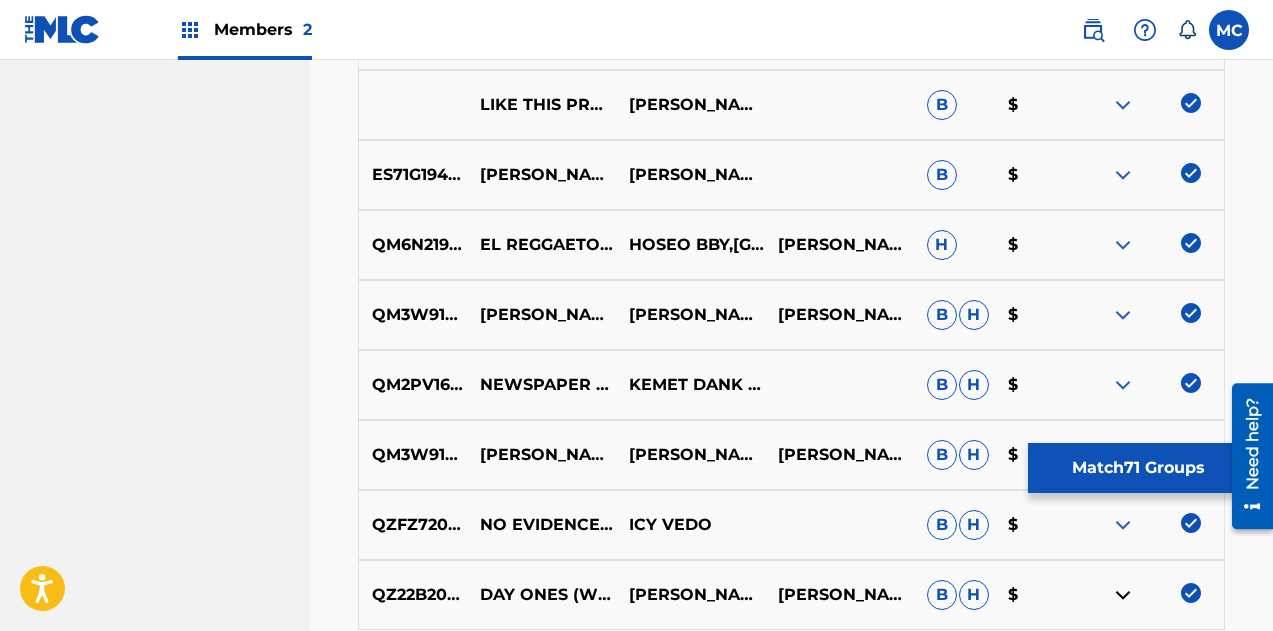 click on "Match  71 Groups" at bounding box center (1138, 468) 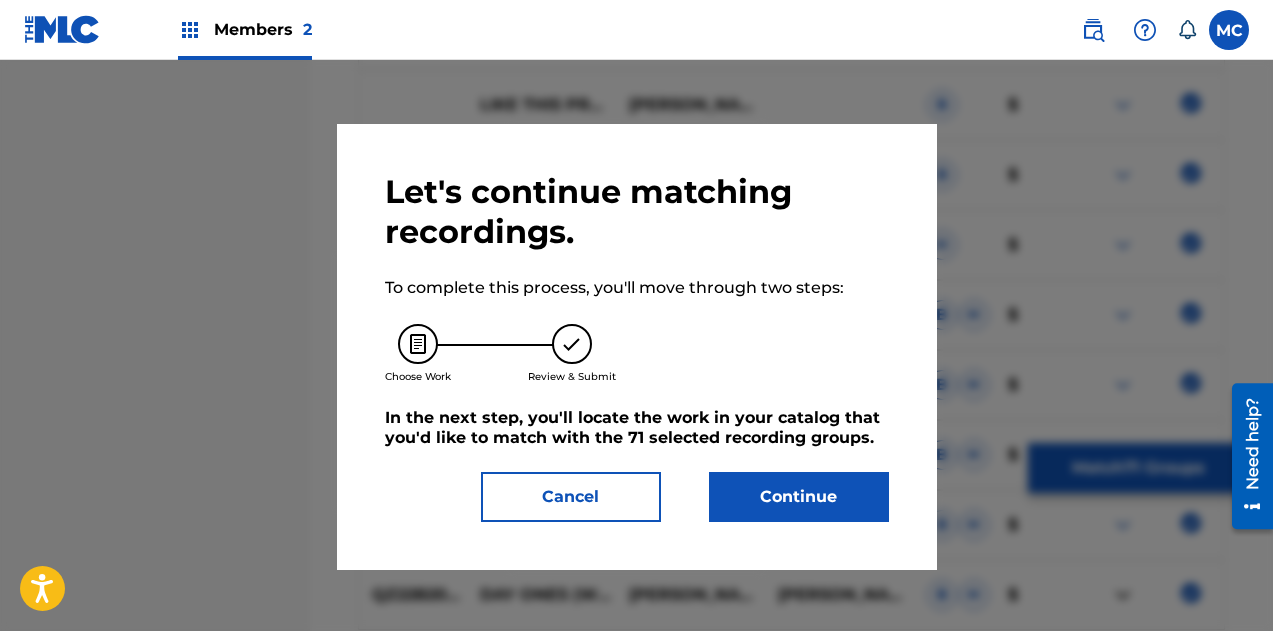 drag, startPoint x: 791, startPoint y: 481, endPoint x: 714, endPoint y: 365, distance: 139.23003 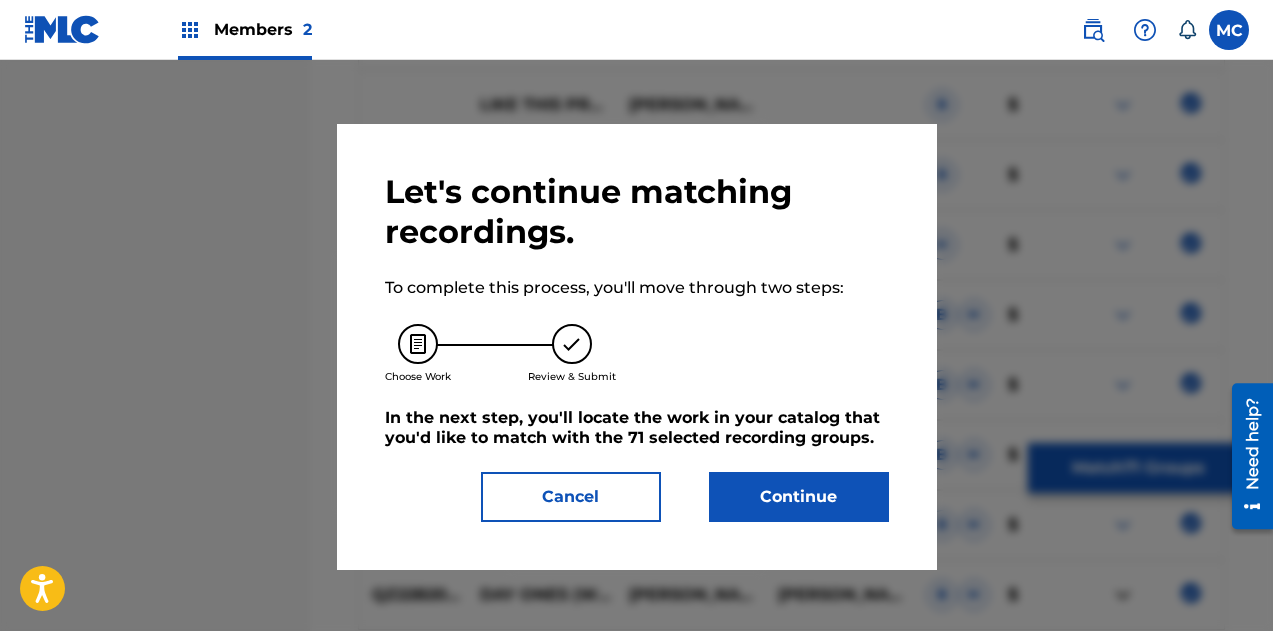 click on "Continue" at bounding box center (799, 497) 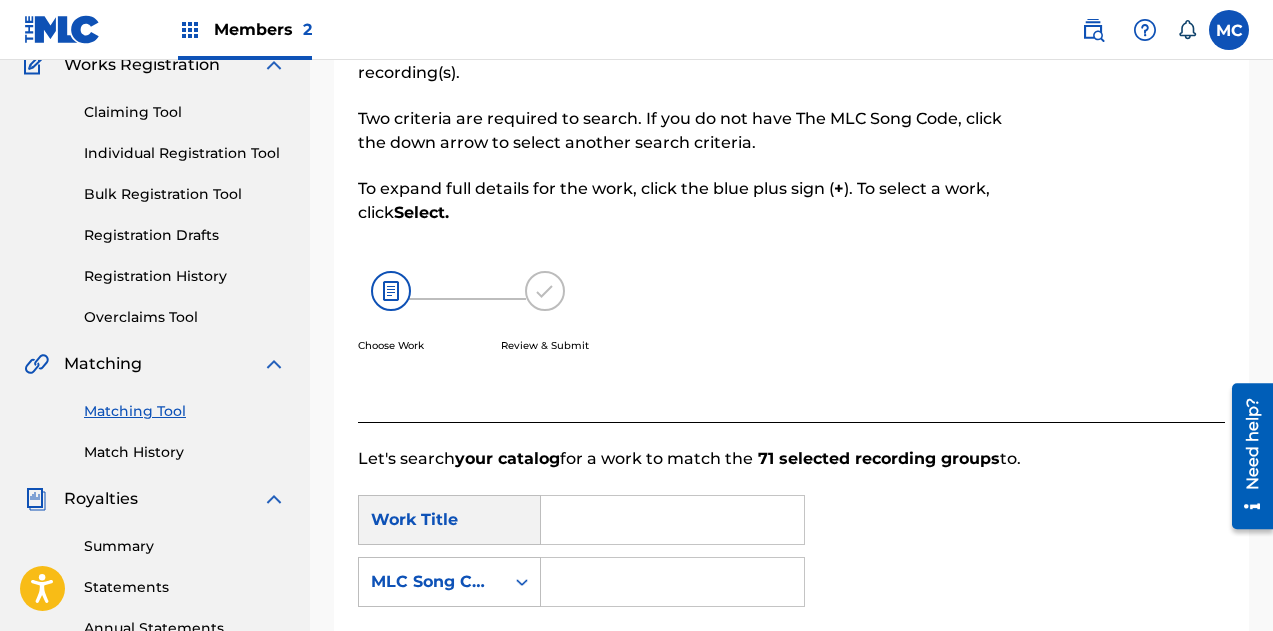 scroll, scrollTop: 295, scrollLeft: 0, axis: vertical 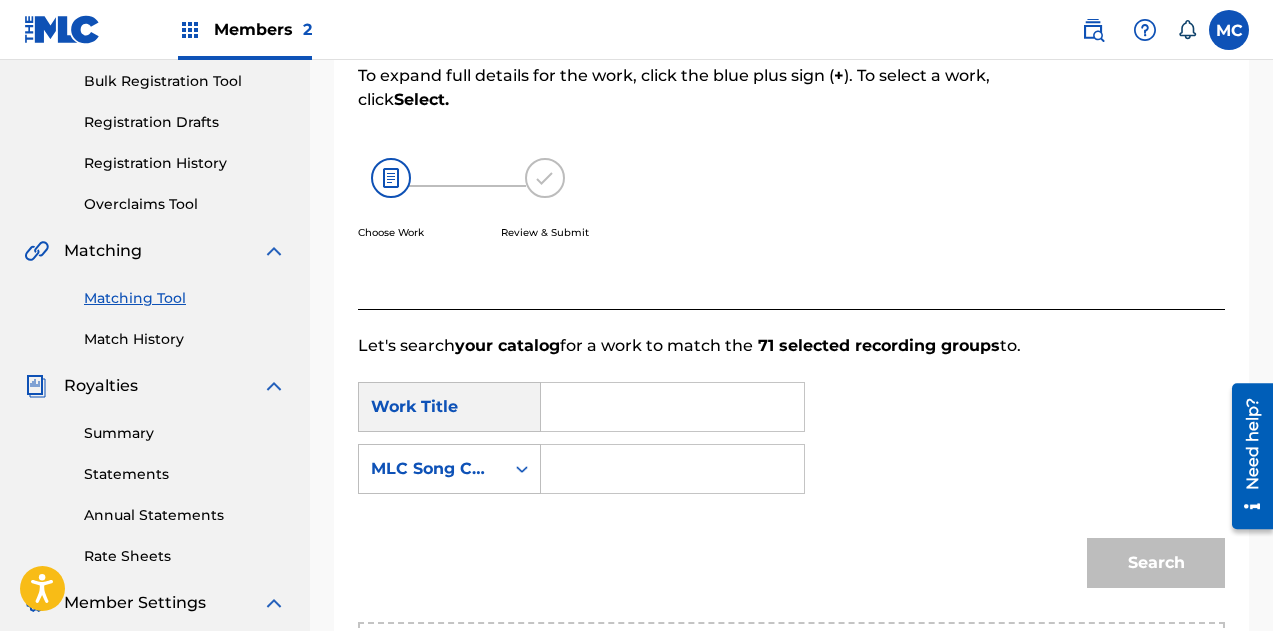 click at bounding box center [672, 407] 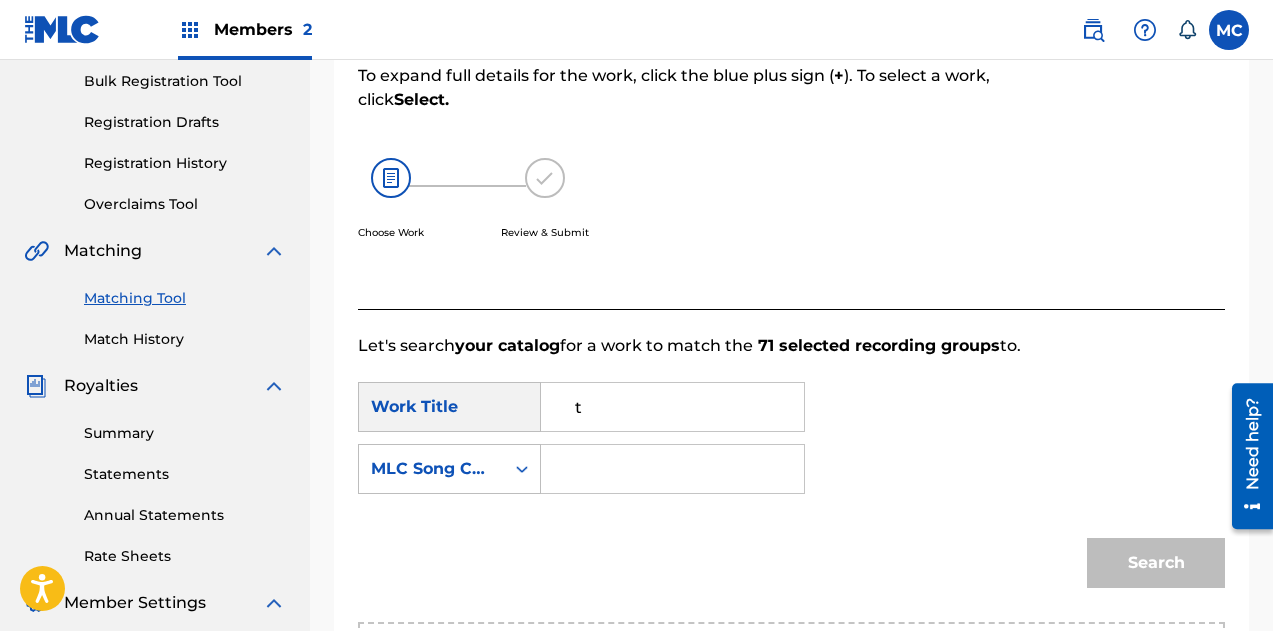 type 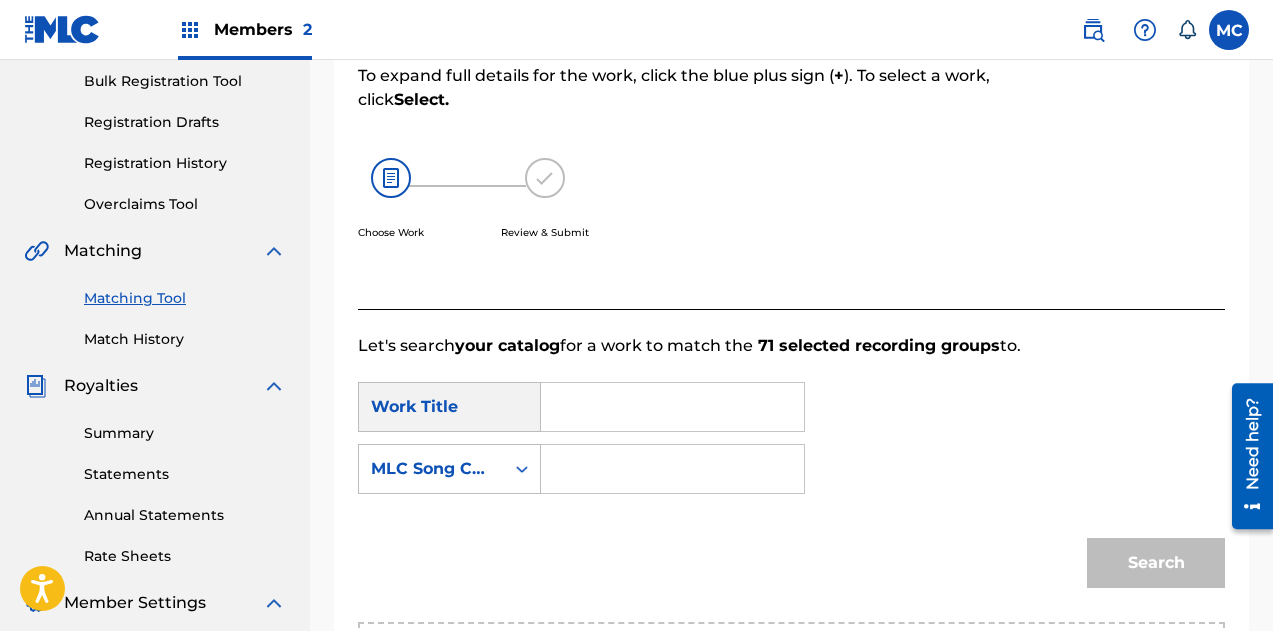 scroll, scrollTop: 0, scrollLeft: 0, axis: both 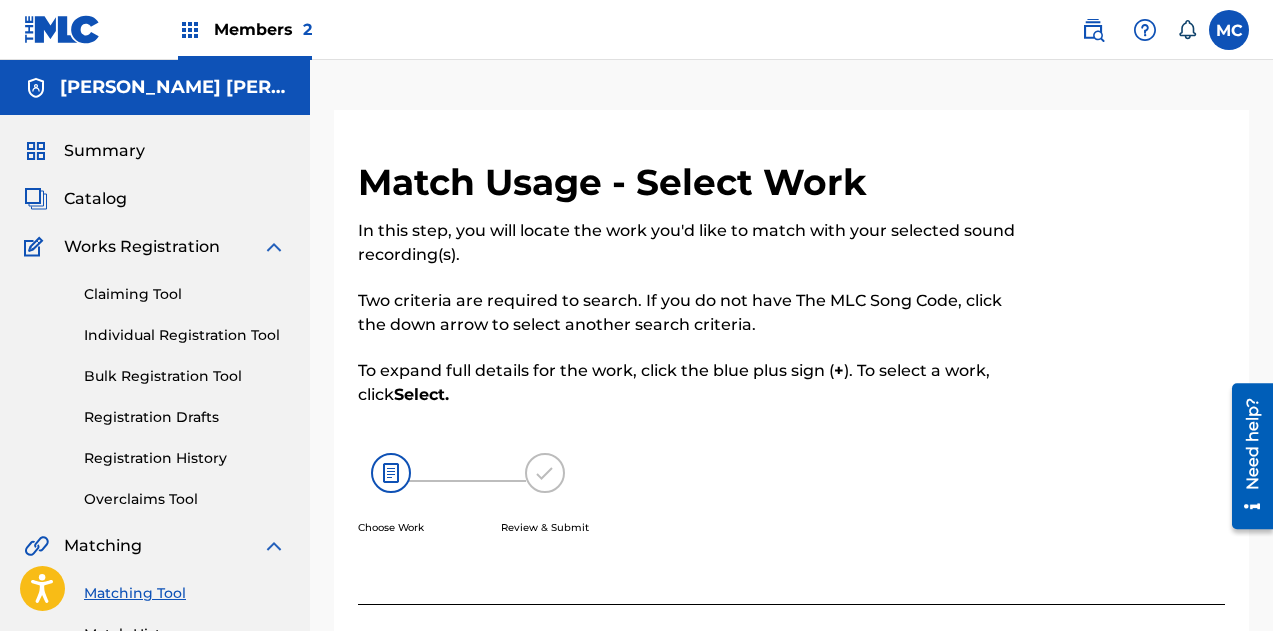 click on "Works Registration" at bounding box center [142, 247] 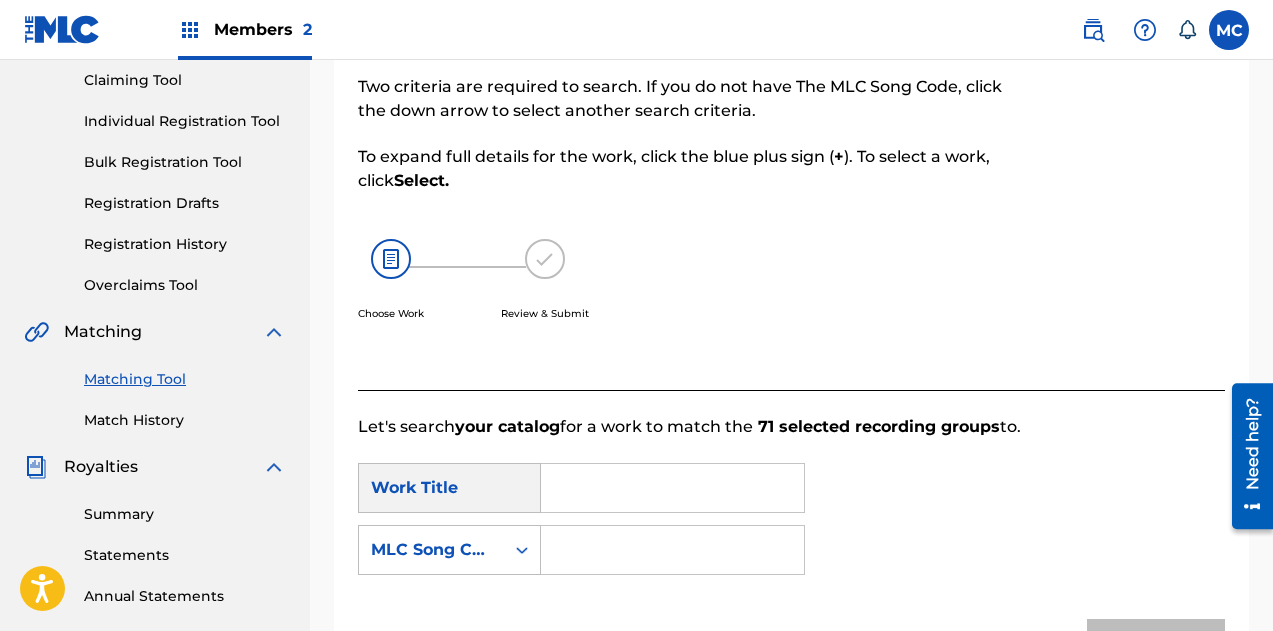 scroll, scrollTop: 211, scrollLeft: 0, axis: vertical 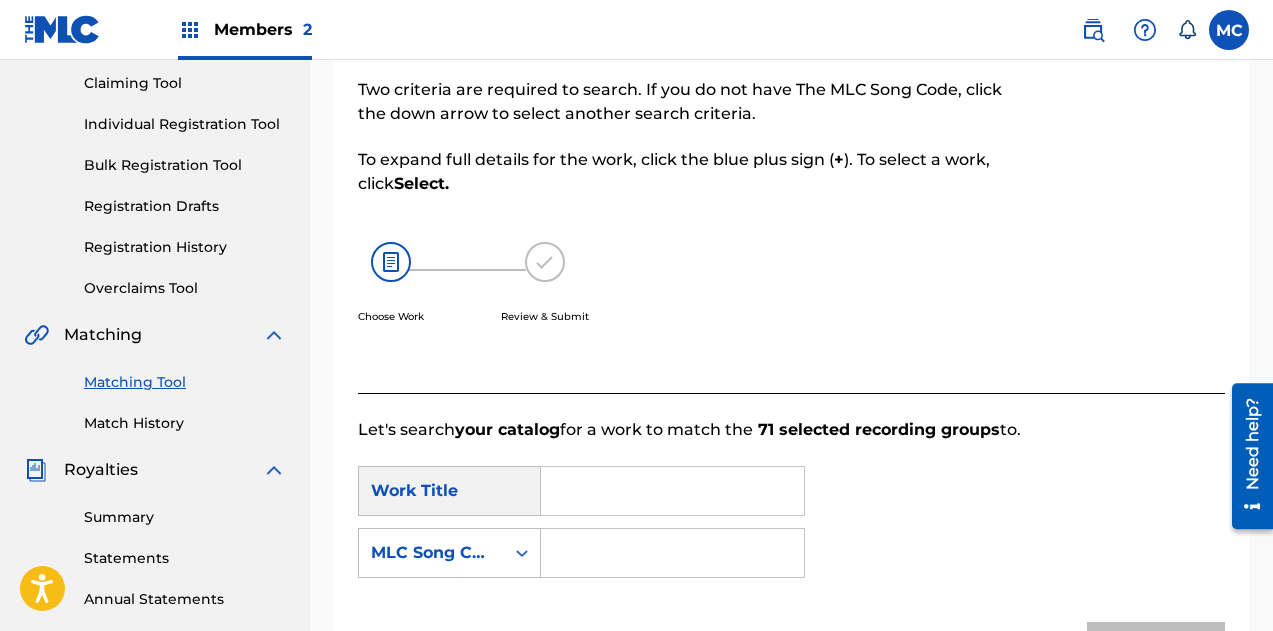 click on "Match History" at bounding box center [185, 423] 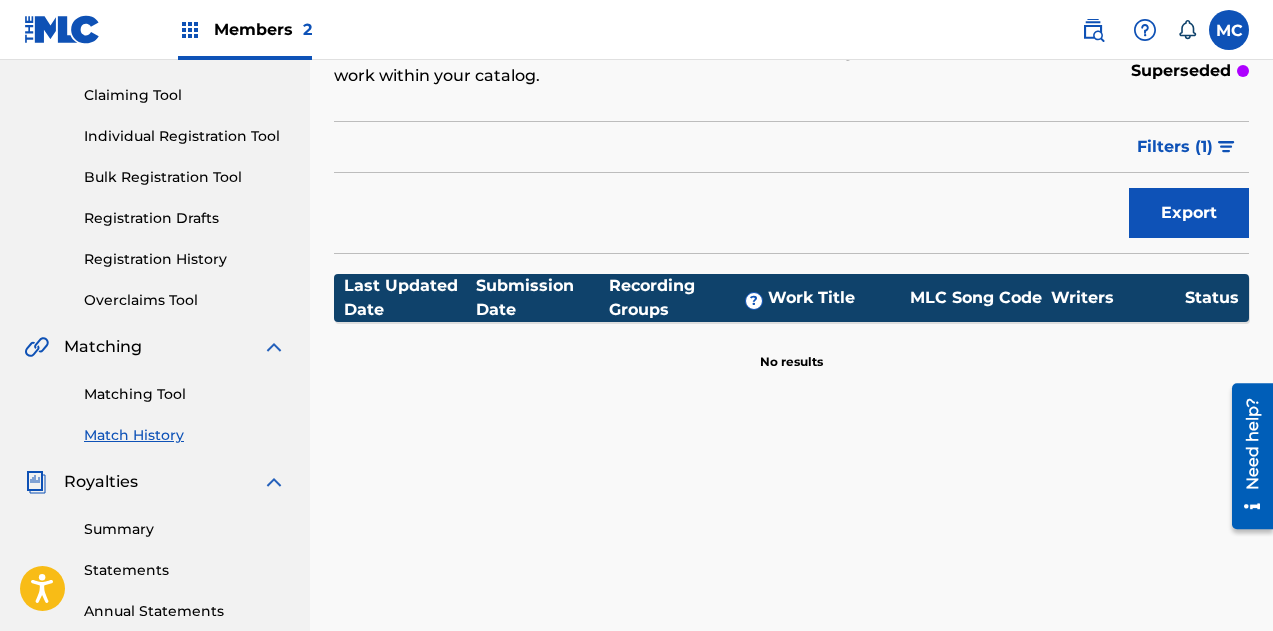 scroll, scrollTop: 201, scrollLeft: 0, axis: vertical 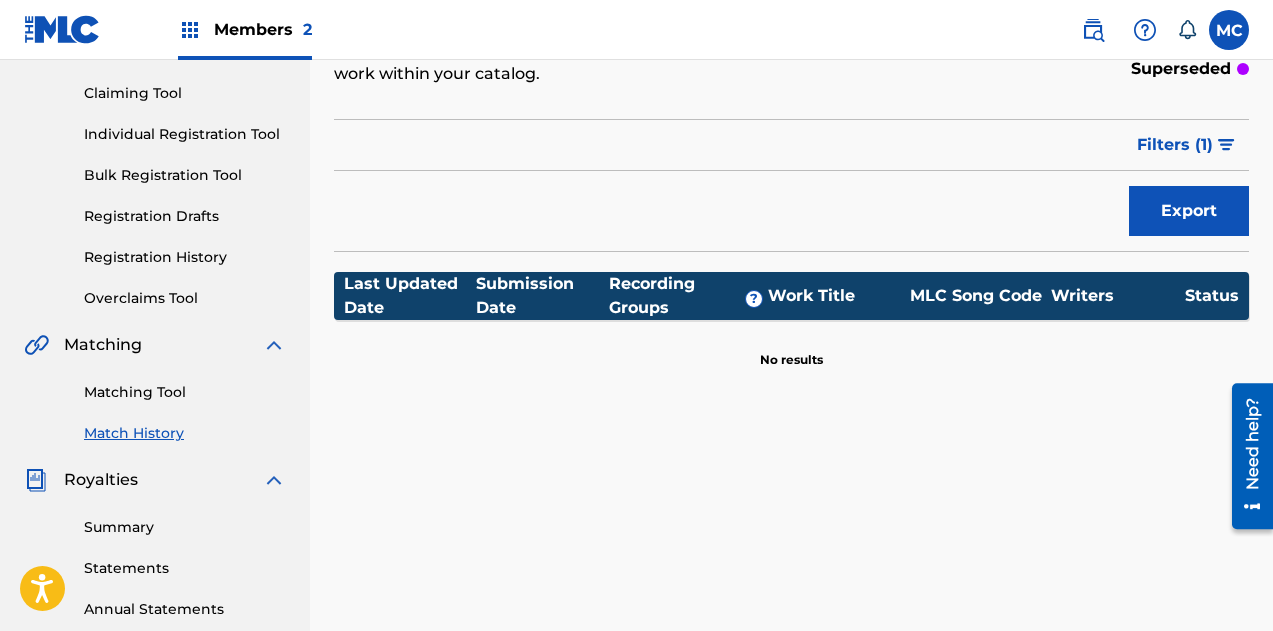 click on "Overclaims Tool" at bounding box center [185, 298] 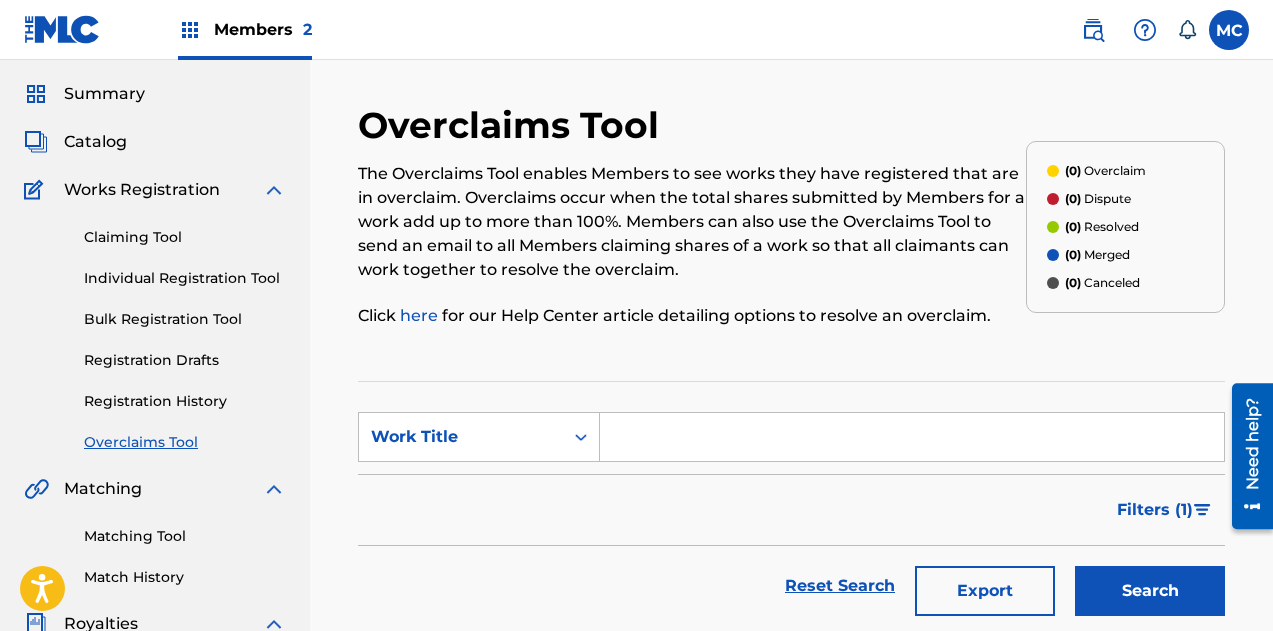 scroll, scrollTop: 56, scrollLeft: 0, axis: vertical 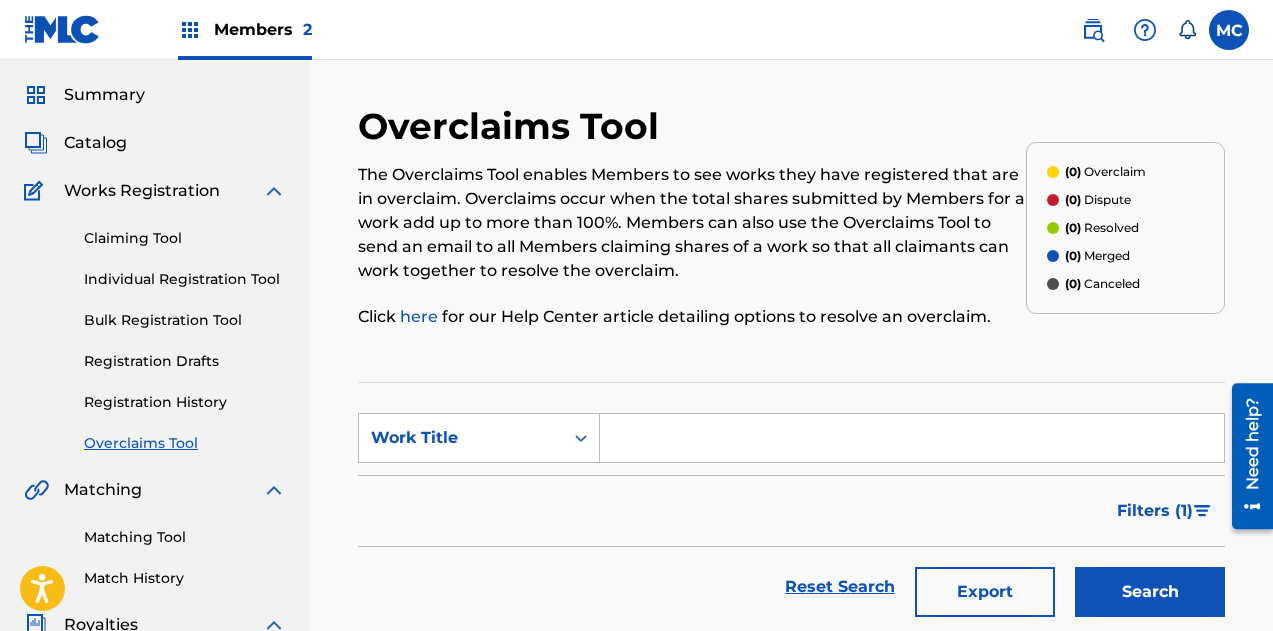click on "Bulk Registration Tool" at bounding box center [185, 320] 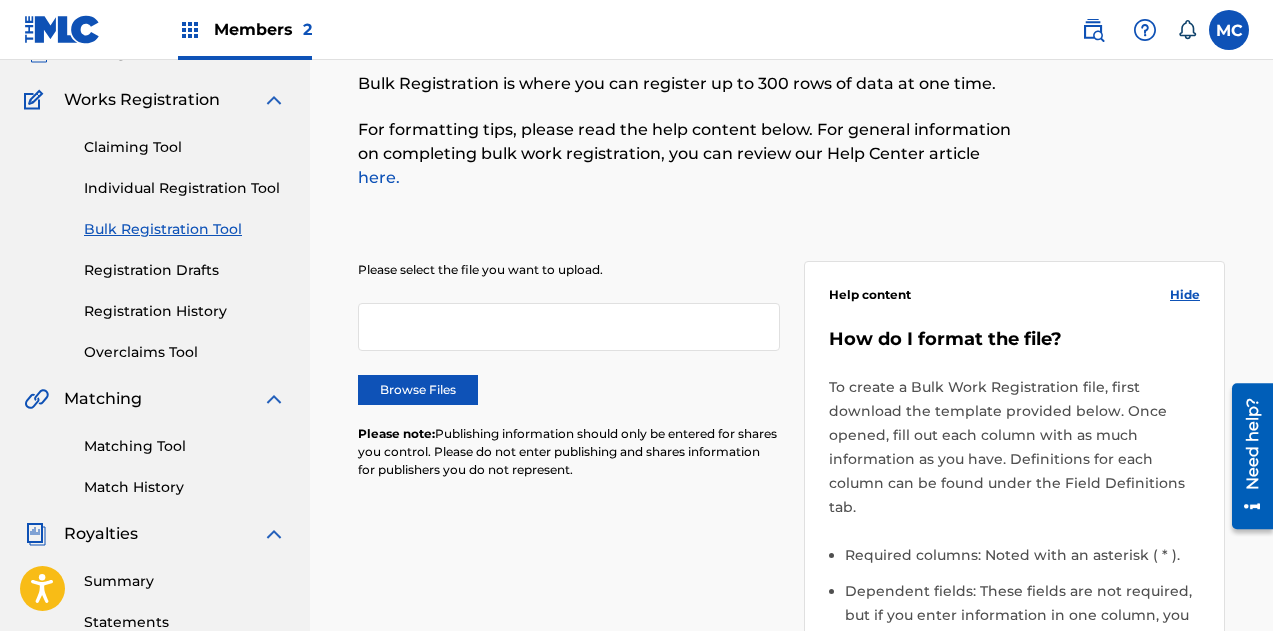 scroll, scrollTop: 148, scrollLeft: 0, axis: vertical 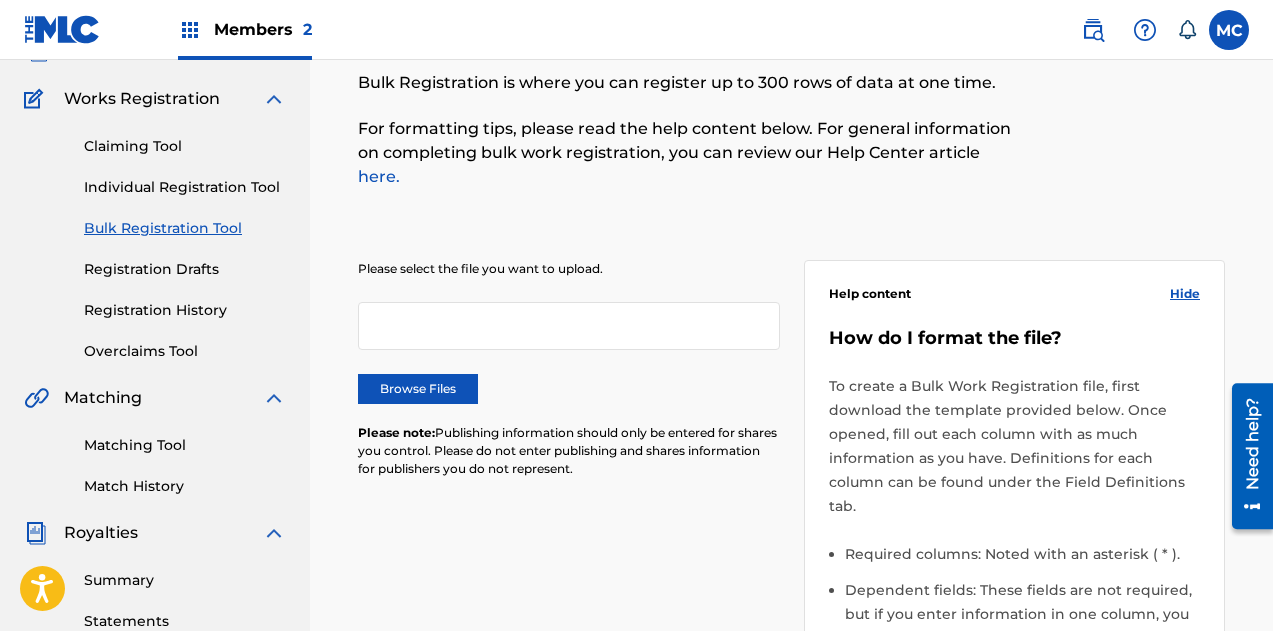 click on "Please select the file you want to upload. Browse Files Please note:  Publishing information should only be entered for shares you control. Please do not enter publishing and shares information for publishers you do not represent." at bounding box center (569, 381) 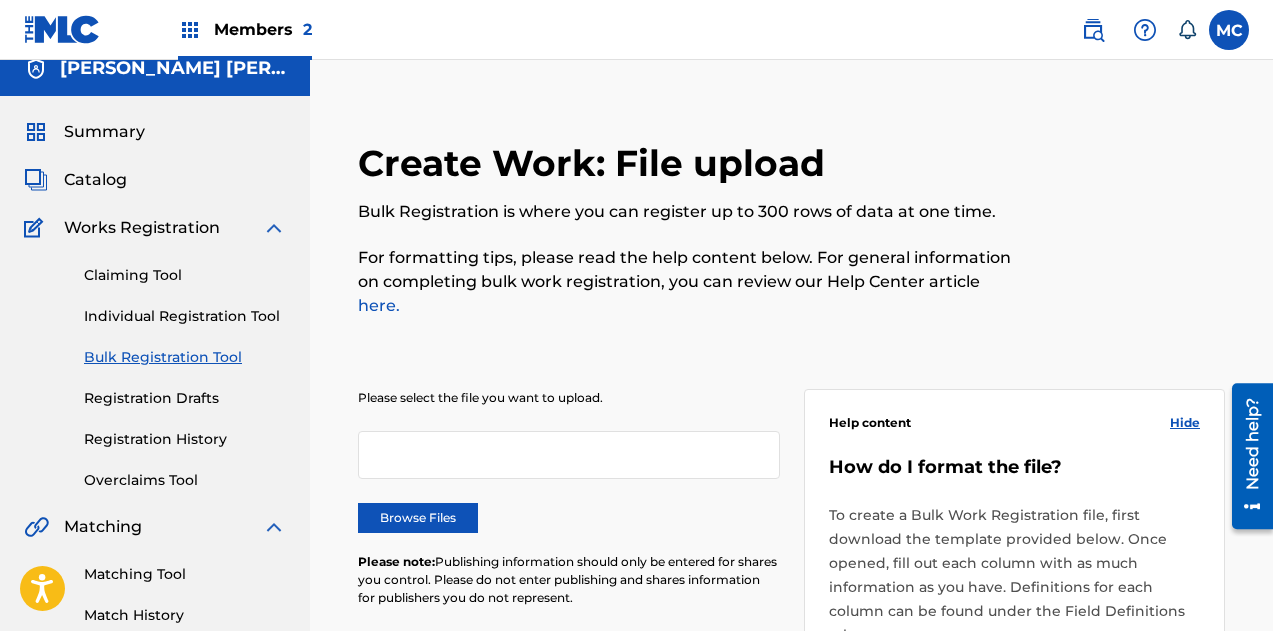 scroll, scrollTop: 0, scrollLeft: 0, axis: both 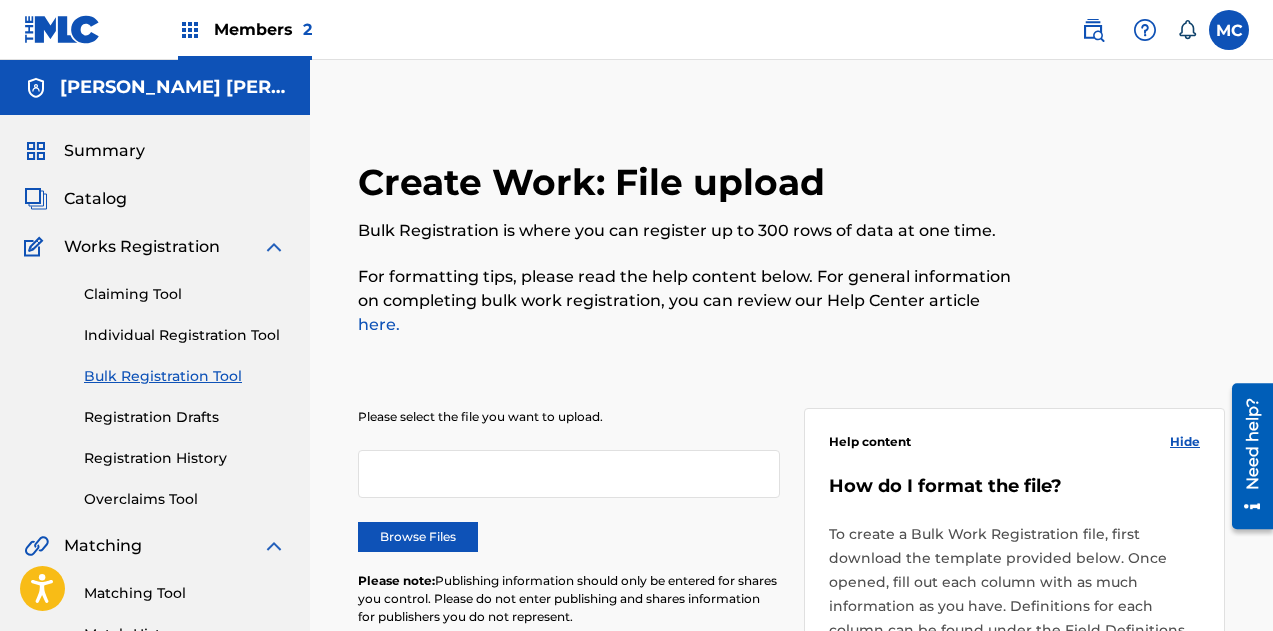 click on "Summary Catalog Works Registration Claiming Tool Individual Registration Tool Bulk Registration Tool Registration Drafts Registration History Overclaims Tool Matching Matching Tool Match History Royalties Summary Statements Annual Statements Rate Sheets Member Settings Banking Information Member Information User Permissions Contact Information Member Benefits" at bounding box center [155, 629] 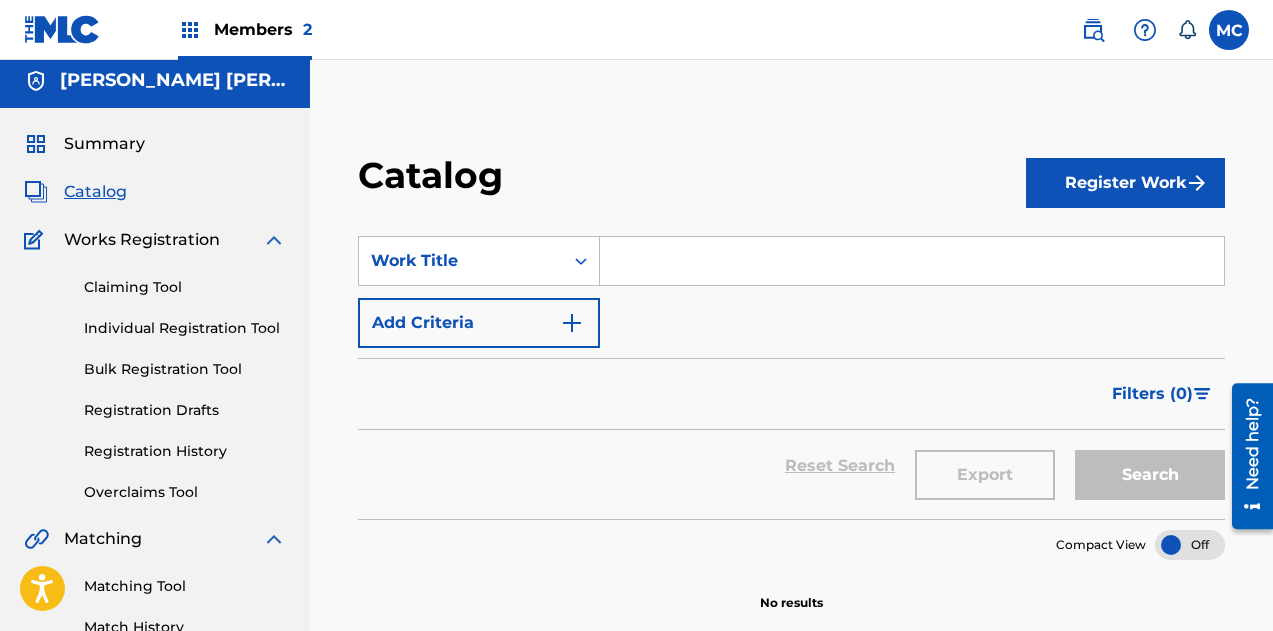 scroll, scrollTop: 0, scrollLeft: 0, axis: both 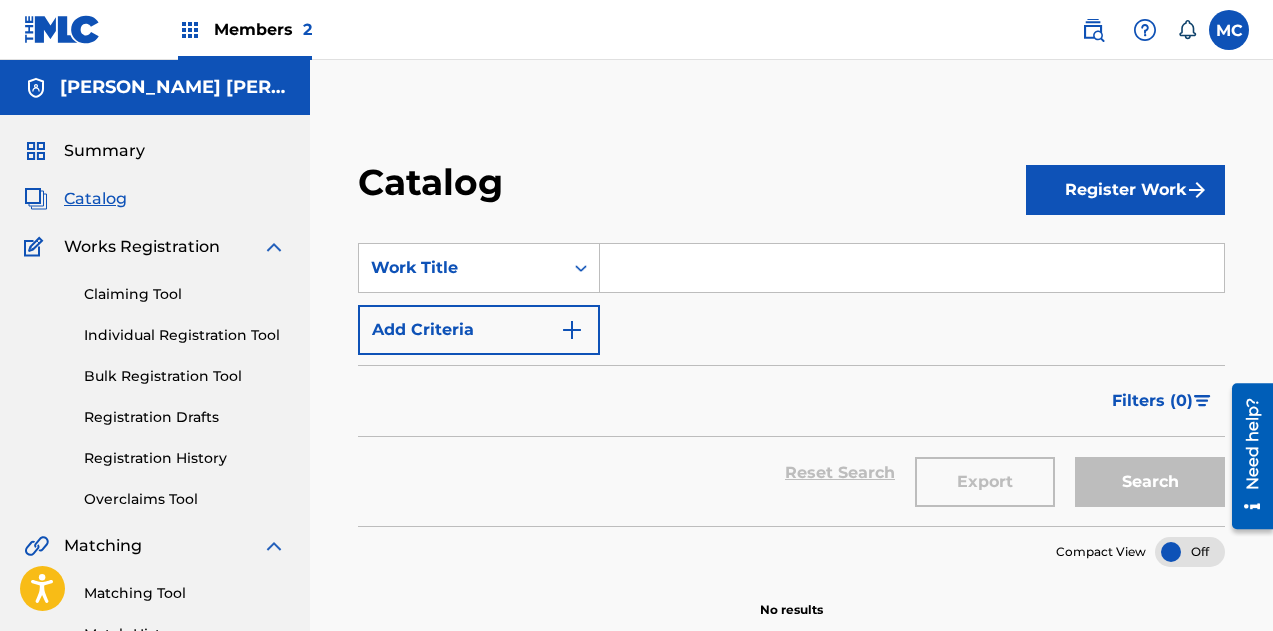 click on "Summary" at bounding box center (104, 151) 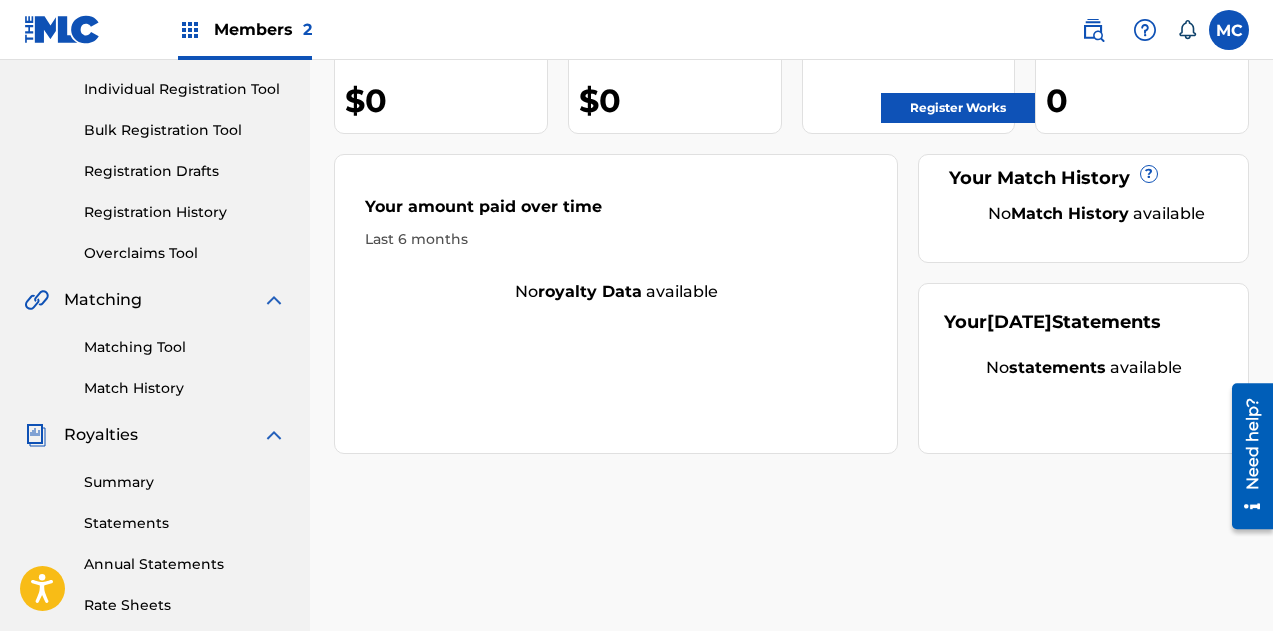 scroll, scrollTop: 258, scrollLeft: 0, axis: vertical 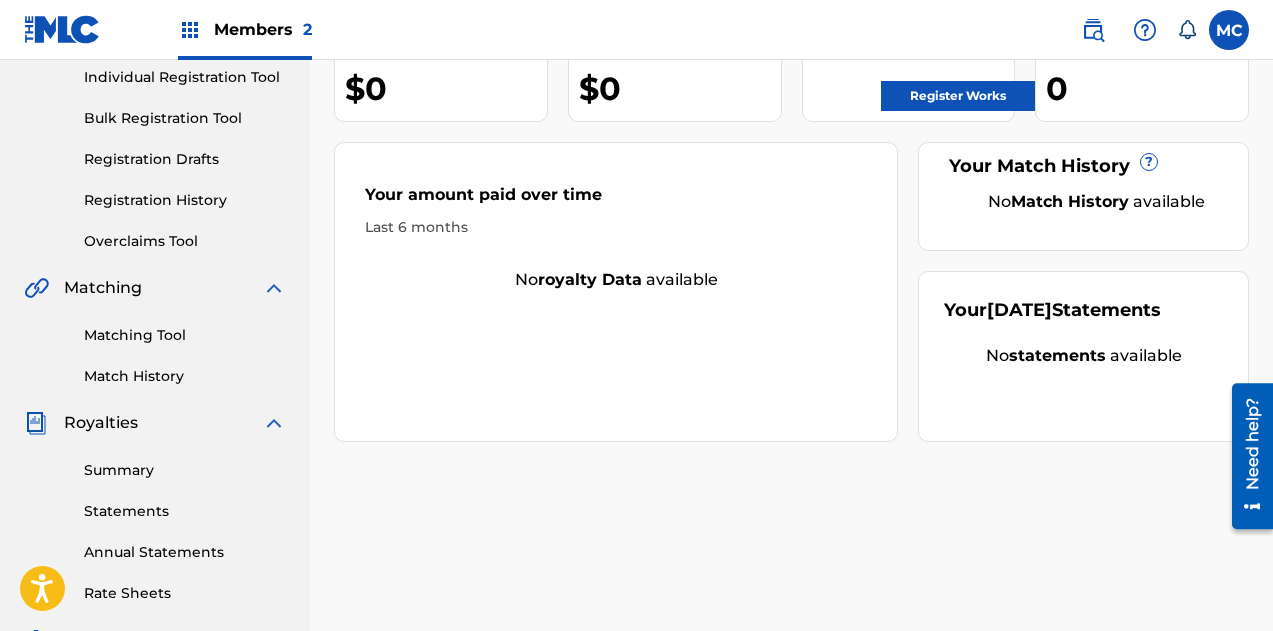 click on "Need help?" at bounding box center [1252, 443] 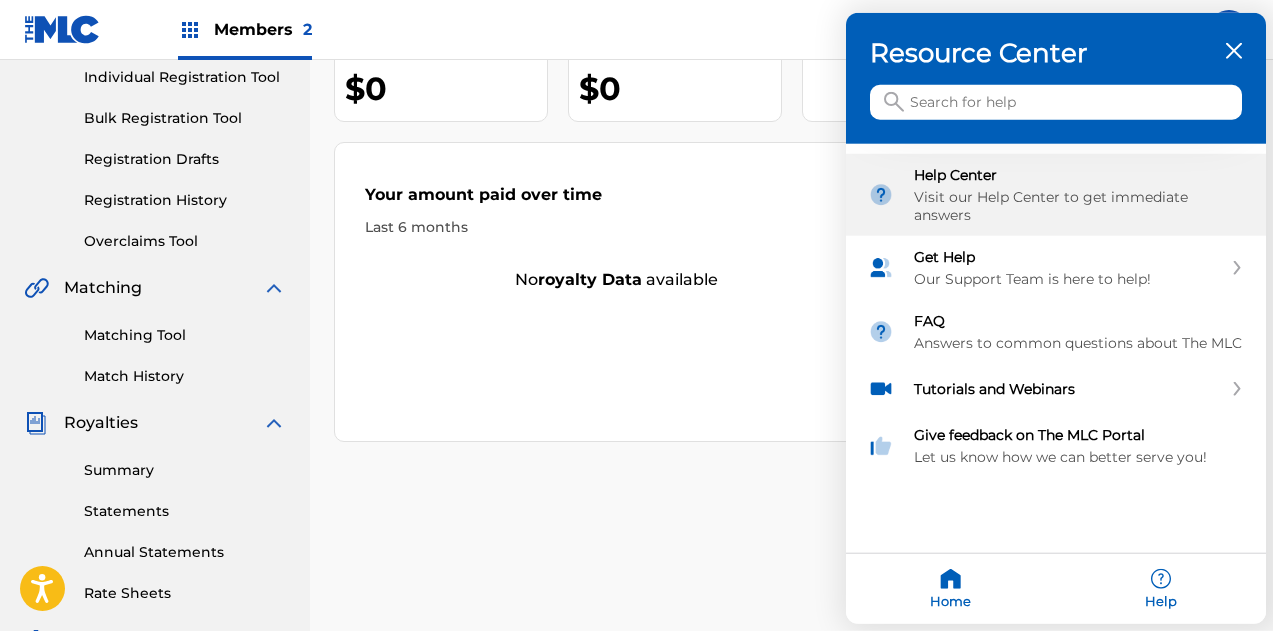 click on "Visit our Help Center to get immediate answers" at bounding box center (1079, 206) 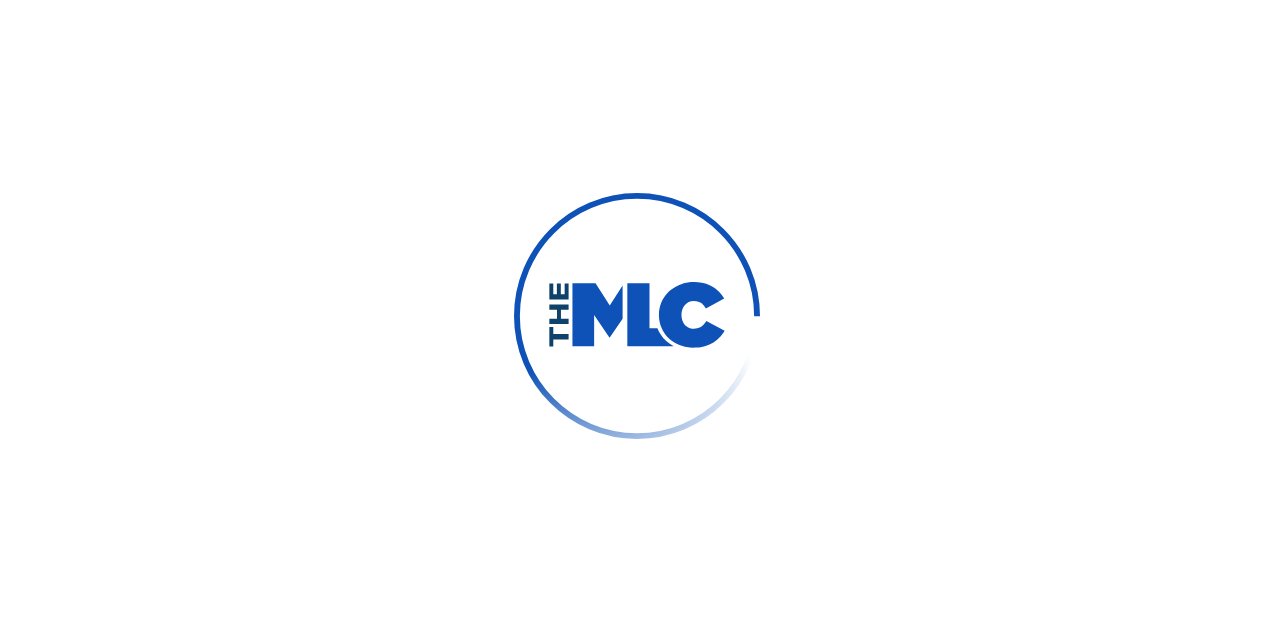 scroll, scrollTop: 0, scrollLeft: 0, axis: both 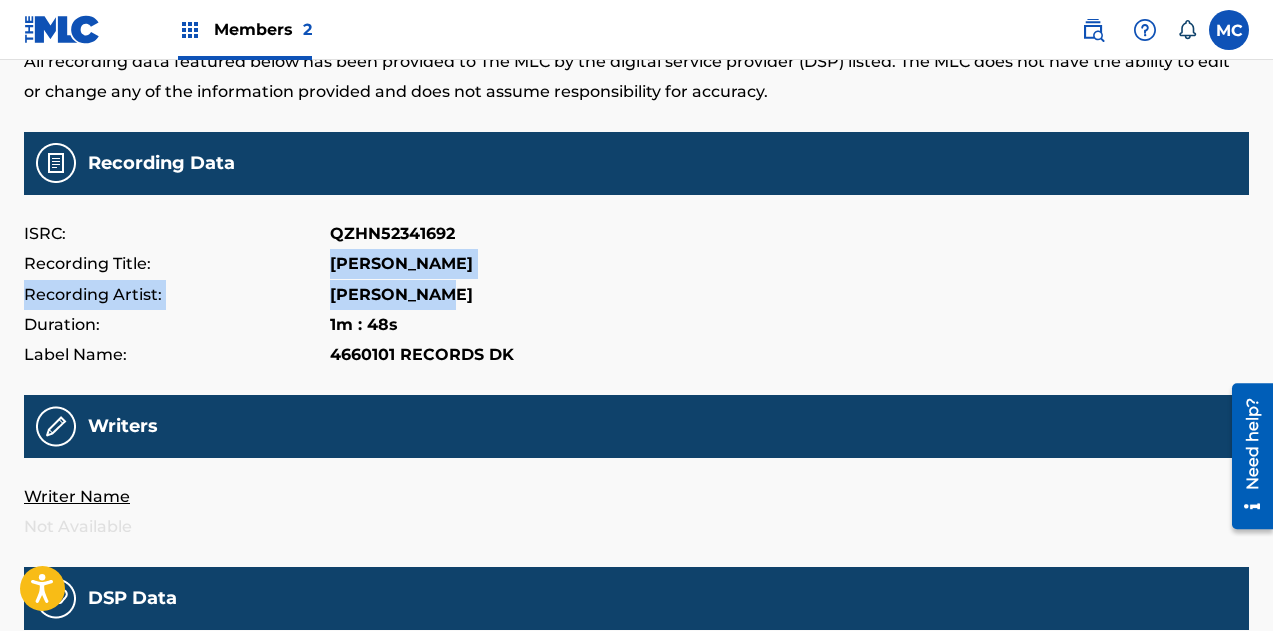 drag, startPoint x: 457, startPoint y: 295, endPoint x: 330, endPoint y: 270, distance: 129.43724 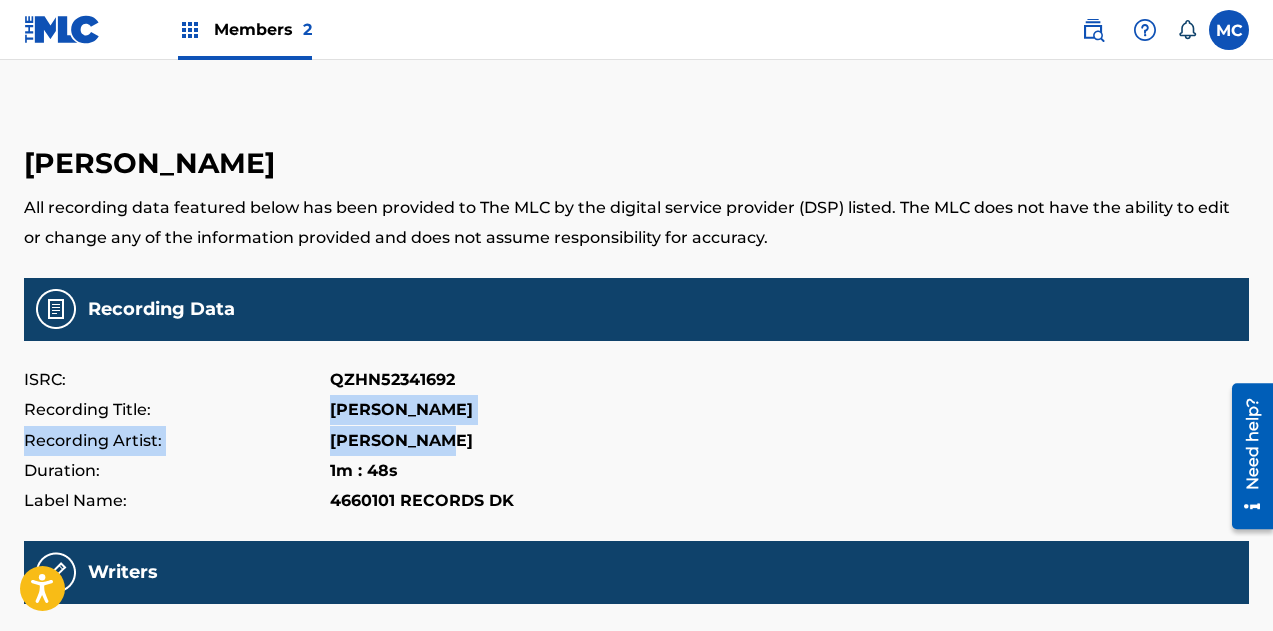 click at bounding box center (62, 29) 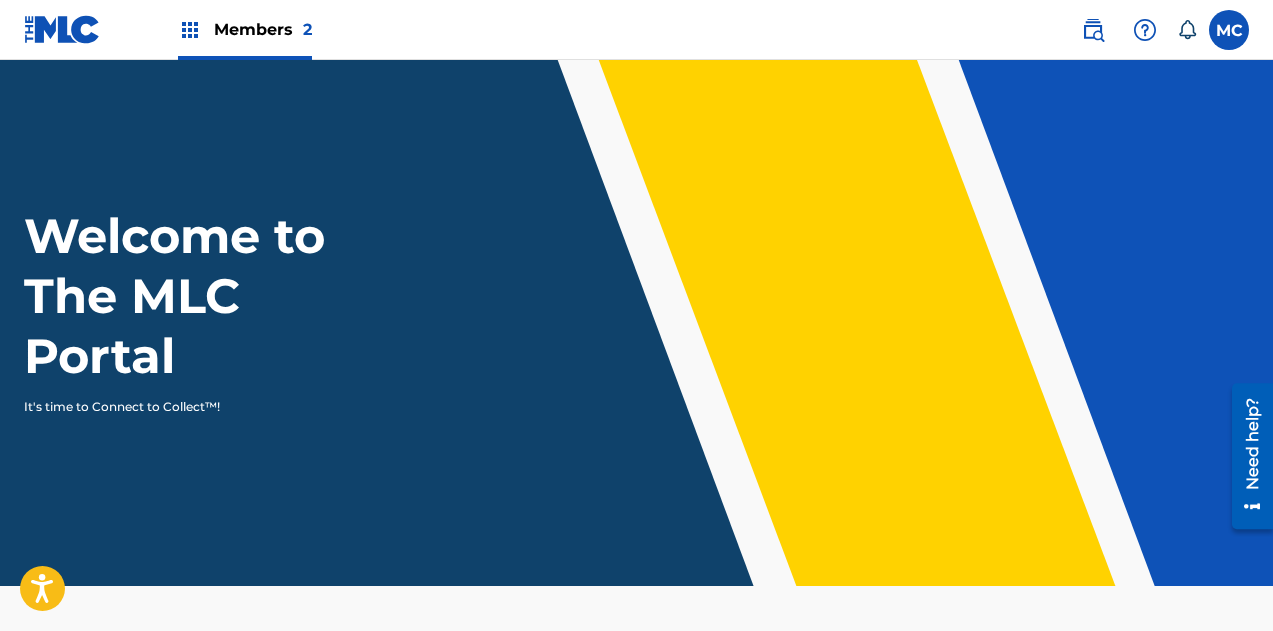 click at bounding box center [1229, 30] 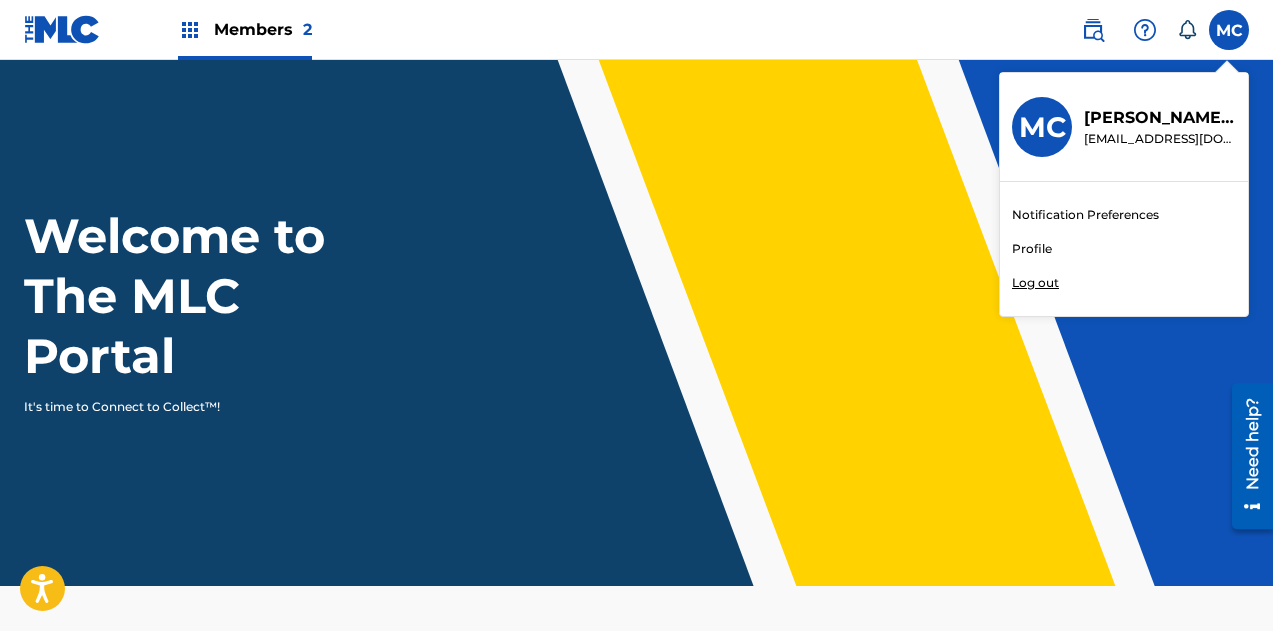 scroll, scrollTop: 685, scrollLeft: 0, axis: vertical 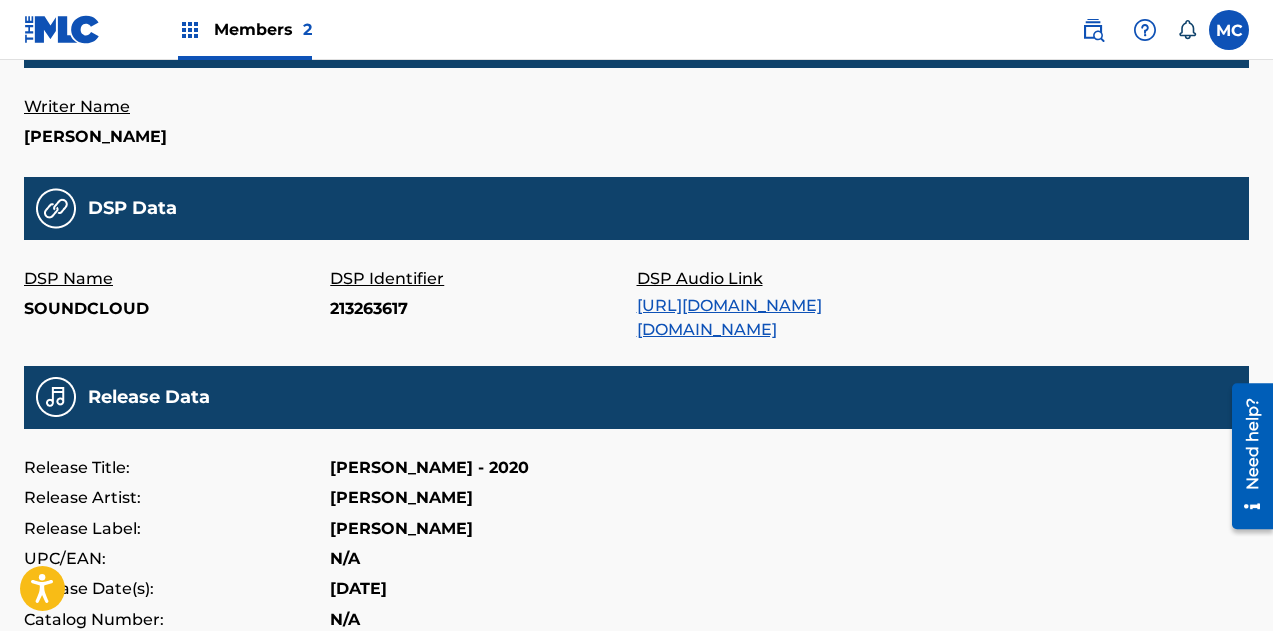 click on "https://w.soundcloud.com/player/?url=https%3A//api.soundcloud.com/tracks/213263617" at bounding box center (729, 317) 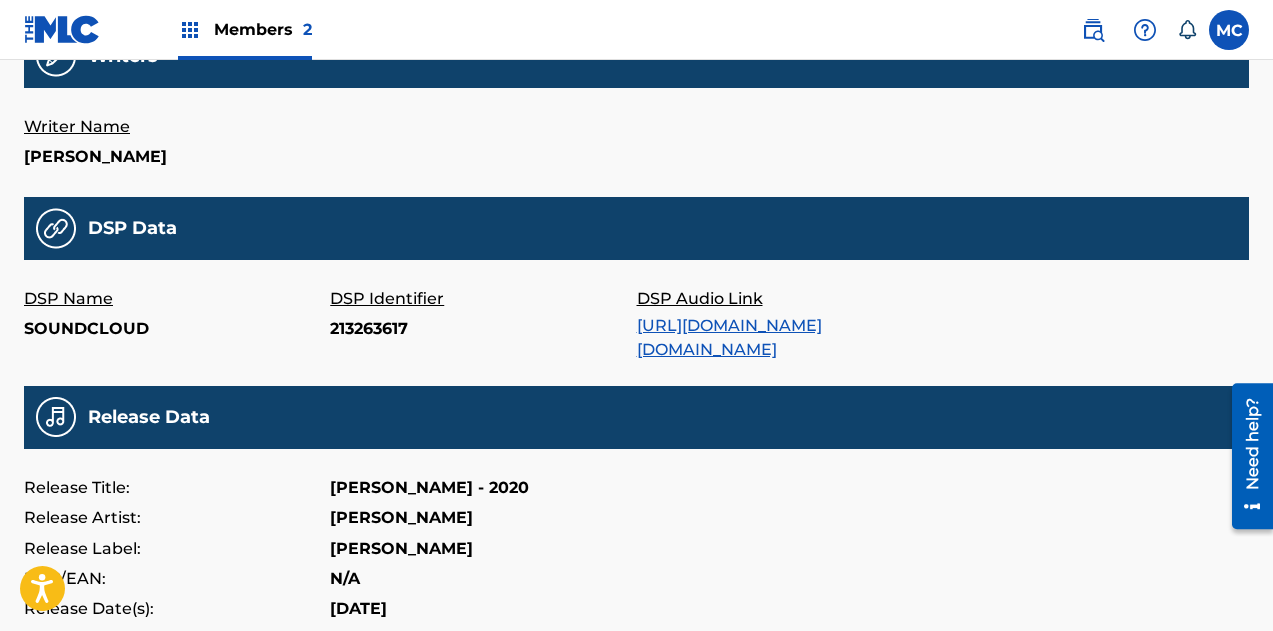 scroll, scrollTop: 0, scrollLeft: 0, axis: both 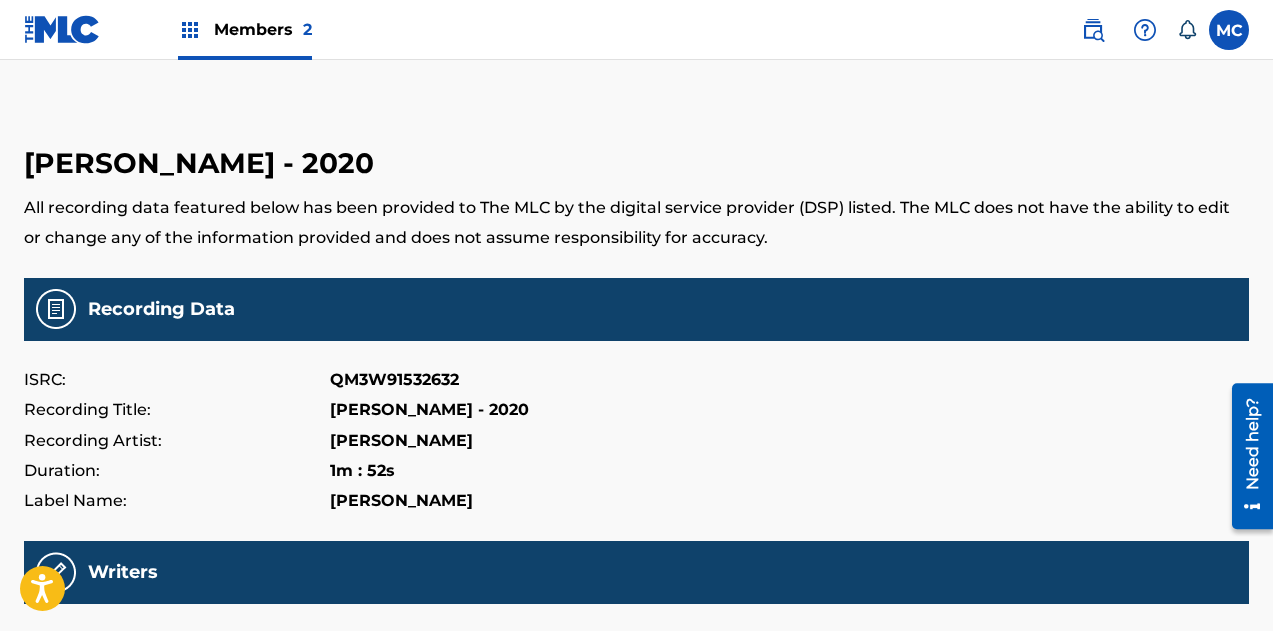 click at bounding box center (1145, 30) 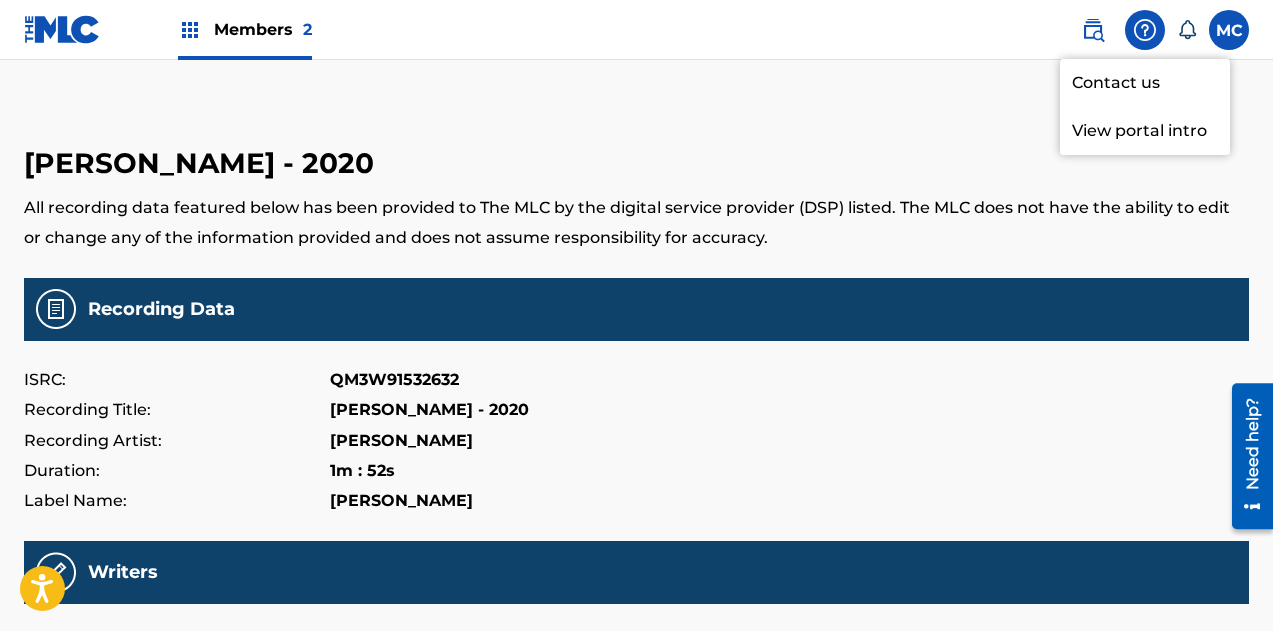 click on "Contact us" at bounding box center (1145, 83) 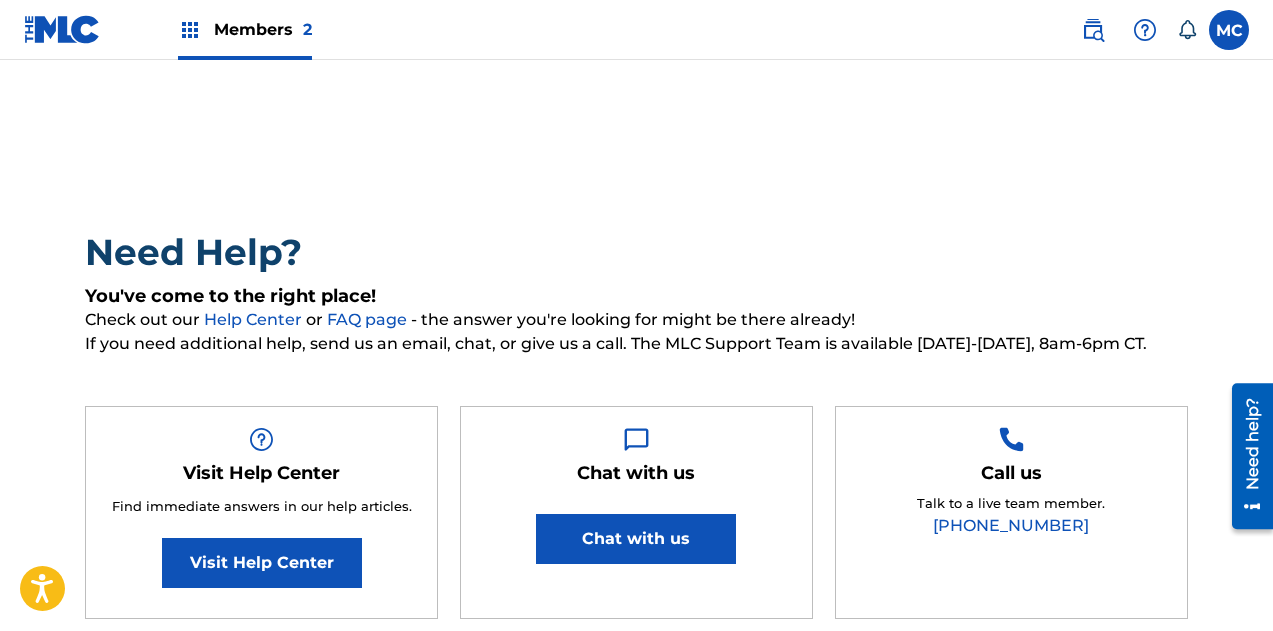 scroll, scrollTop: 0, scrollLeft: 0, axis: both 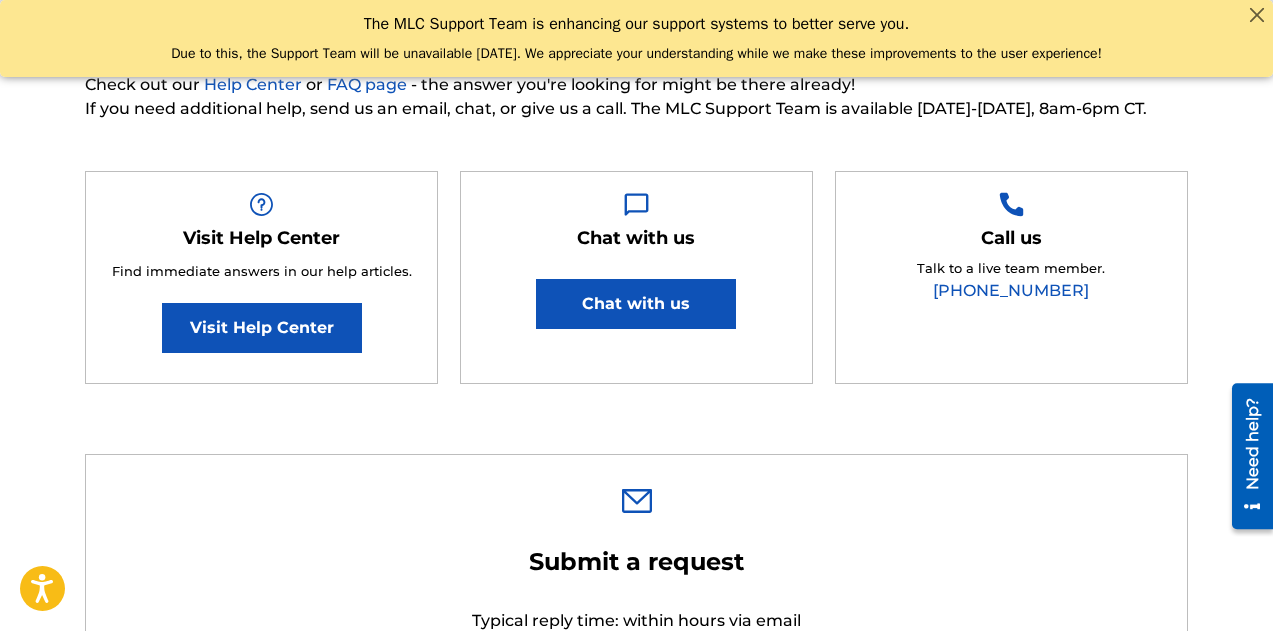 click on "Chat with us" at bounding box center [636, 304] 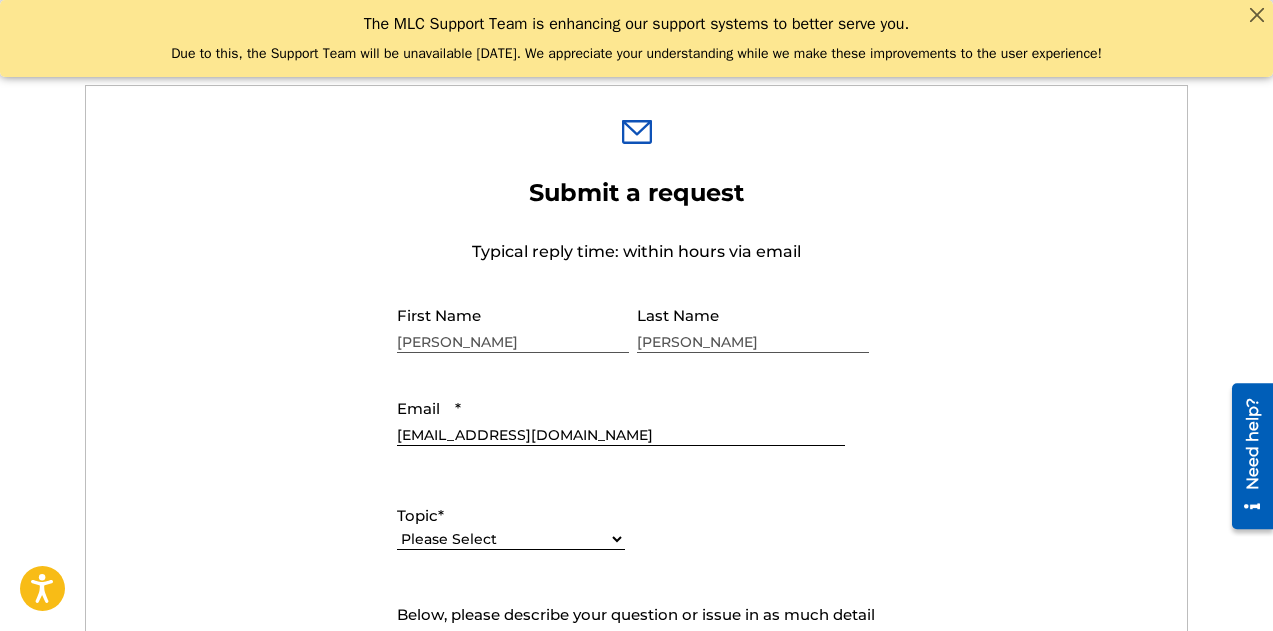 scroll, scrollTop: 607, scrollLeft: 0, axis: vertical 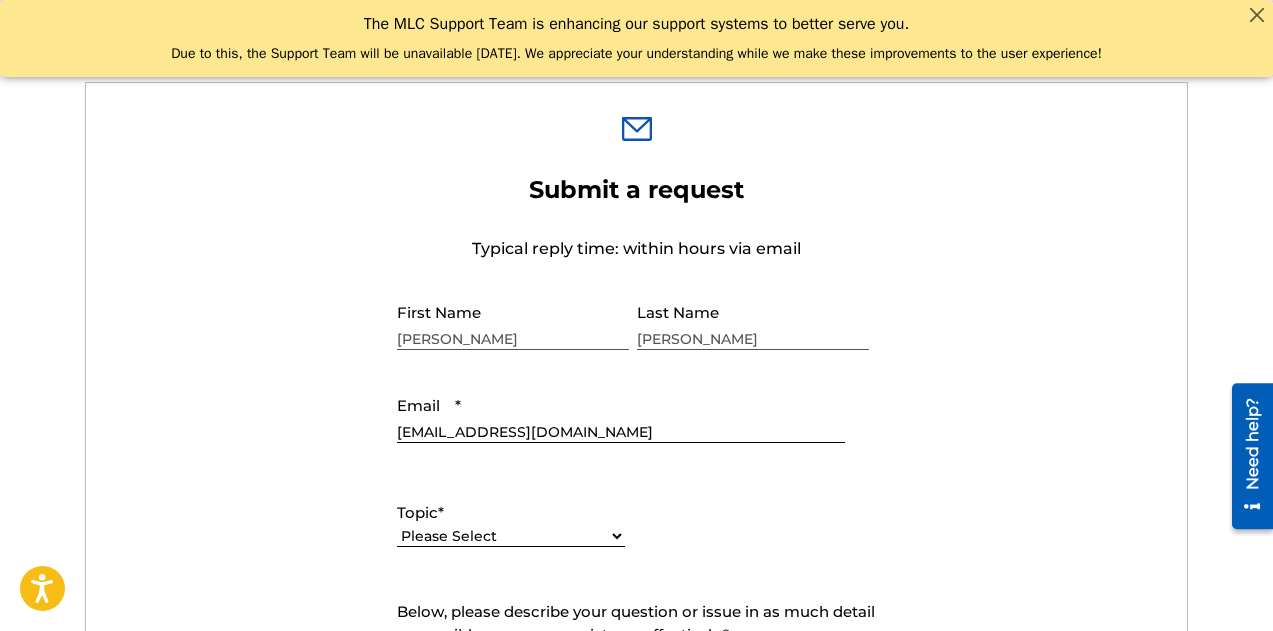 click on "[EMAIL_ADDRESS][DOMAIN_NAME]" at bounding box center [621, 414] 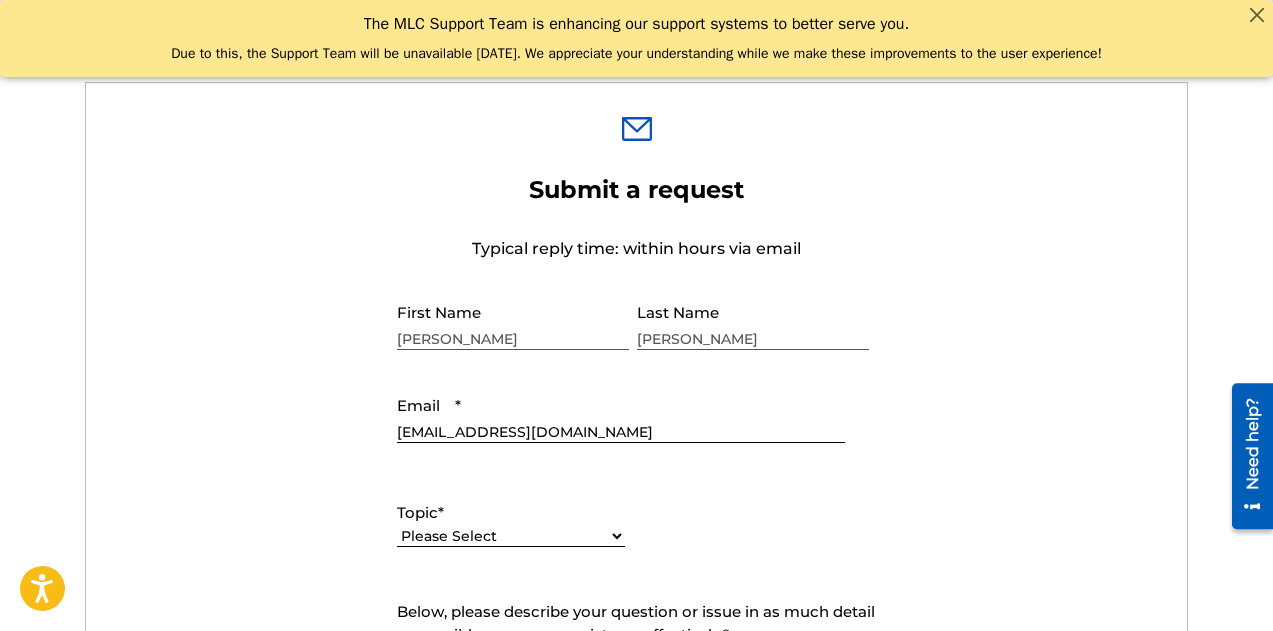 select on "I need help with managing my catalog" 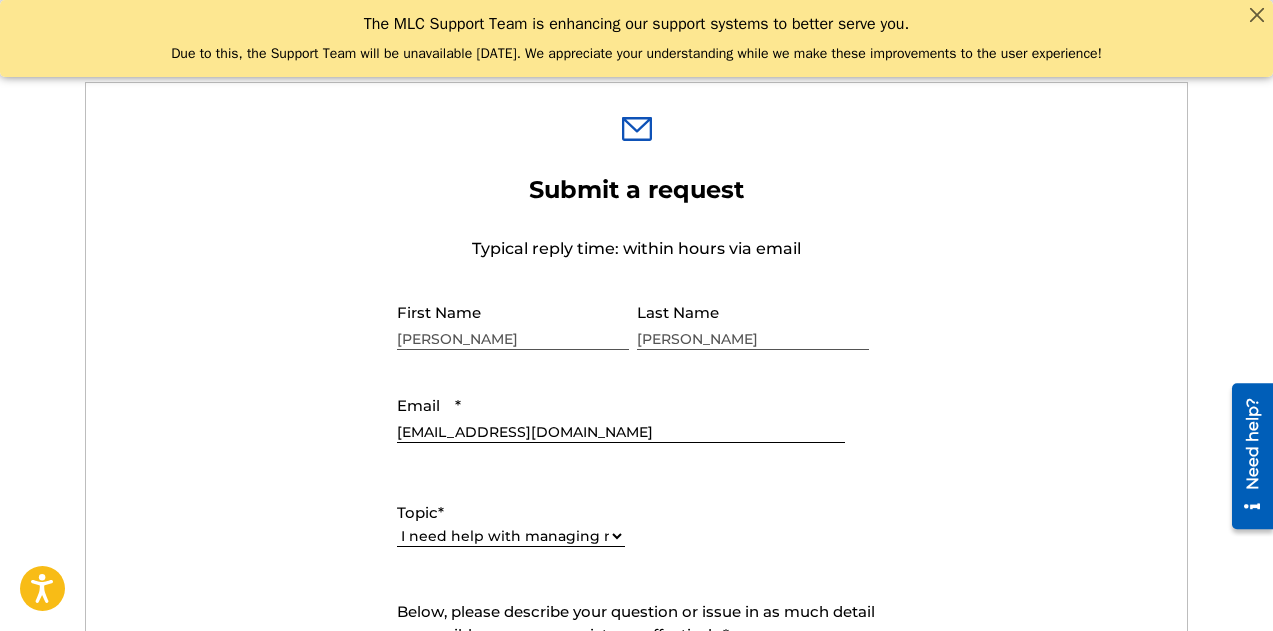 click on "Please Select I need help with my account I need help with managing my catalog I need help with the Public Search I need help with information about The MLC I need help with payment I need help with DQI" at bounding box center [511, 536] 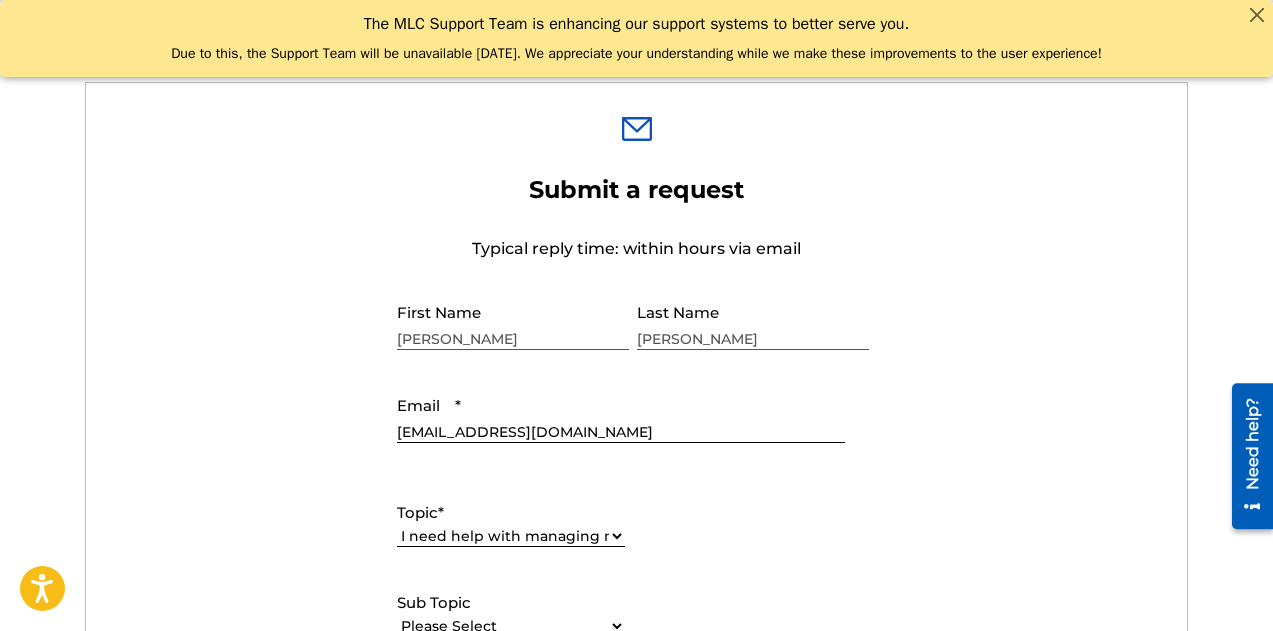 scroll, scrollTop: 937, scrollLeft: 0, axis: vertical 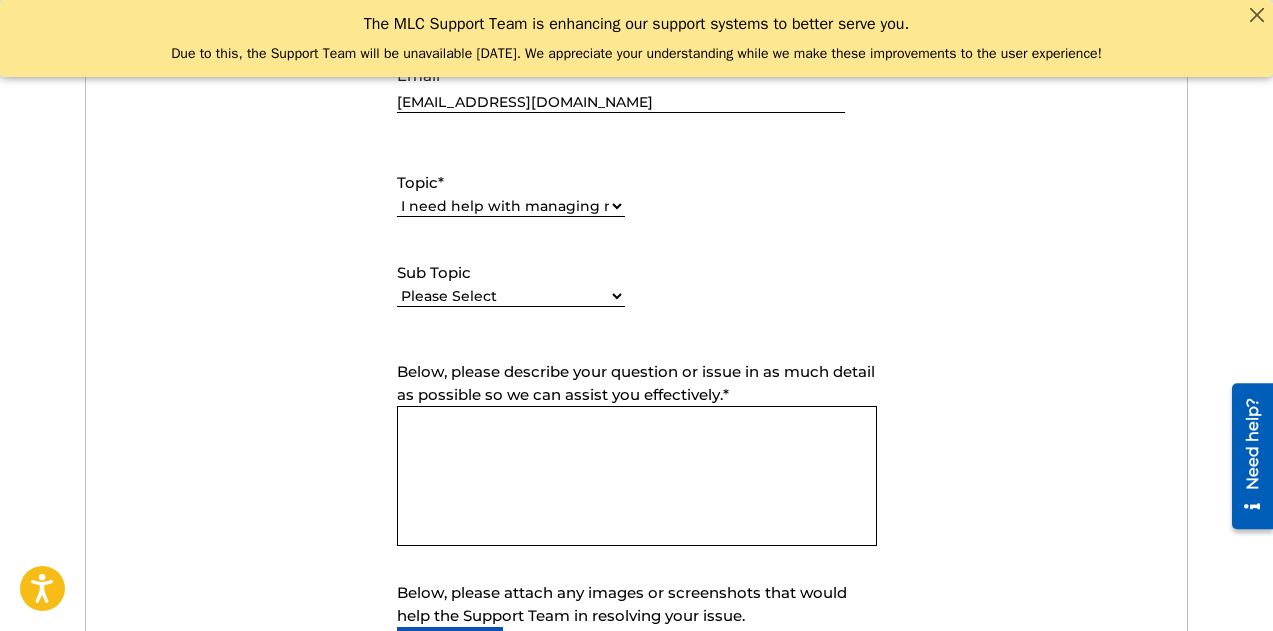 click on "Please Select I need help with CWR I need help registering my work(s) in The MLC Portal I need help with a catalog transfer I need help with a conflict or overclaim I need to relinquish a claim I need to remove a user from my Member and/or gain access to my Member I work for a DSP and need to report an error I need help editing my works I need help with the Matching Tool I need help with the Claiming Tool" at bounding box center (511, 296) 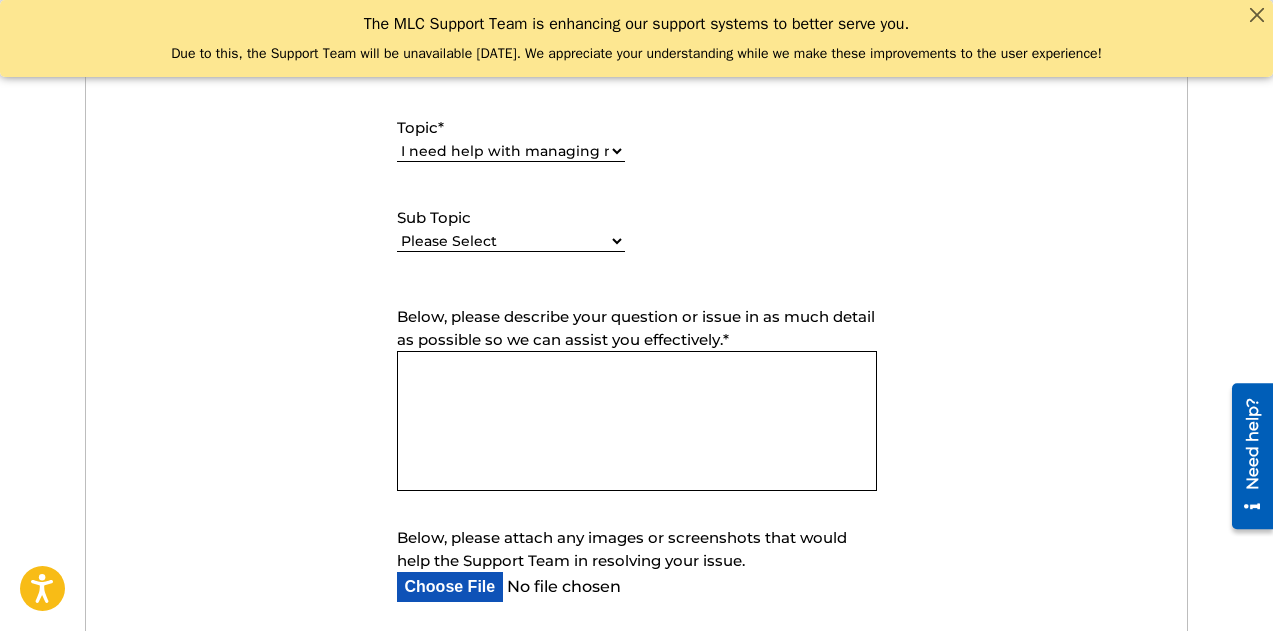 scroll, scrollTop: 995, scrollLeft: 0, axis: vertical 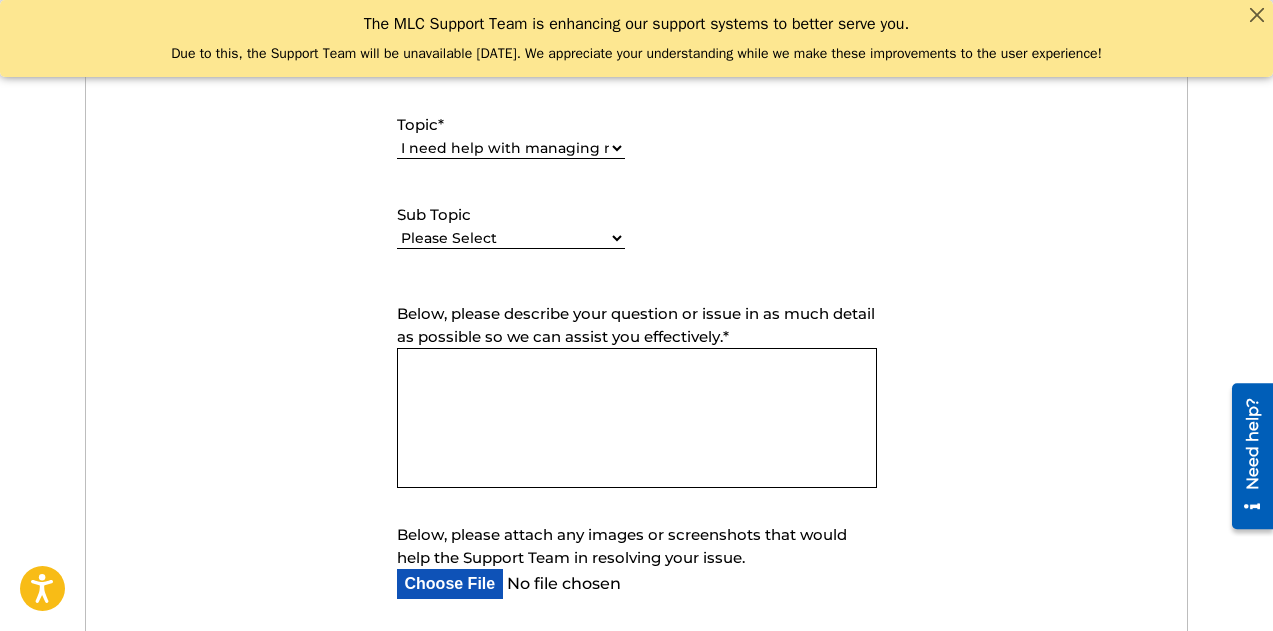 click on "Please Select I need help with CWR I need help registering my work(s) in The MLC Portal I need help with a catalog transfer I need help with a conflict or overclaim I need to relinquish a claim I need to remove a user from my Member and/or gain access to my Member I work for a DSP and need to report an error I need help editing my works I need help with the Matching Tool I need help with the Claiming Tool" at bounding box center (511, 238) 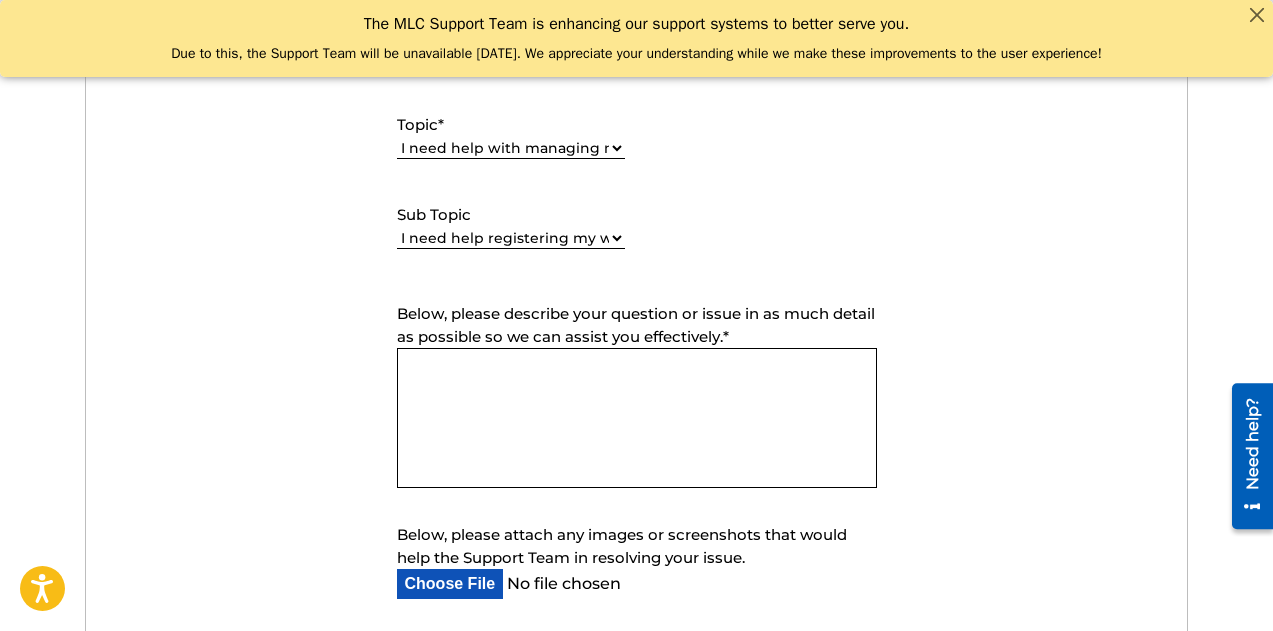 click on "Please Select I need help with CWR I need help registering my work(s) in The MLC Portal I need help with a catalog transfer I need help with a conflict or overclaim I need to relinquish a claim I need to remove a user from my Member and/or gain access to my Member I work for a DSP and need to report an error I need help editing my works I need help with the Matching Tool I need help with the Claiming Tool" at bounding box center [511, 238] 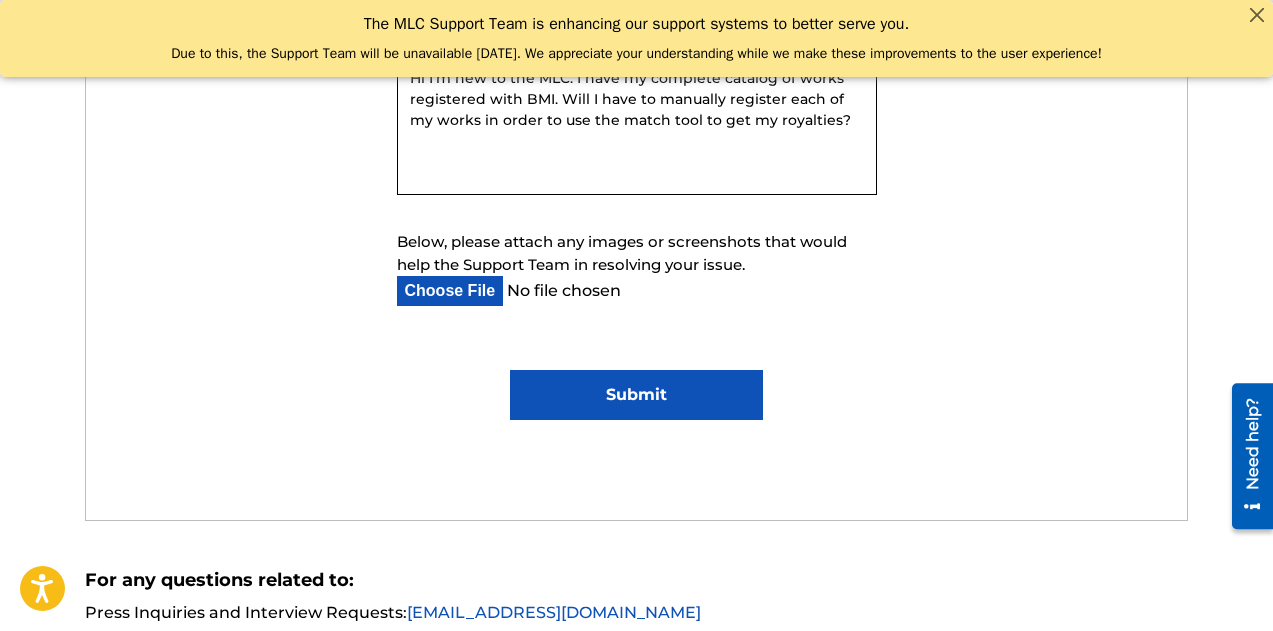scroll, scrollTop: 1290, scrollLeft: 0, axis: vertical 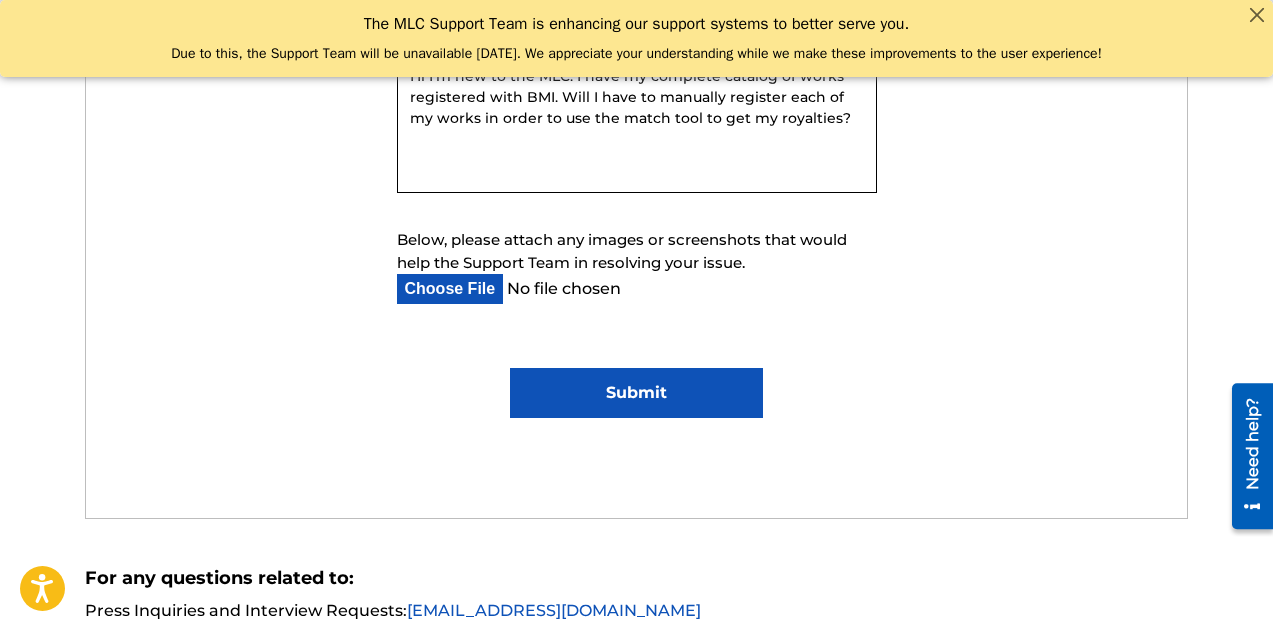 type on "Hi I'm new to the MLC. I have my complete catalog of works registered with BMI. Will I have to manually register each of my works in order to use the match tool to get my royalties?" 